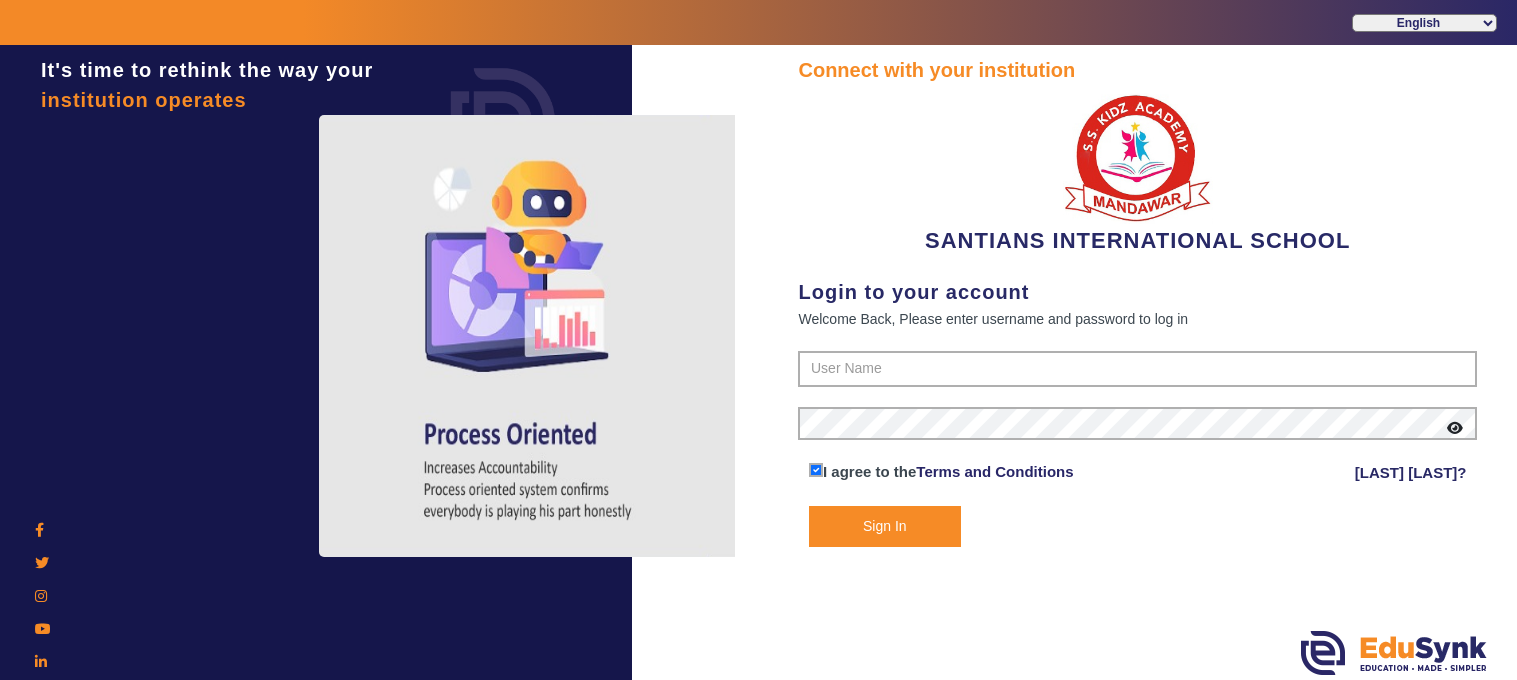 scroll, scrollTop: 0, scrollLeft: 0, axis: both 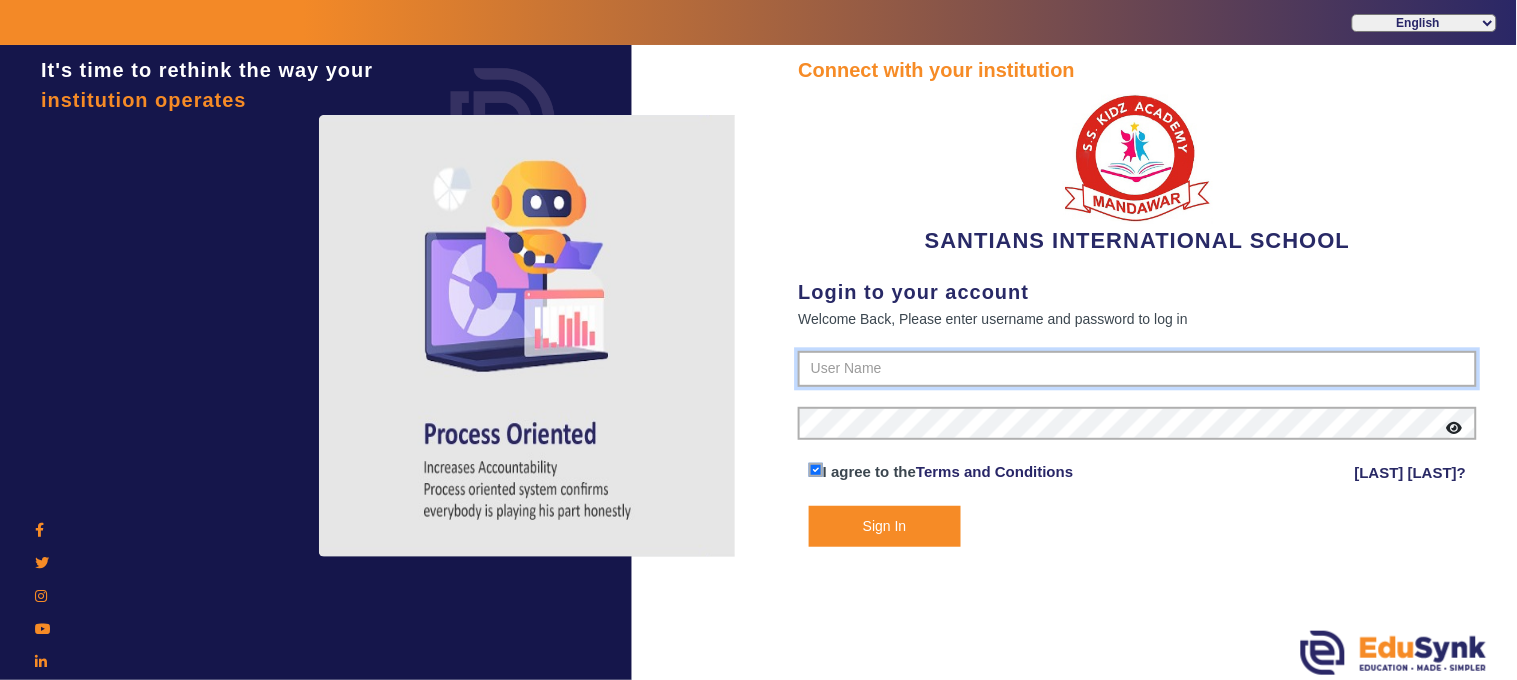 type on "[PHONE]" 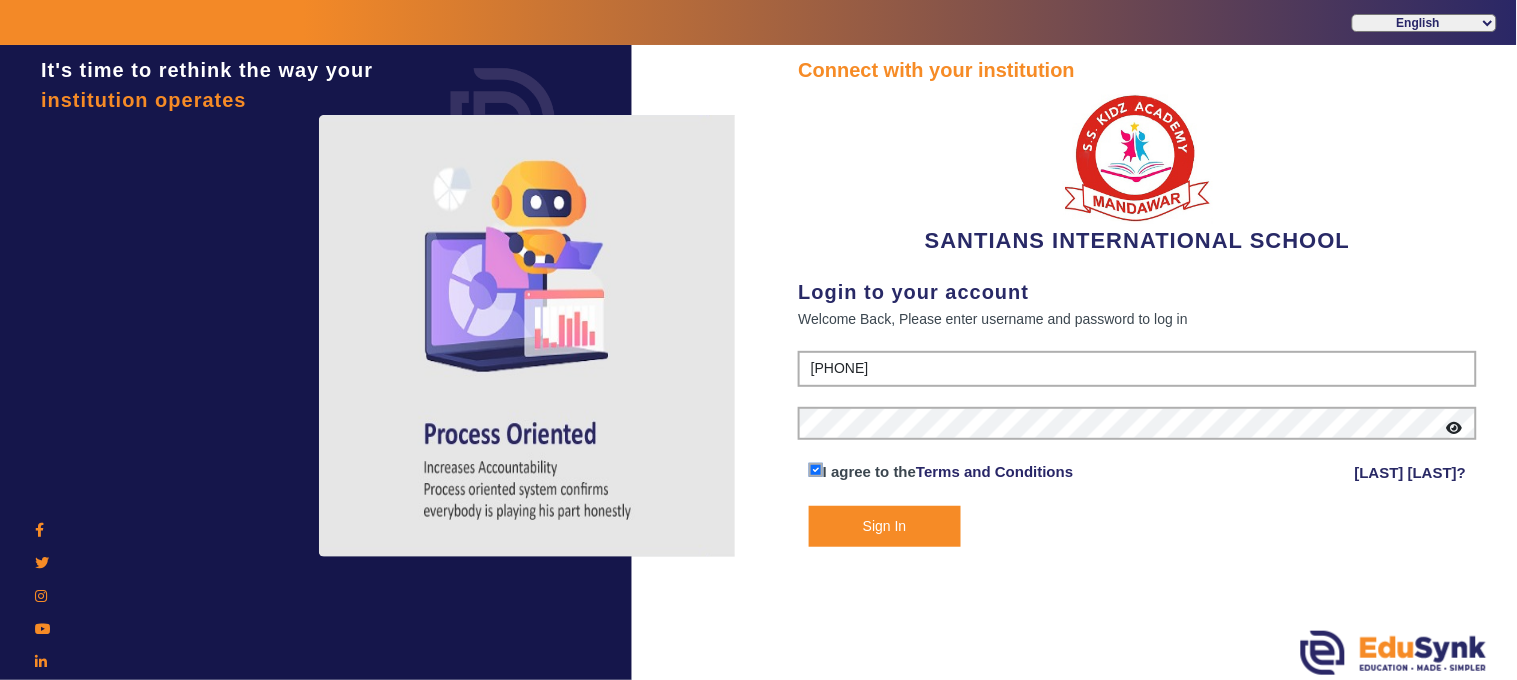 click on "Sign In" 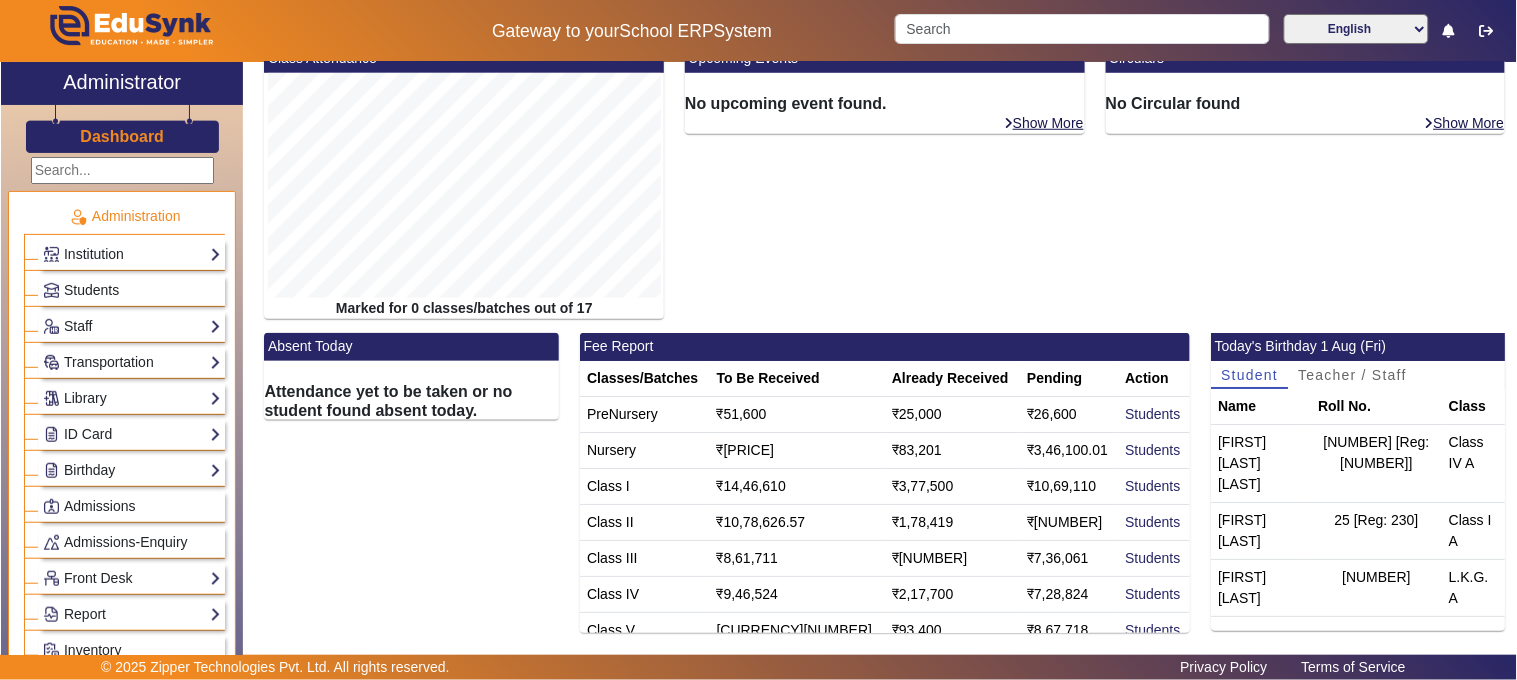 scroll, scrollTop: 428, scrollLeft: 0, axis: vertical 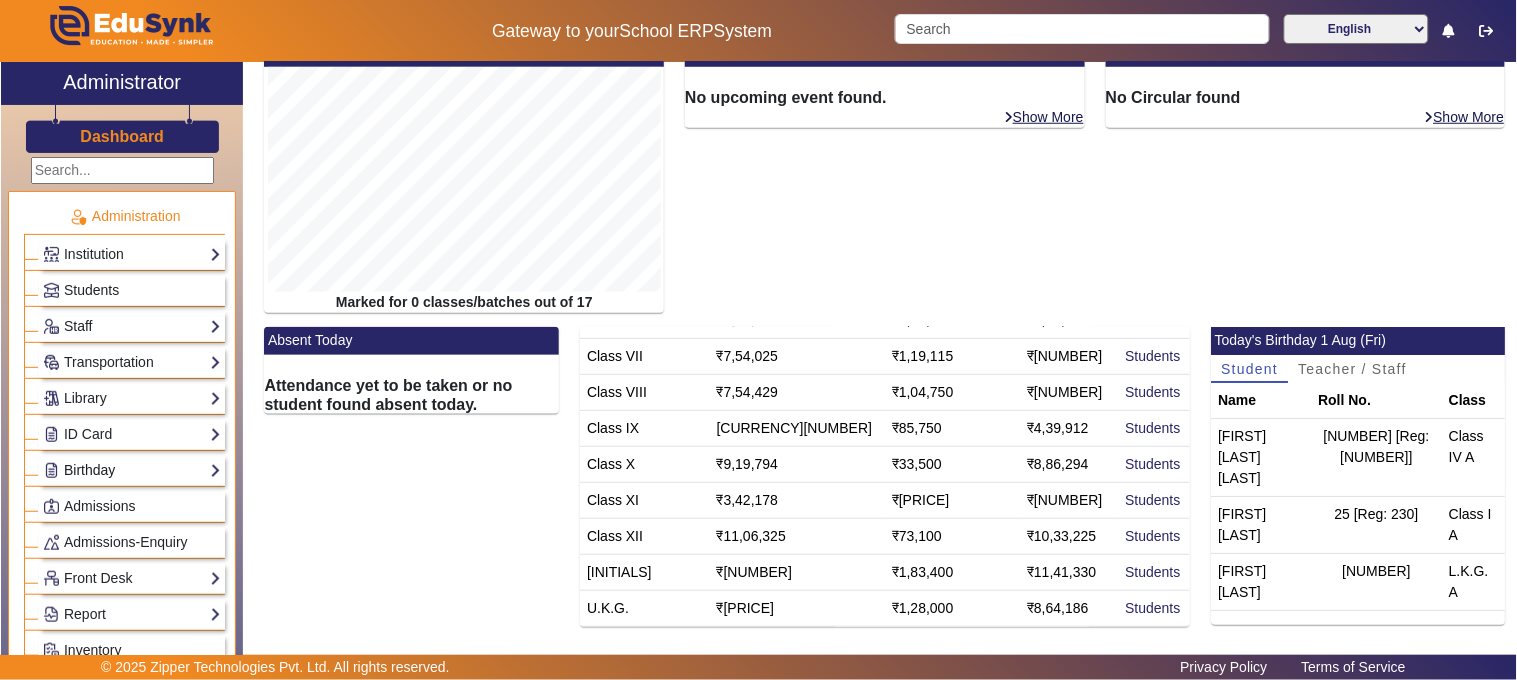 click on "Birthday" 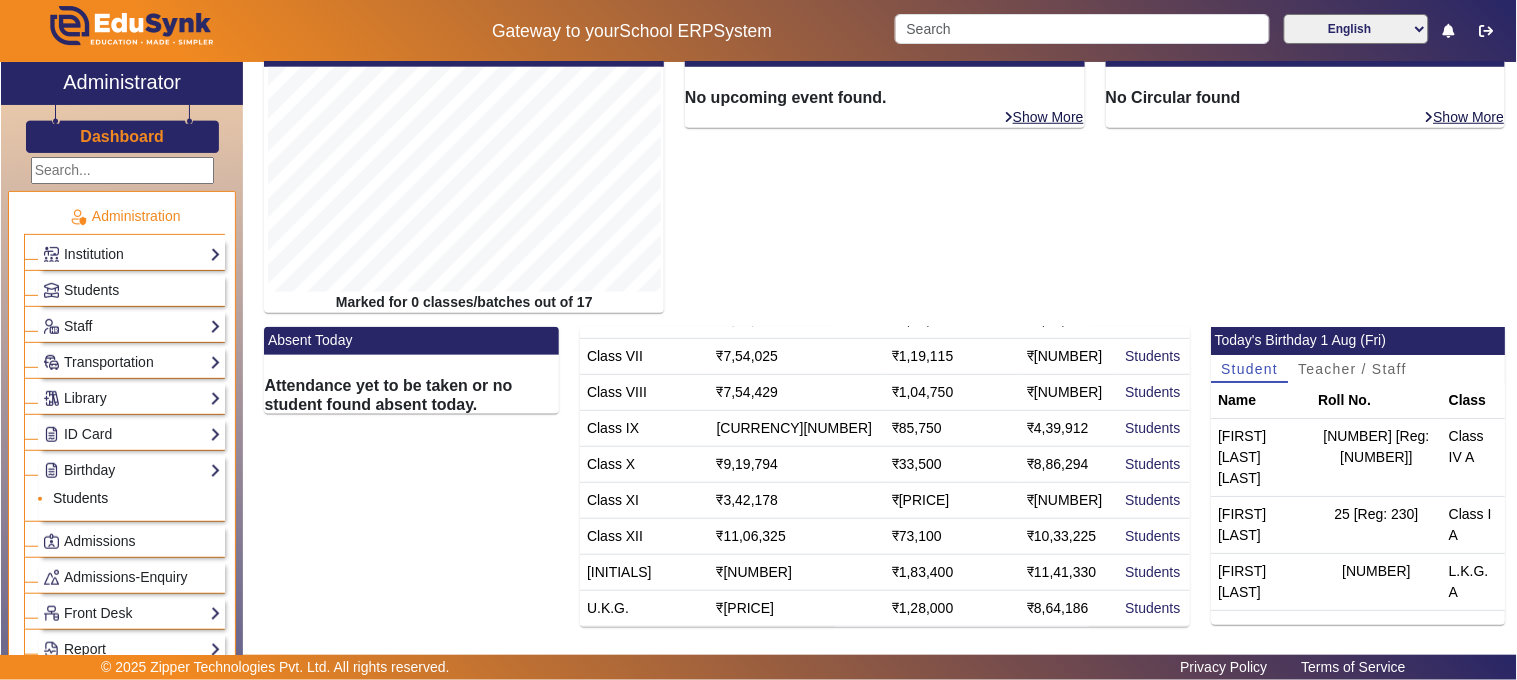 click on "Students" 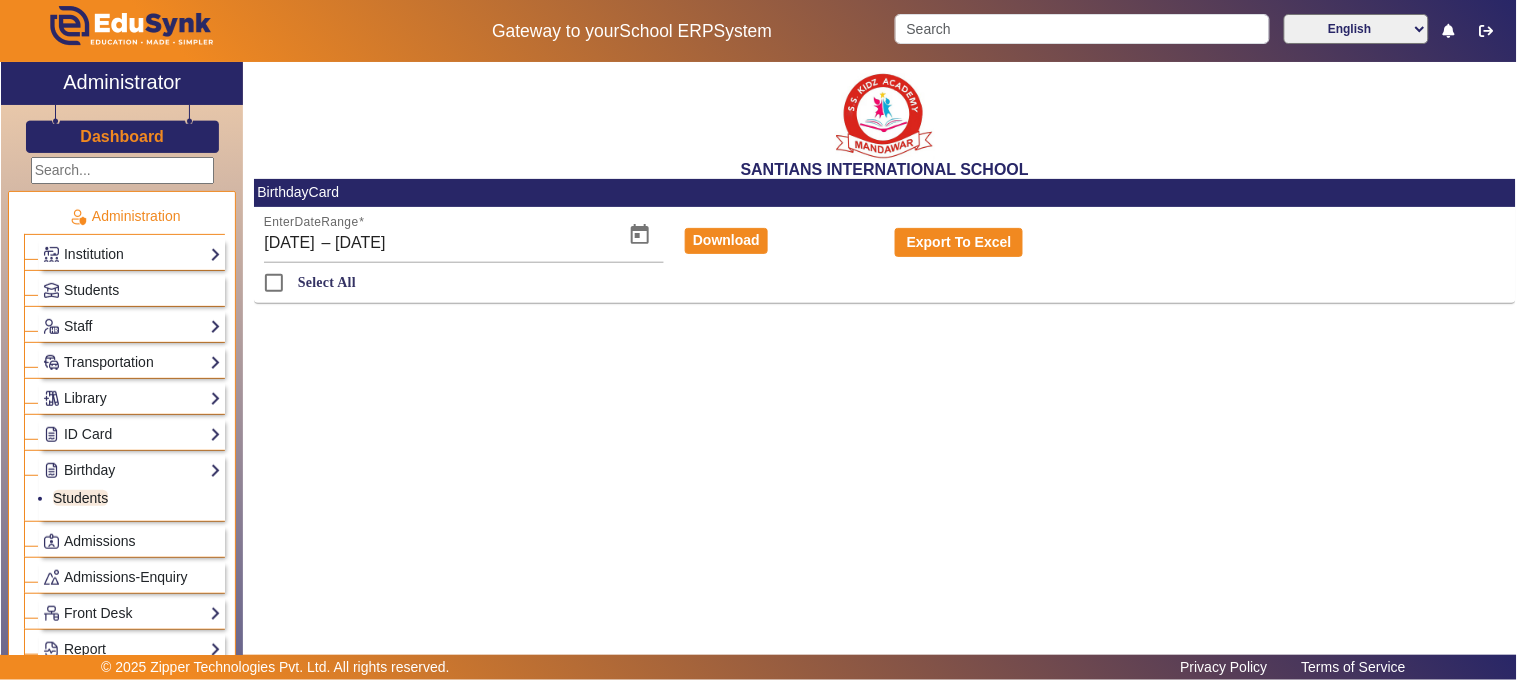 scroll, scrollTop: 0, scrollLeft: 0, axis: both 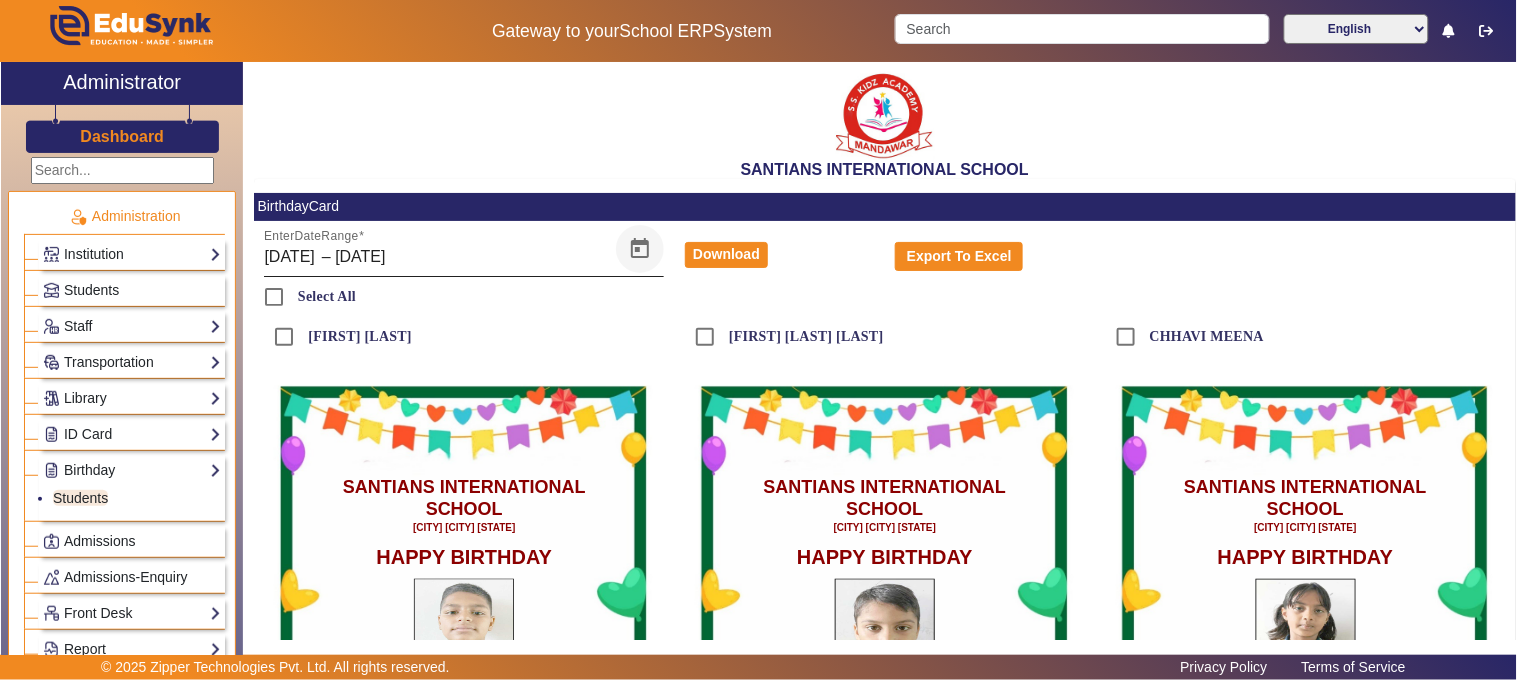 click 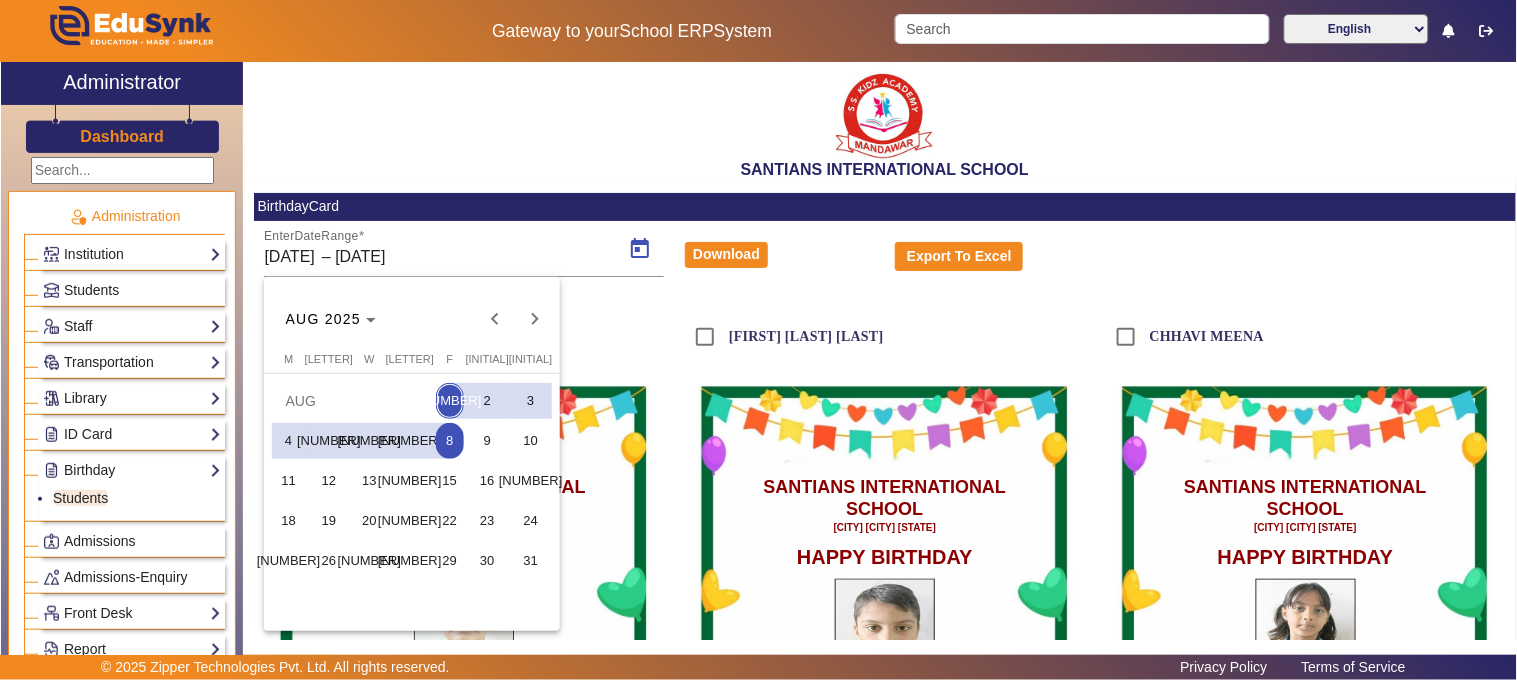 click on "[NUMBER]" at bounding box center [450, 401] 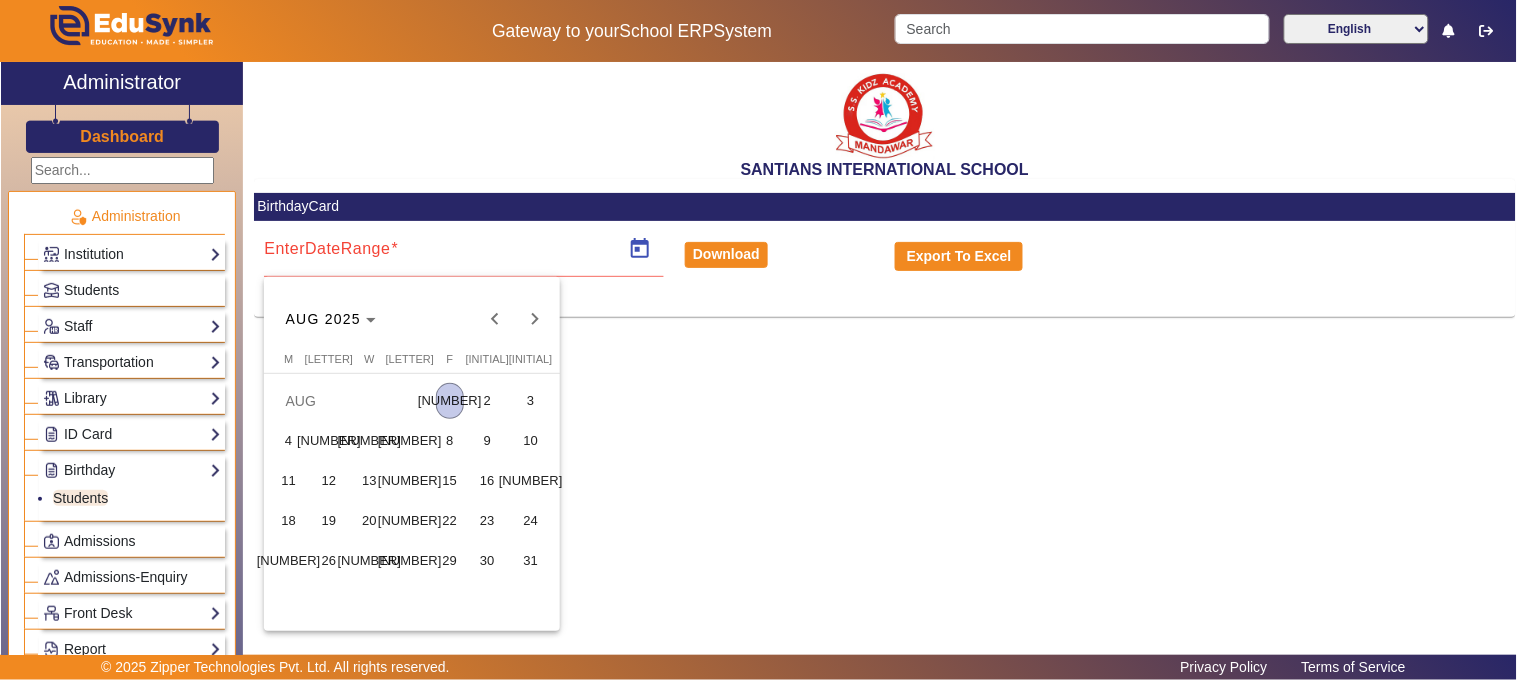 click on "[NUMBER]" at bounding box center [450, 401] 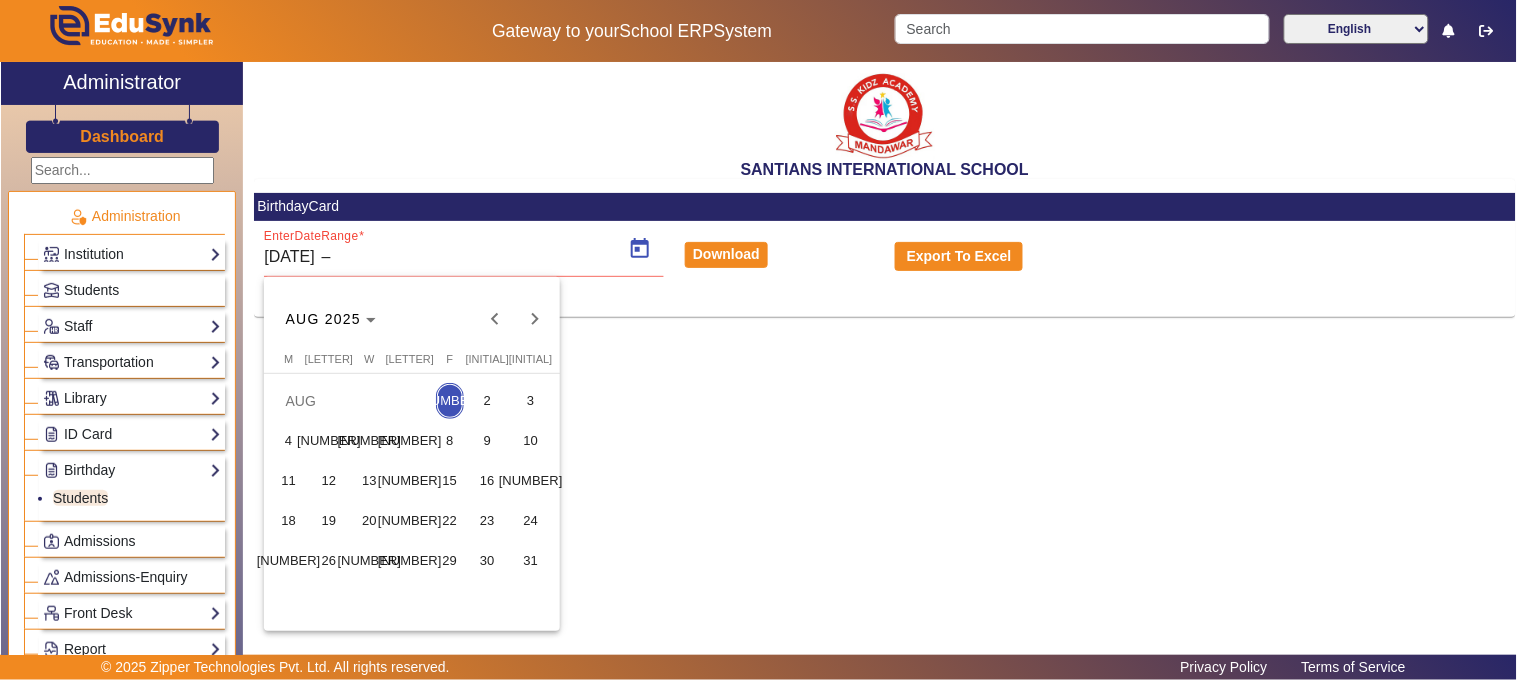 click on "[NUMBER]" at bounding box center (450, 401) 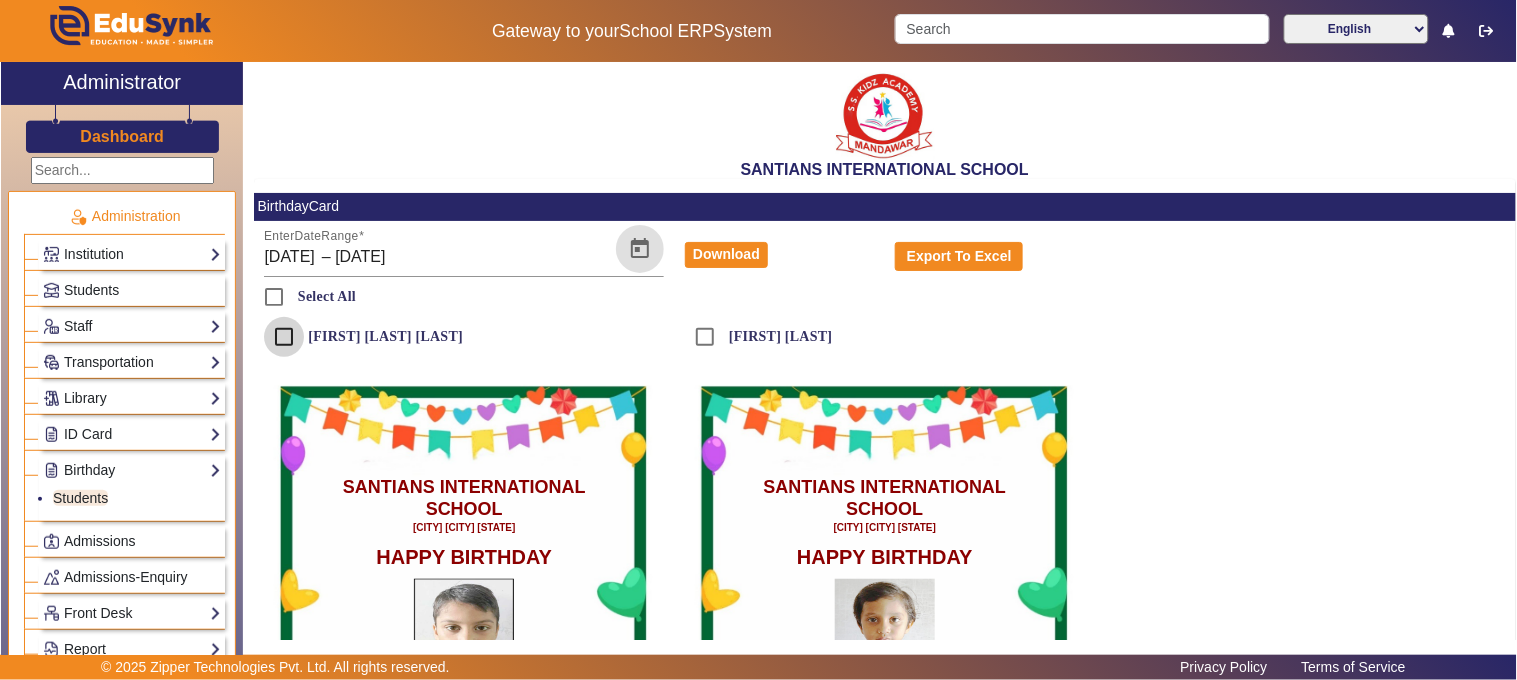 click on "[FIRST] [LAST] [LAST]" at bounding box center [284, 337] 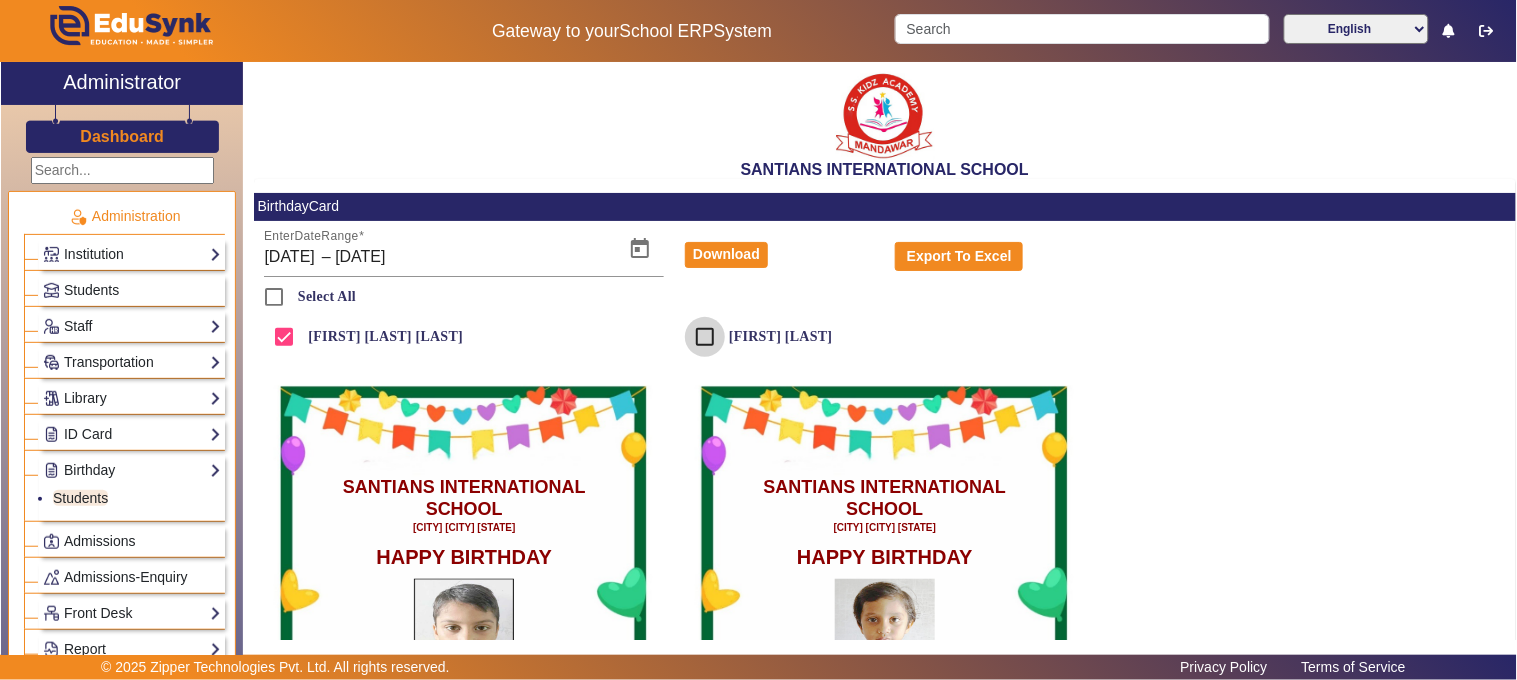 click on "[FIRST] [LAST]" at bounding box center [705, 337] 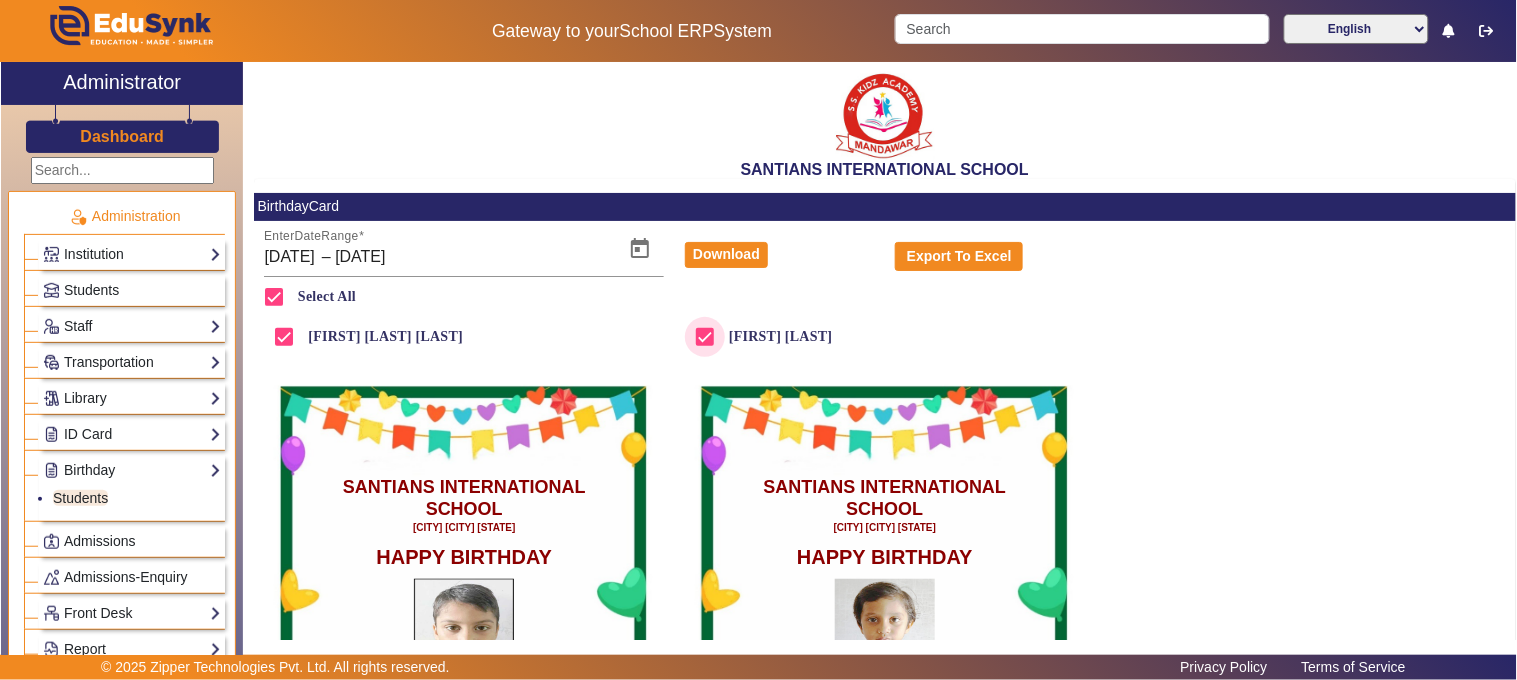 checkbox on "true" 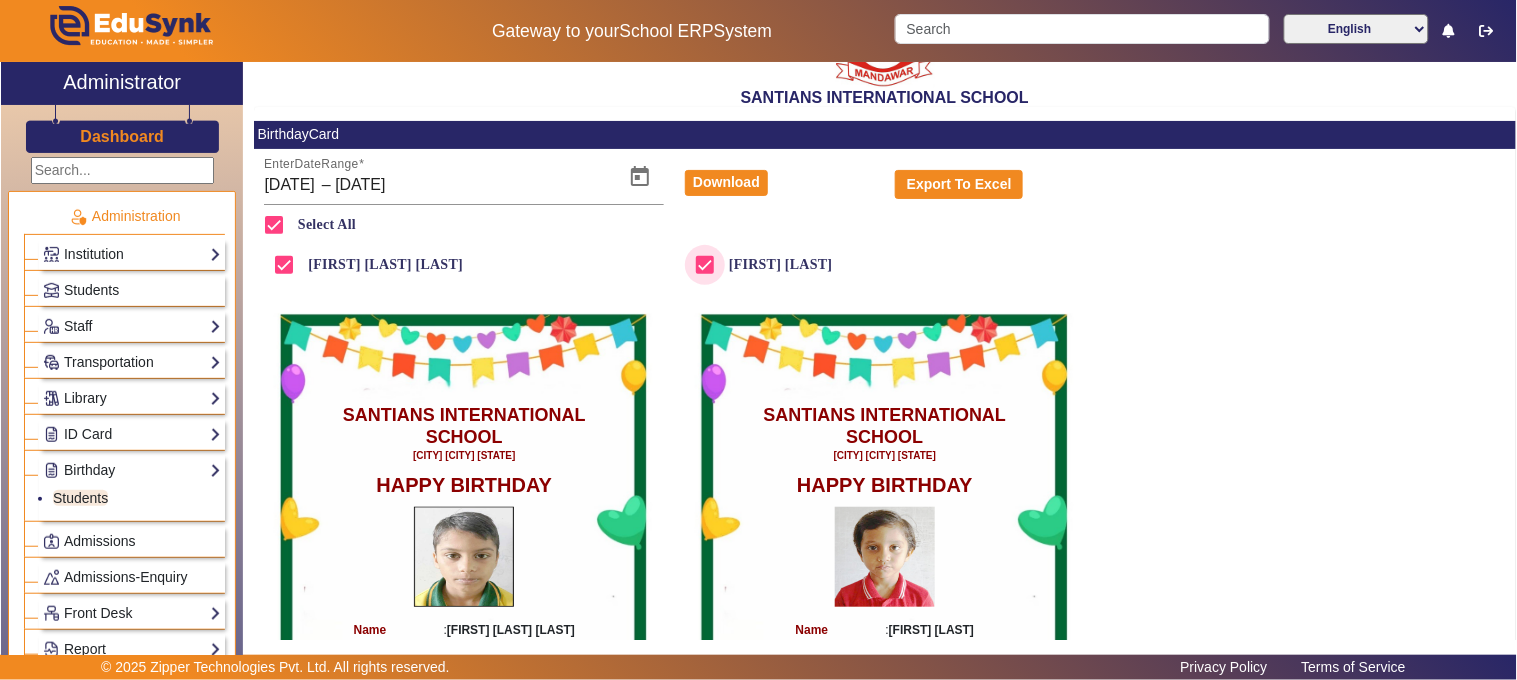 scroll, scrollTop: 111, scrollLeft: 0, axis: vertical 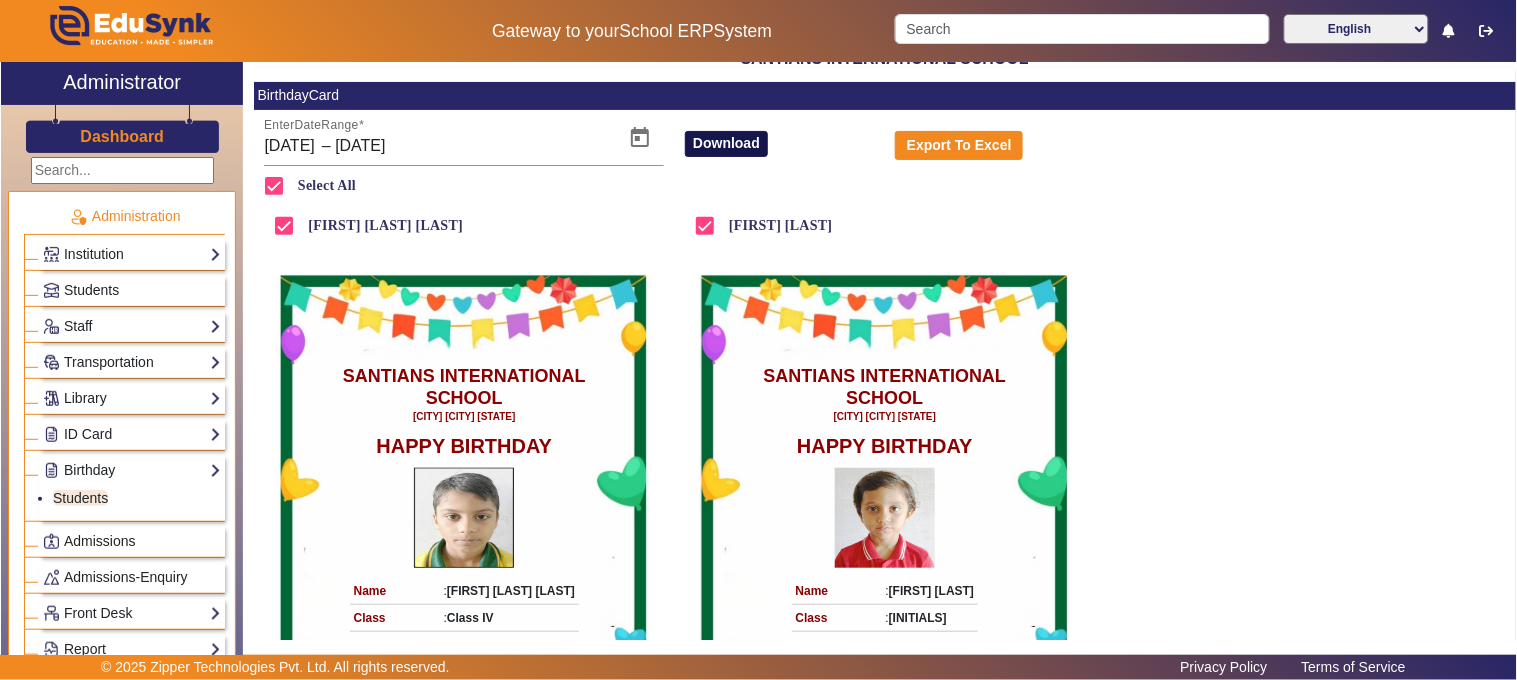 click on "Download" 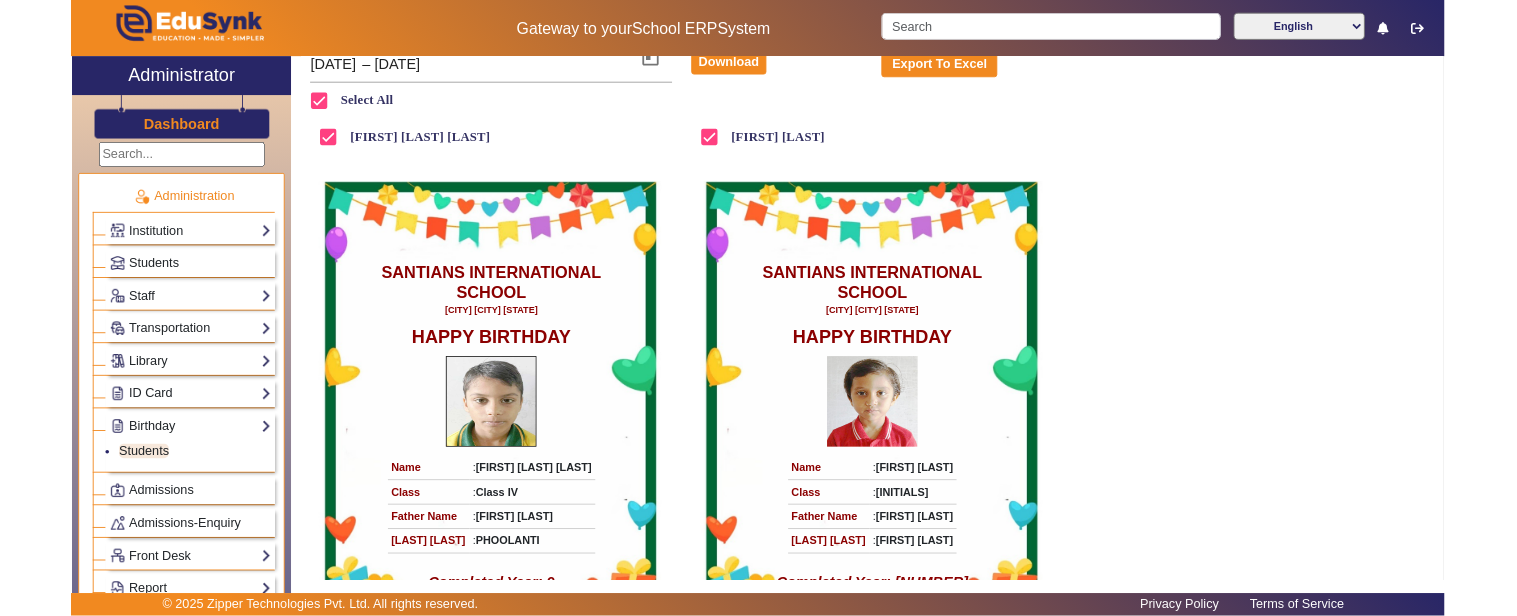 scroll, scrollTop: 301, scrollLeft: 0, axis: vertical 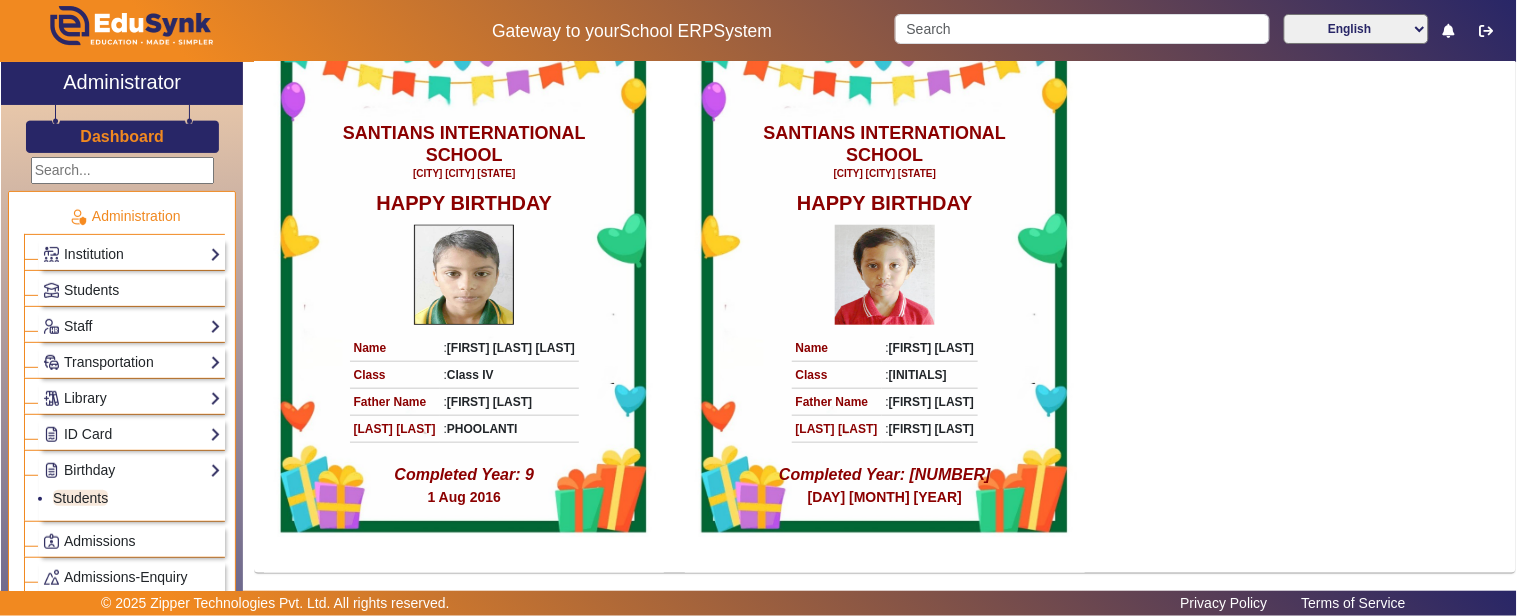 drag, startPoint x: 136, startPoint y: 130, endPoint x: 161, endPoint y: 133, distance: 25.179358 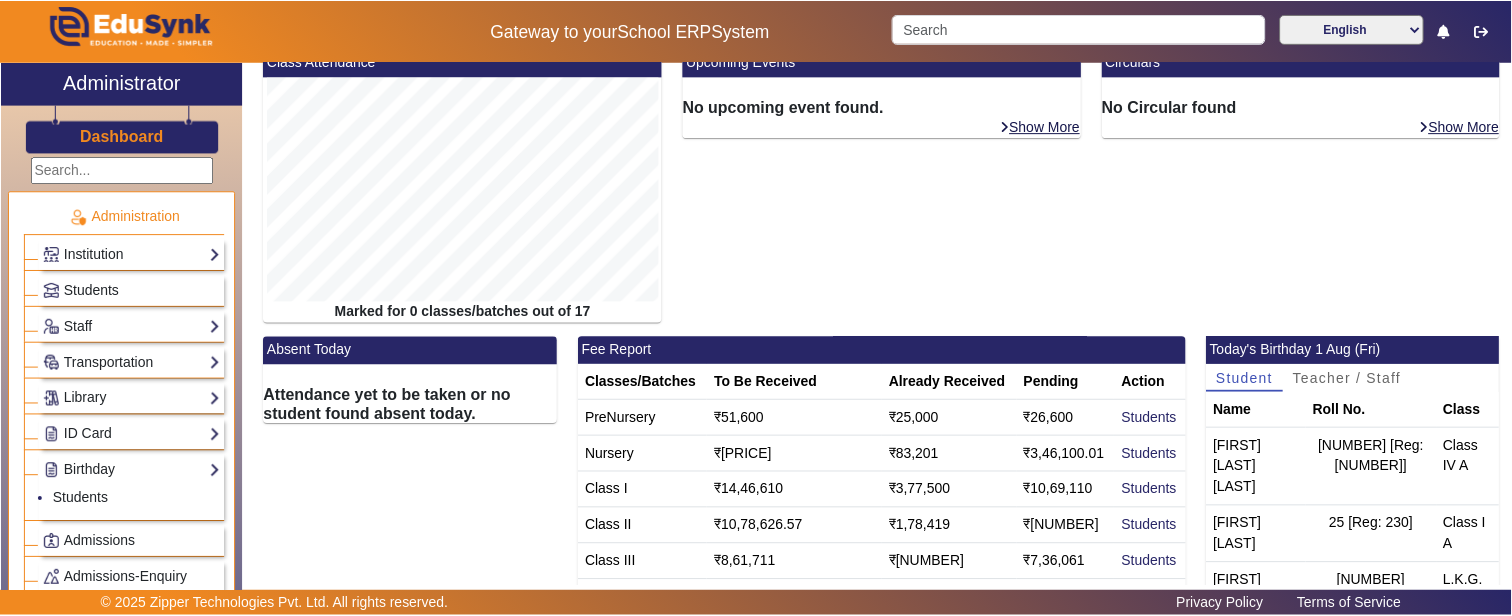 scroll, scrollTop: 482, scrollLeft: 0, axis: vertical 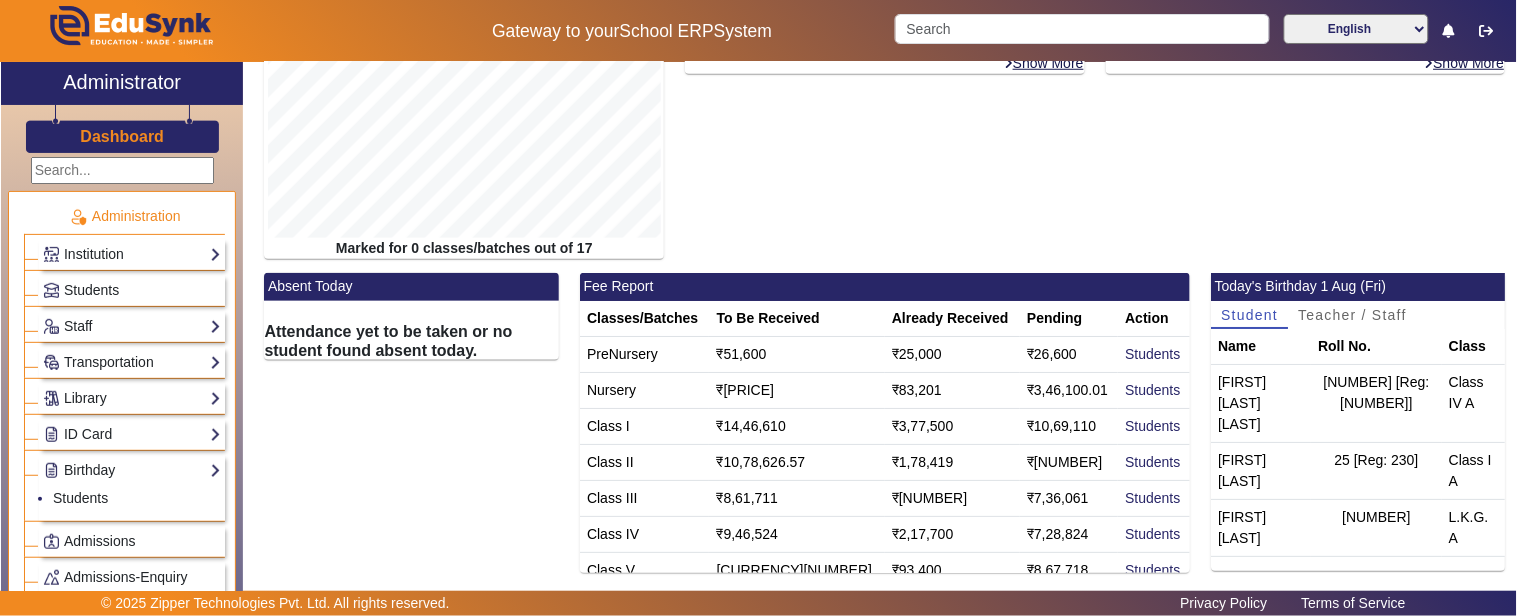 click on "Dashboard" 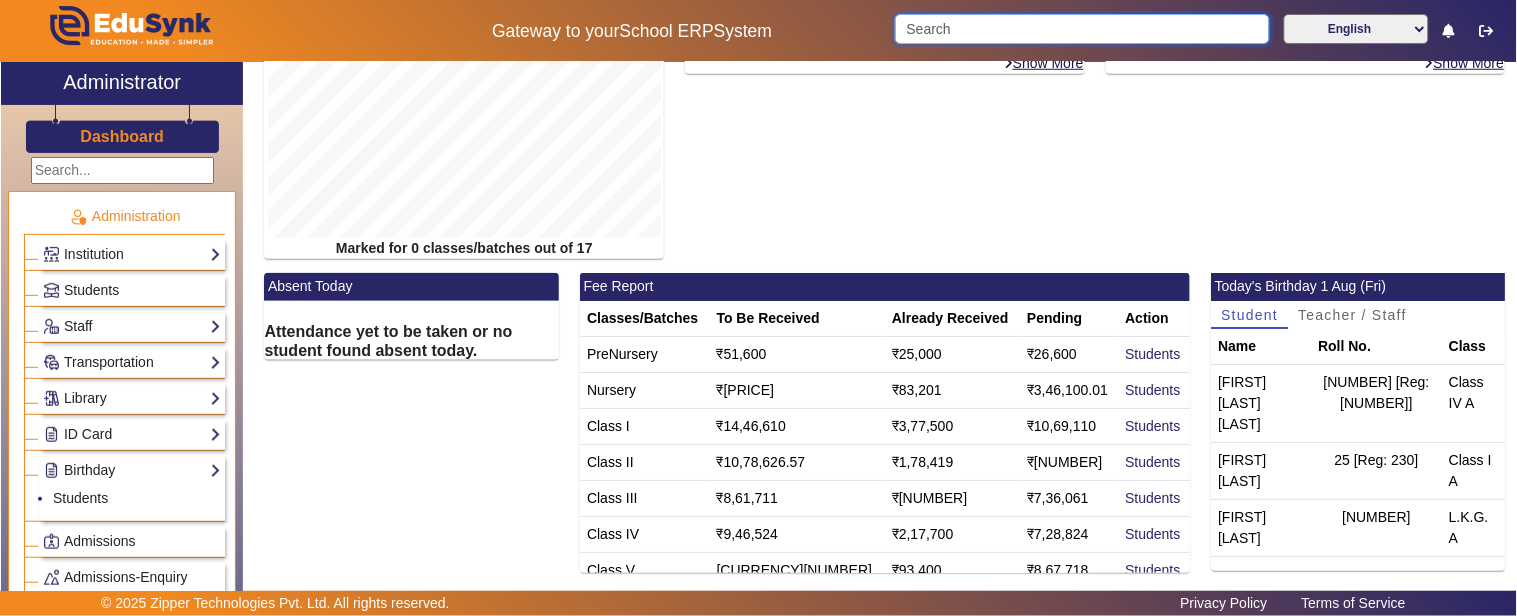 click at bounding box center [1082, 29] 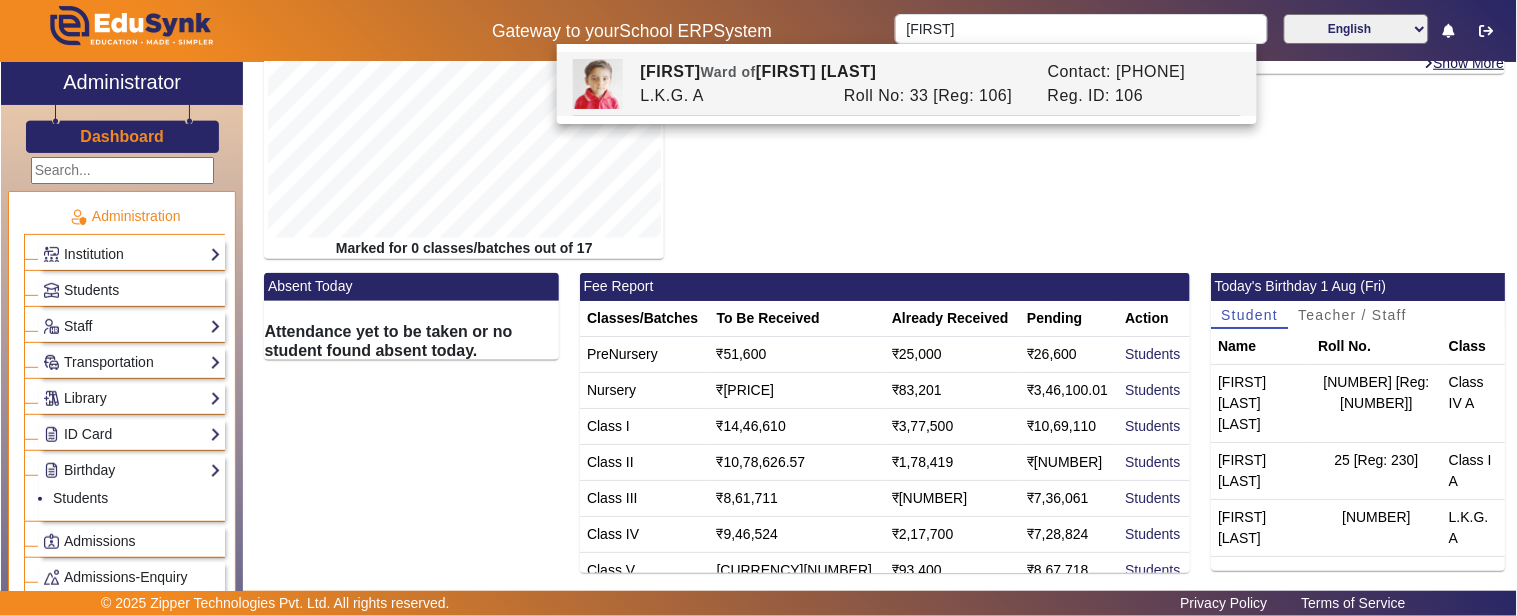 click on "[FIRST]   Ward of  [FIRST] [LAST]" at bounding box center (833, 72) 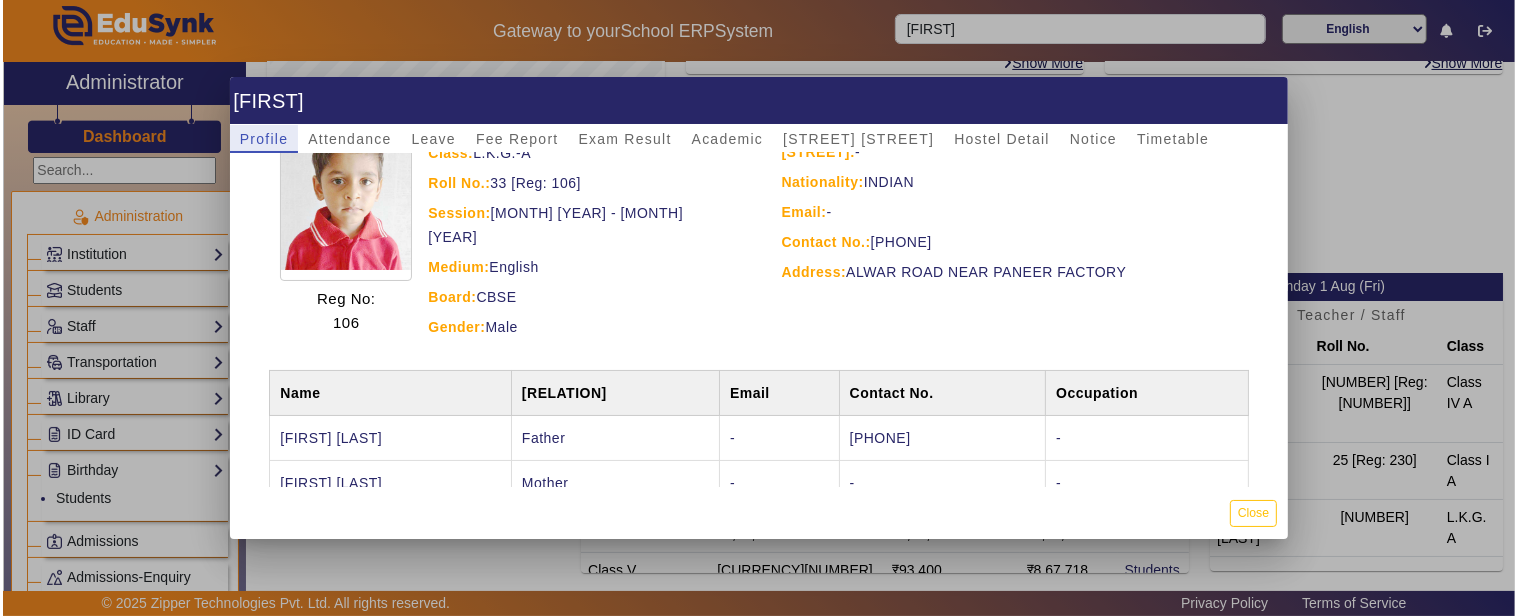 scroll, scrollTop: 192, scrollLeft: 0, axis: vertical 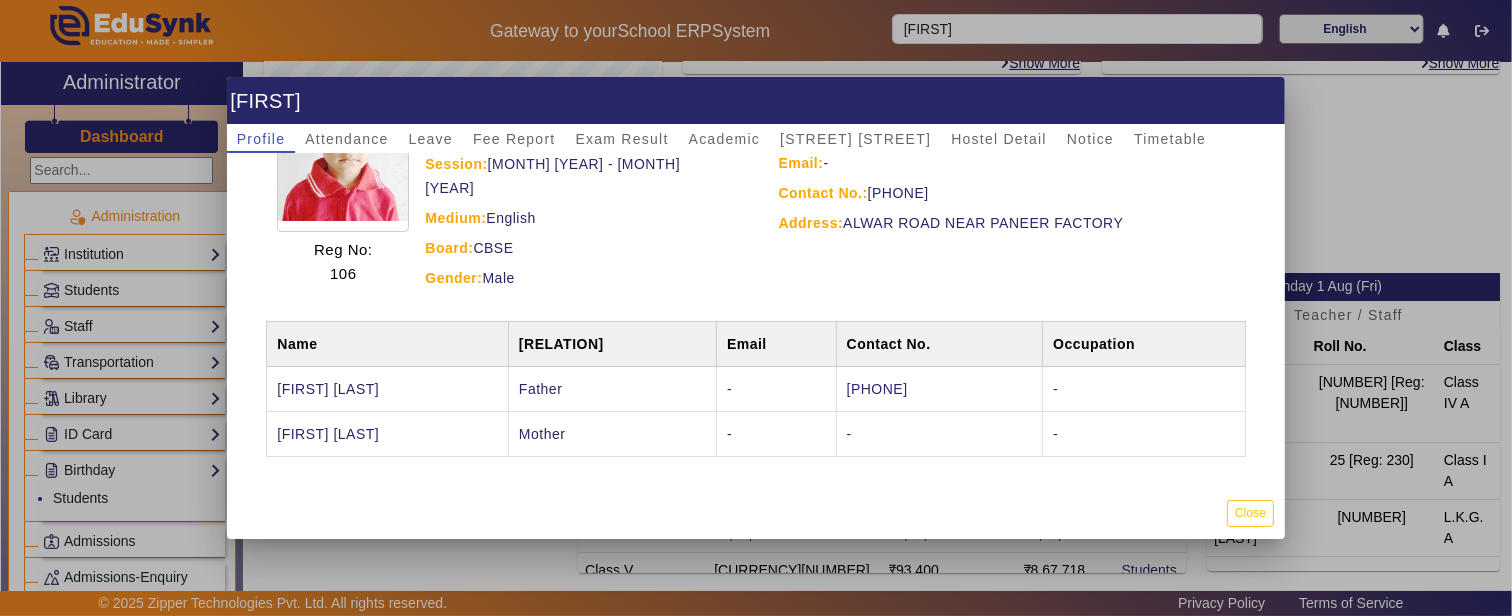 drag, startPoint x: 942, startPoint y: 25, endPoint x: 988, endPoint y: 38, distance: 47.801674 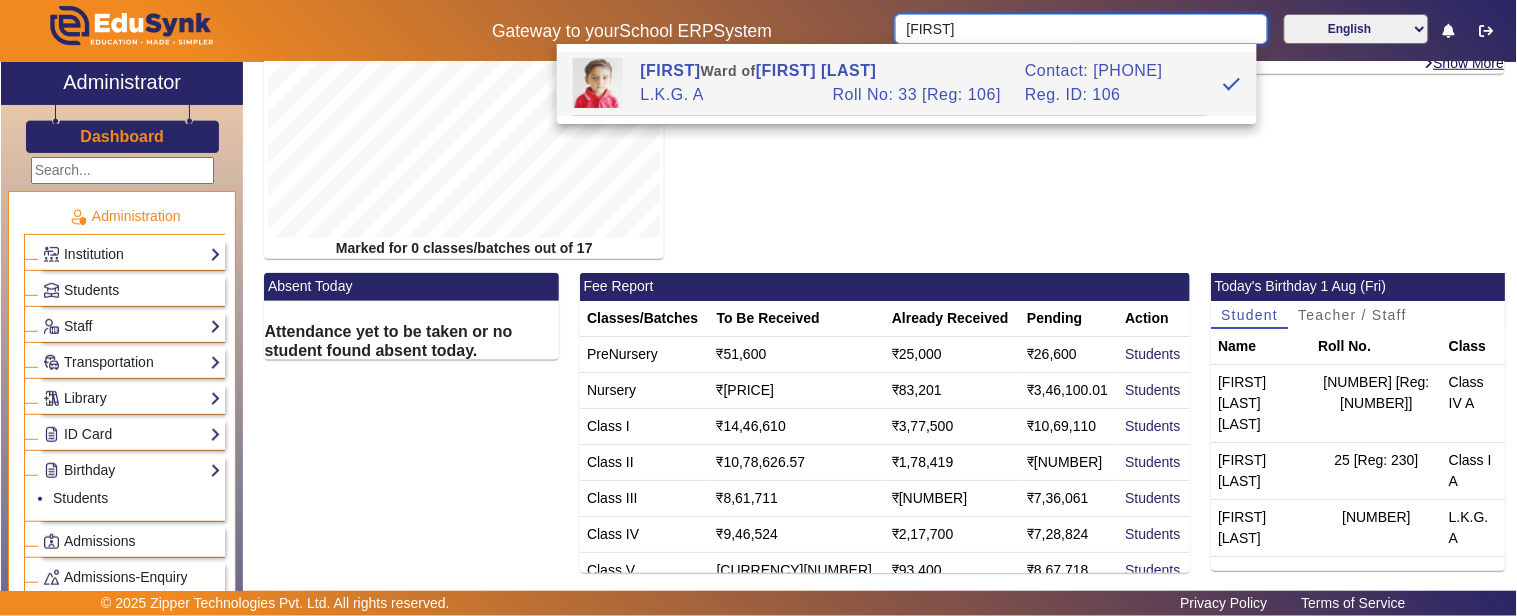 click on "Gateway to your School ERP System SPARSH English हिंदी (Hindi) ಕನ್ನಡ (Kannada) தமிழ் (Tamil) ଓଡିଆ (Odia) ਪੰਜਾਬੀ (Punjabi) मराठी (Marathi) മലയാളം (Malayalam) తెలుగు (Telugu) অসমীয়া (Assamese) ગુજરાતી (Gujarati) বাংলা (Bengali) X Administrator Dashboard Administration Institution Institution Details Session Configuration Classes/Batches Subjects Students Staff Teachers Non Teaching Staff Driver Support Staff Transportation Overview Vehicle Directory Routes Trip Record Library Overview Configuration Book Lists Issue a Book List of Books Issued Card Penalties ID Card Students Teachers Non Teaching Staff Template Birthday Students Admissions Admissions-Enquiry Front Desk Visitors Book Postal Receipt Postal Dispatch Phone Call Logs Complaint Book Report Import History App Invites Other Reports Inventory Gallery List Add" at bounding box center (758, 308) 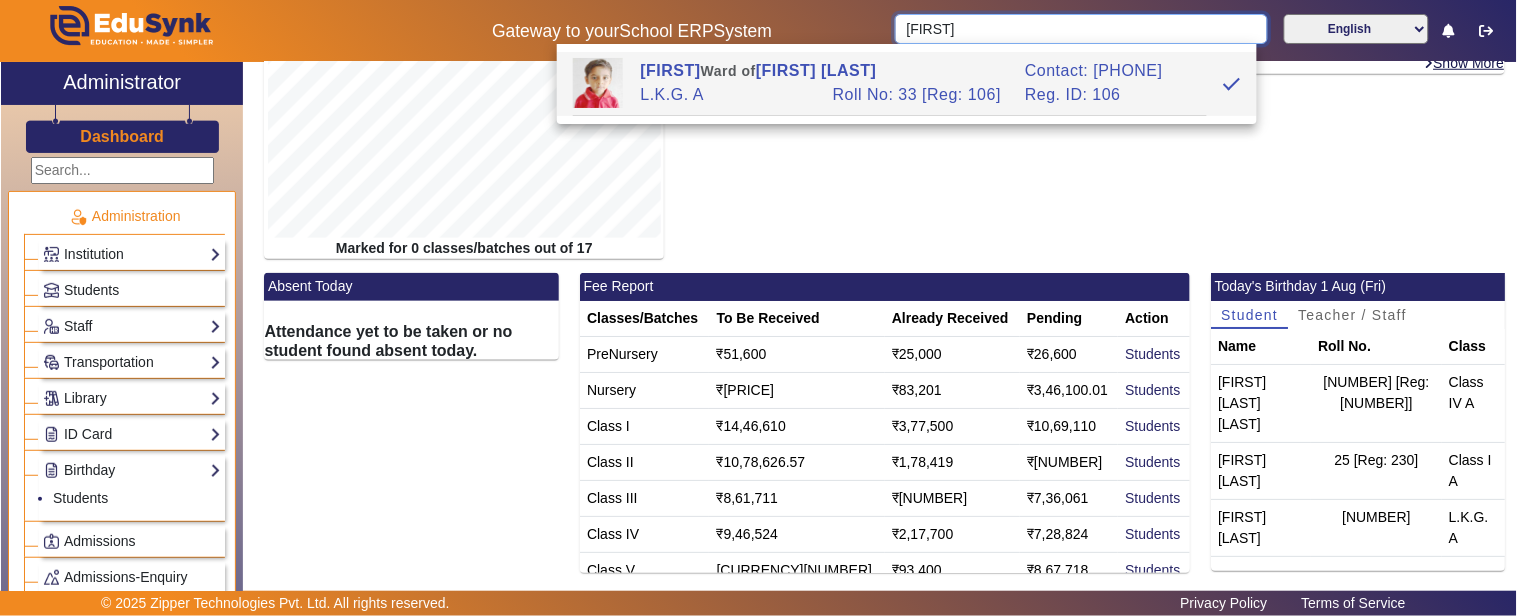 type on "=" 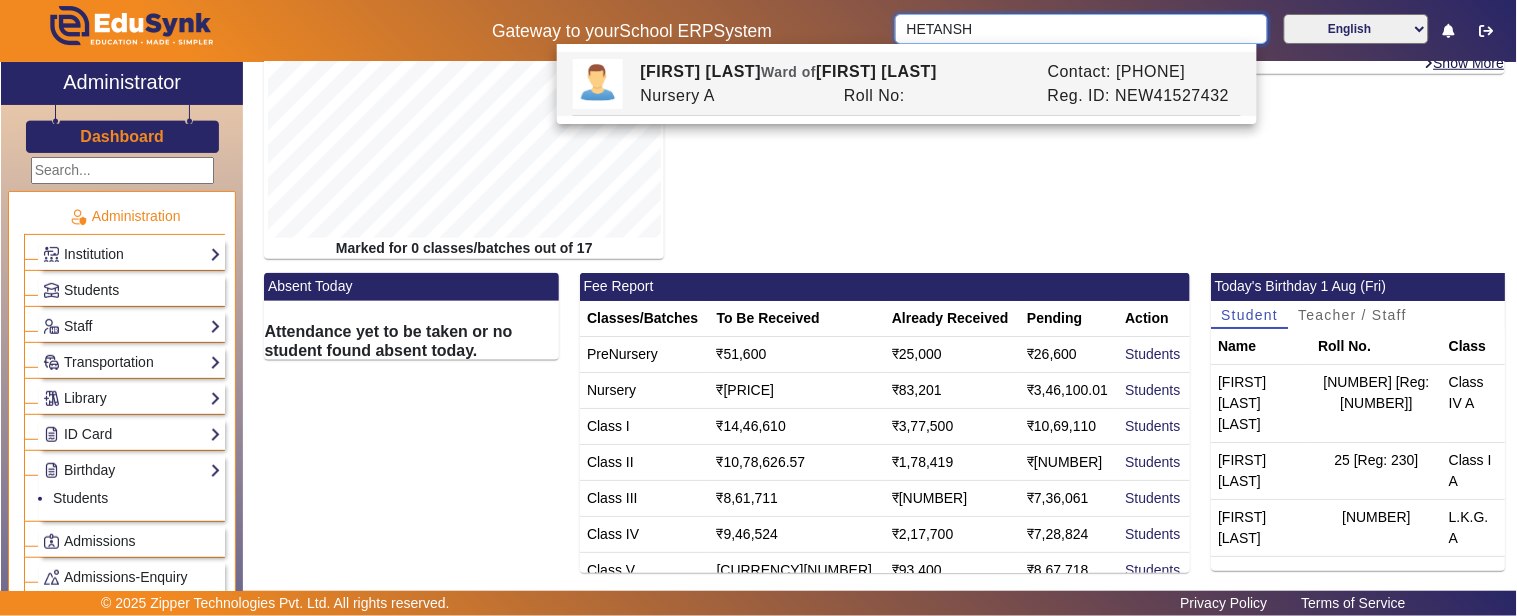 click on "HETANSH" at bounding box center [1081, 29] 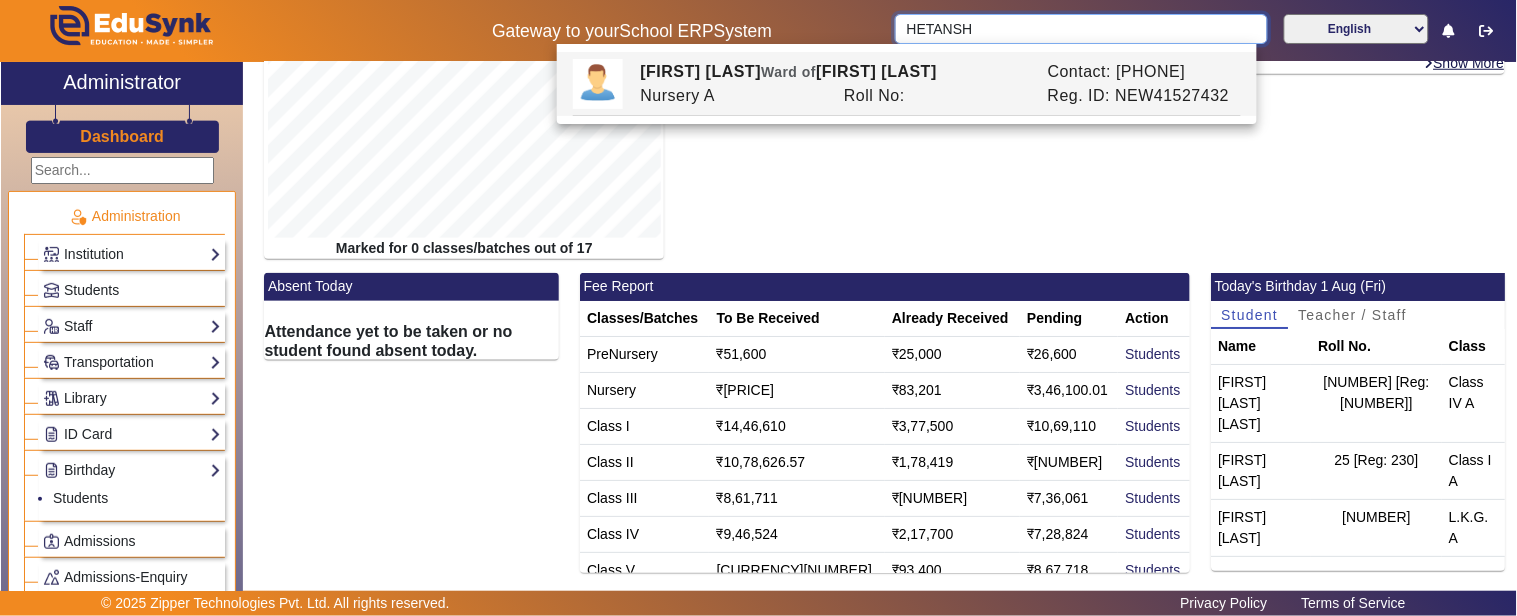 drag, startPoint x: 988, startPoint y: 26, endPoint x: 852, endPoint y: 18, distance: 136.23509 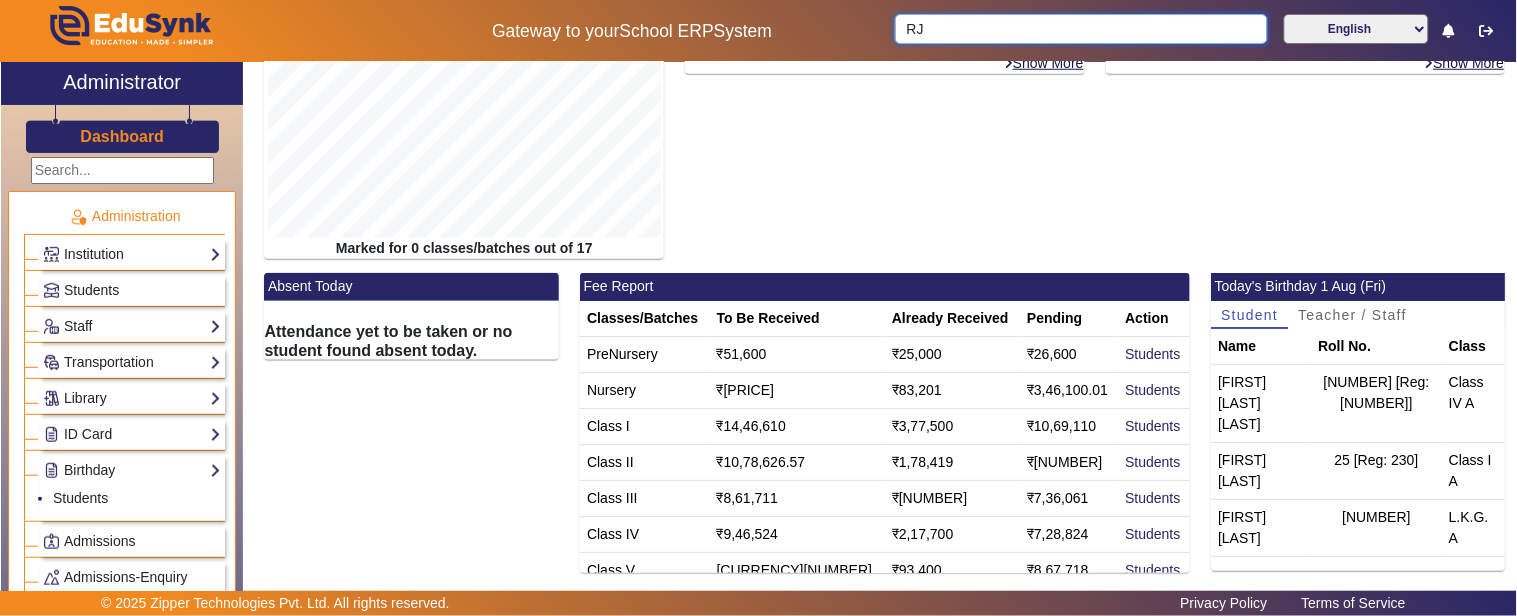 type on "R" 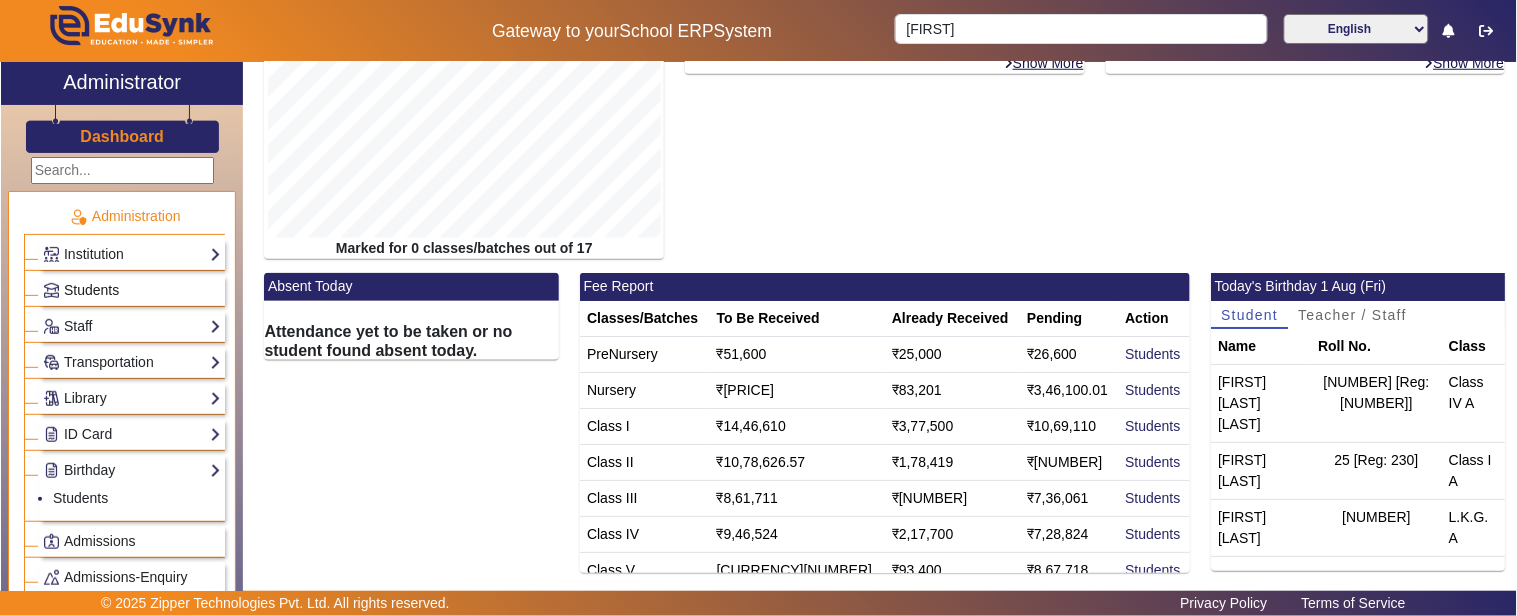 click on "Students" 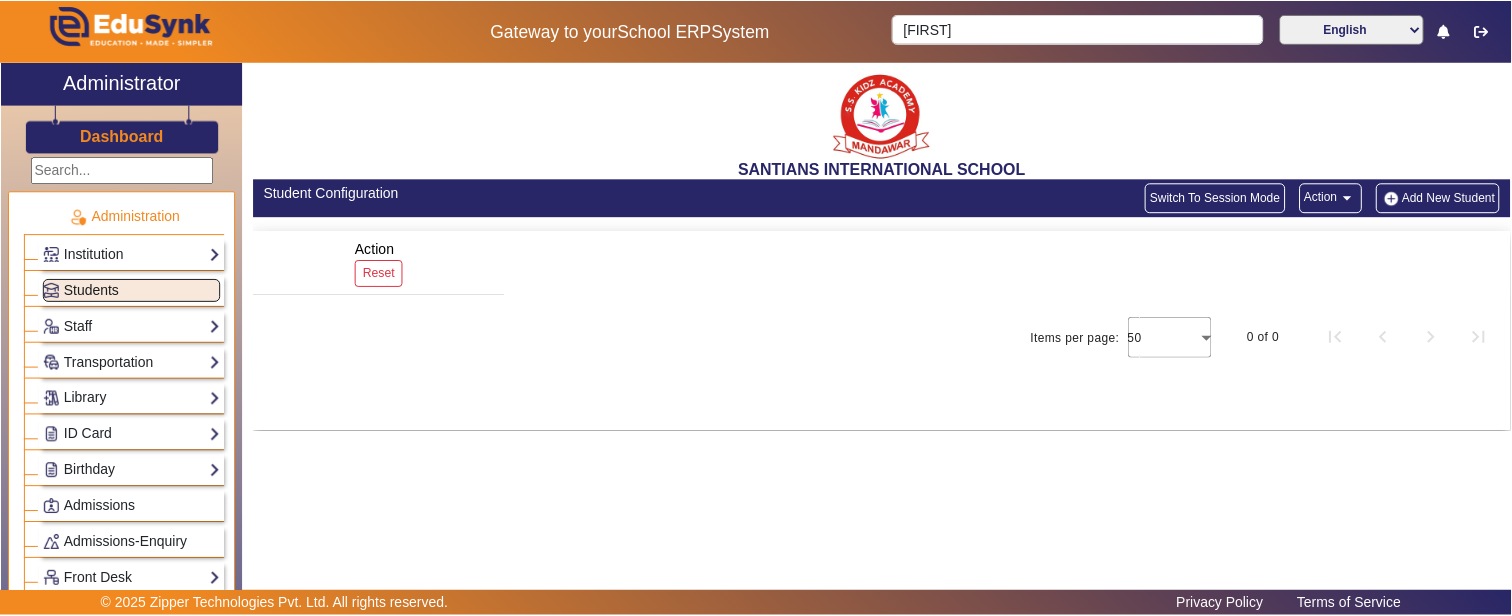 scroll, scrollTop: 0, scrollLeft: 0, axis: both 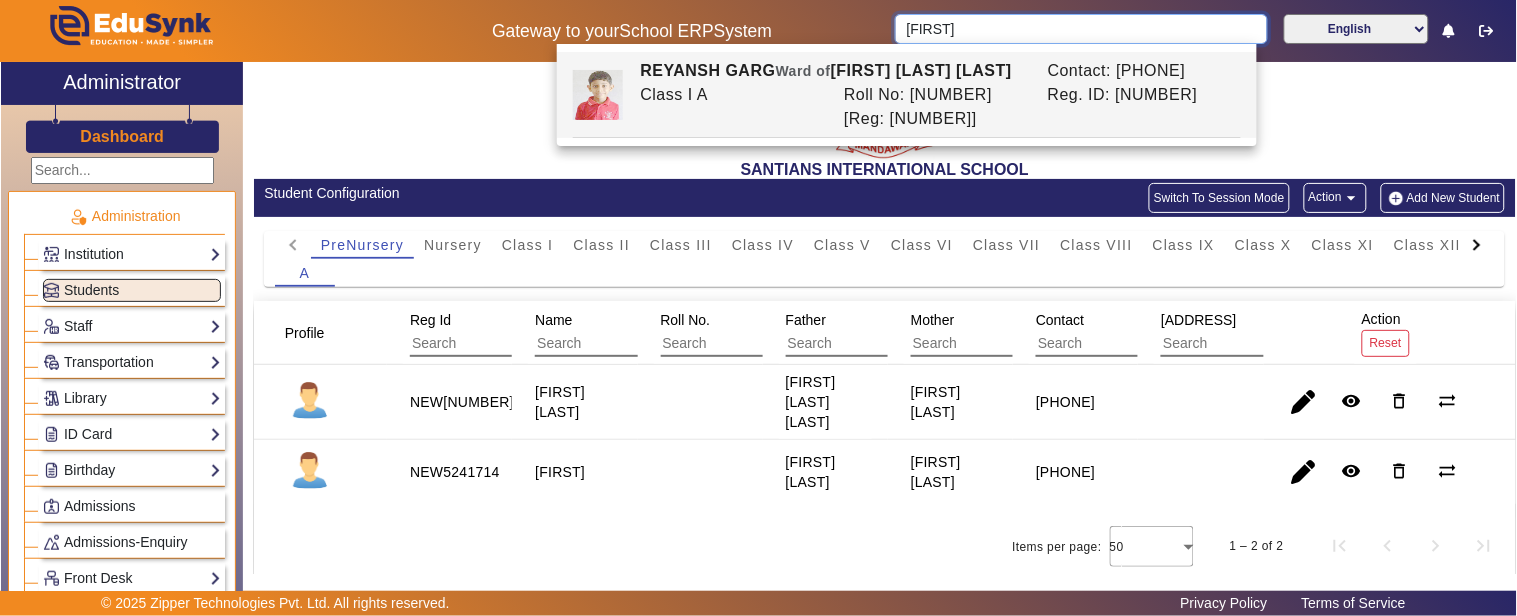 drag, startPoint x: 991, startPoint y: 21, endPoint x: 737, endPoint y: 25, distance: 254.0315 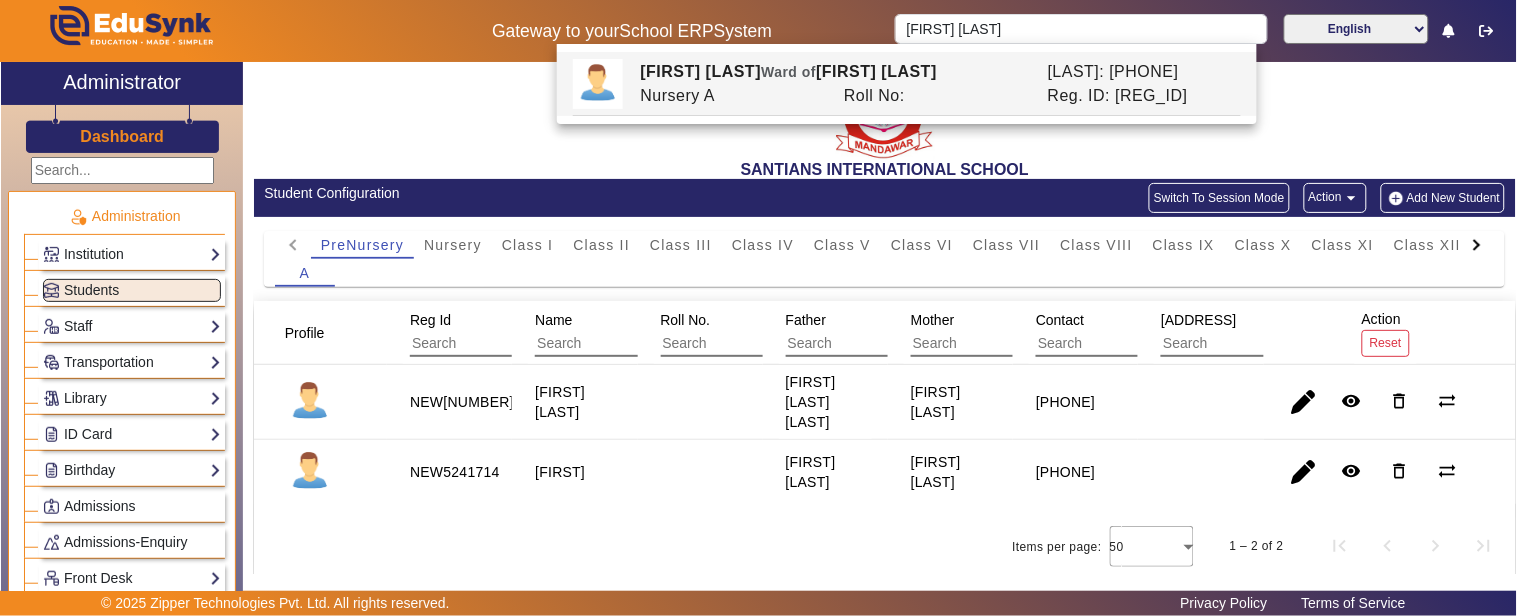 click on "Nursery A" at bounding box center (732, 96) 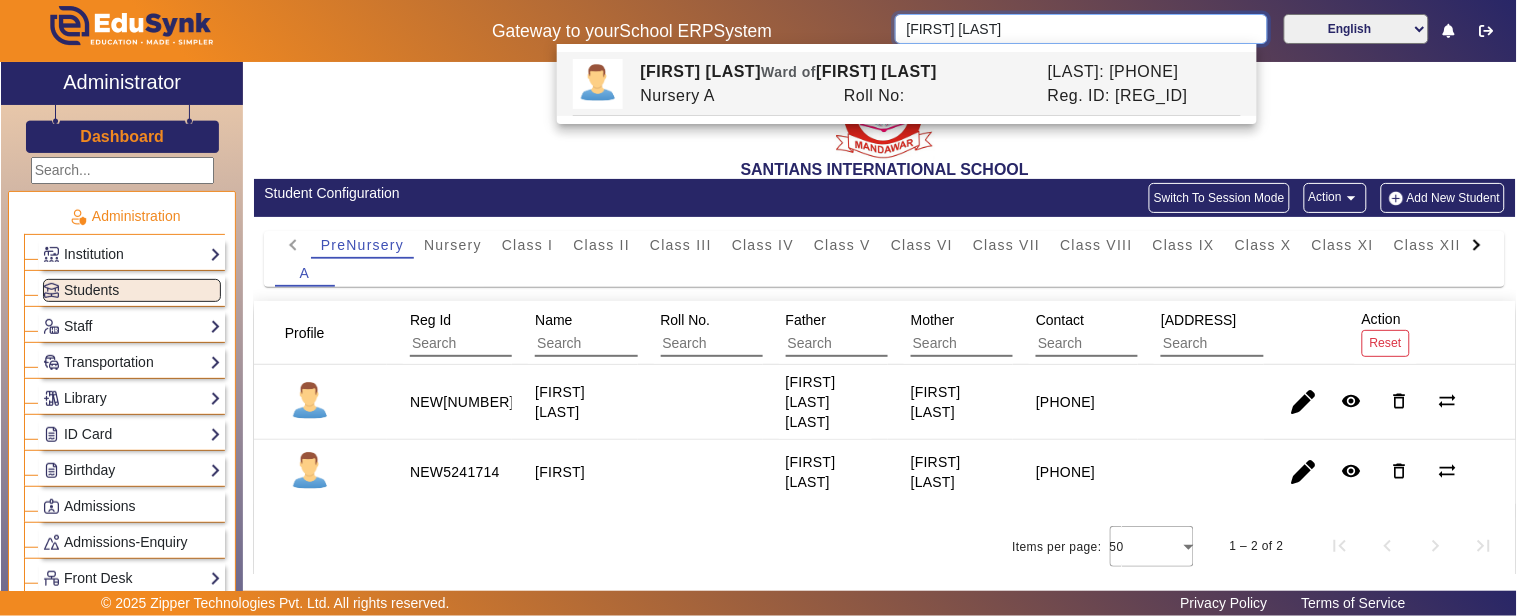 type on "[FIRST] [LAST]" 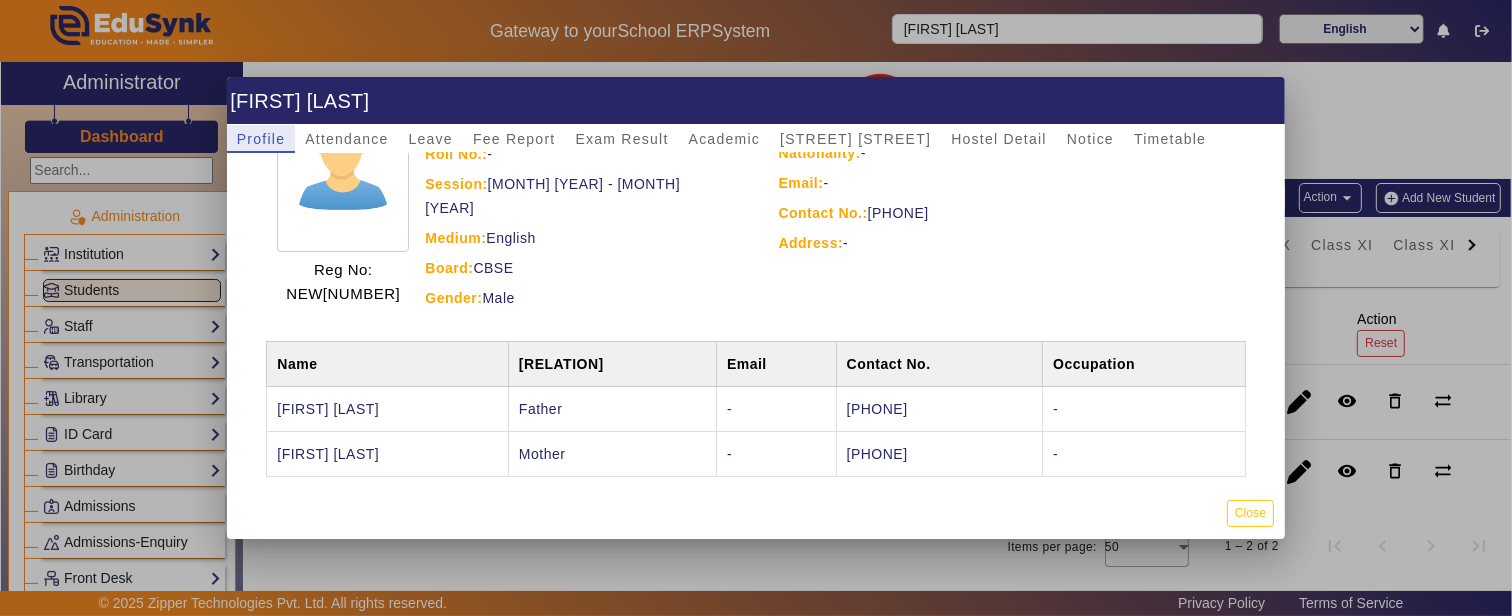 scroll, scrollTop: 192, scrollLeft: 0, axis: vertical 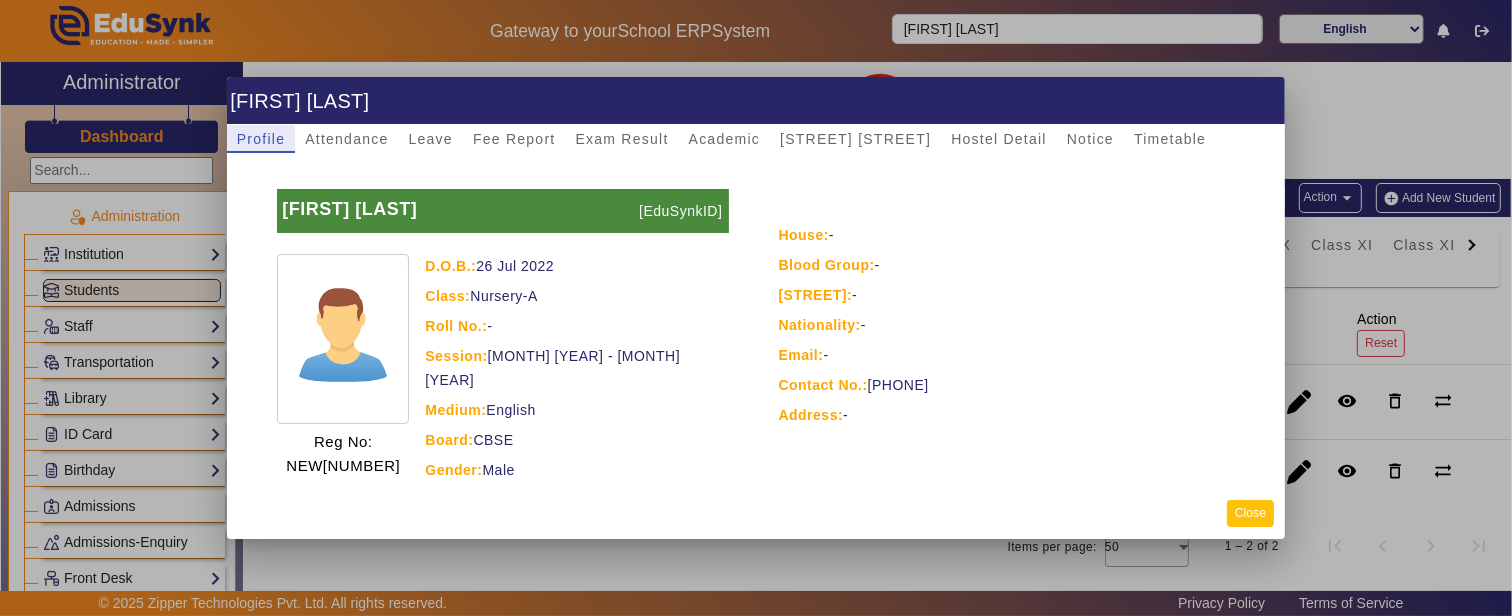 click on "Close" 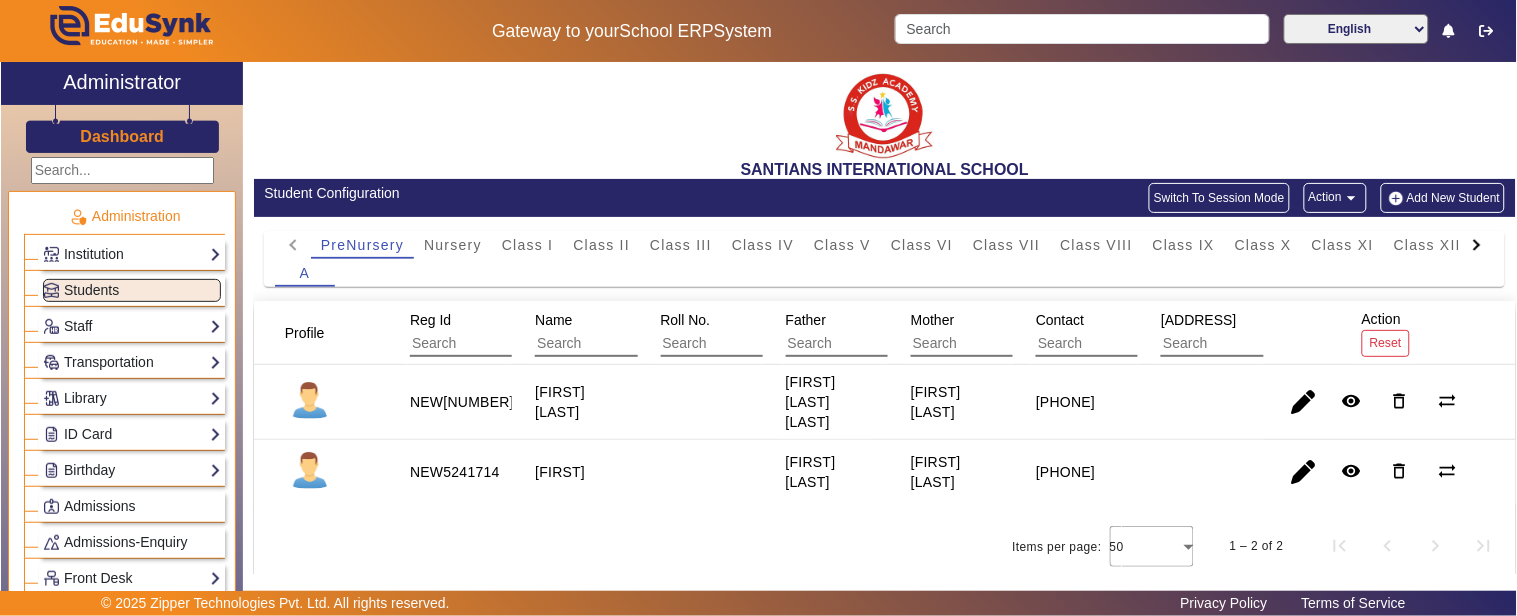 click on "Dashboard" 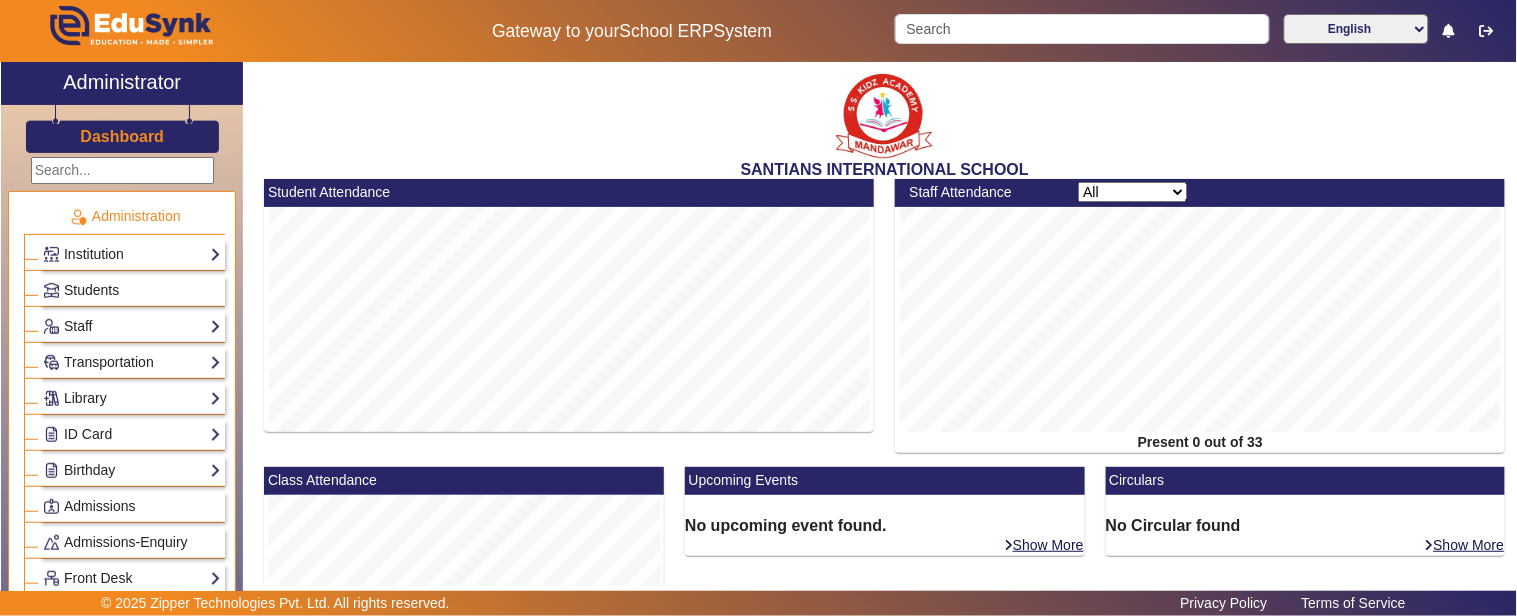 click on "Dashboard" 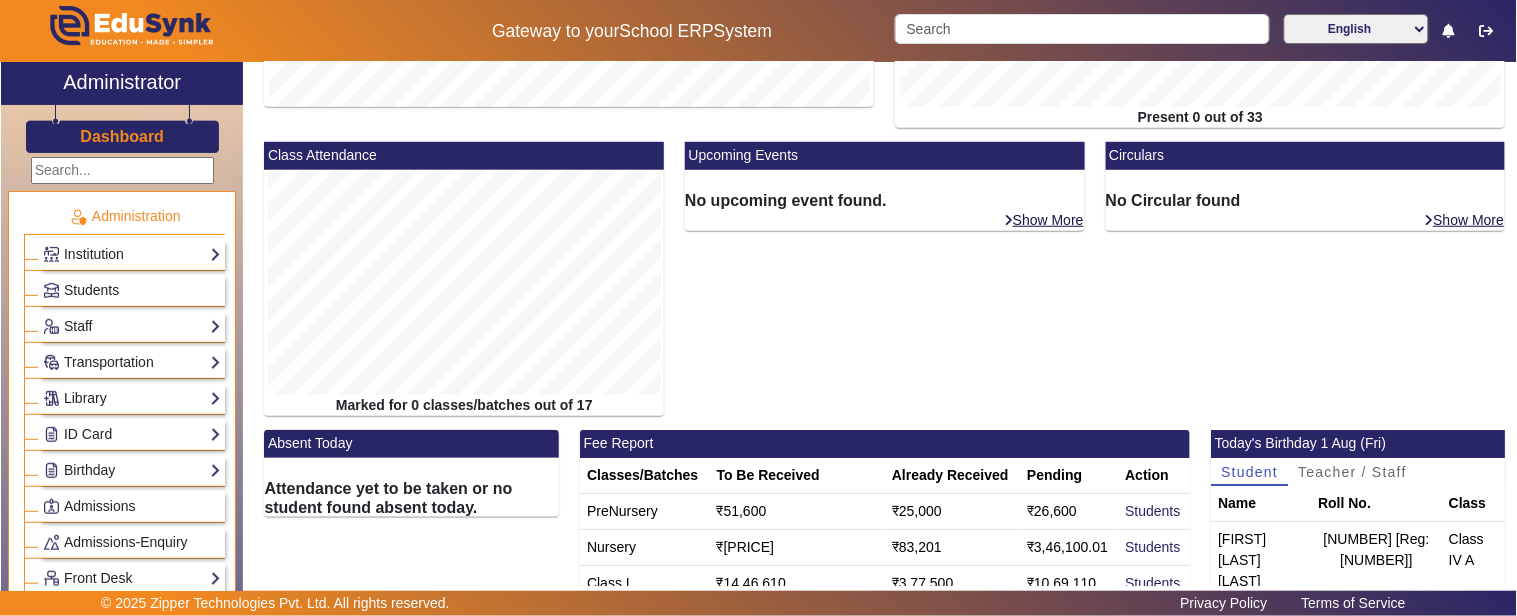 scroll, scrollTop: 482, scrollLeft: 0, axis: vertical 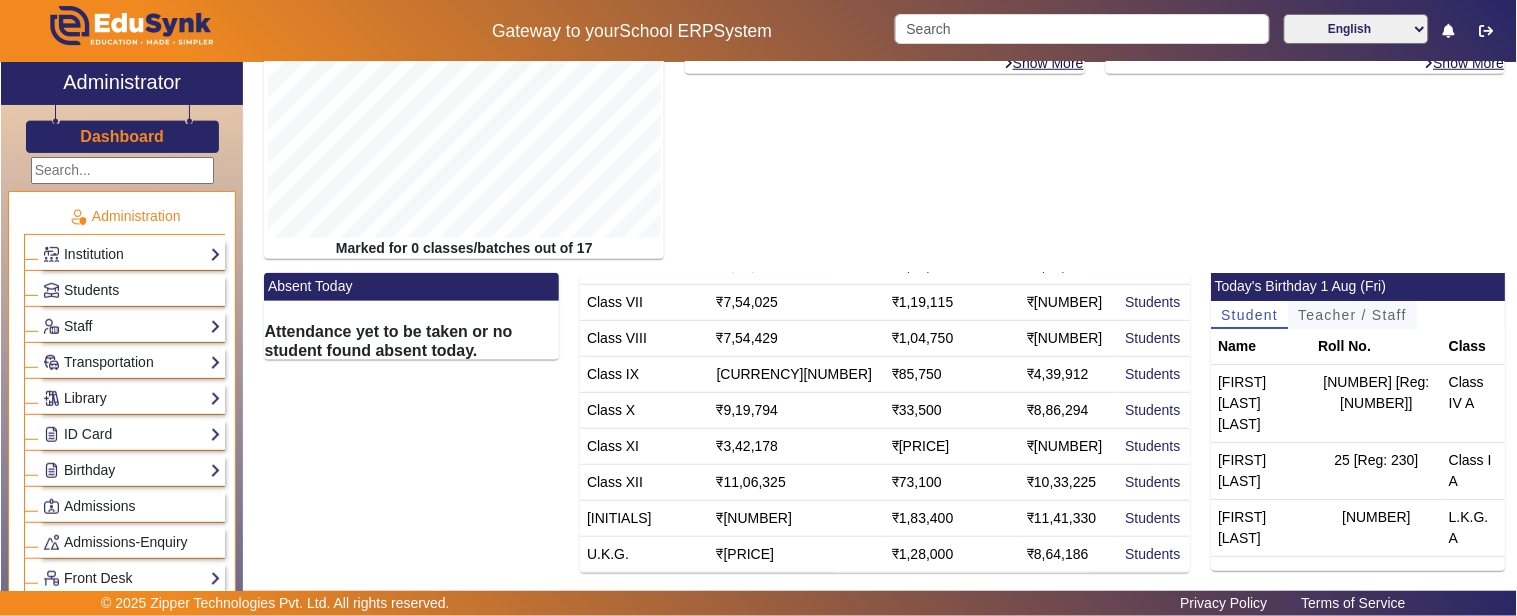 click on "Teacher / Staff" at bounding box center (1352, 315) 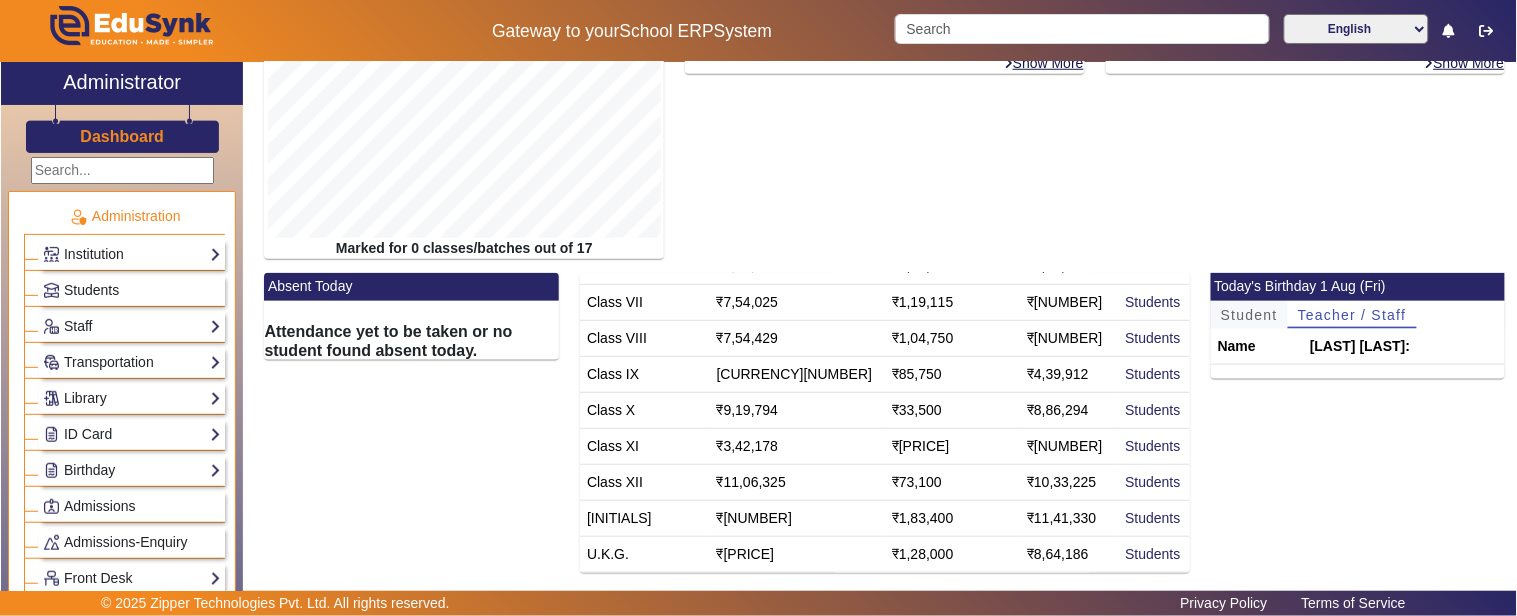 click on "Student" at bounding box center [1249, 315] 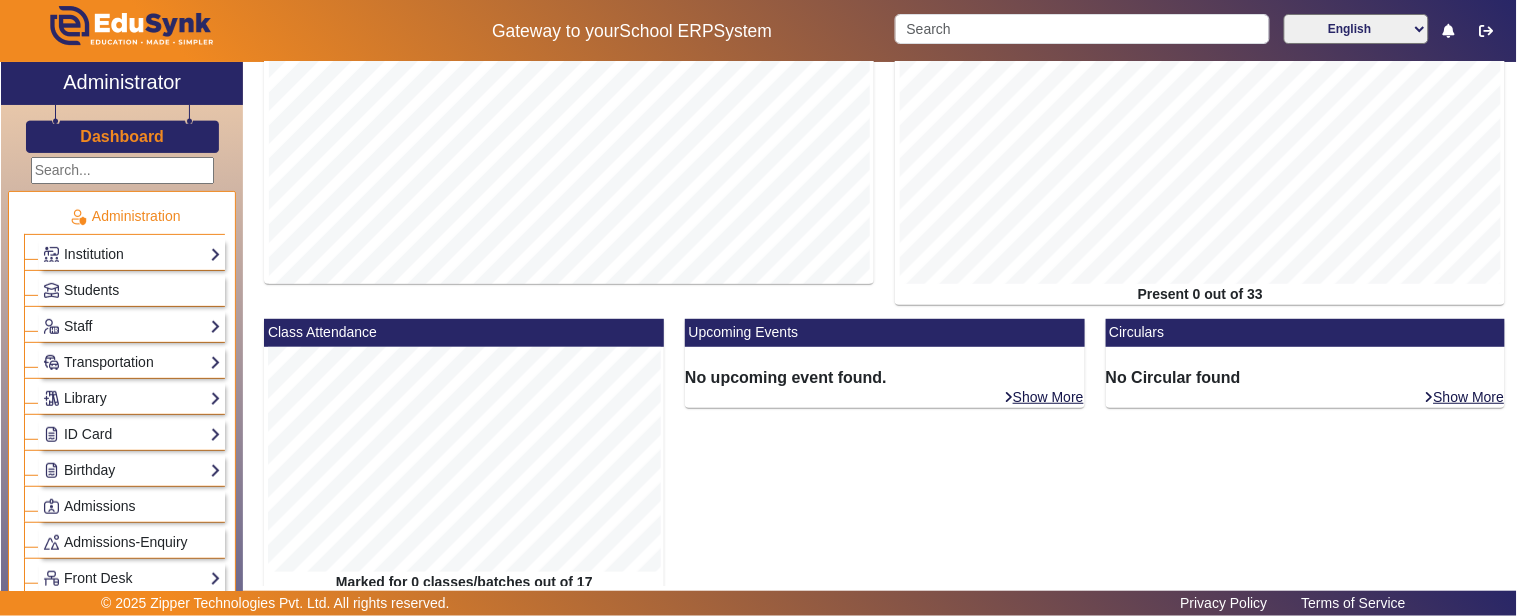 scroll, scrollTop: 0, scrollLeft: 0, axis: both 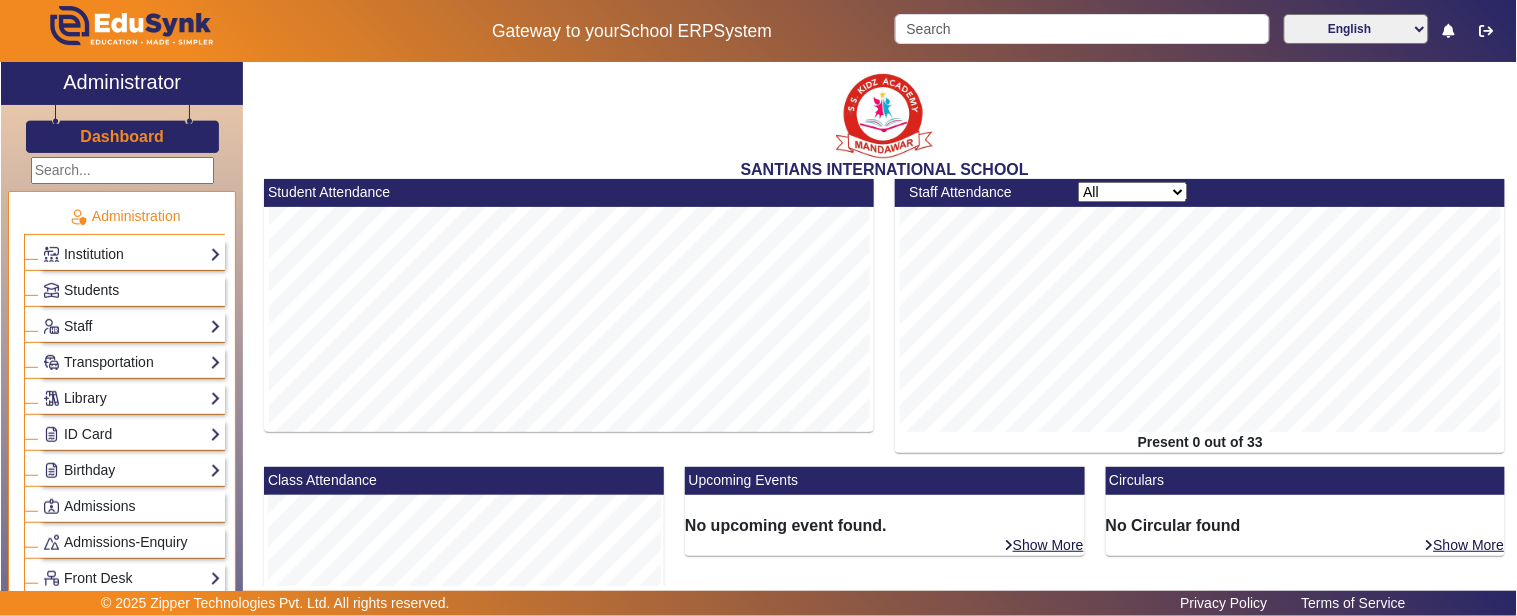 click on "Dashboard" 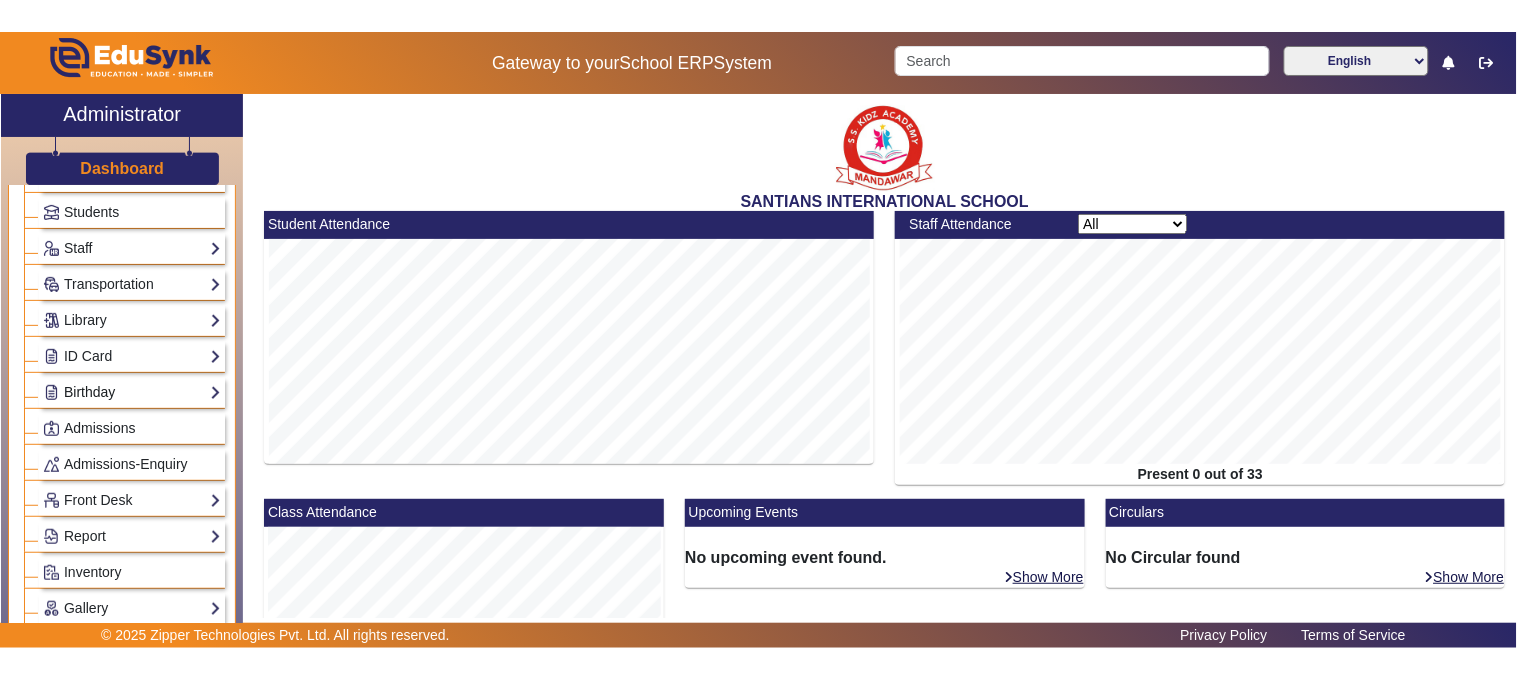 scroll, scrollTop: 0, scrollLeft: 0, axis: both 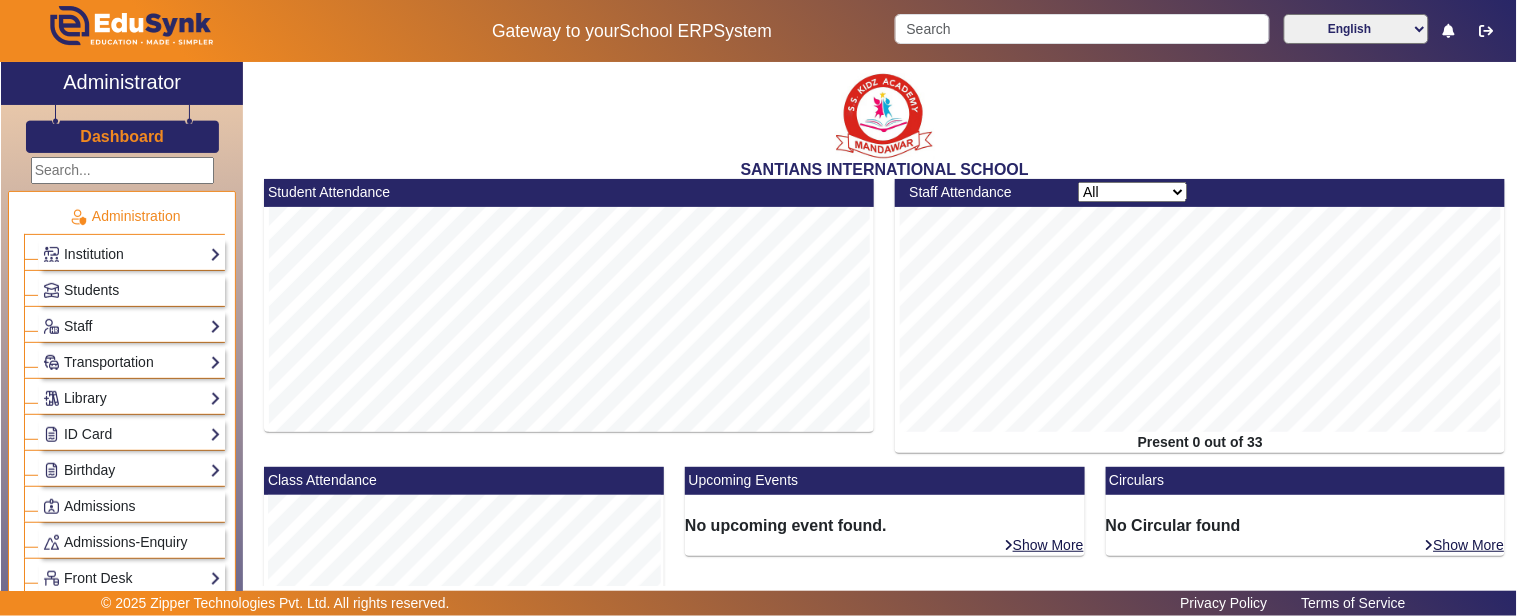 drag, startPoint x: 735, startPoint y: 155, endPoint x: 1078, endPoint y: 166, distance: 343.17633 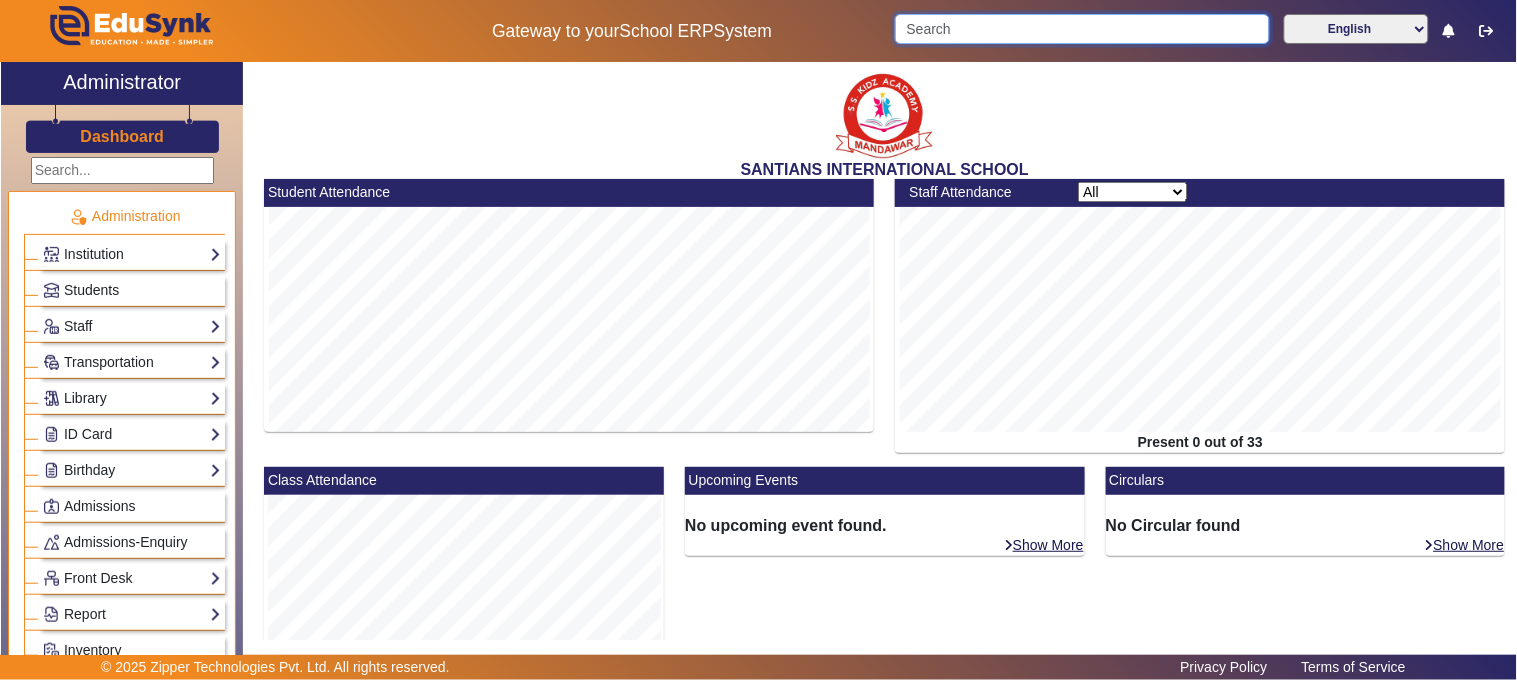 click at bounding box center (1082, 29) 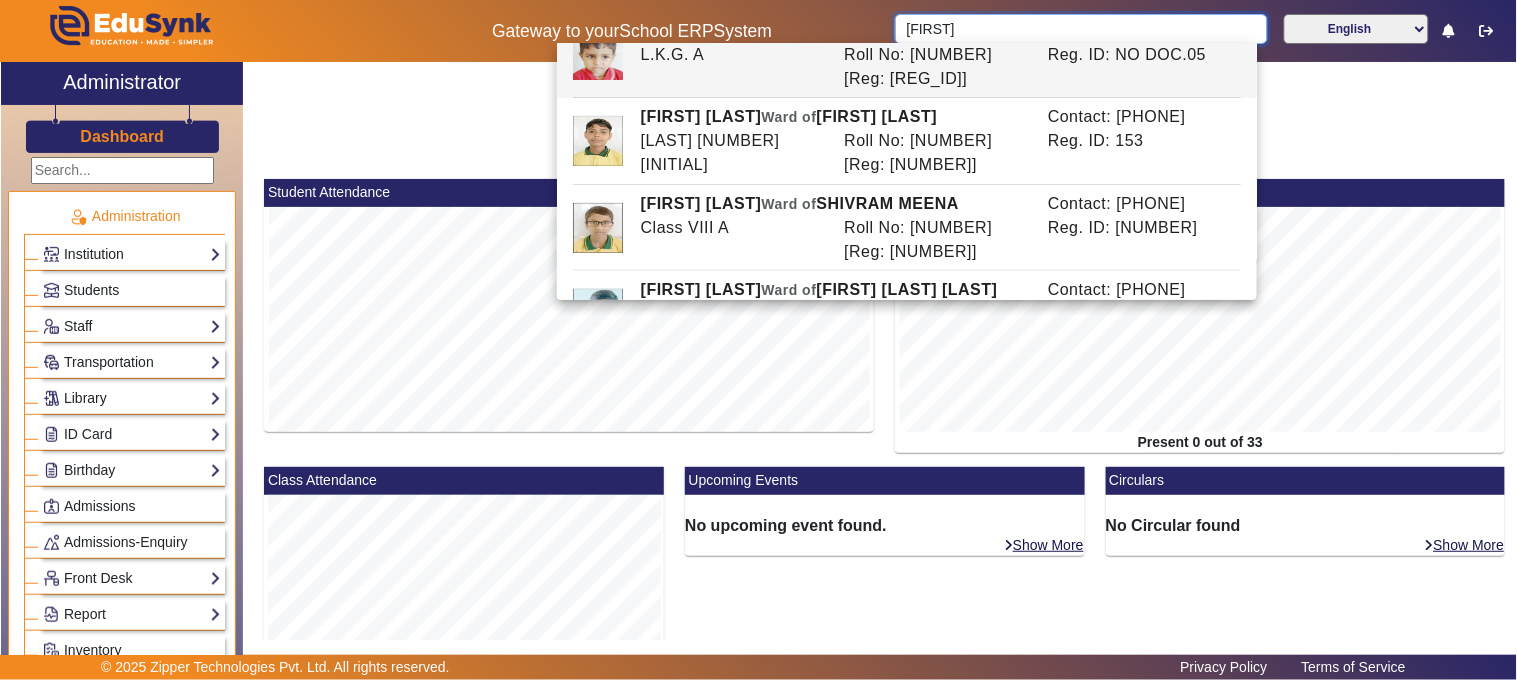 scroll, scrollTop: 62, scrollLeft: 0, axis: vertical 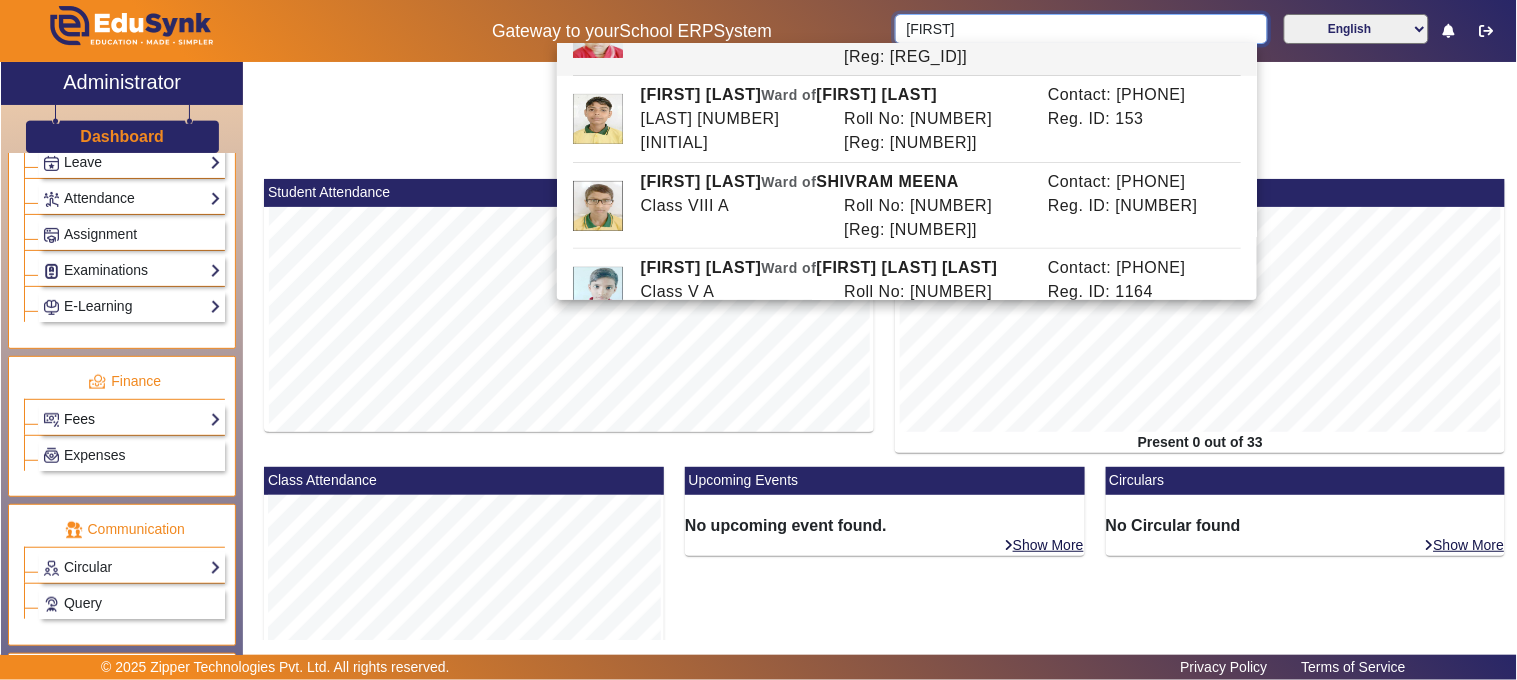 type on "[FIRST]" 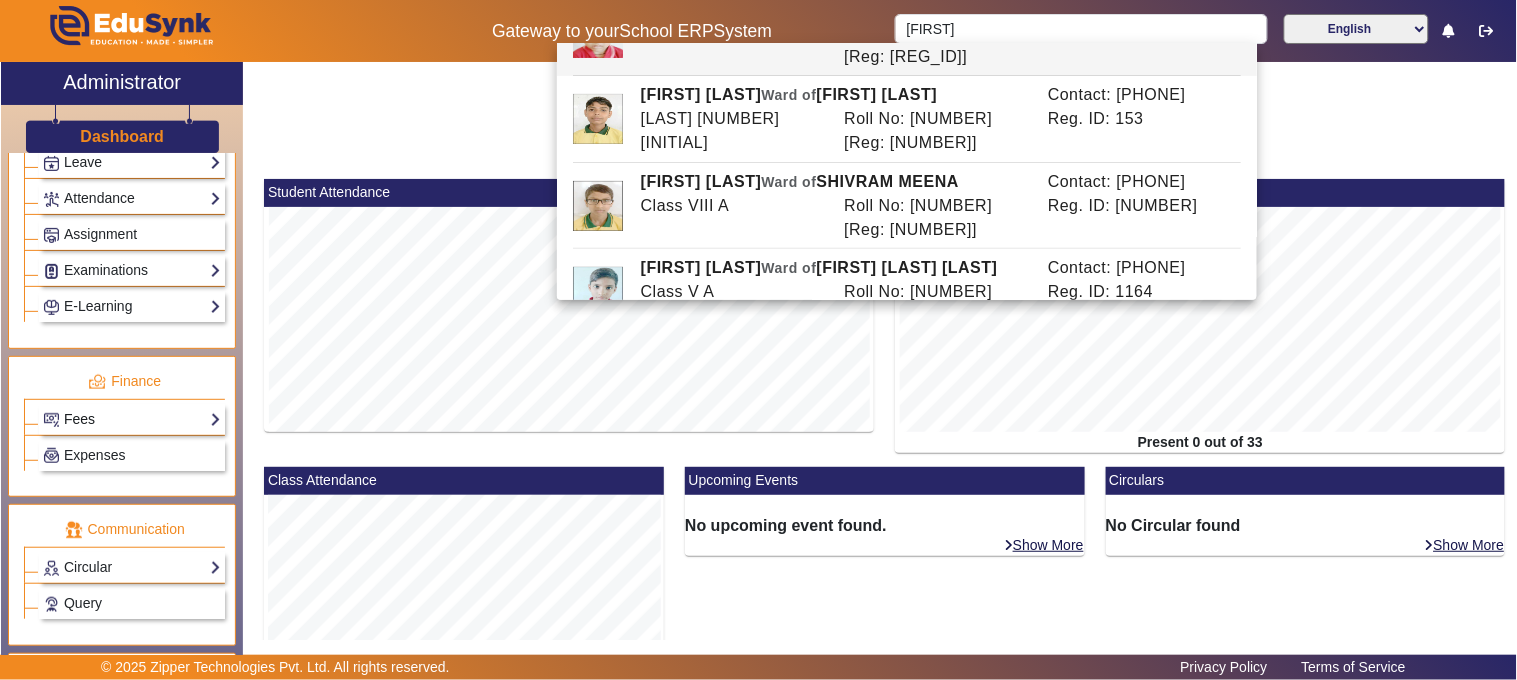 click on "Fees" 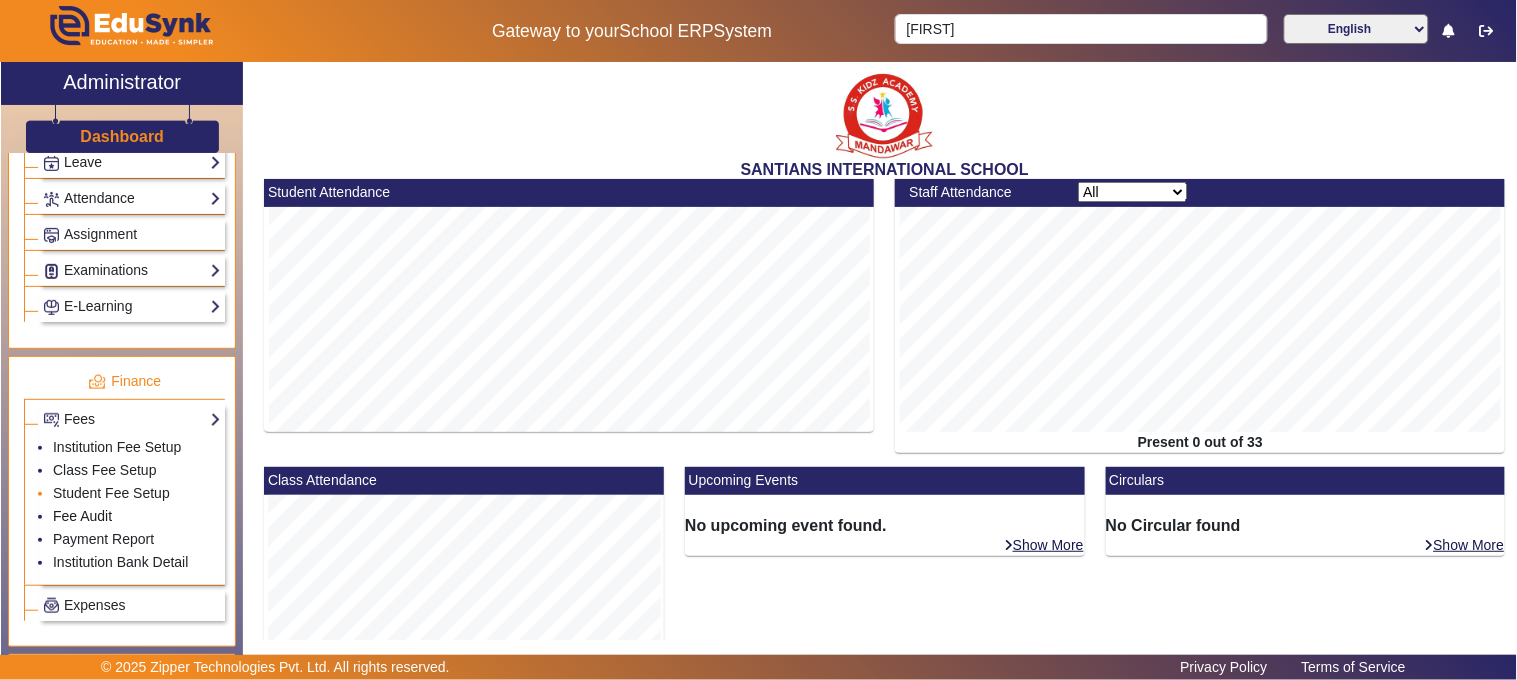 drag, startPoint x: 86, startPoint y: 516, endPoint x: 98, endPoint y: 505, distance: 16.27882 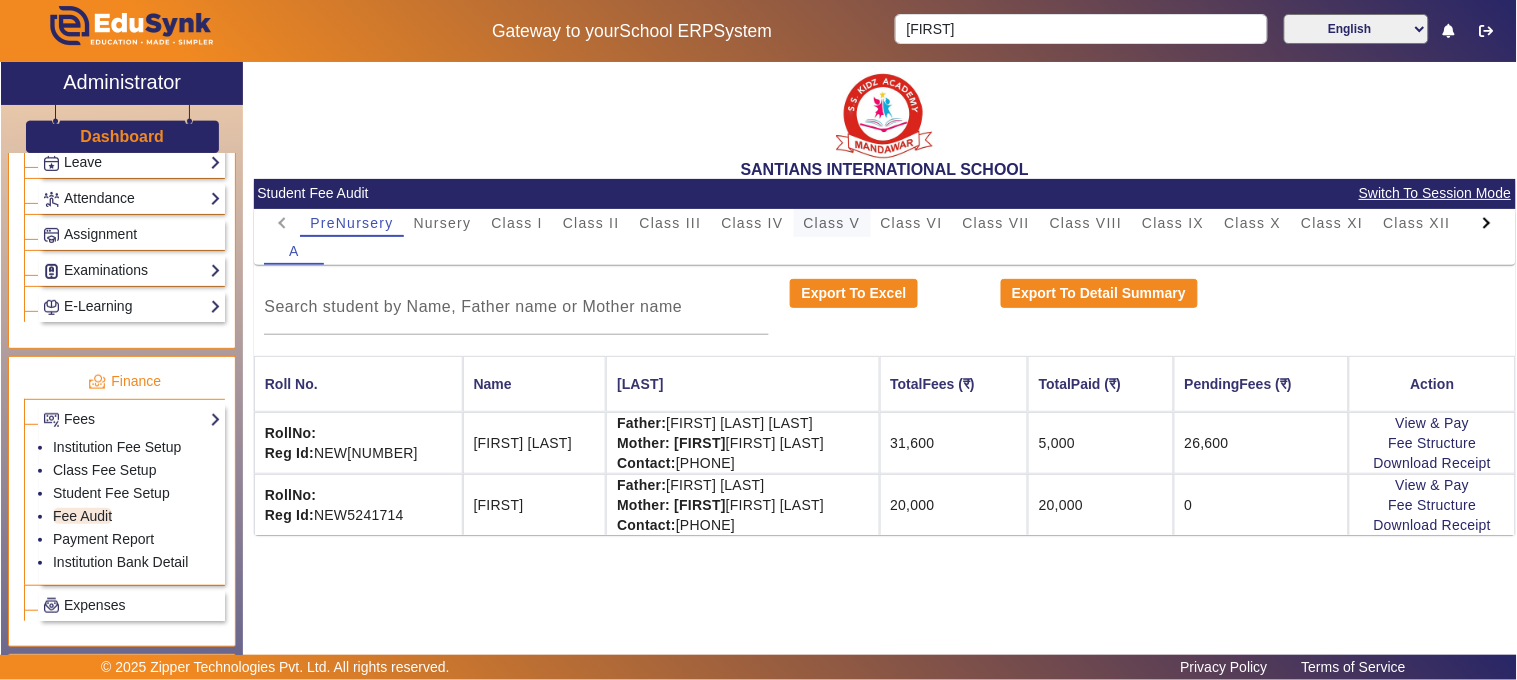 click on "Class V" at bounding box center [832, 223] 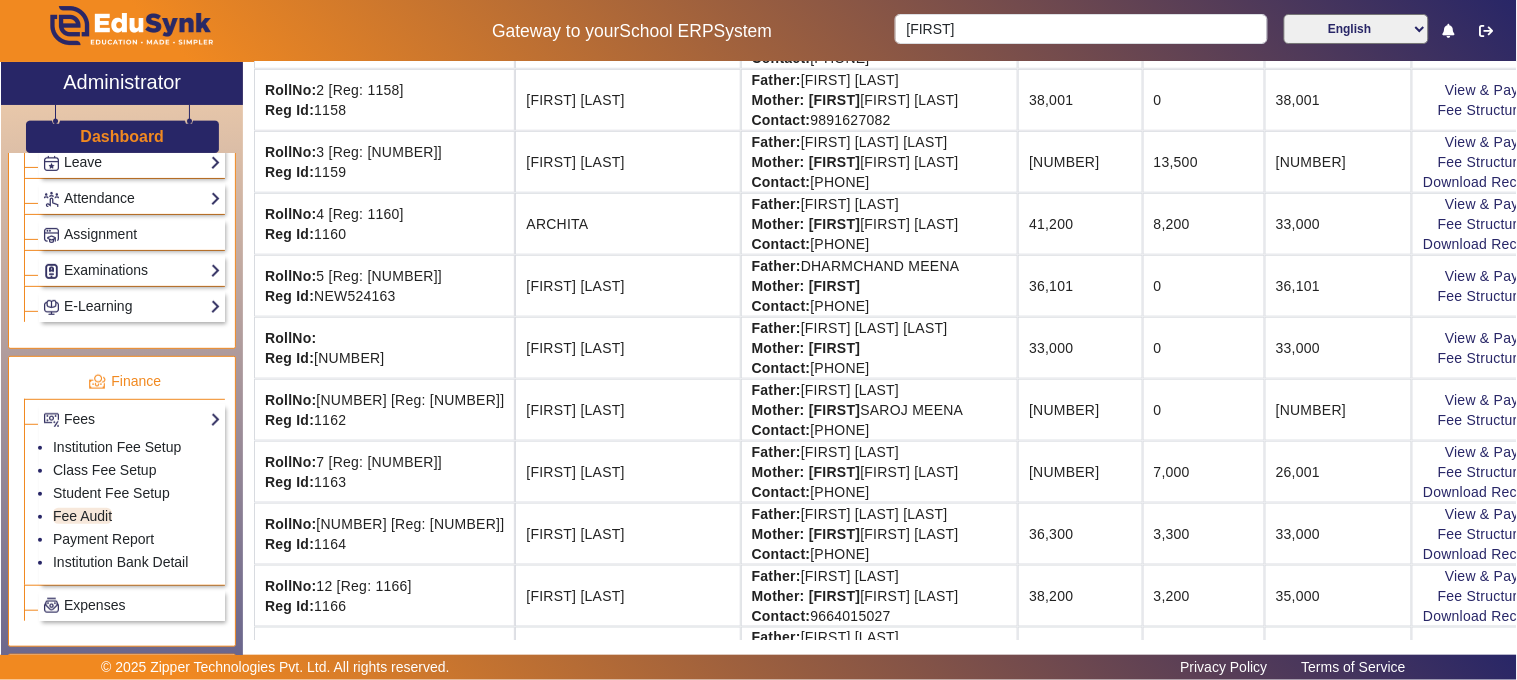 scroll, scrollTop: 444, scrollLeft: 0, axis: vertical 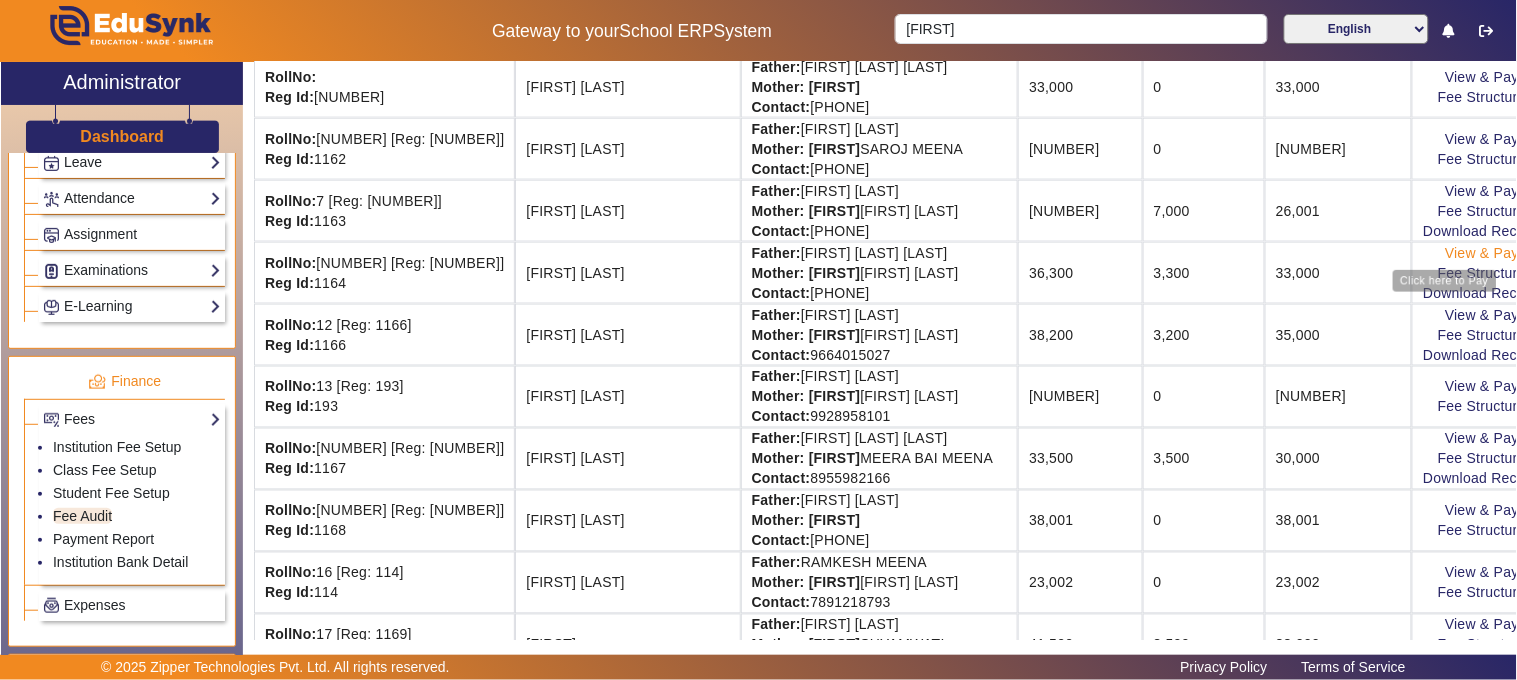 click on "View & Pay" 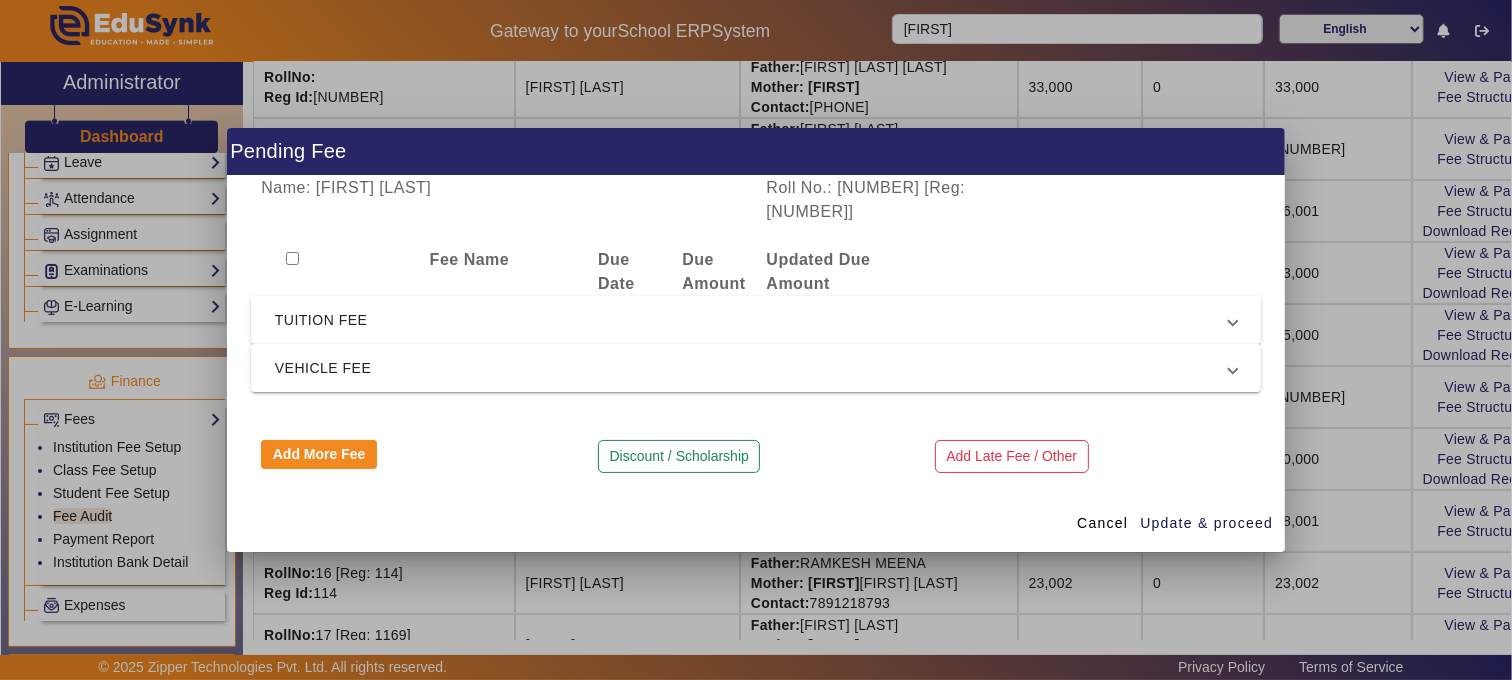 drag, startPoint x: 355, startPoint y: 307, endPoint x: 355, endPoint y: 325, distance: 18 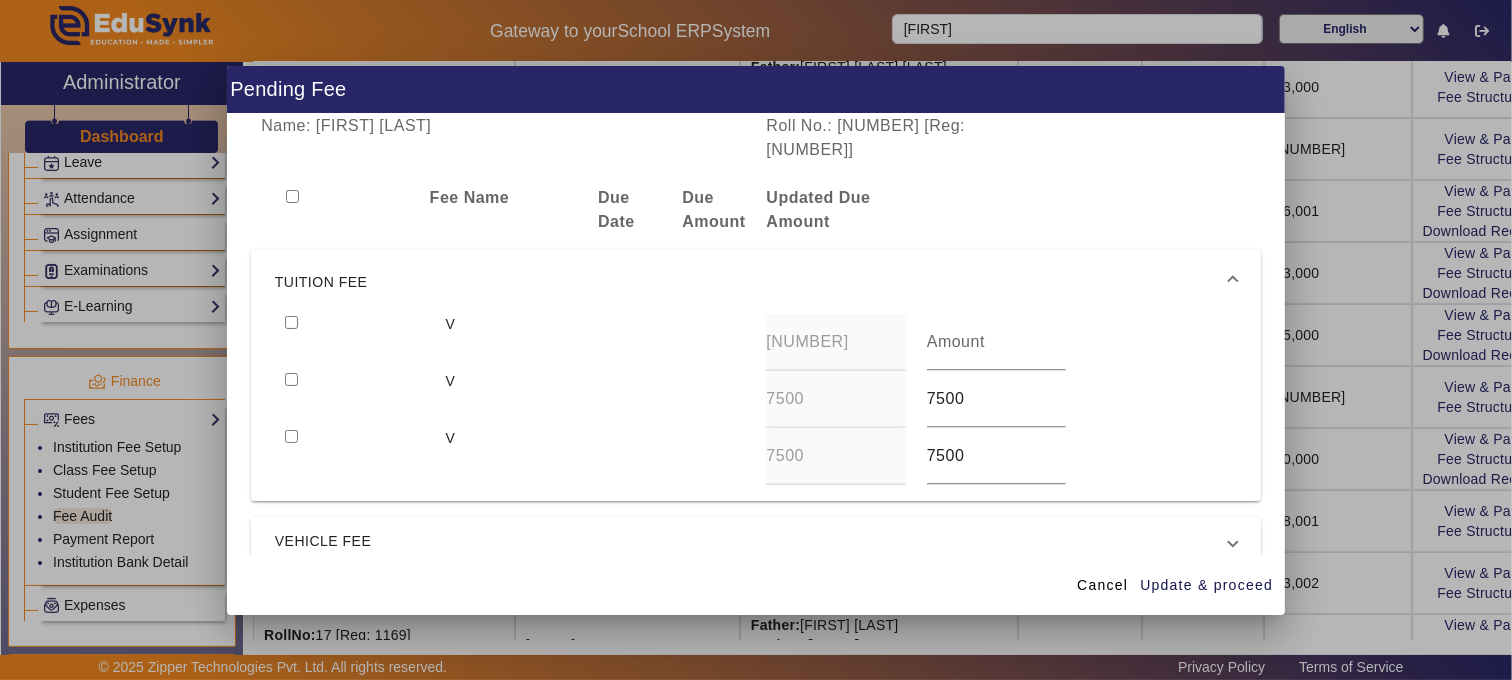 drag, startPoint x: 285, startPoint y: 293, endPoint x: 285, endPoint y: 325, distance: 32 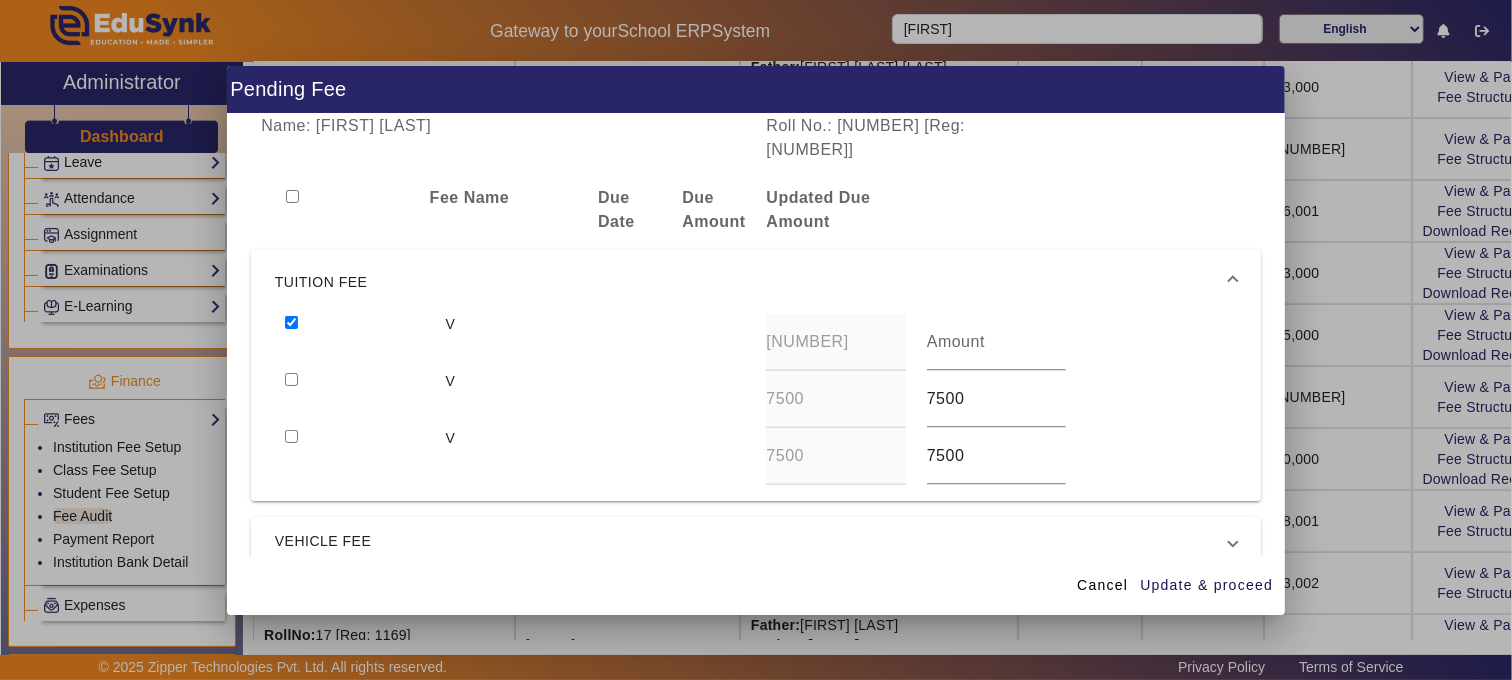 click at bounding box center [291, 379] 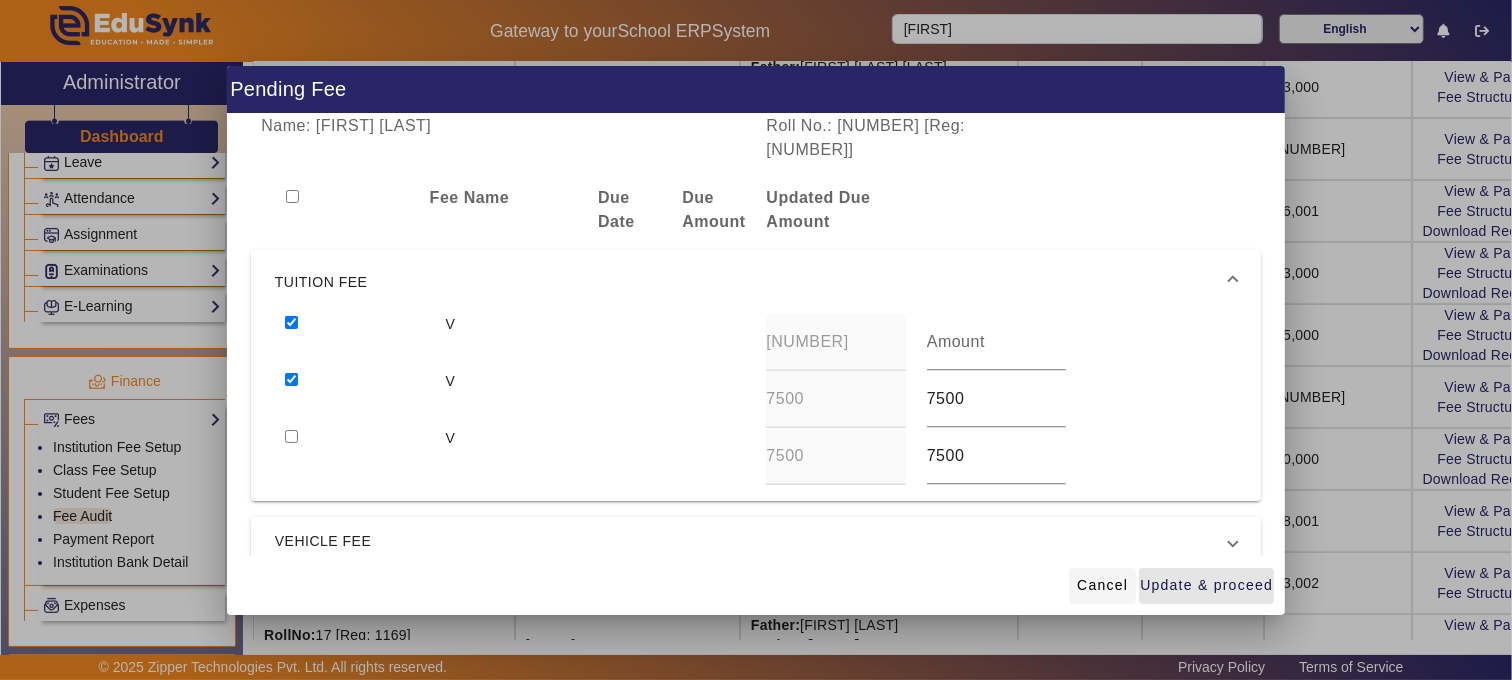 drag, startPoint x: 1228, startPoint y: 573, endPoint x: 1125, endPoint y: 588, distance: 104.0865 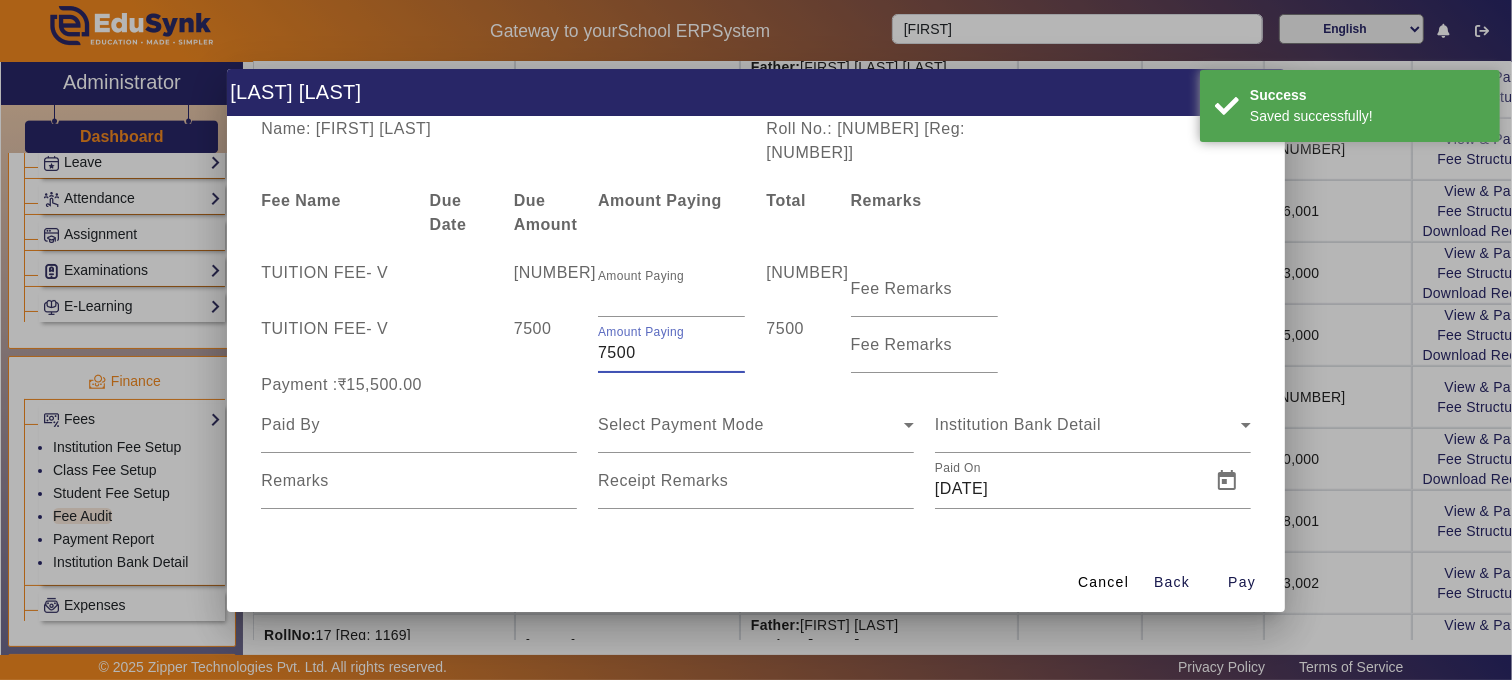 drag, startPoint x: 614, startPoint y: 341, endPoint x: 474, endPoint y: 341, distance: 140 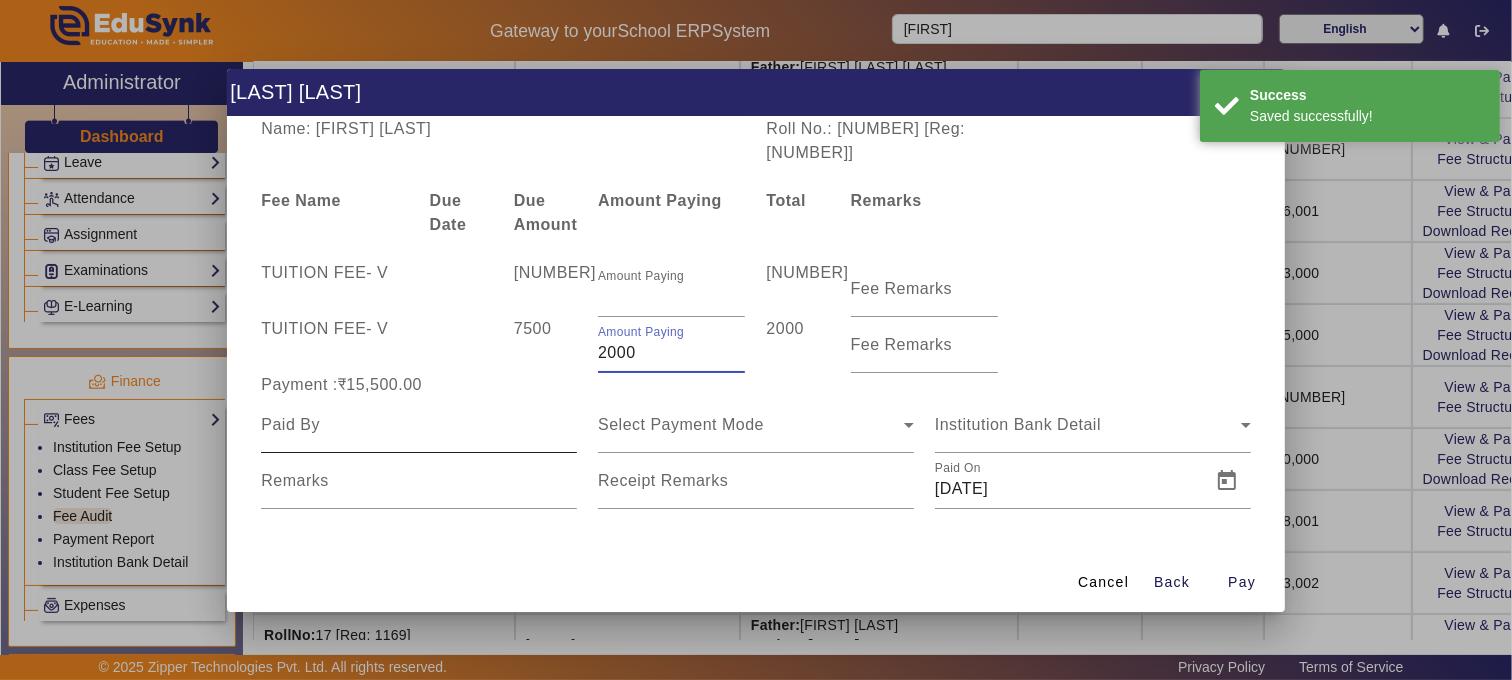 type on "2000" 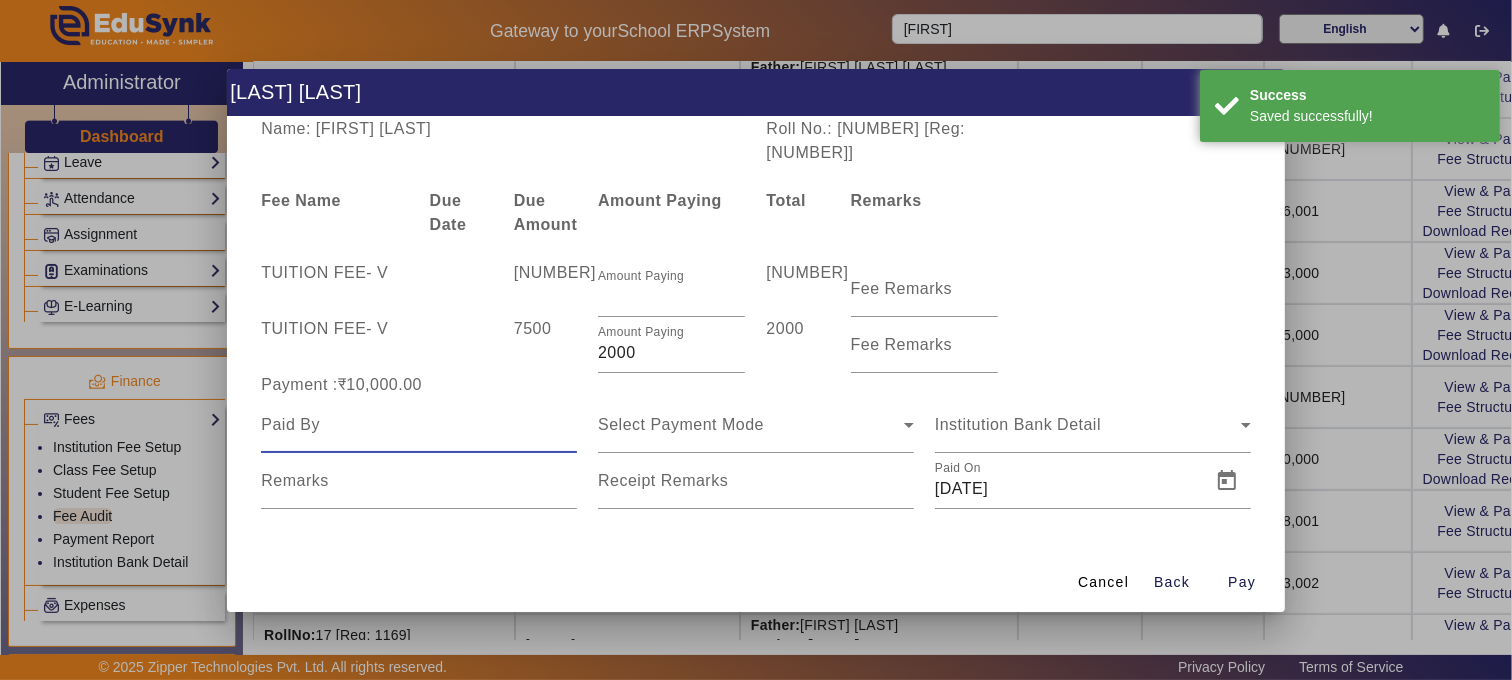 drag, startPoint x: 408, startPoint y: 401, endPoint x: 396, endPoint y: 422, distance: 24.186773 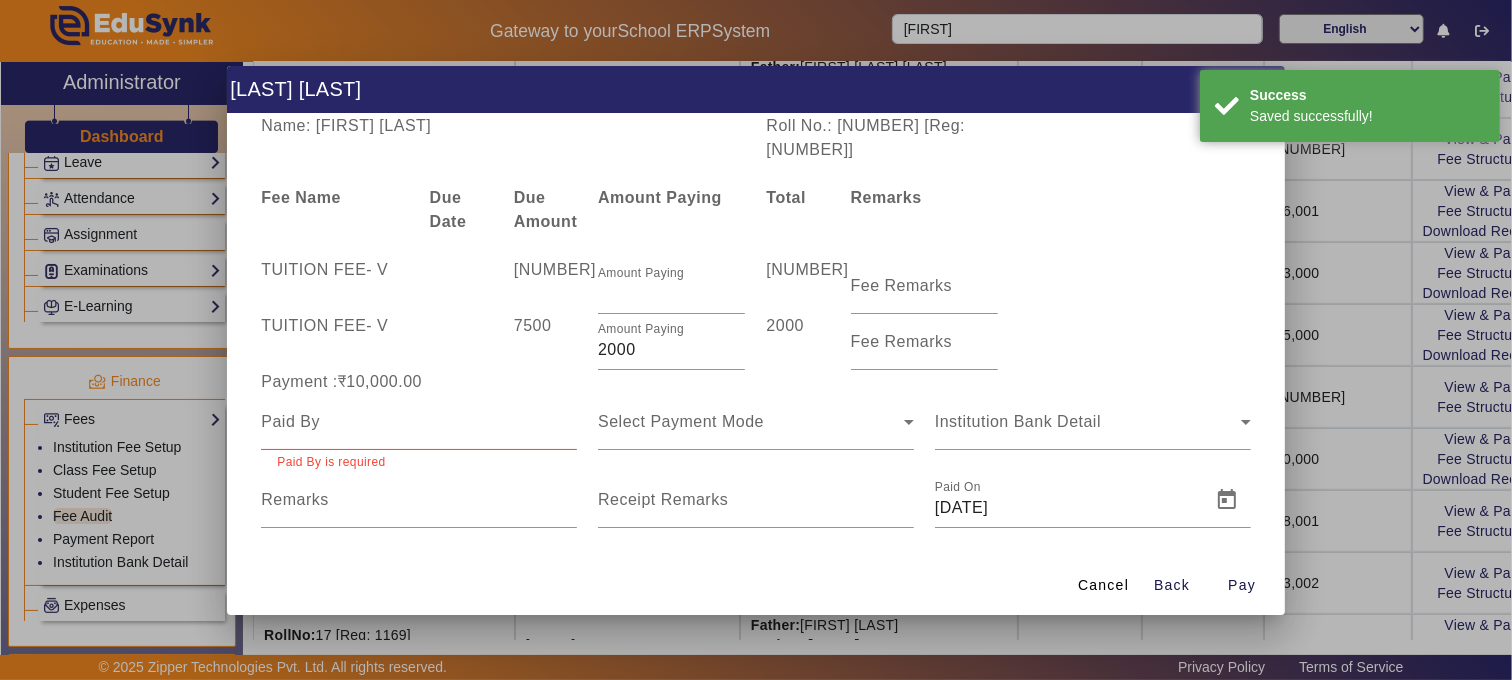 click on "Paid By is required" at bounding box center [419, 433] 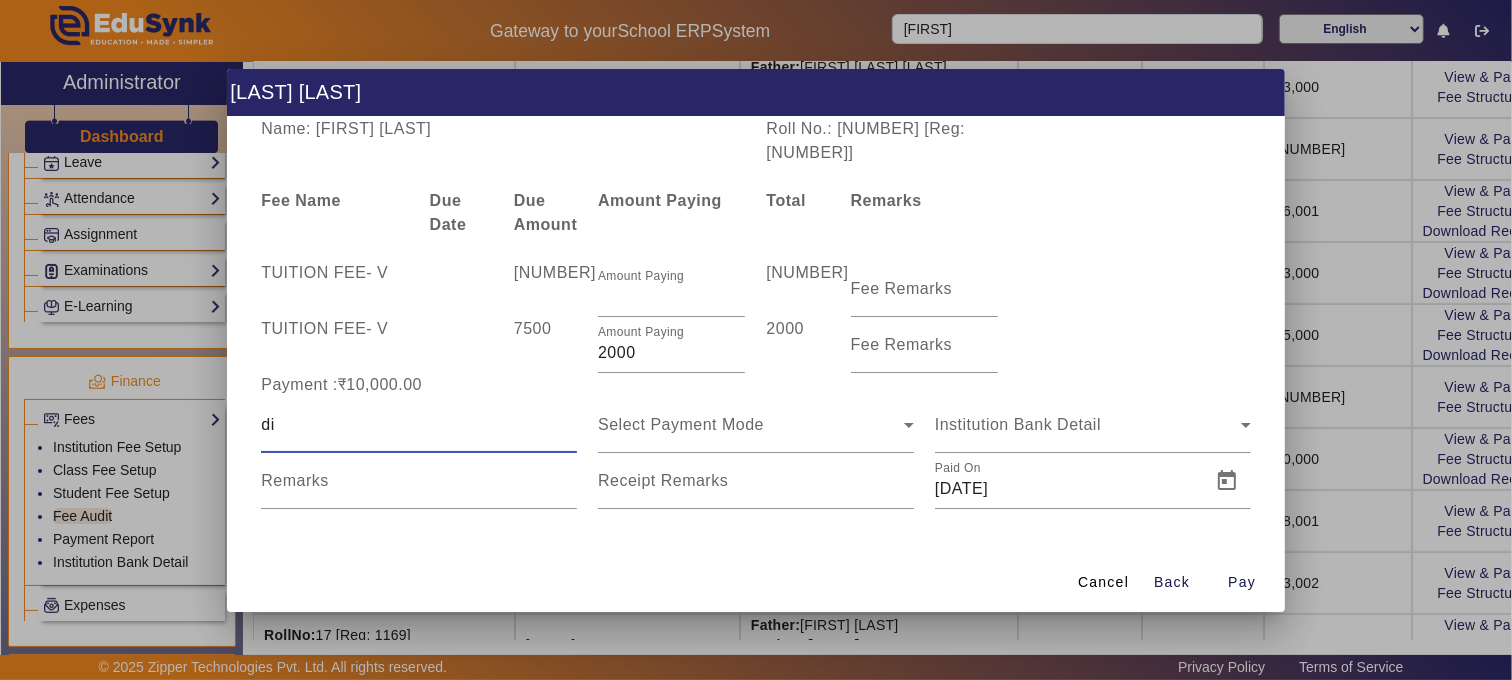 type on "d" 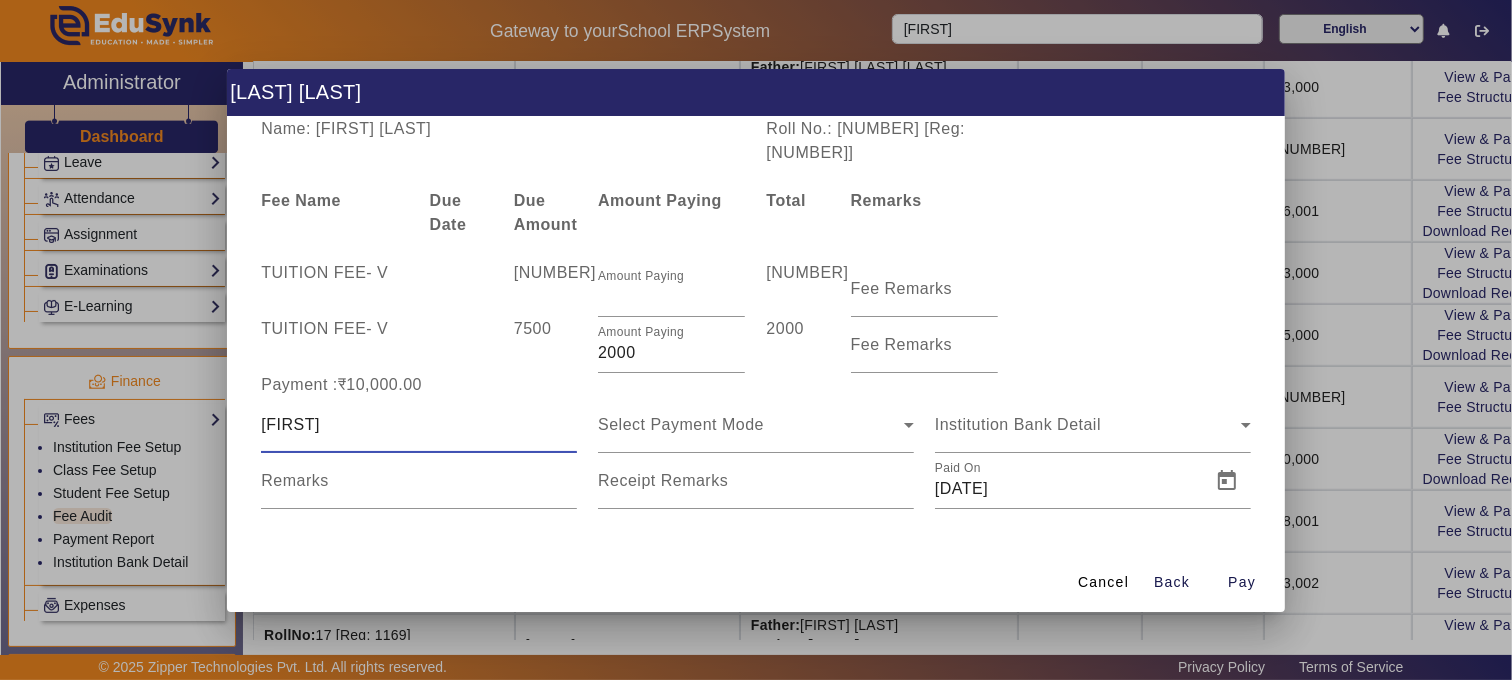 type on "[FIRST]" 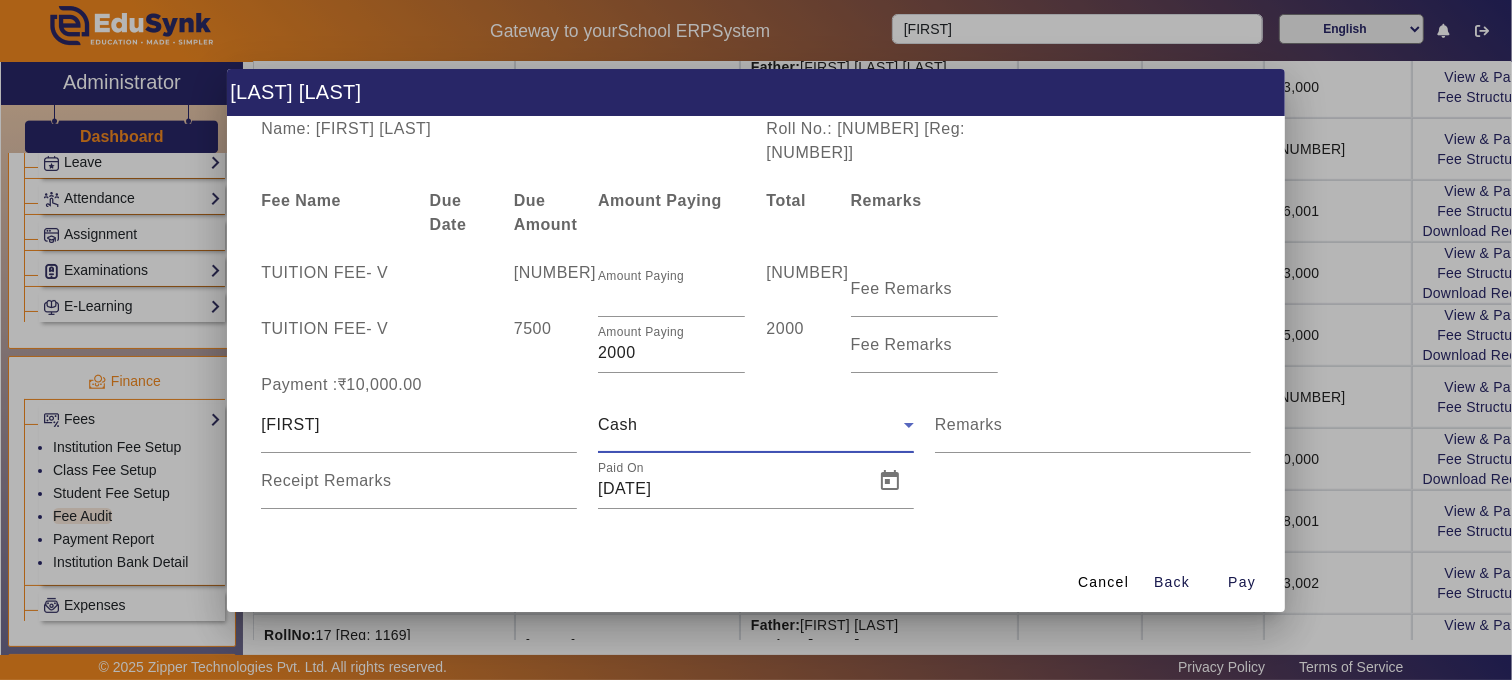 click on "Cash" at bounding box center (751, 425) 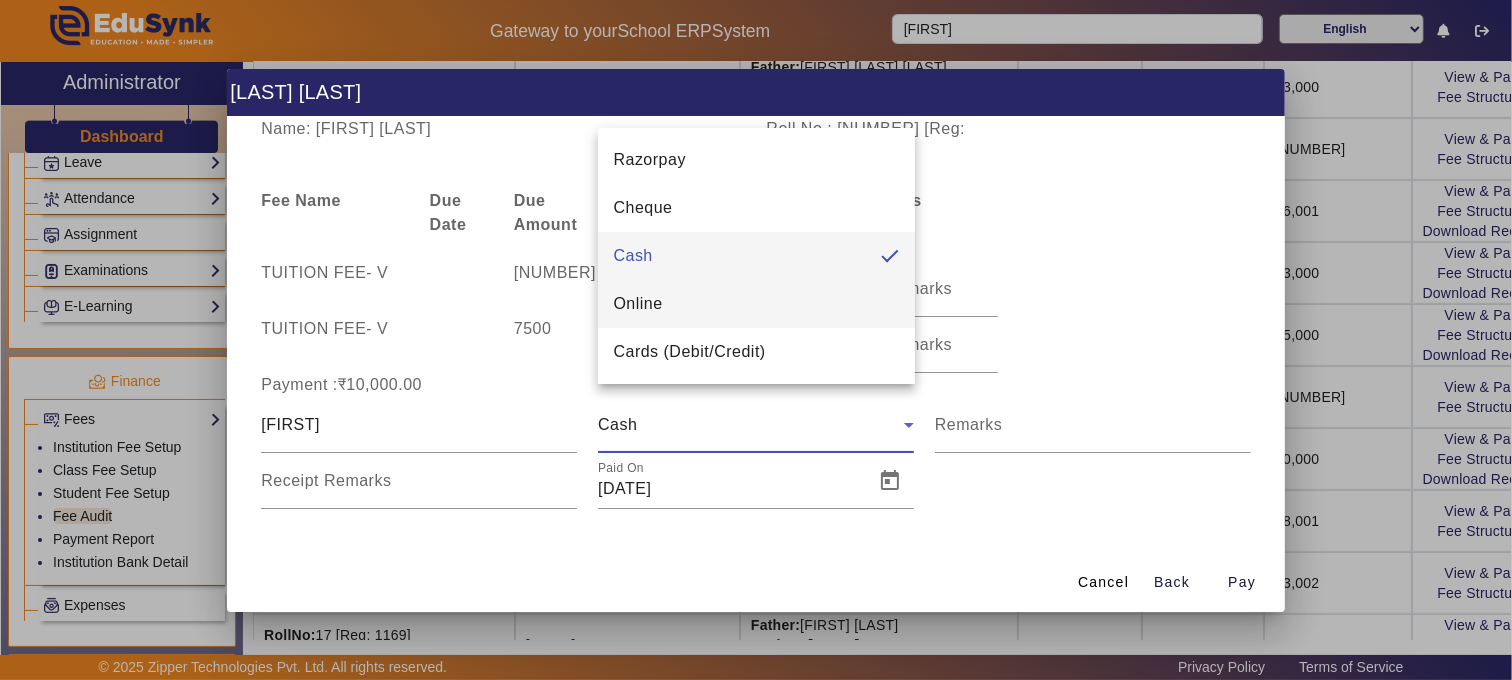 drag, startPoint x: 686, startPoint y: 306, endPoint x: 675, endPoint y: 380, distance: 74.8131 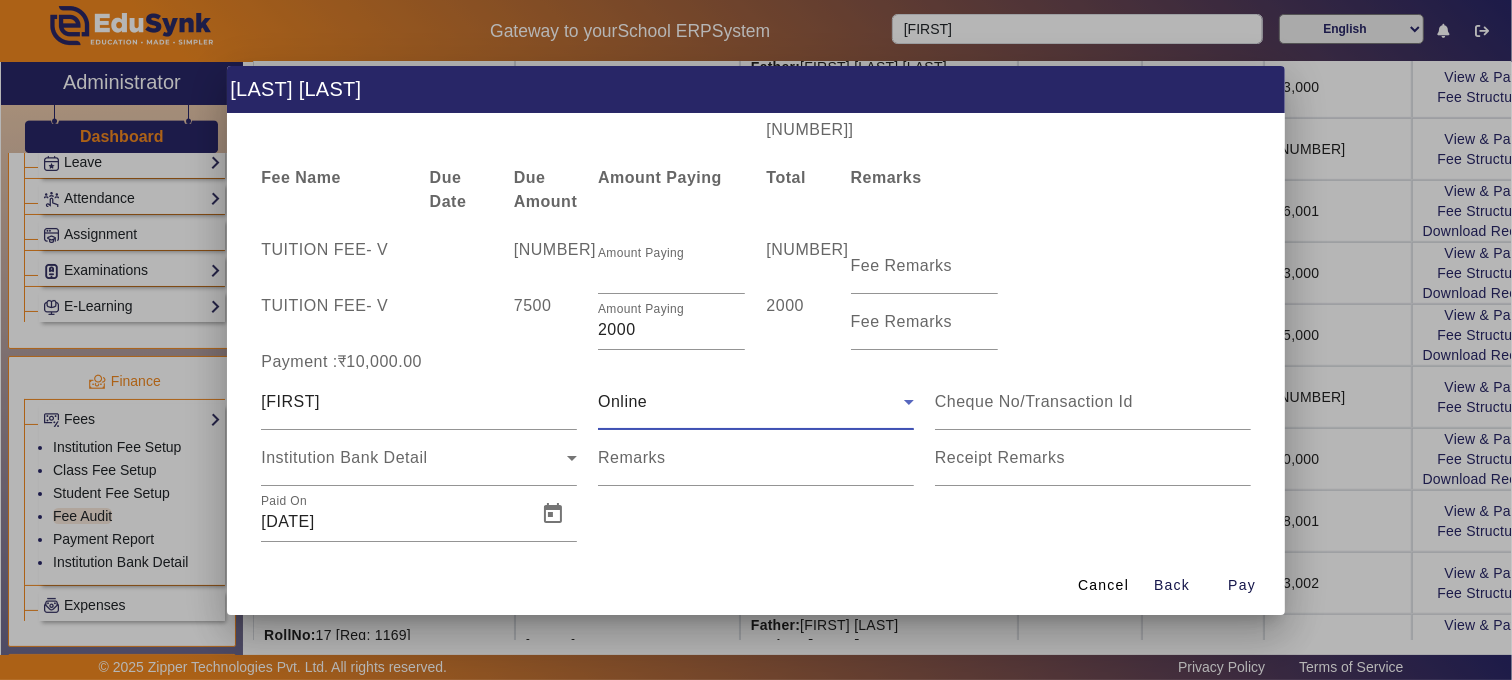 scroll, scrollTop: 25, scrollLeft: 0, axis: vertical 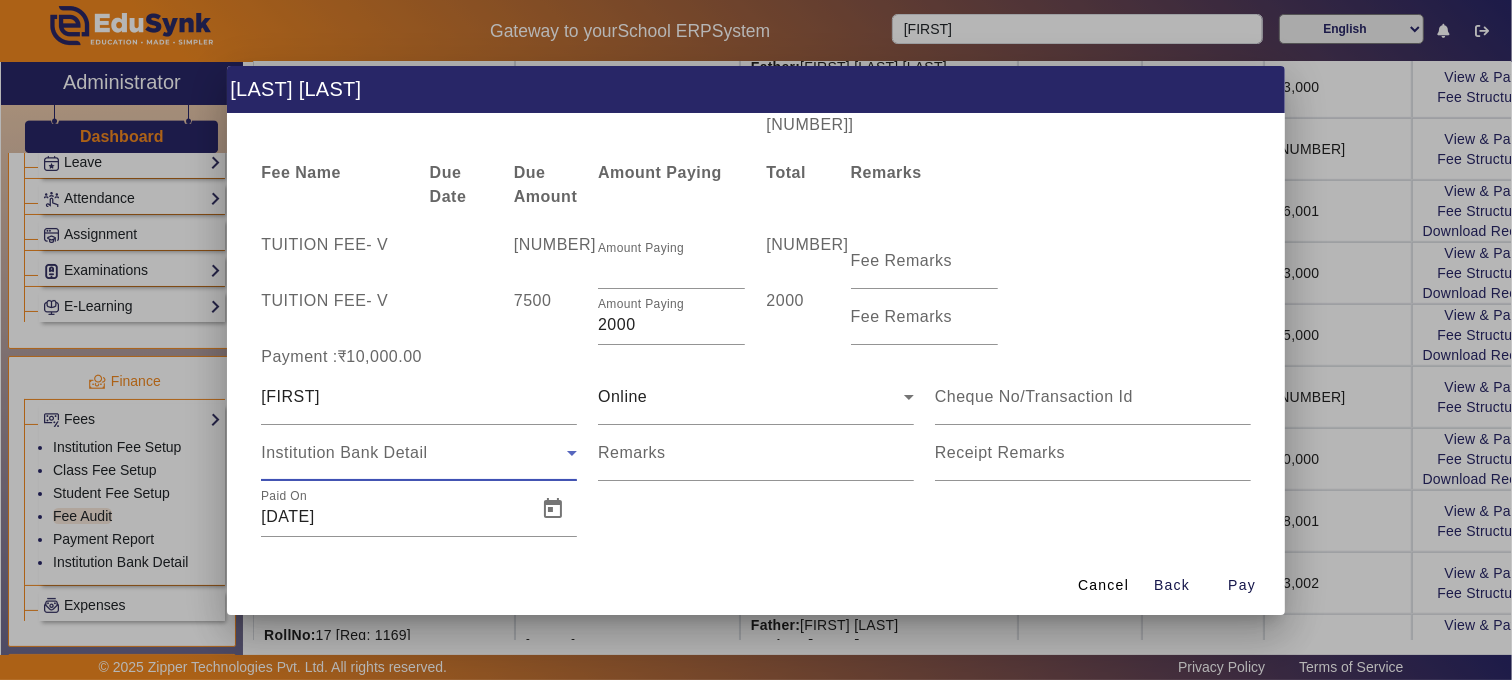 click on "Institution Bank Detail" at bounding box center [414, 453] 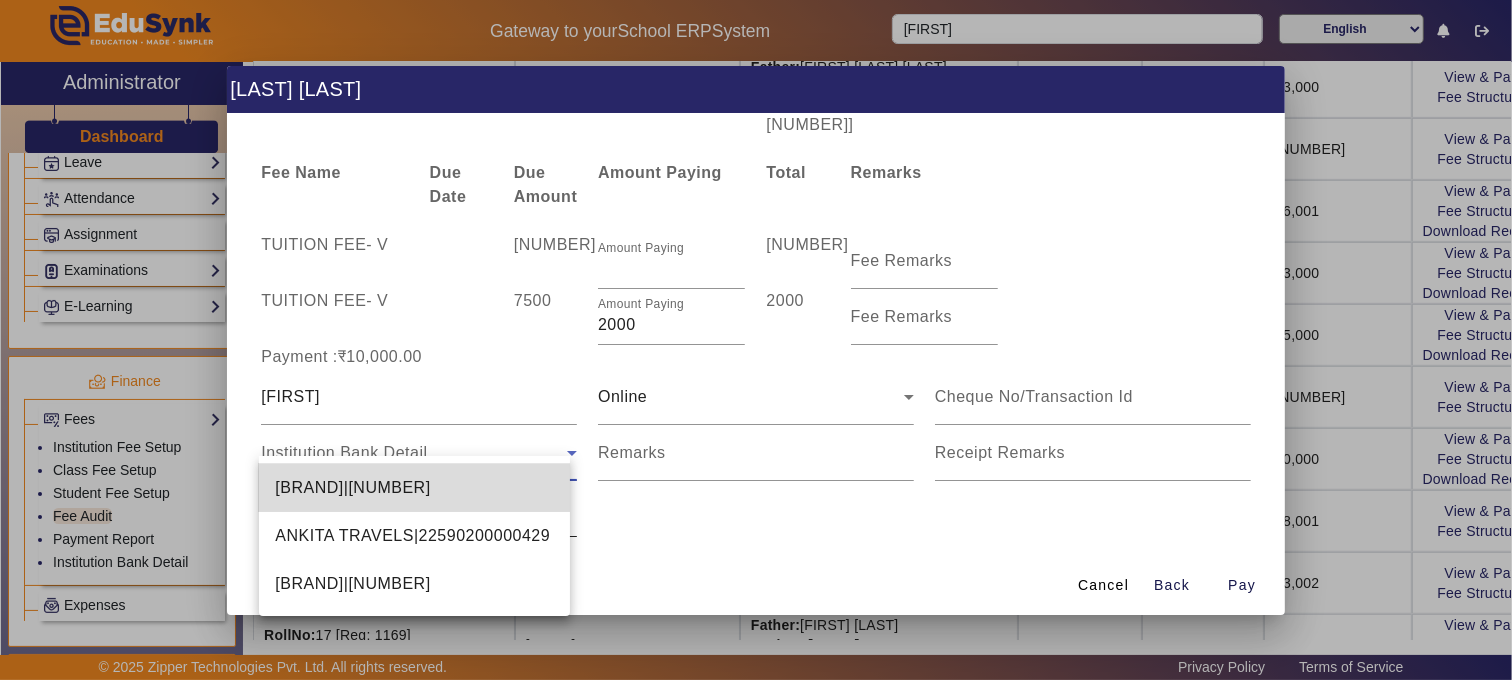drag, startPoint x: 342, startPoint y: 484, endPoint x: 404, endPoint y: 496, distance: 63.15061 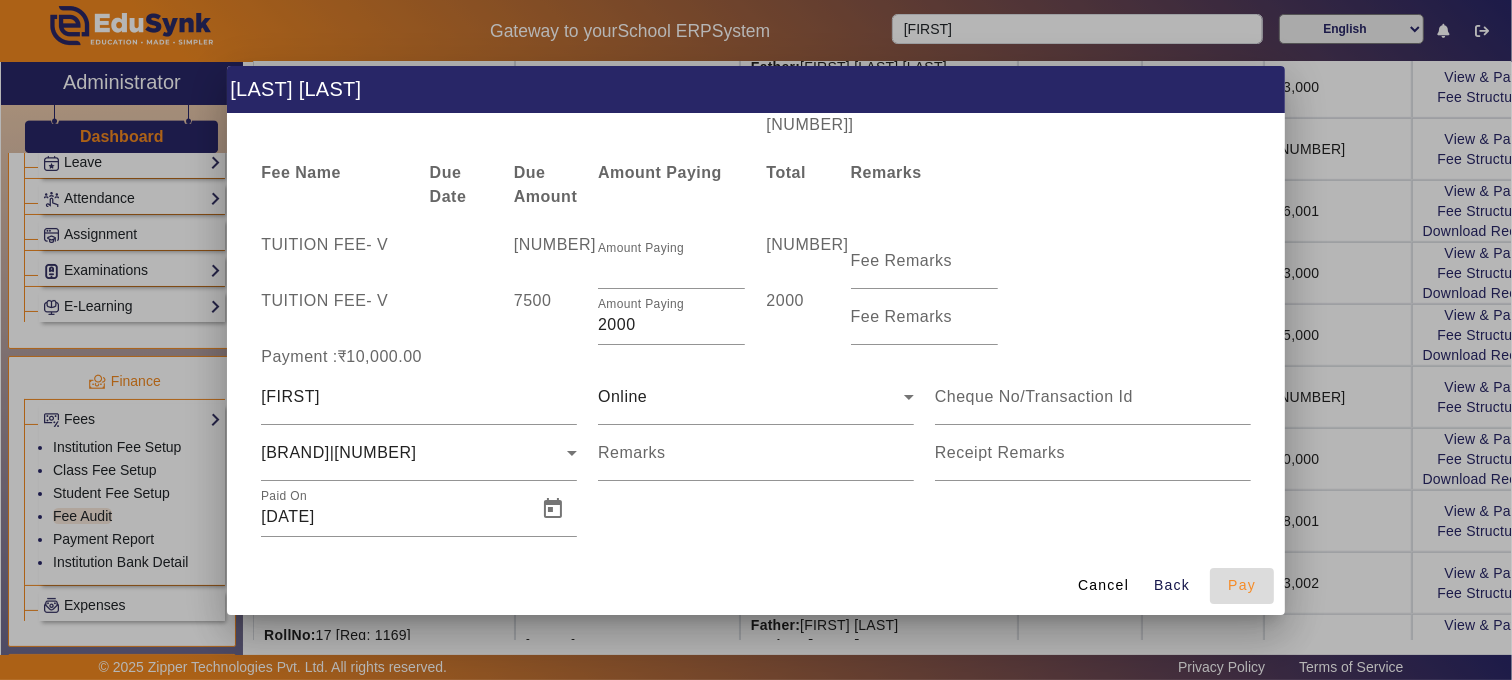 drag, startPoint x: 1245, startPoint y: 577, endPoint x: 1246, endPoint y: 588, distance: 11.045361 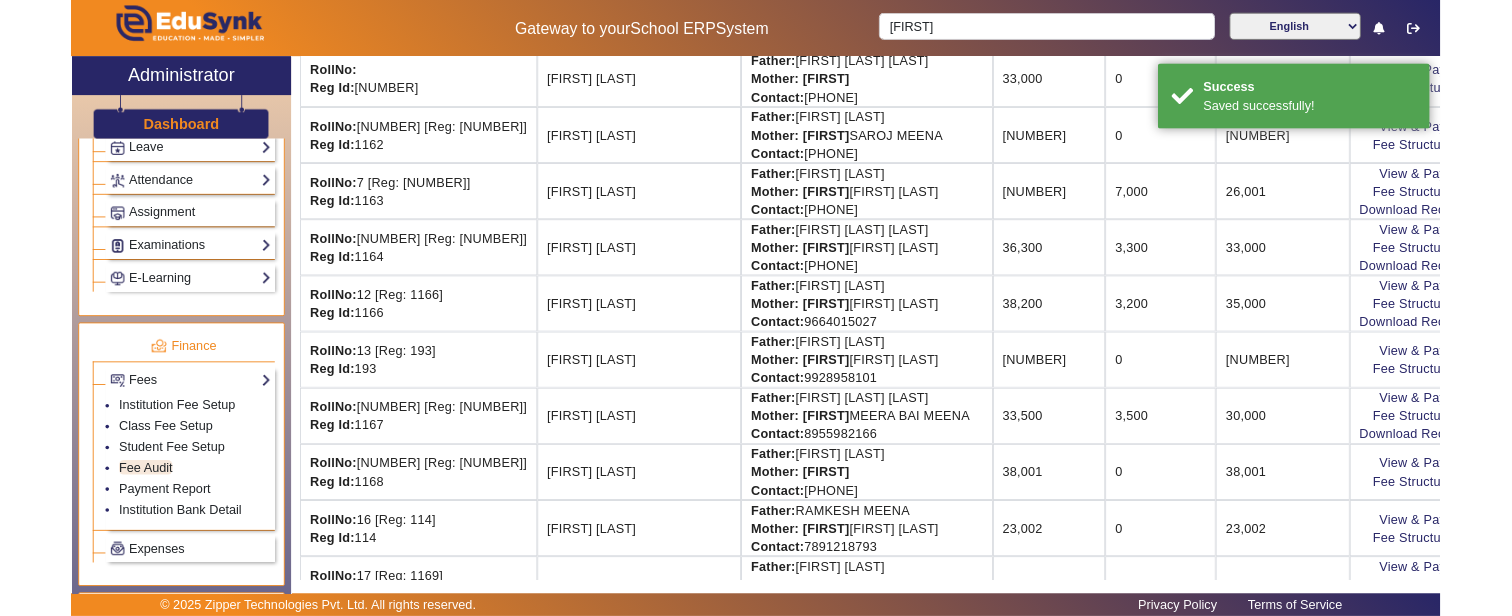 scroll, scrollTop: 0, scrollLeft: 0, axis: both 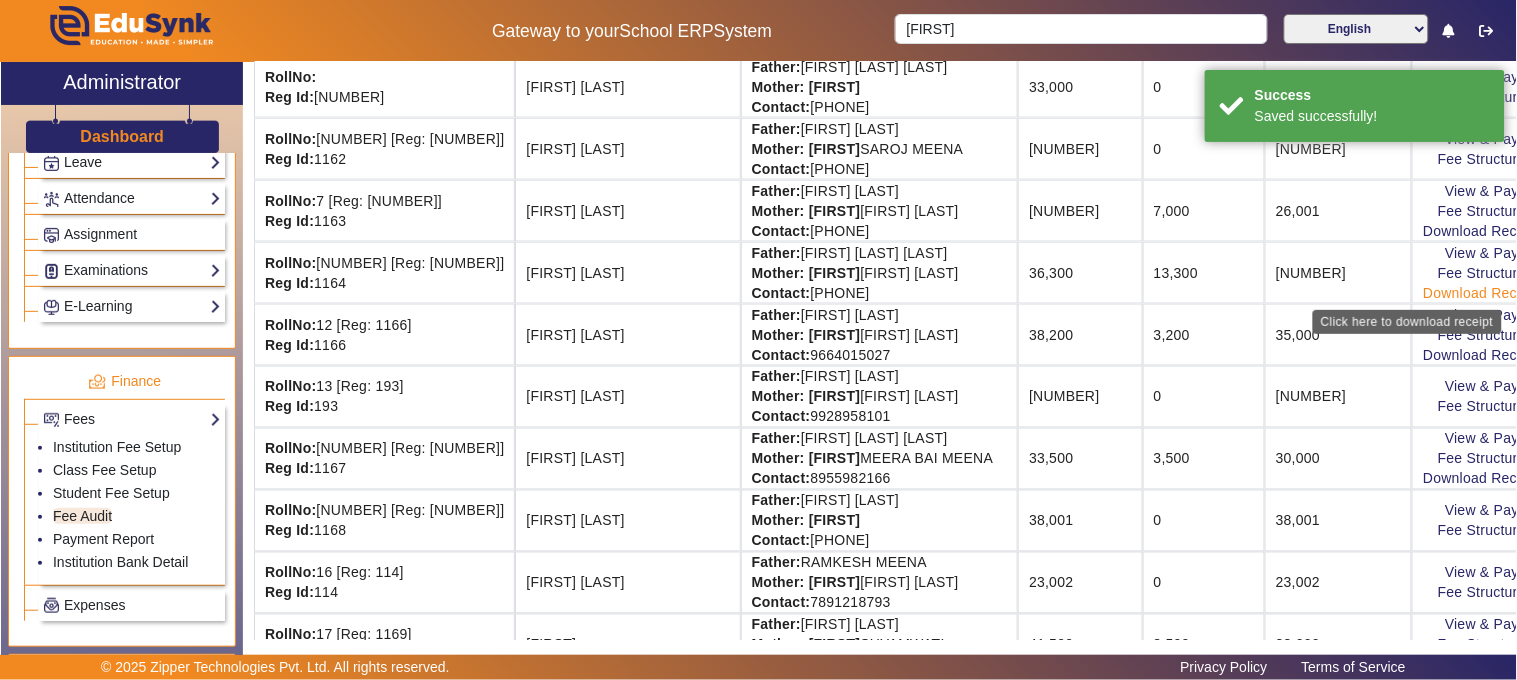 click on "Download Receipt" 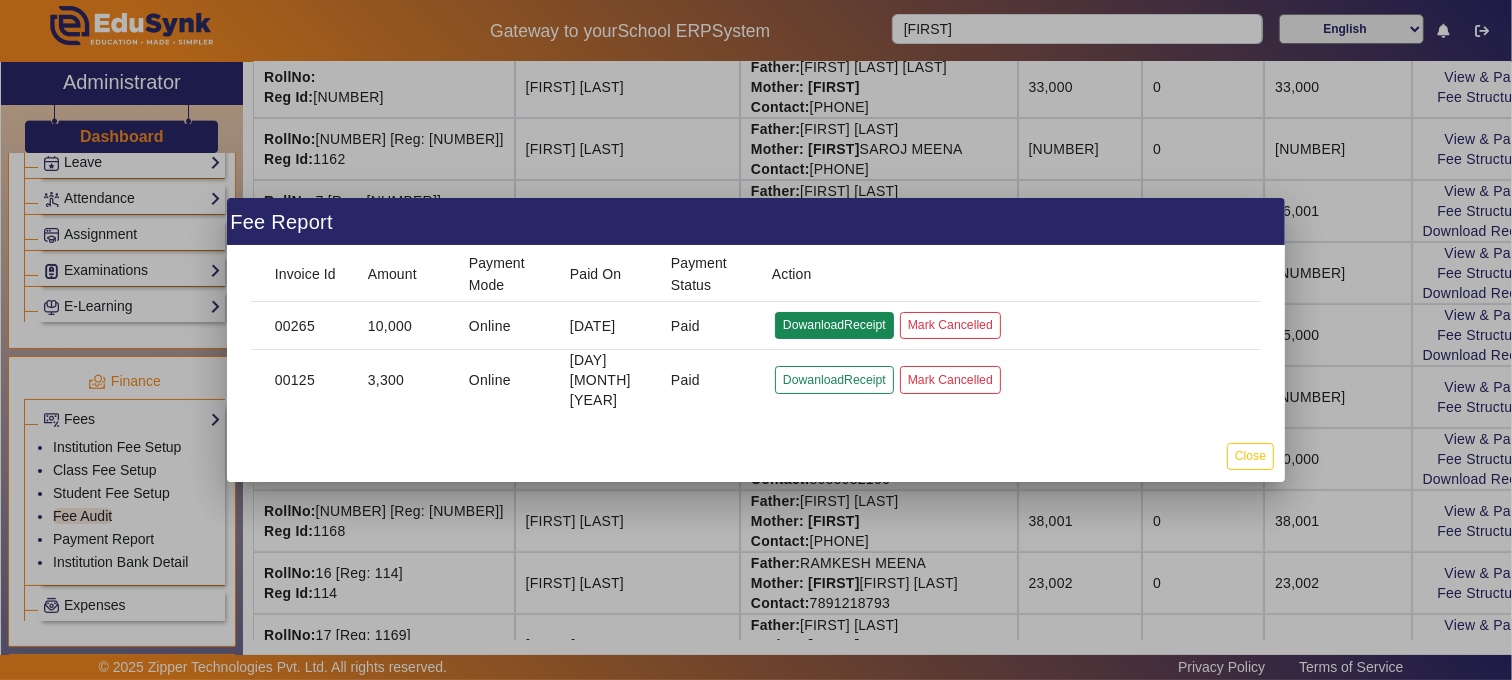 click on "DowanloadReceipt" at bounding box center (834, 379) 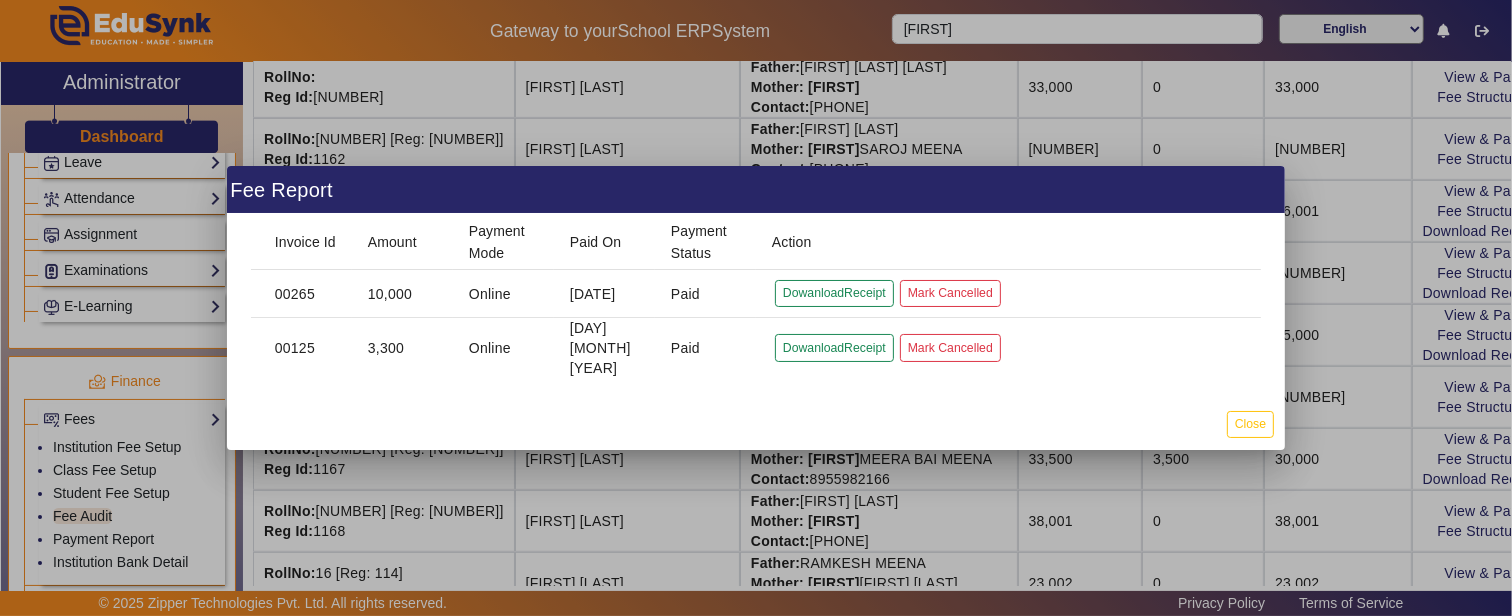 drag, startPoint x: 1258, startPoint y: 420, endPoint x: 1146, endPoint y: 357, distance: 128.50291 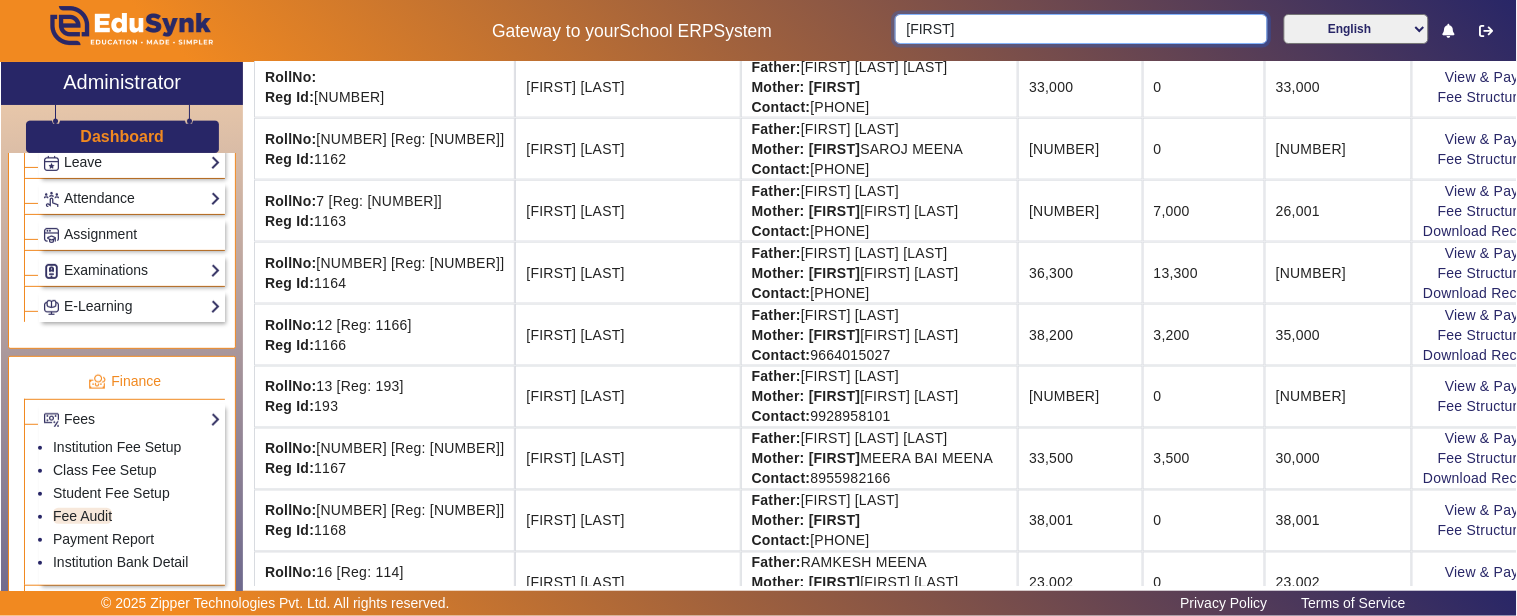 click on "[FIRST]" at bounding box center (1081, 29) 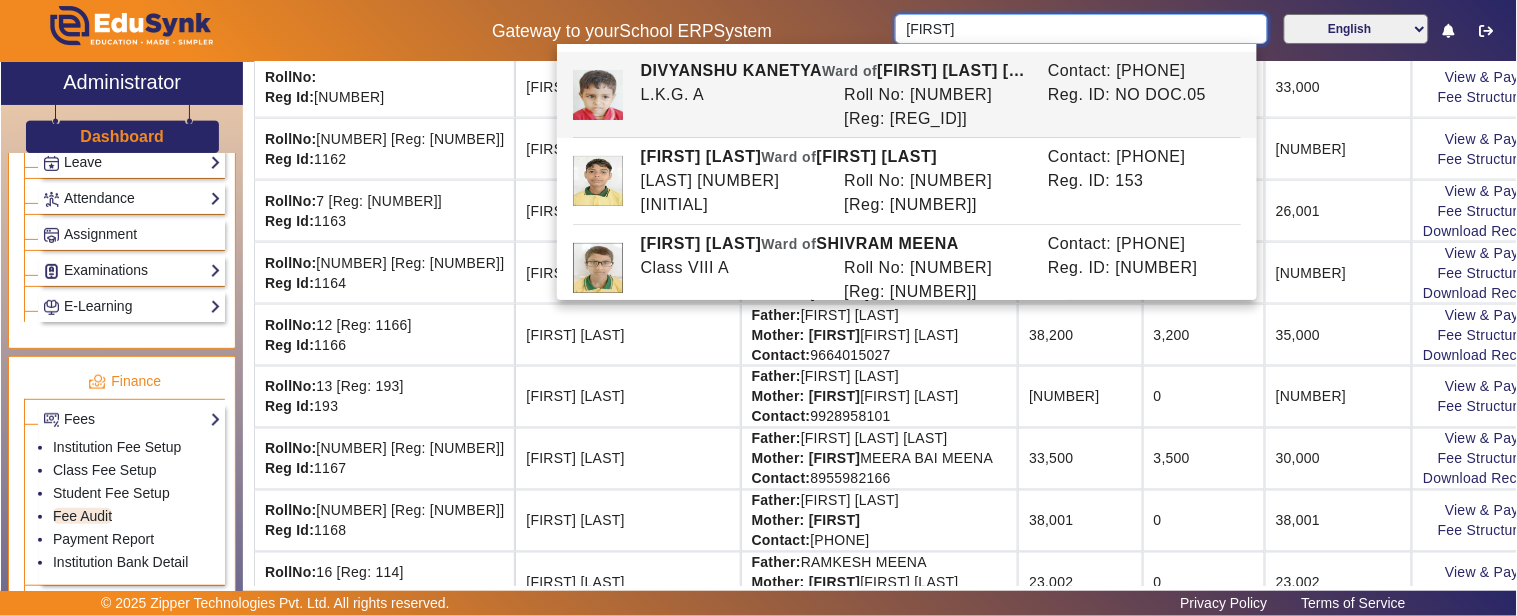 drag, startPoint x: 1008, startPoint y: 22, endPoint x: 811, endPoint y: 53, distance: 199.42416 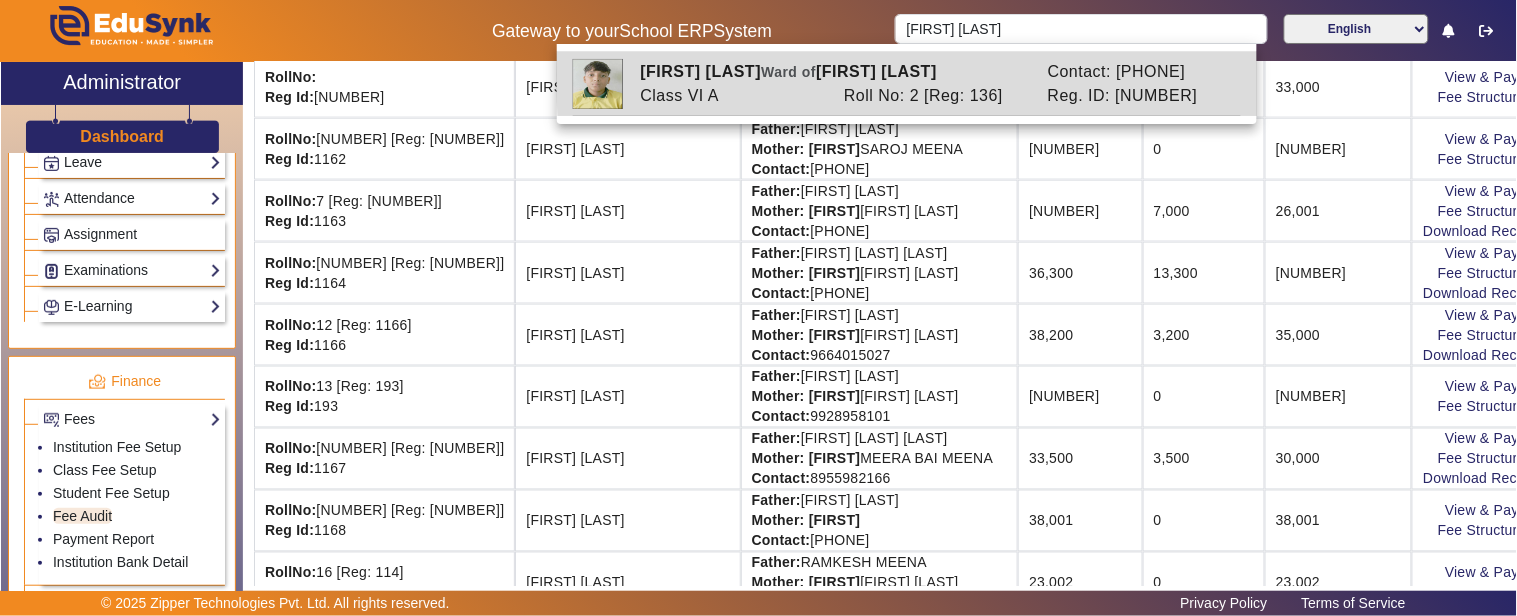 click on "Contact: [PHONE]" at bounding box center [1139, 72] 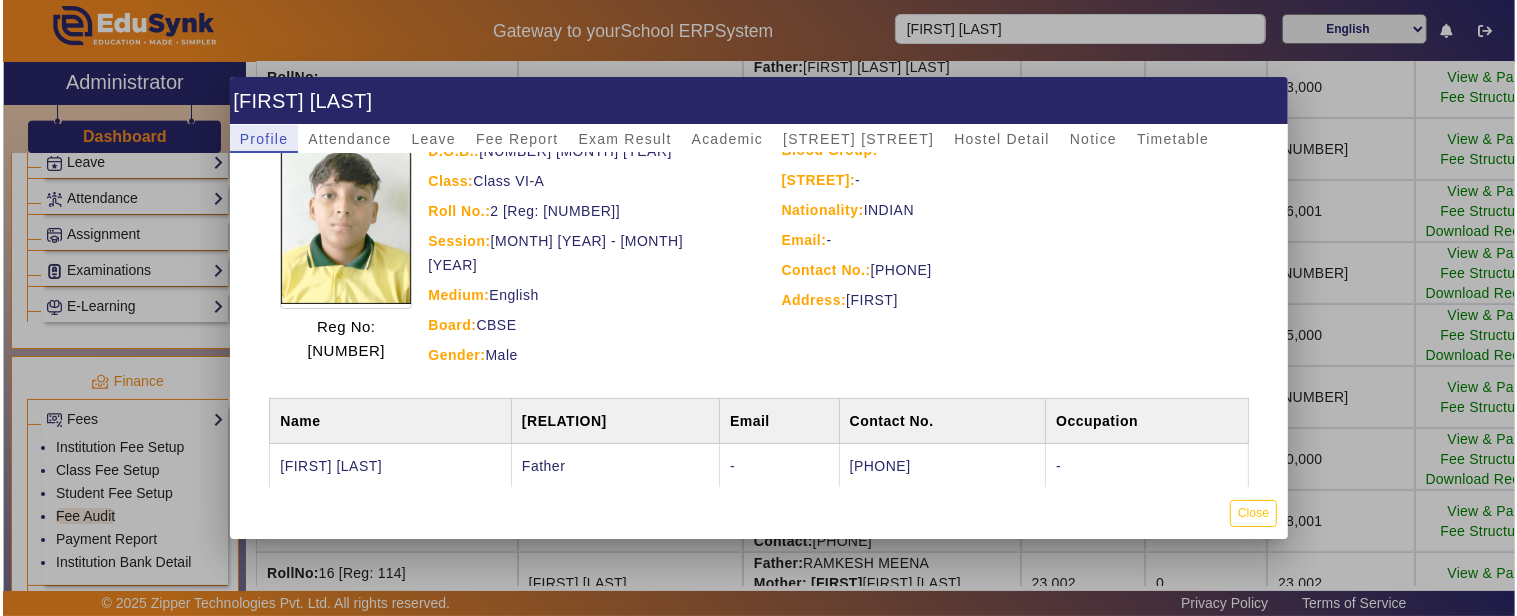 scroll, scrollTop: 192, scrollLeft: 0, axis: vertical 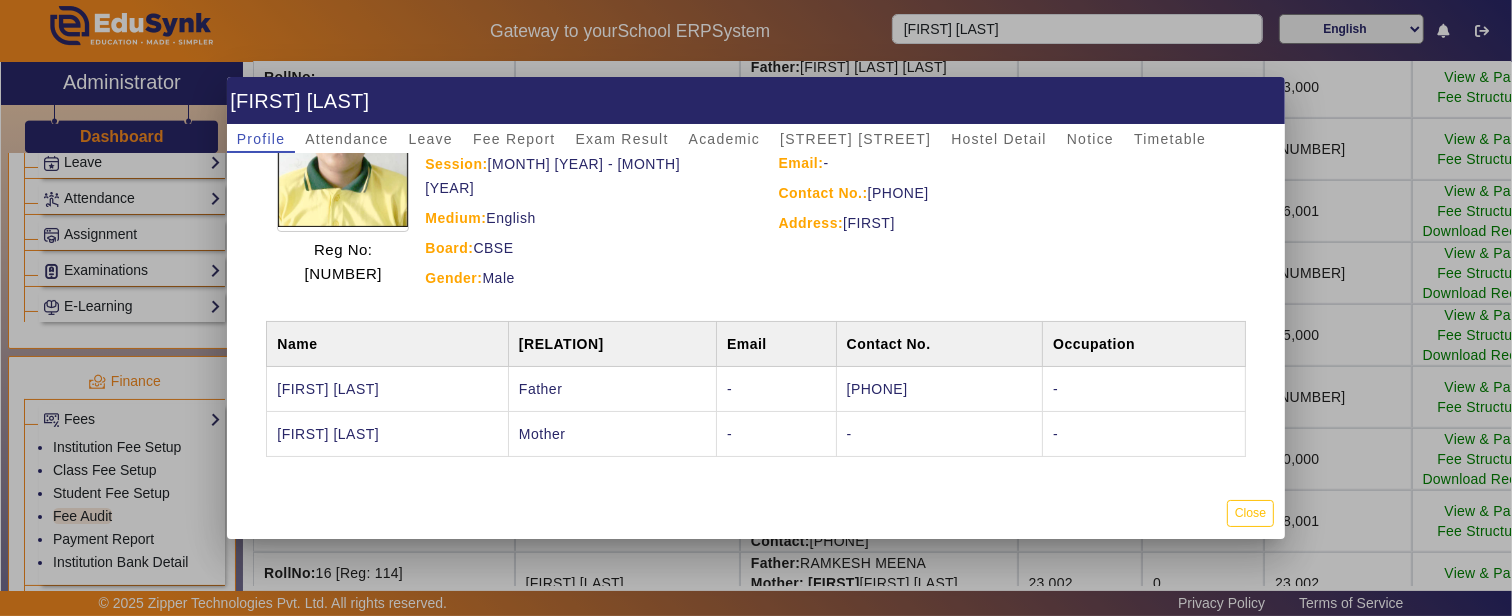 drag, startPoint x: 933, startPoint y: 380, endPoint x: 806, endPoint y: 380, distance: 127 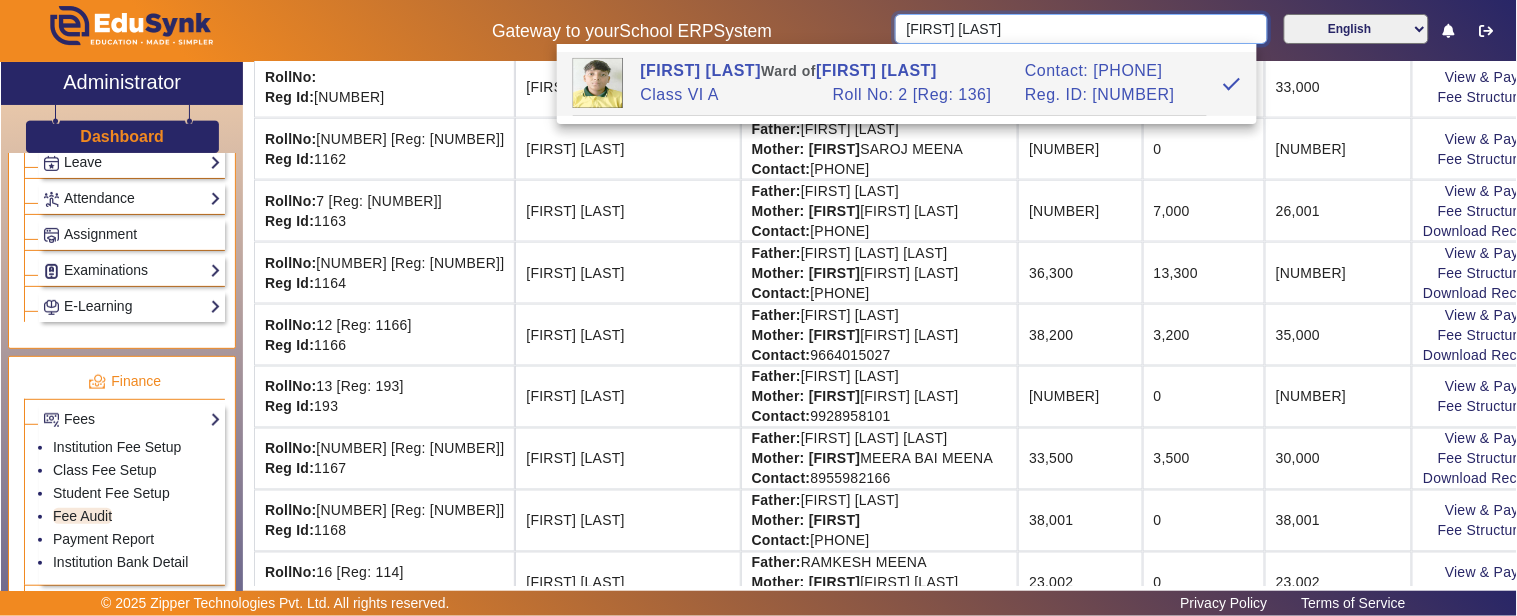 drag, startPoint x: 1011, startPoint y: 23, endPoint x: 807, endPoint y: 15, distance: 204.1568 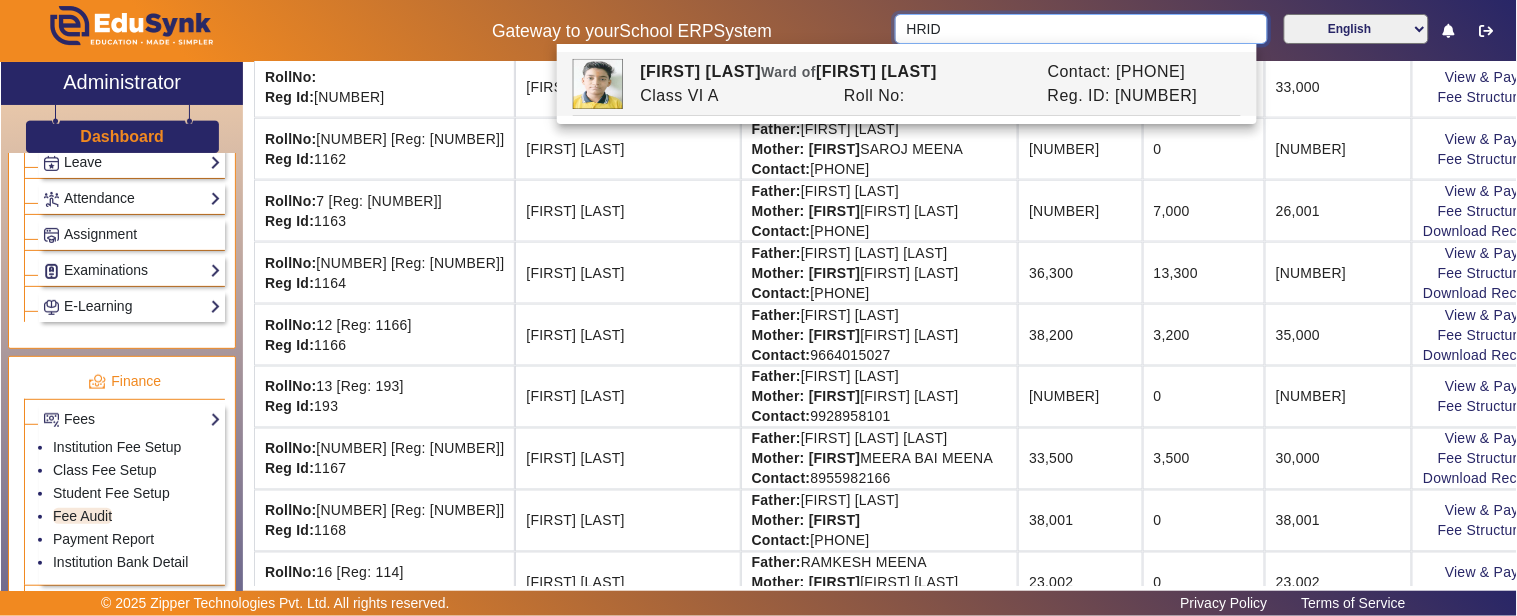 drag, startPoint x: 1003, startPoint y: 24, endPoint x: 564, endPoint y: 43, distance: 439.41098 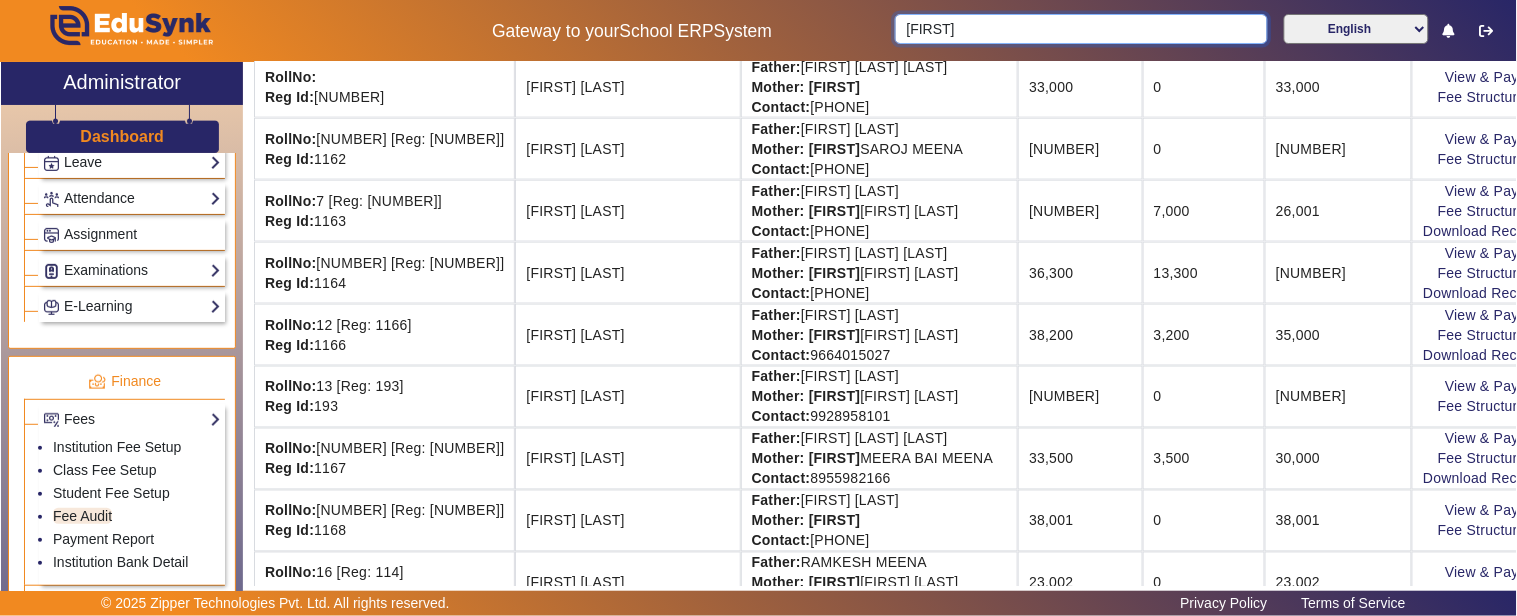 type on "[FIRST]" 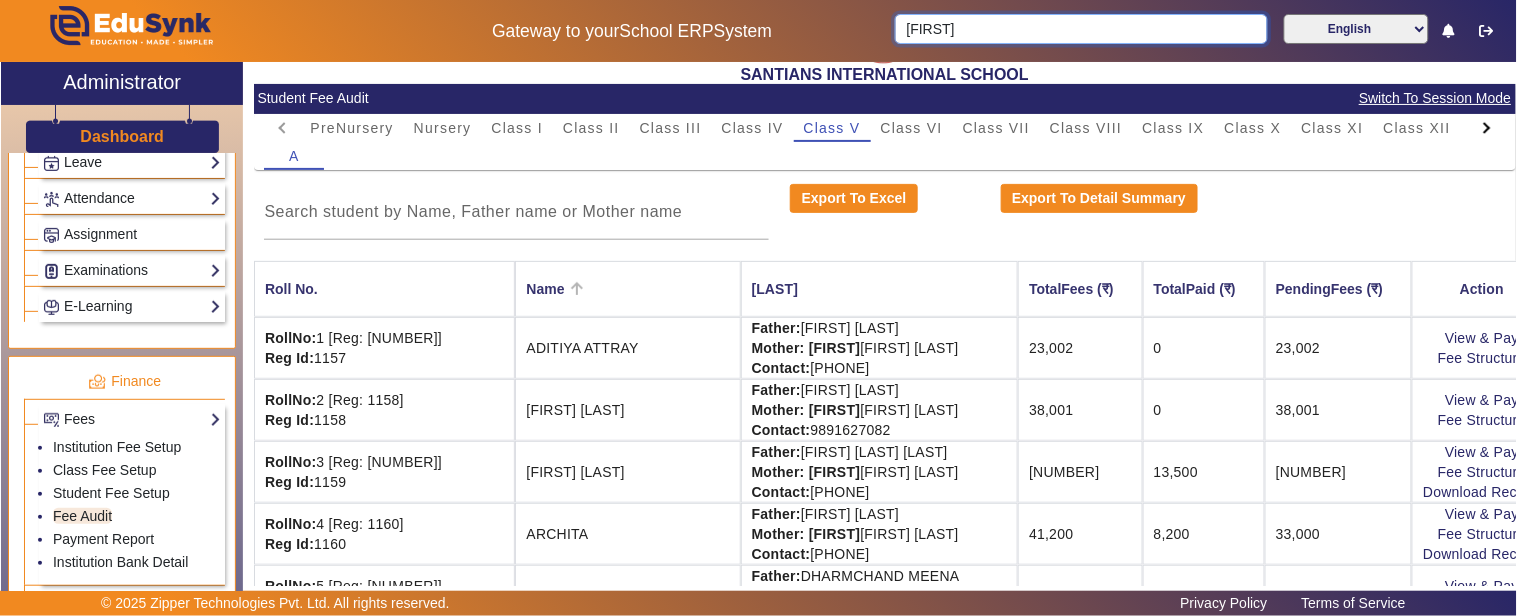 scroll, scrollTop: 0, scrollLeft: 0, axis: both 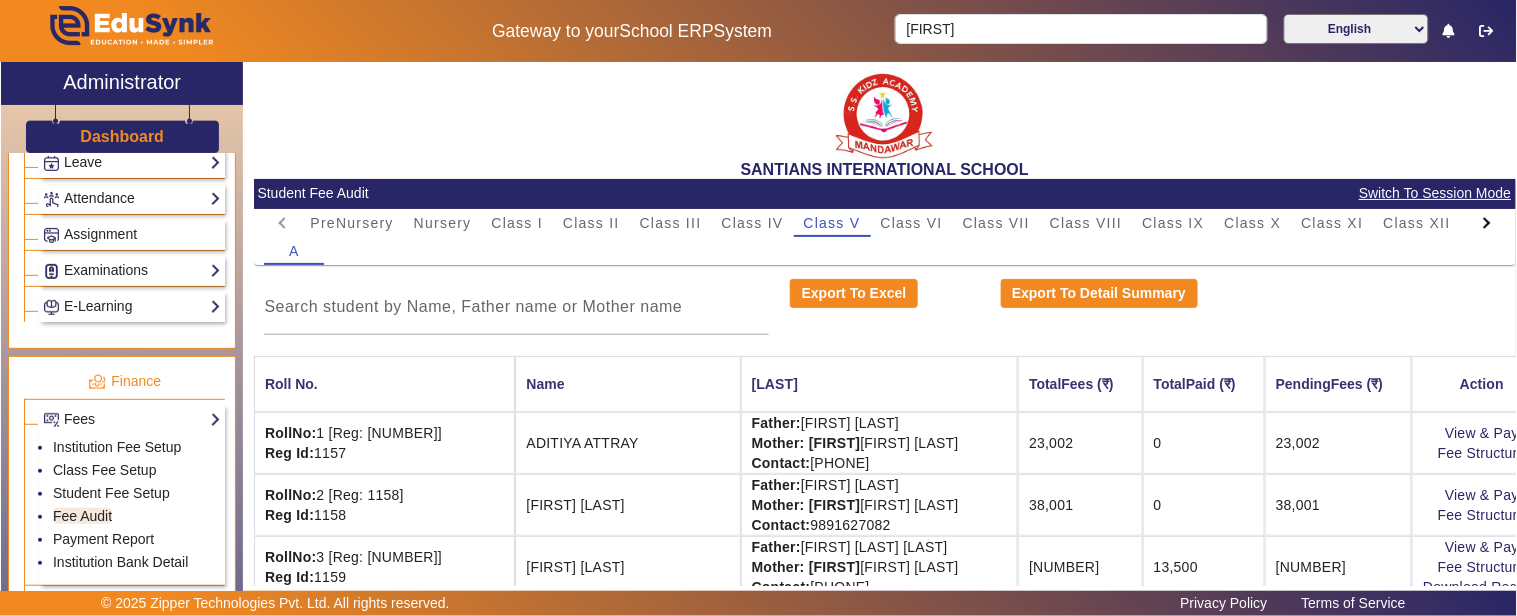 drag, startPoint x: 97, startPoint y: 141, endPoint x: 151, endPoint y: 141, distance: 54 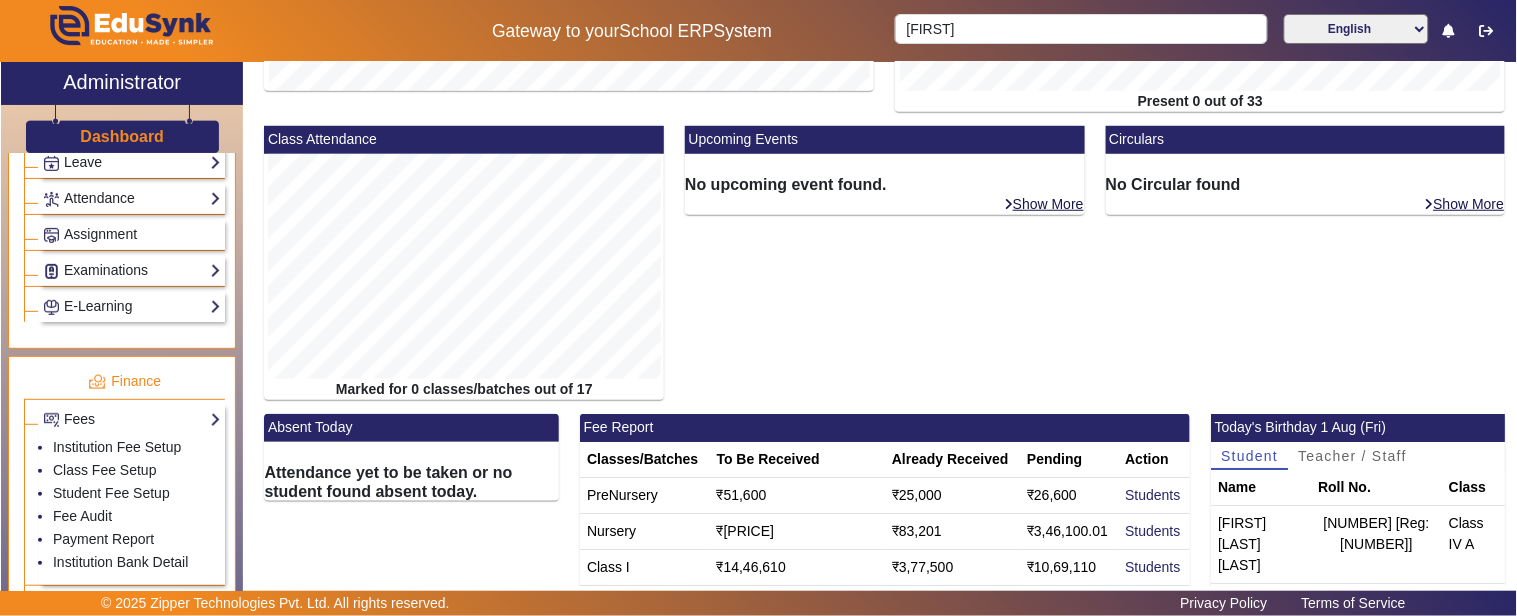 scroll, scrollTop: 482, scrollLeft: 0, axis: vertical 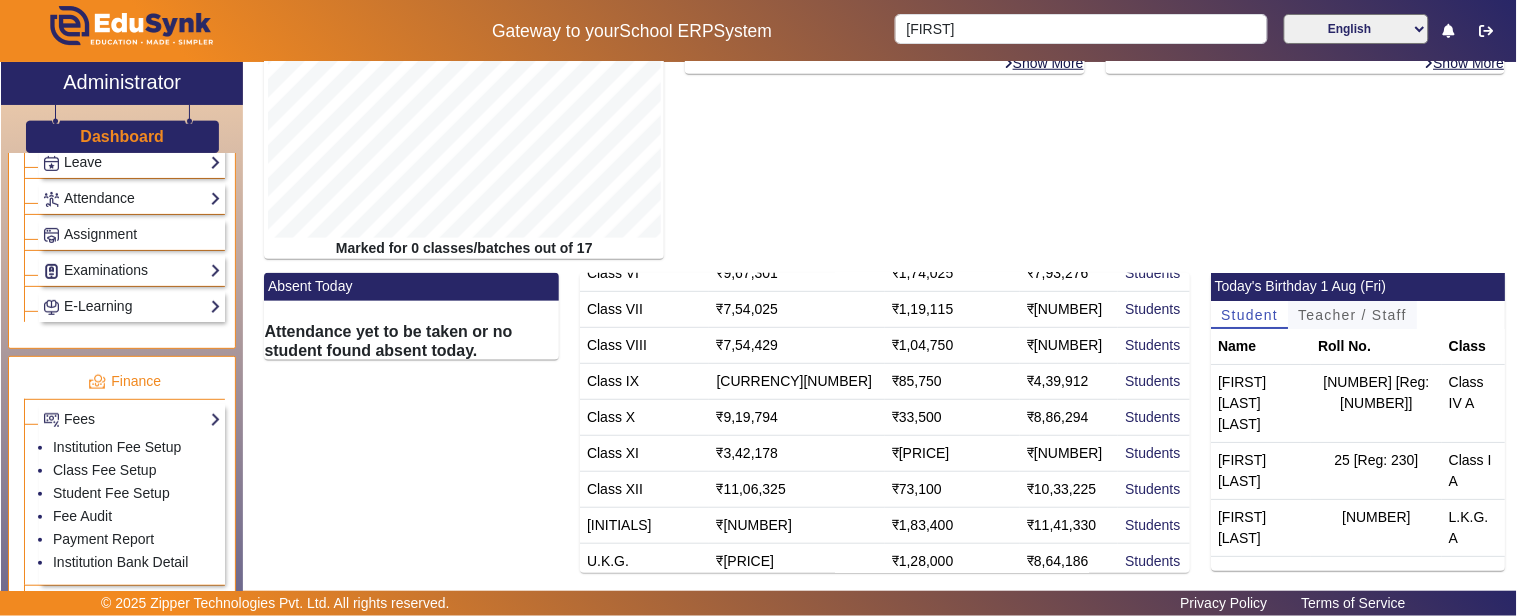 click on "Teacher / Staff" at bounding box center [1352, 315] 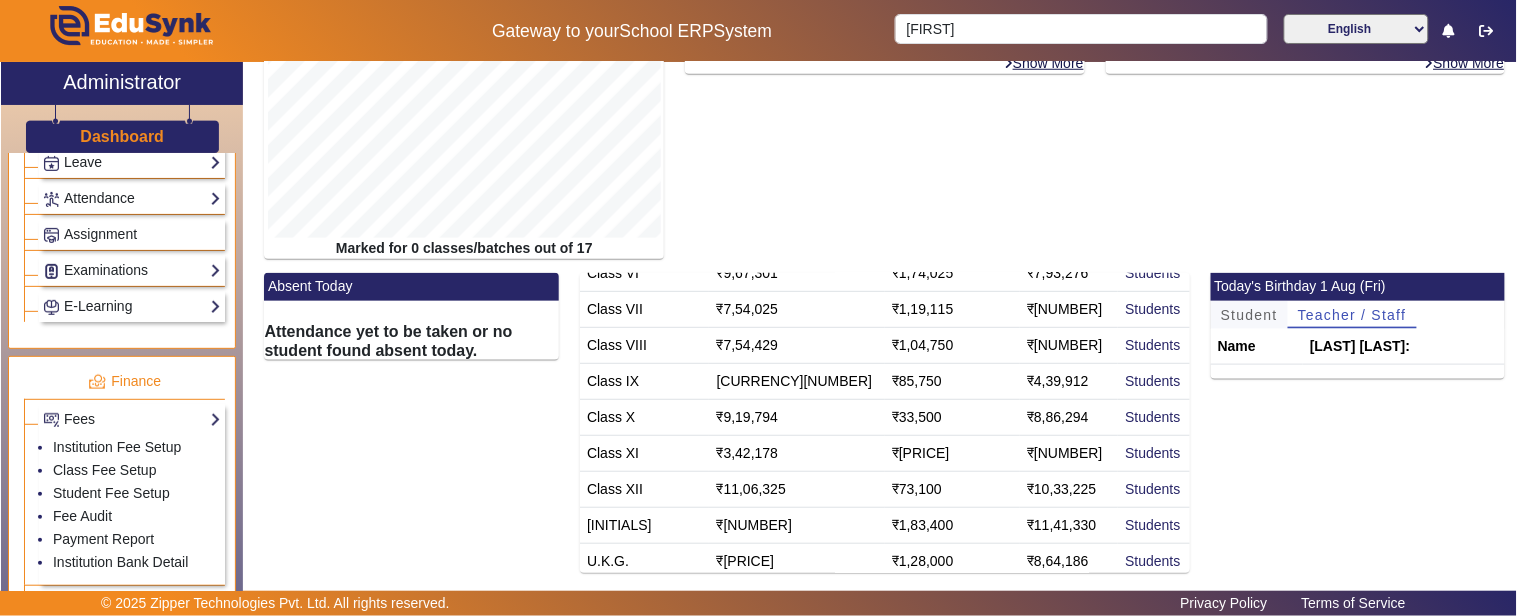 click on "Student" at bounding box center [1249, 315] 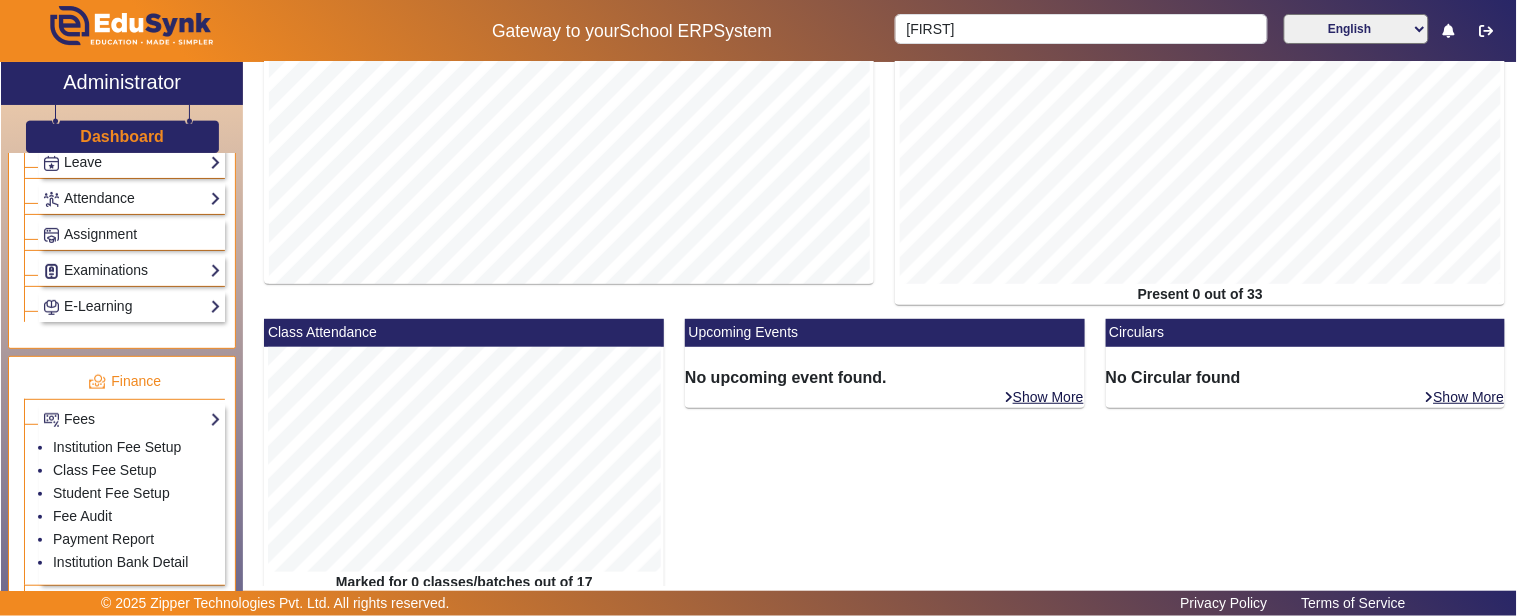 scroll, scrollTop: 0, scrollLeft: 0, axis: both 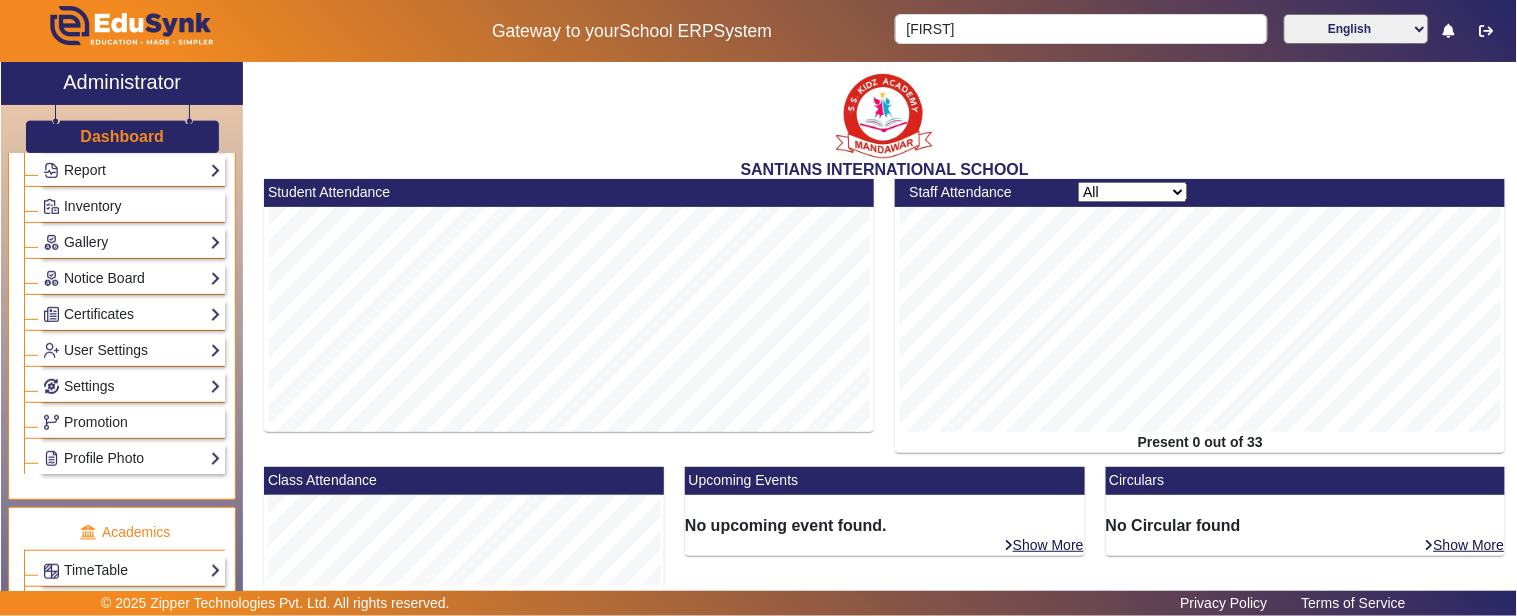 click on "Dashboard" 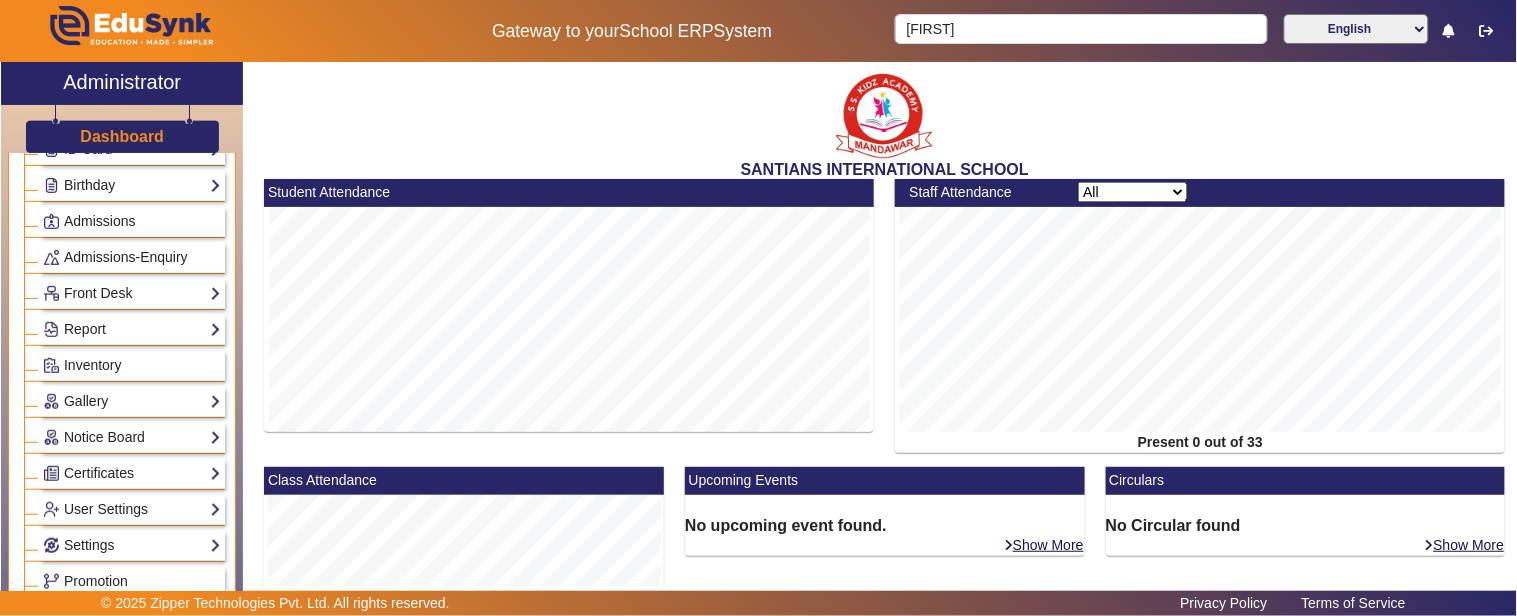 scroll, scrollTop: 0, scrollLeft: 0, axis: both 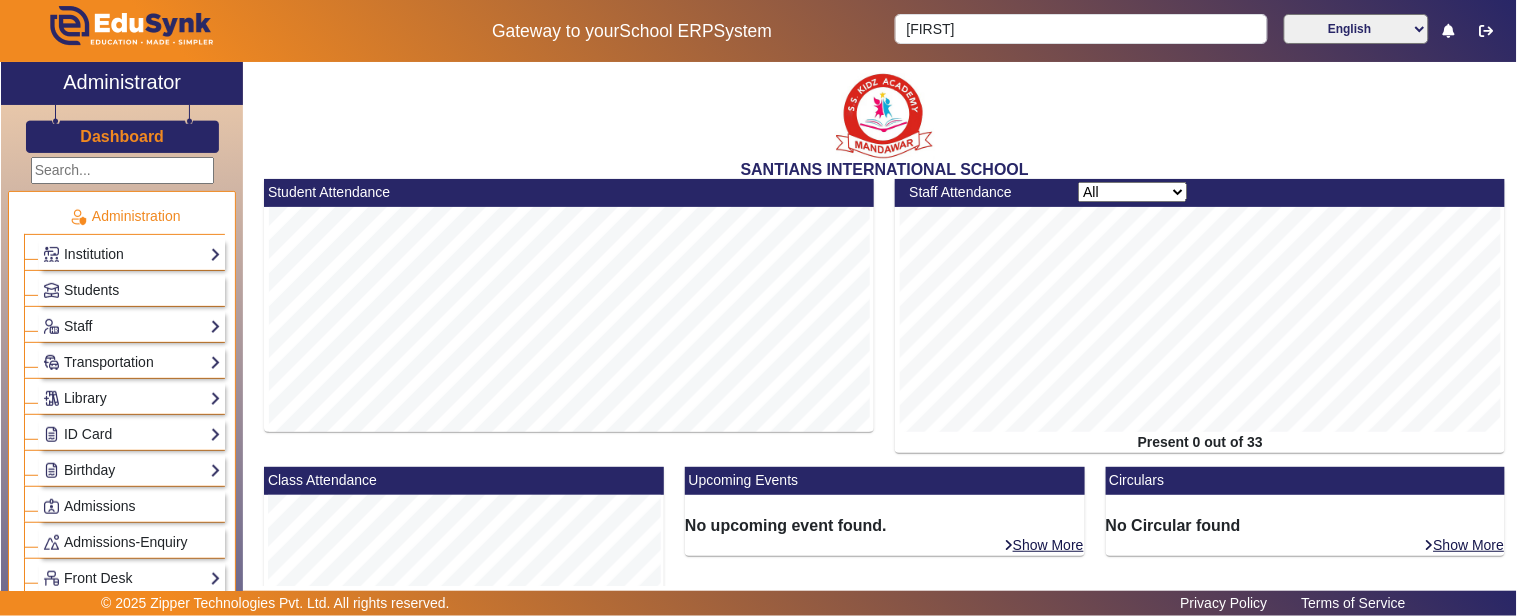 click on "Dashboard" 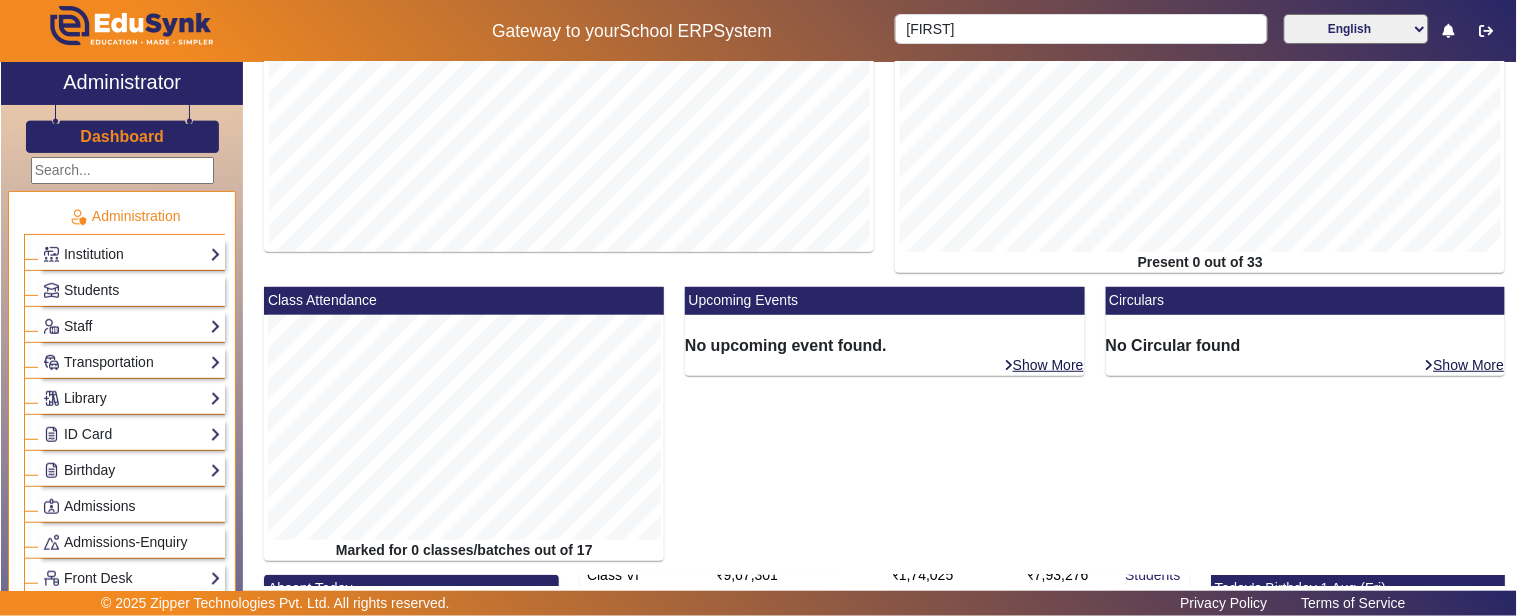 scroll, scrollTop: 482, scrollLeft: 0, axis: vertical 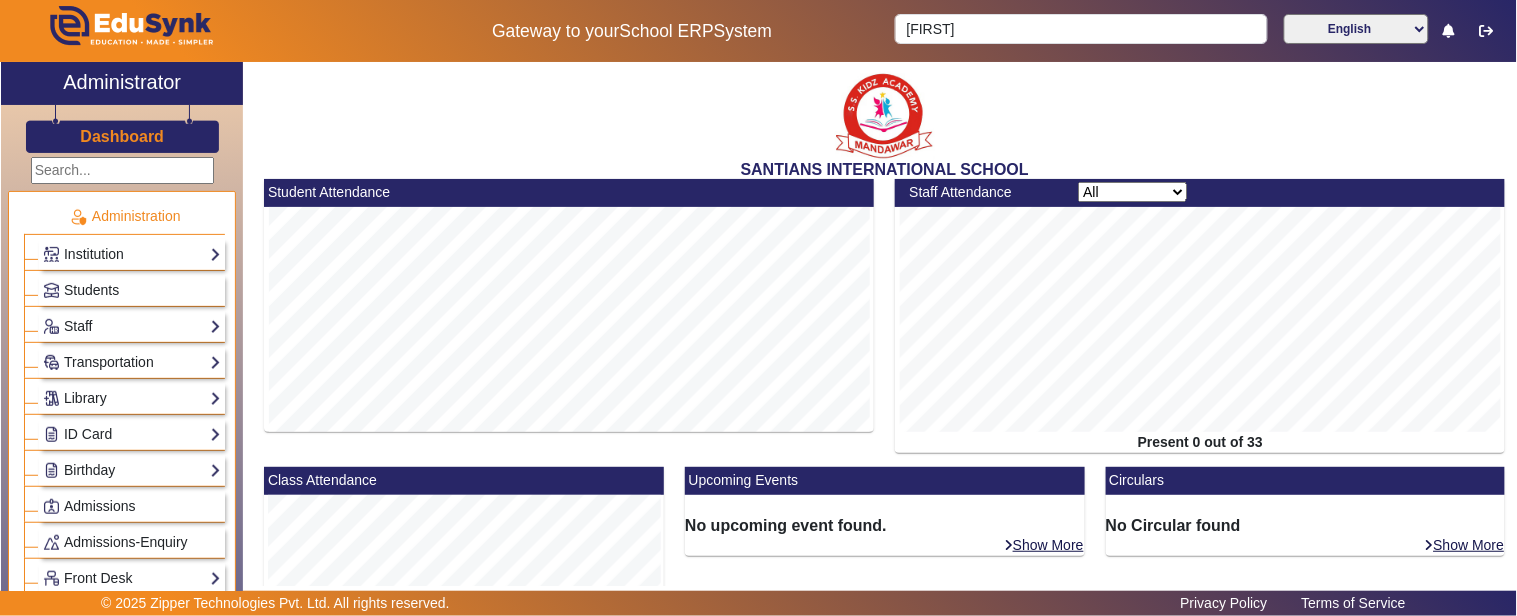 drag, startPoint x: 724, startPoint y: 165, endPoint x: 1015, endPoint y: 165, distance: 291 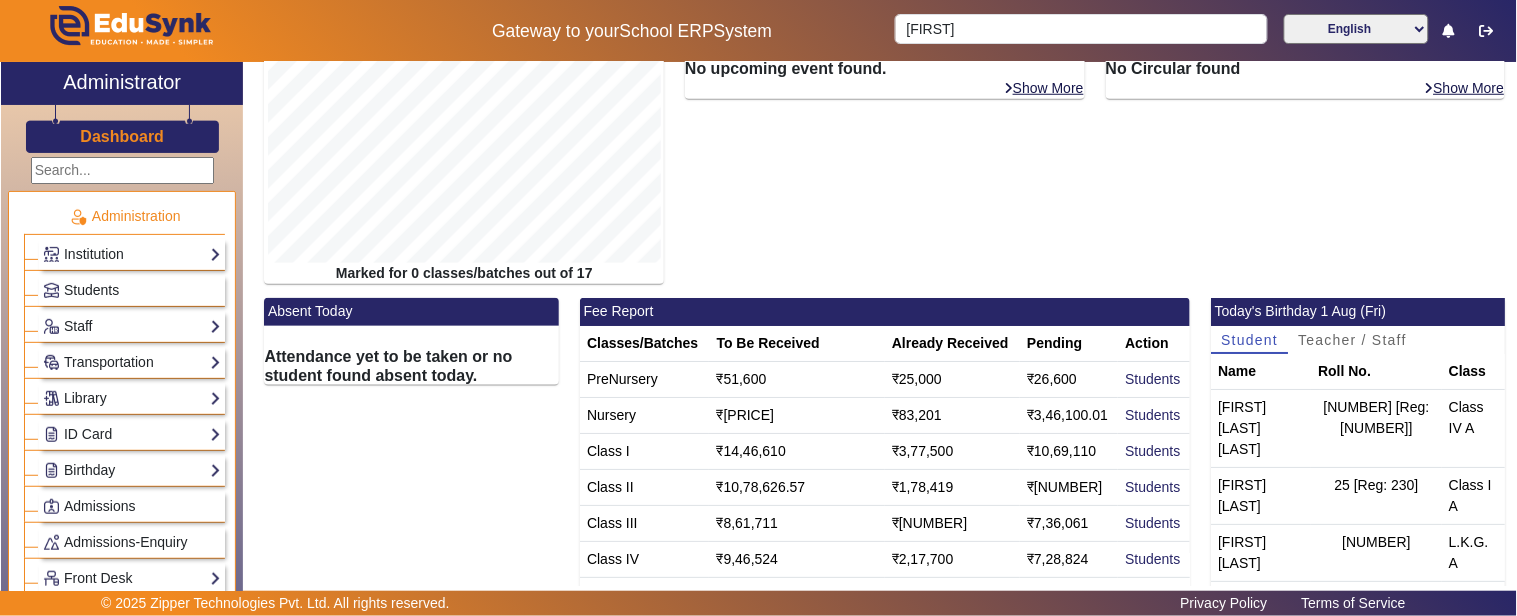 scroll, scrollTop: 482, scrollLeft: 0, axis: vertical 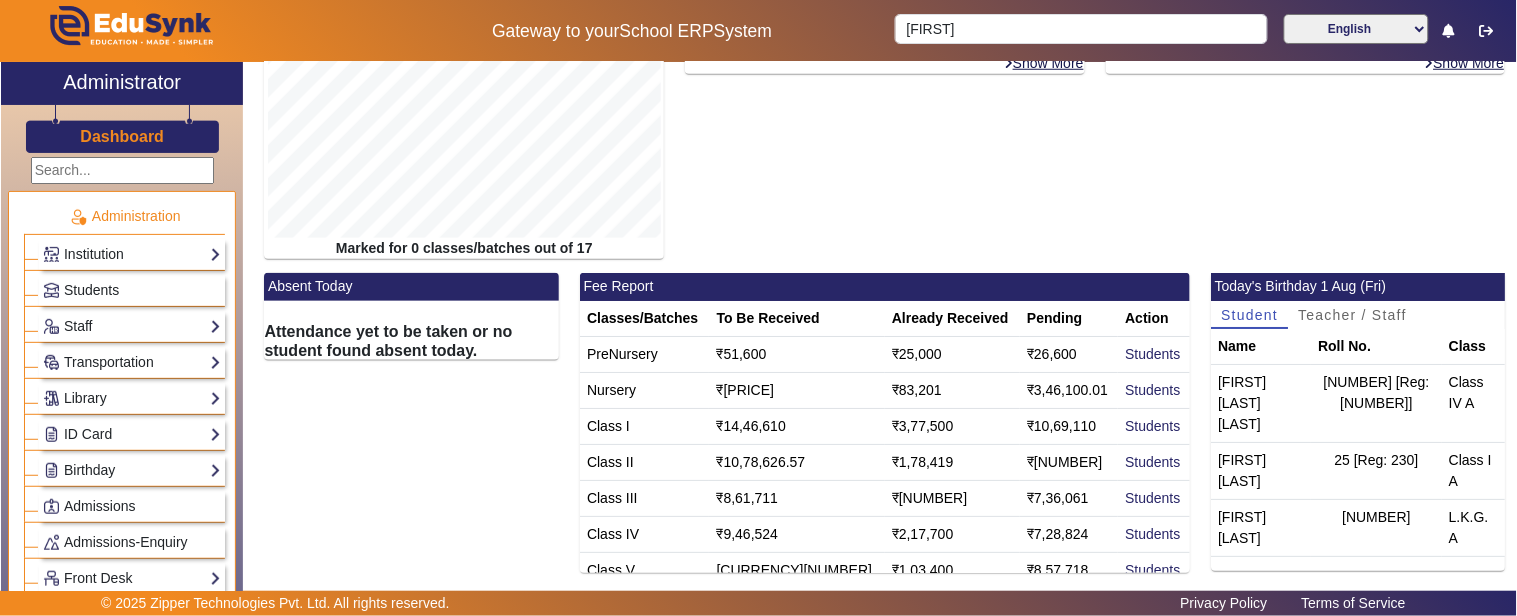 click on "Dashboard" 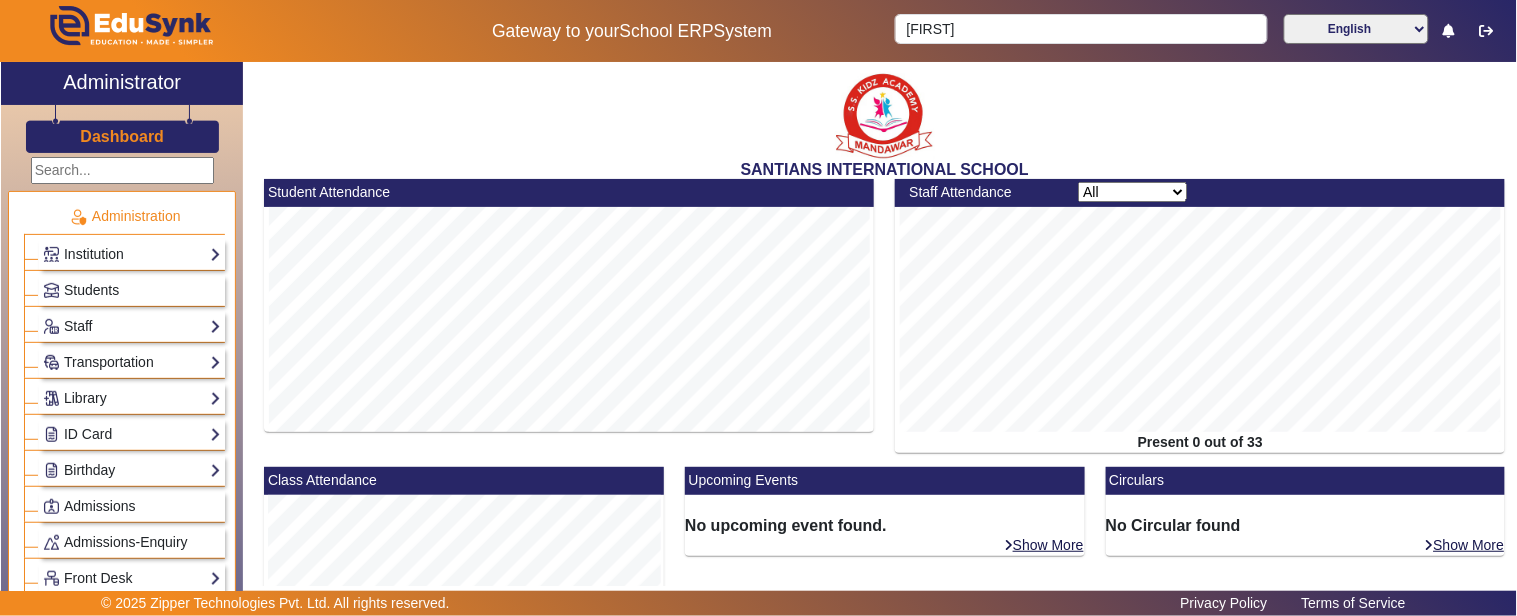 scroll, scrollTop: 482, scrollLeft: 0, axis: vertical 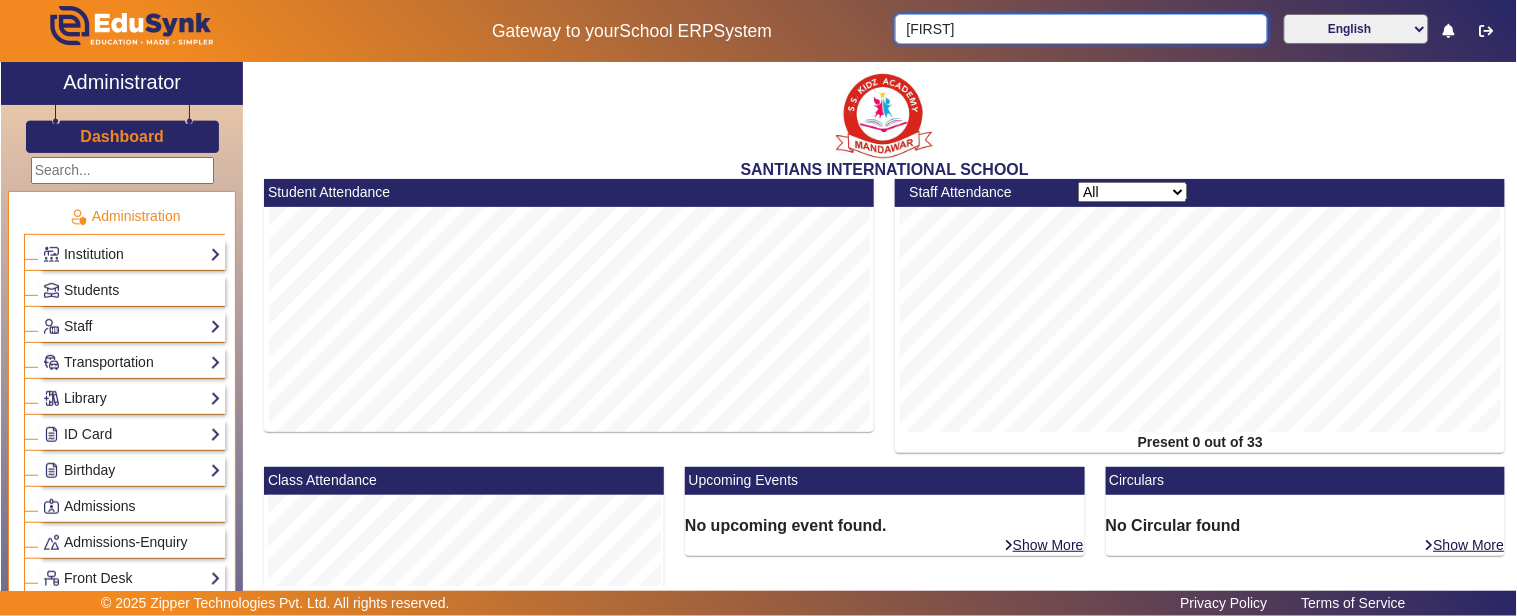 click on "[FIRST]" at bounding box center [1081, 29] 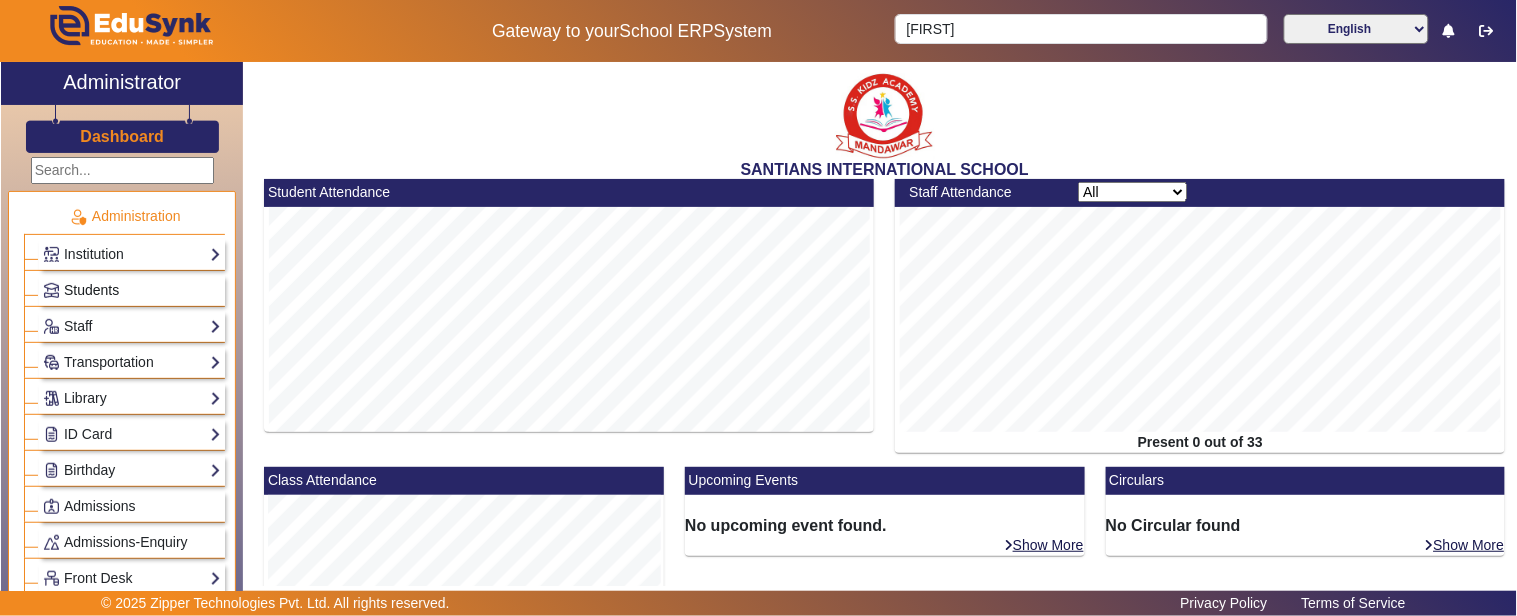 click on "Students" 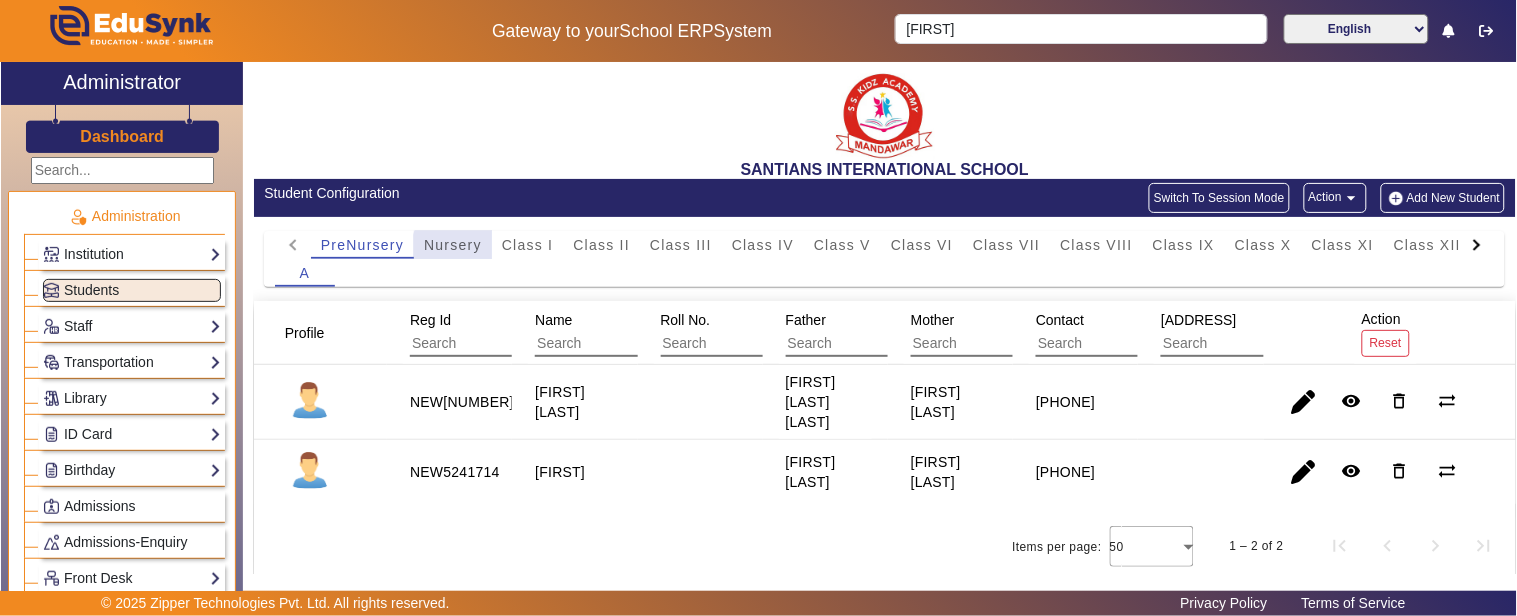 click on "Nursery" at bounding box center (453, 245) 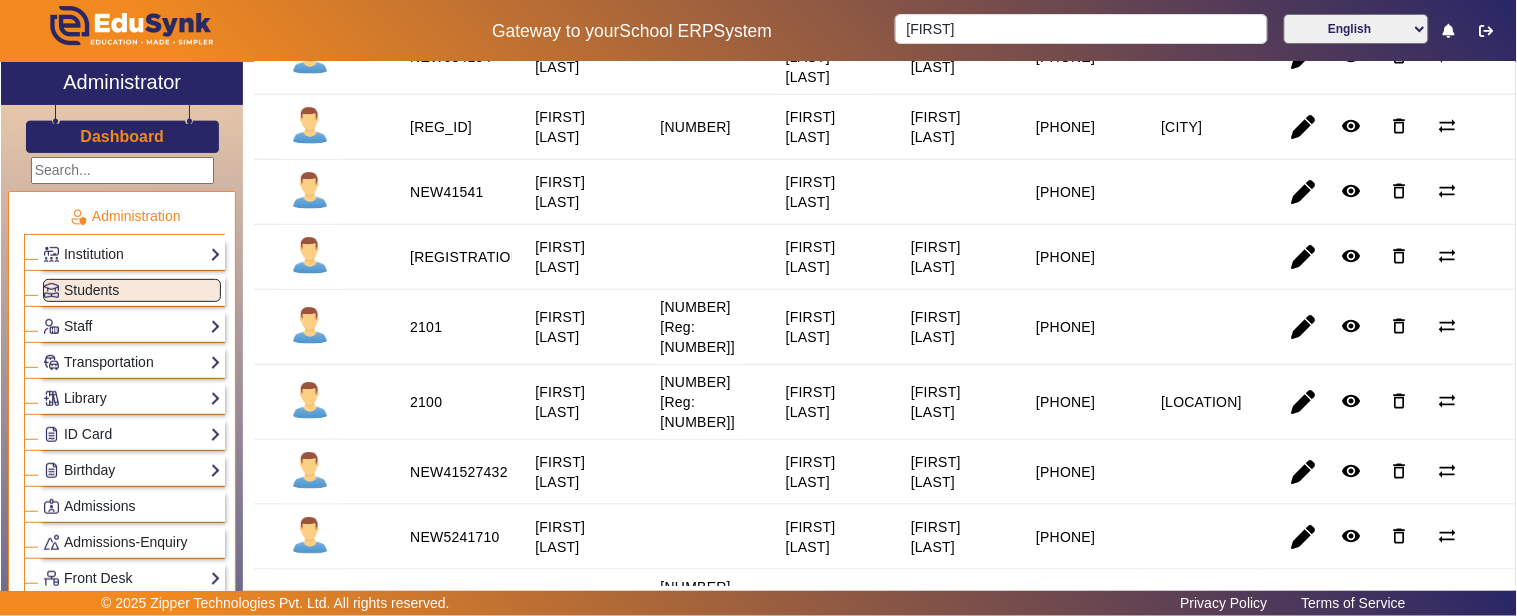 scroll, scrollTop: 444, scrollLeft: 0, axis: vertical 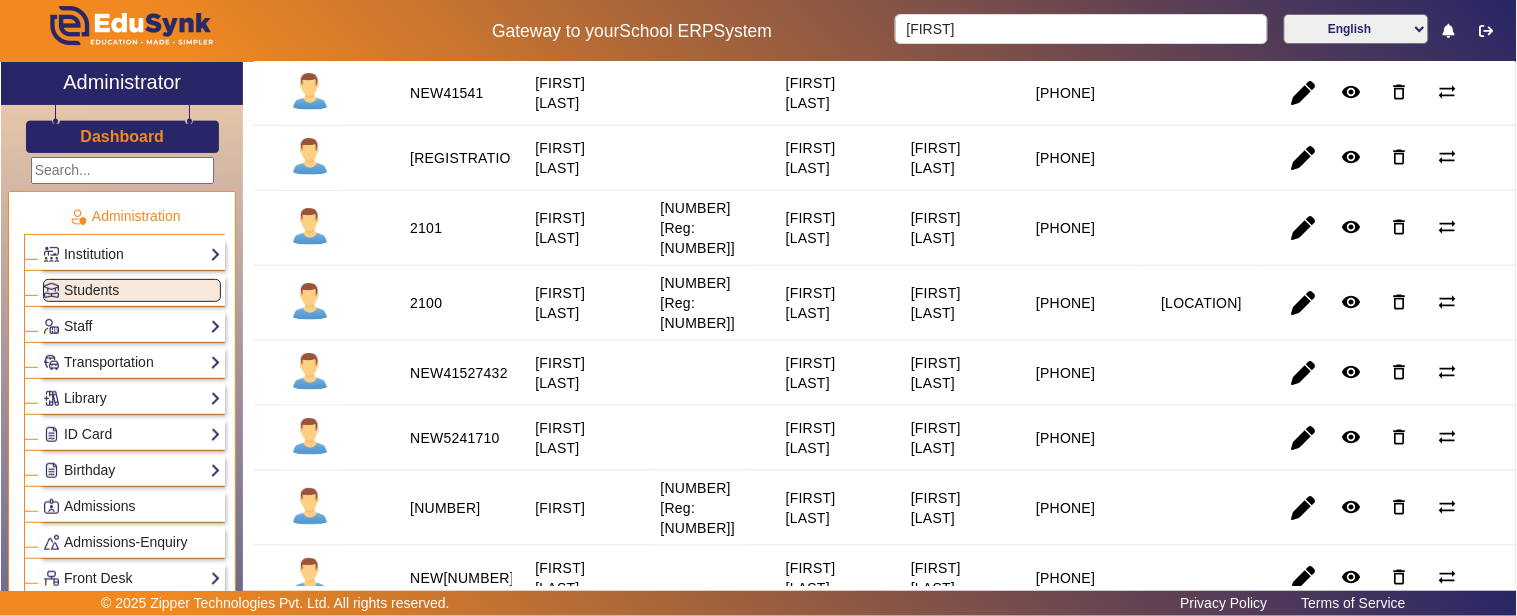 click on "Dashboard" 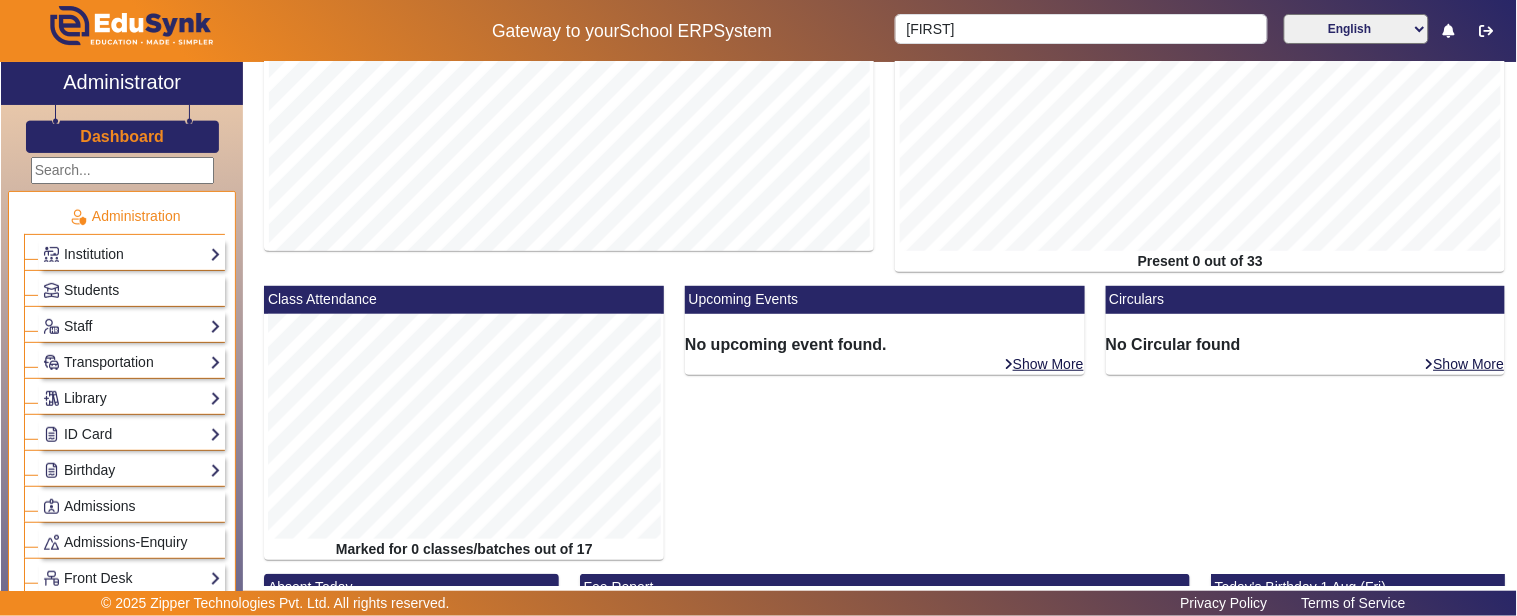 scroll, scrollTop: 0, scrollLeft: 0, axis: both 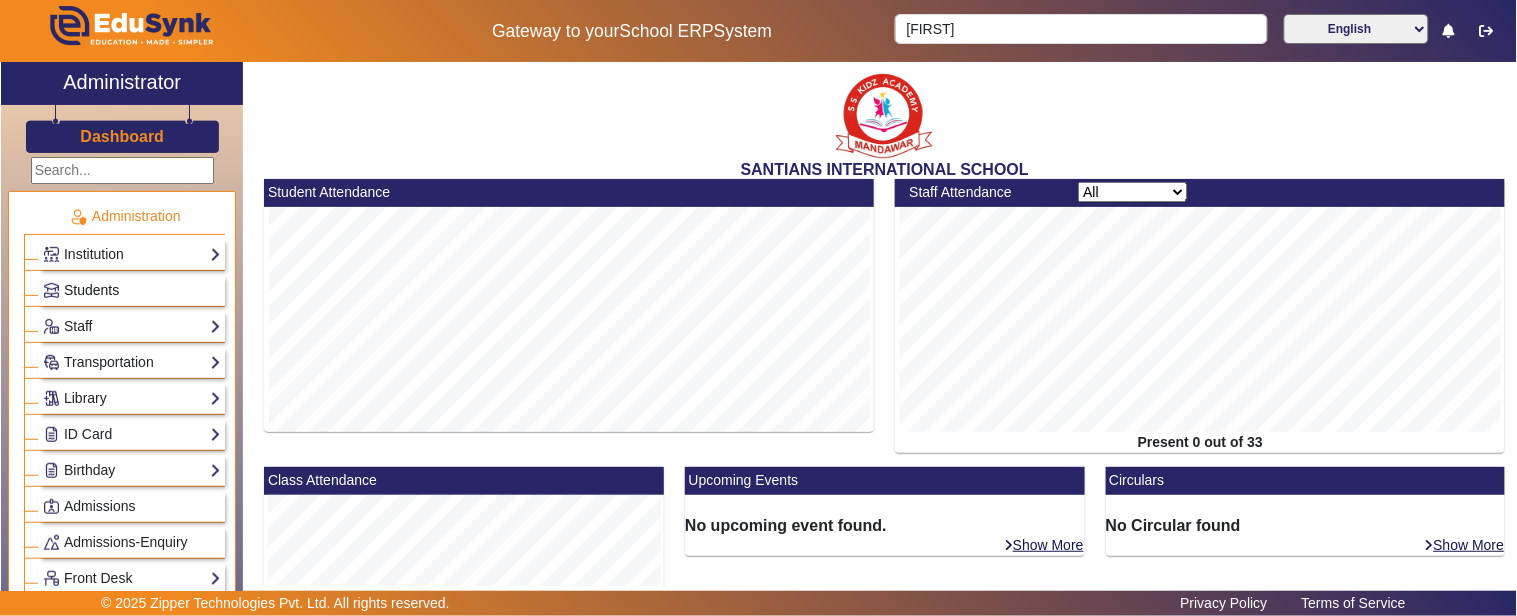 click on "Students" 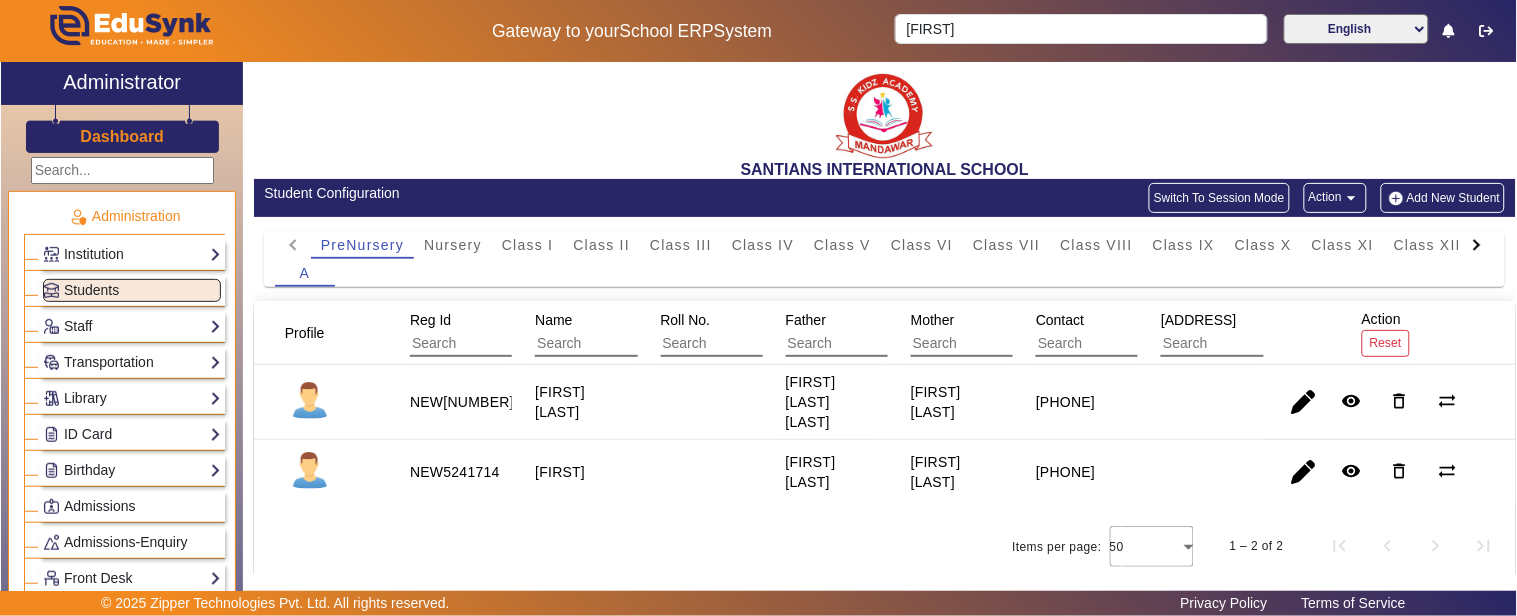 click on "Dashboard" 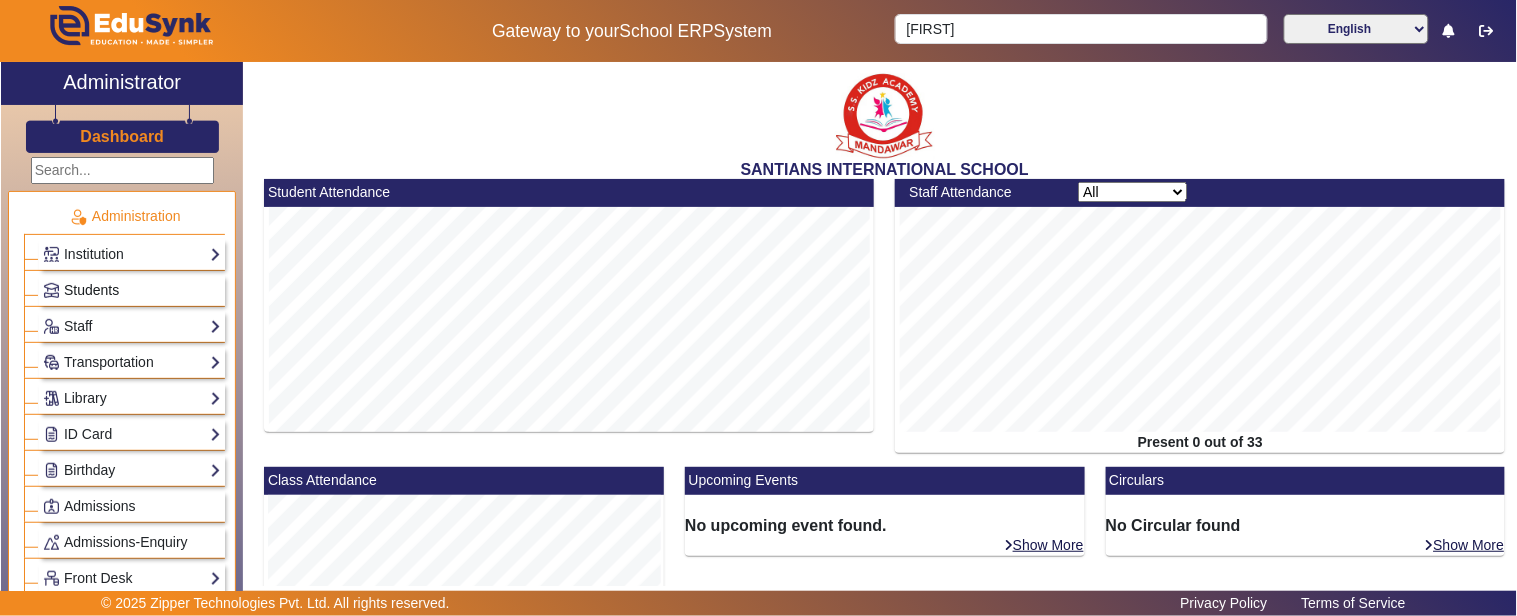 click on "Students" 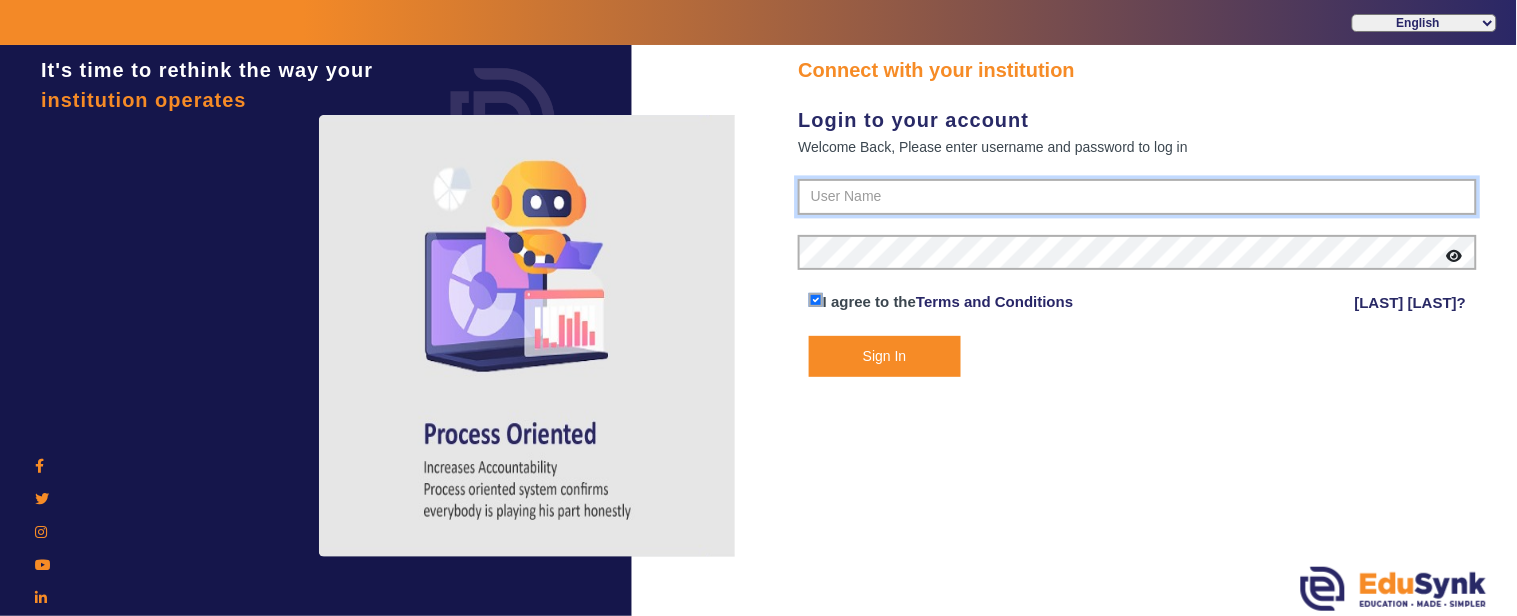 type on "[PHONE]" 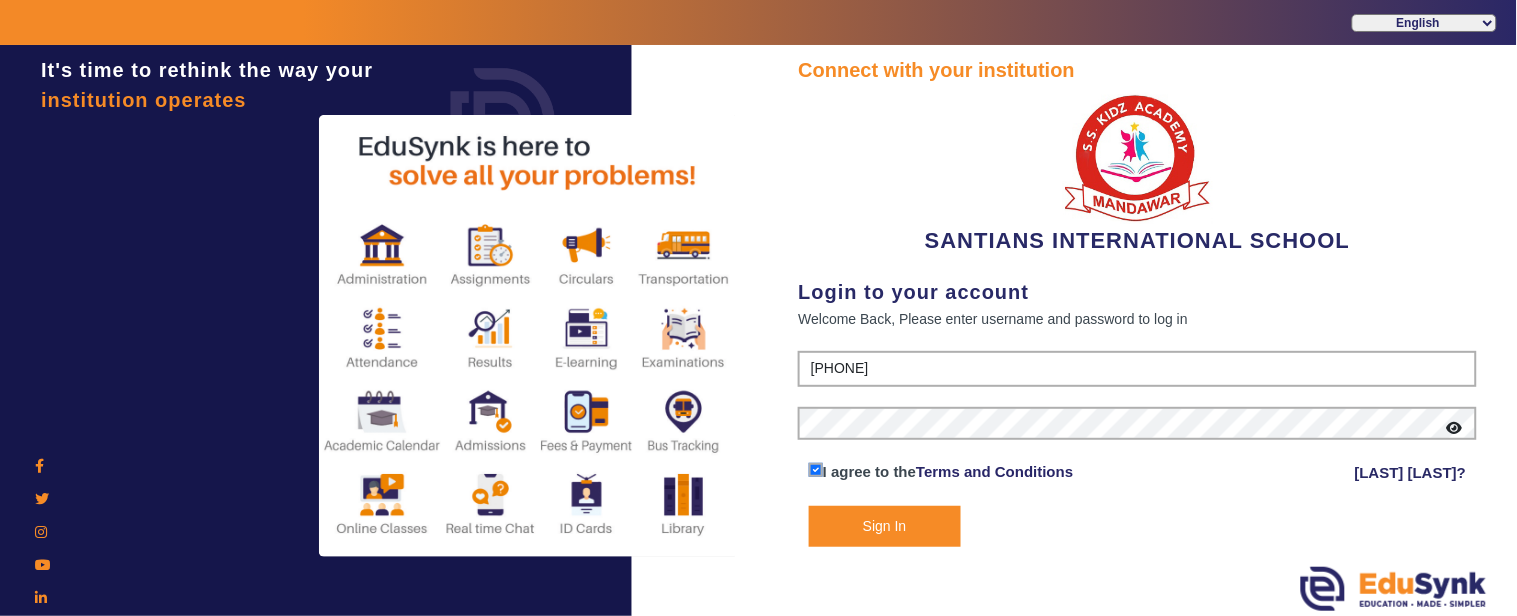 click on "Sign In" 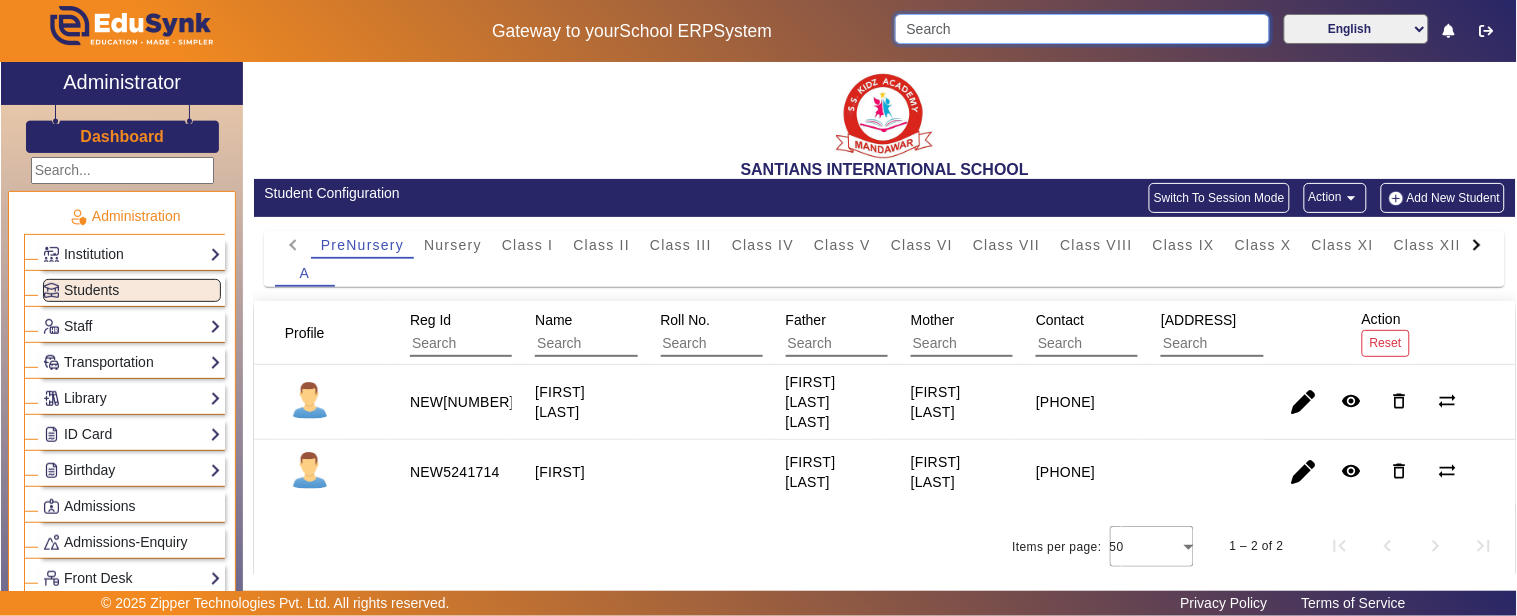 click at bounding box center (1082, 29) 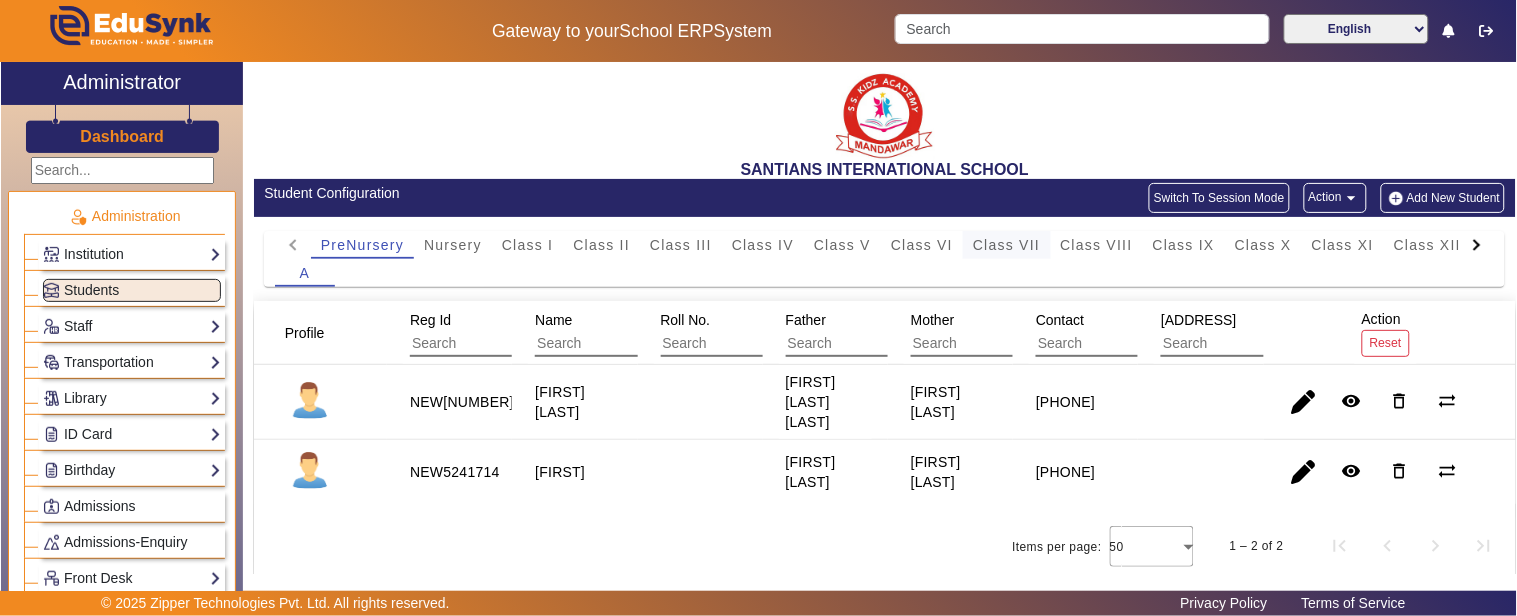 click on "Class VII" at bounding box center [1006, 245] 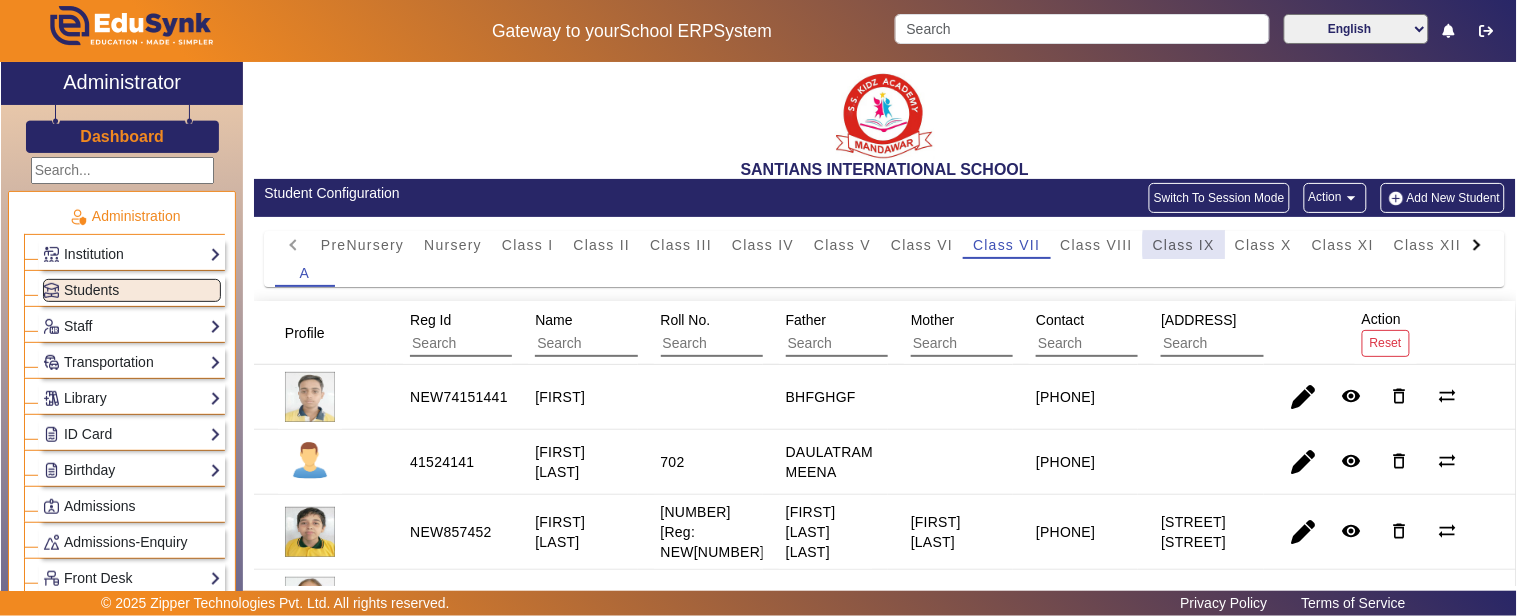 click on "Class IX" at bounding box center [1184, 245] 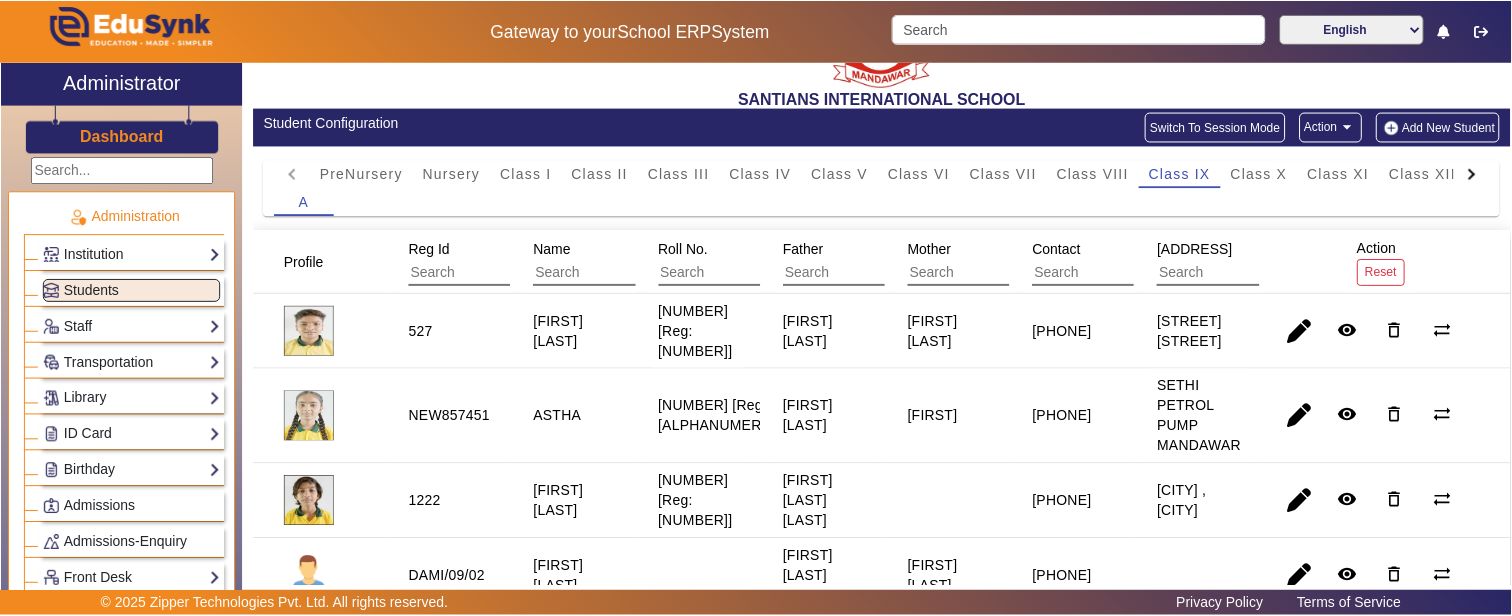 scroll, scrollTop: 0, scrollLeft: 0, axis: both 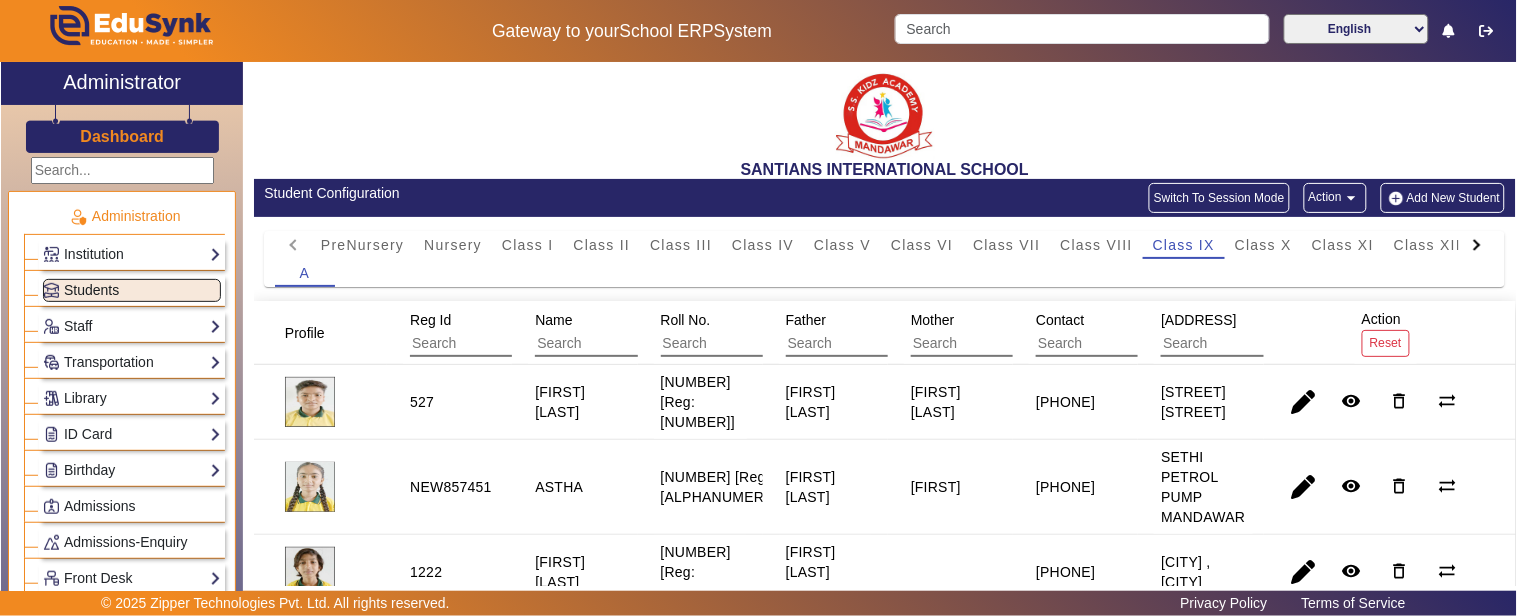 click on "Students" 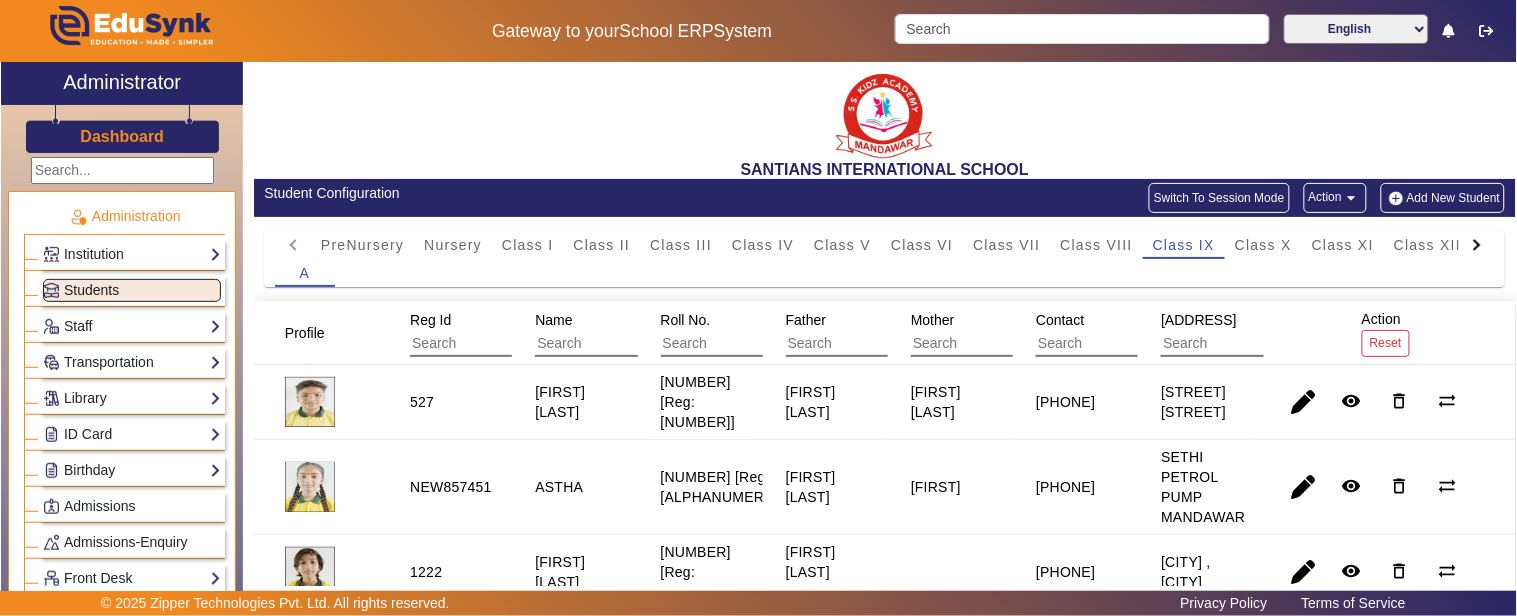 click on "Students" 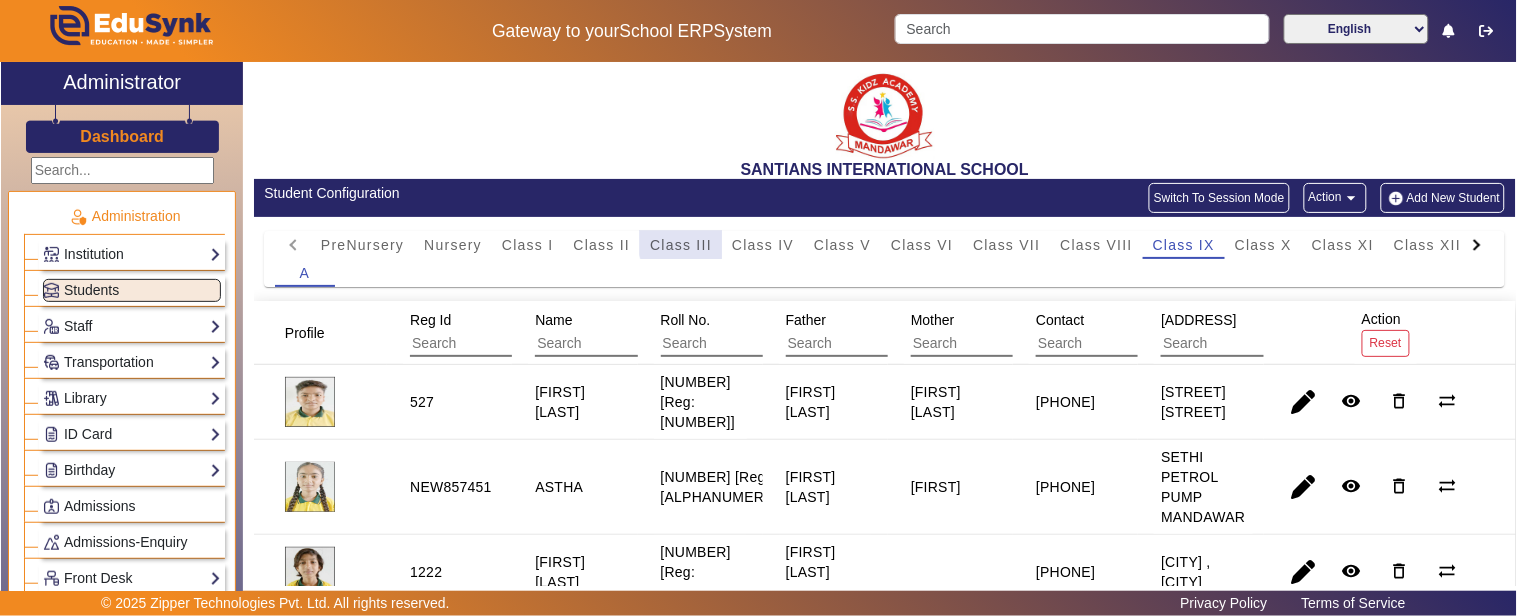 click on "Class III" at bounding box center [681, 245] 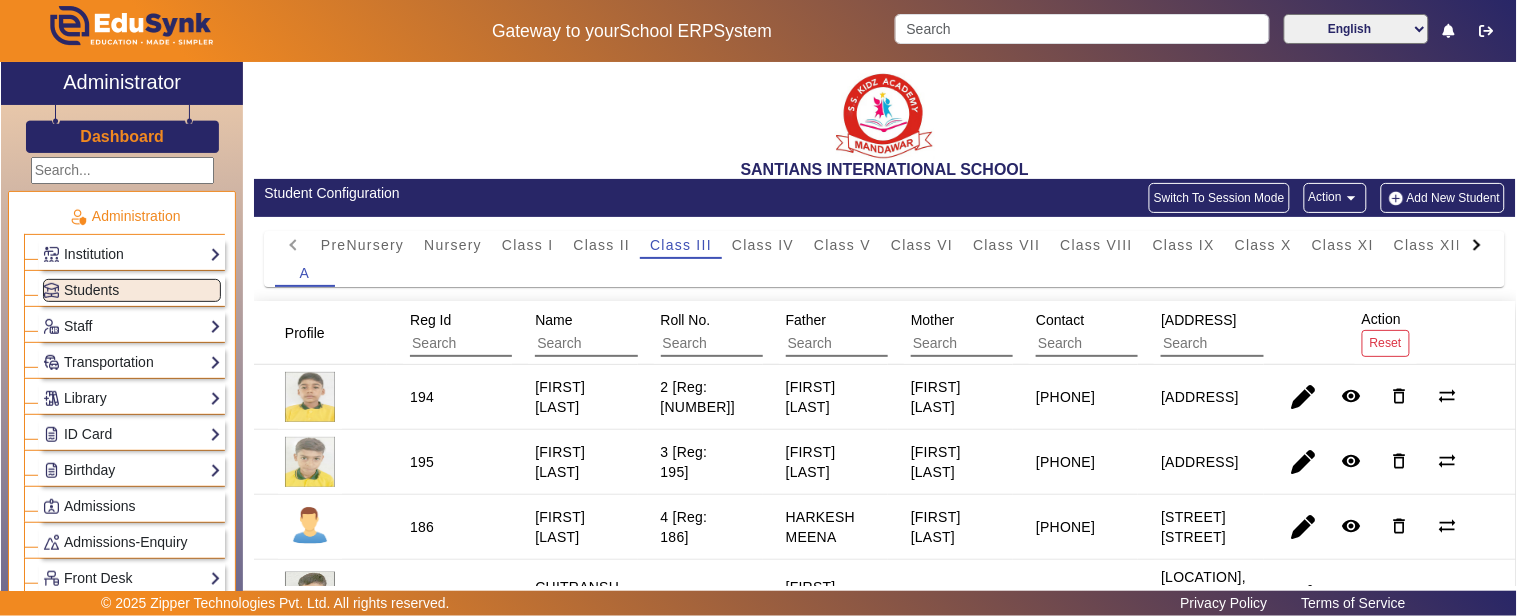 click on "Add New Student" 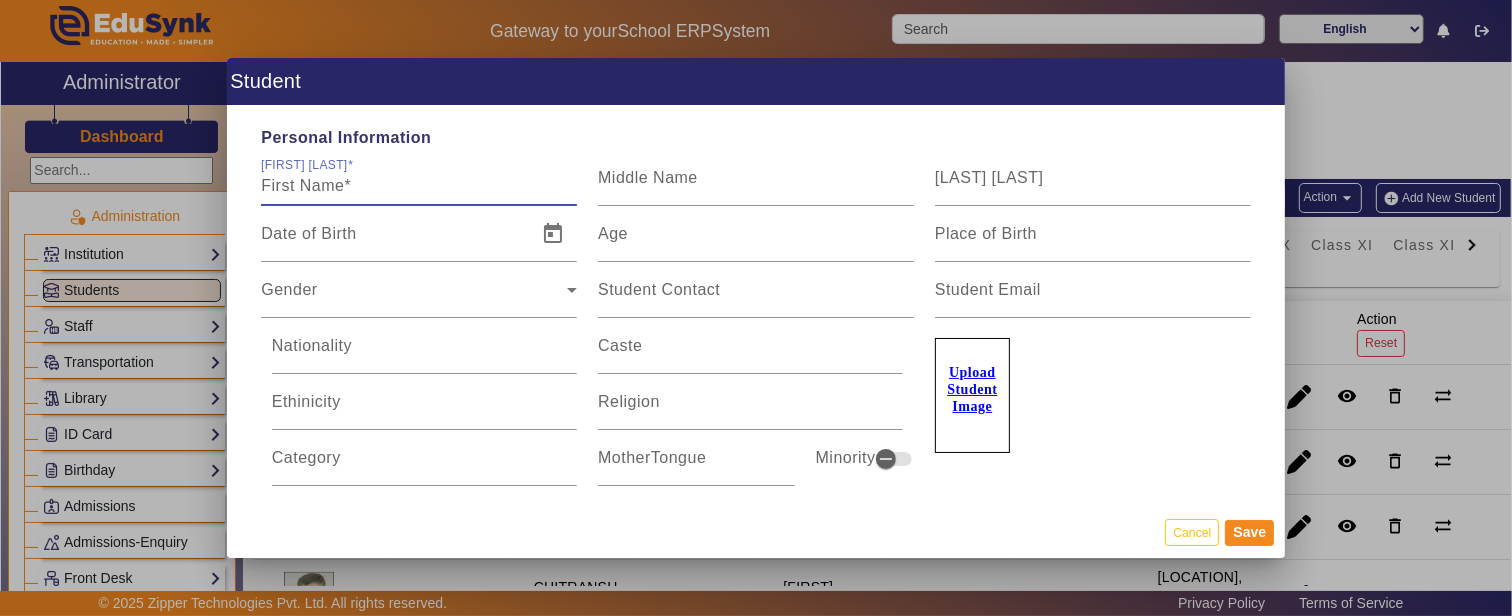 click on "[FIRST] [LAST]" at bounding box center (419, 186) 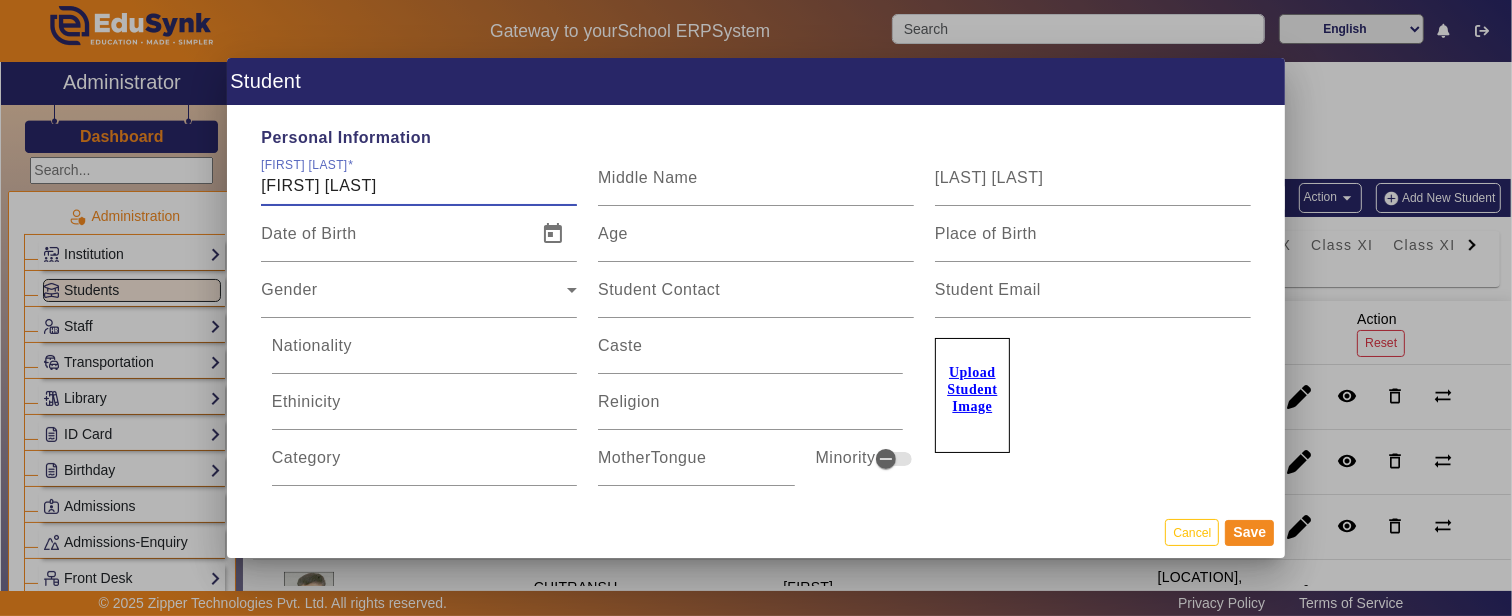 type on "[FIRST] [LAST]" 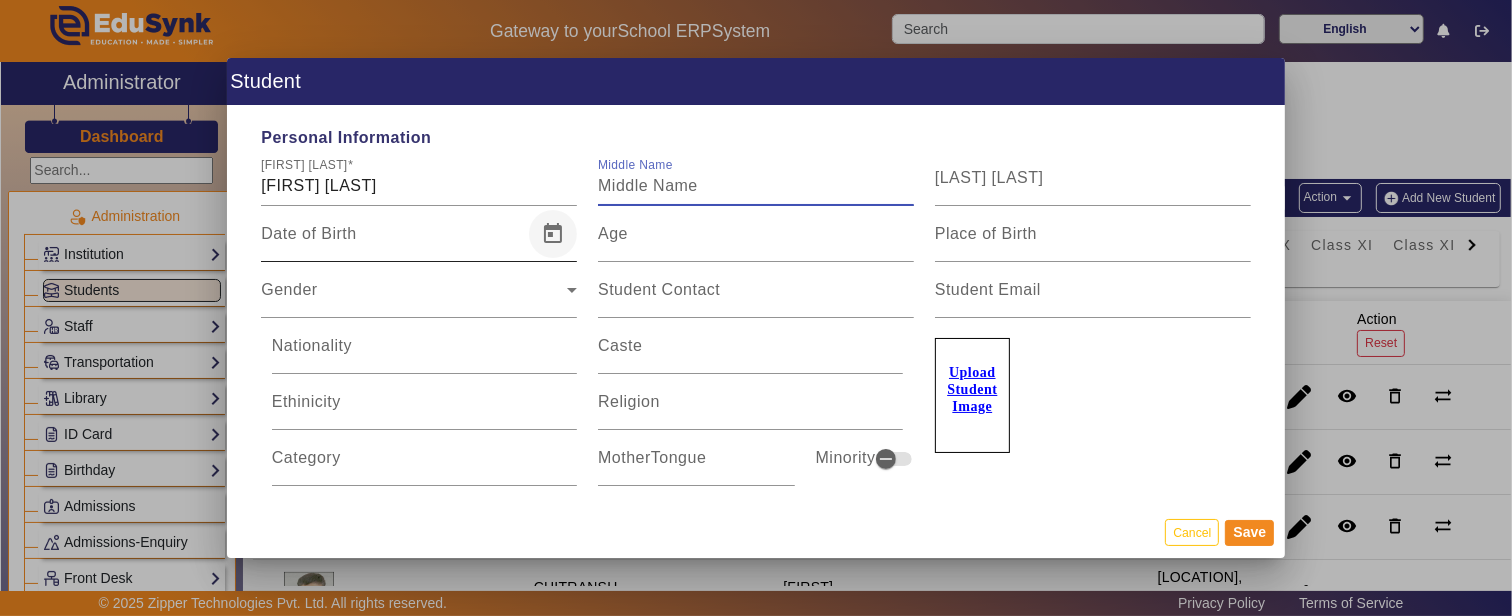click at bounding box center (553, 234) 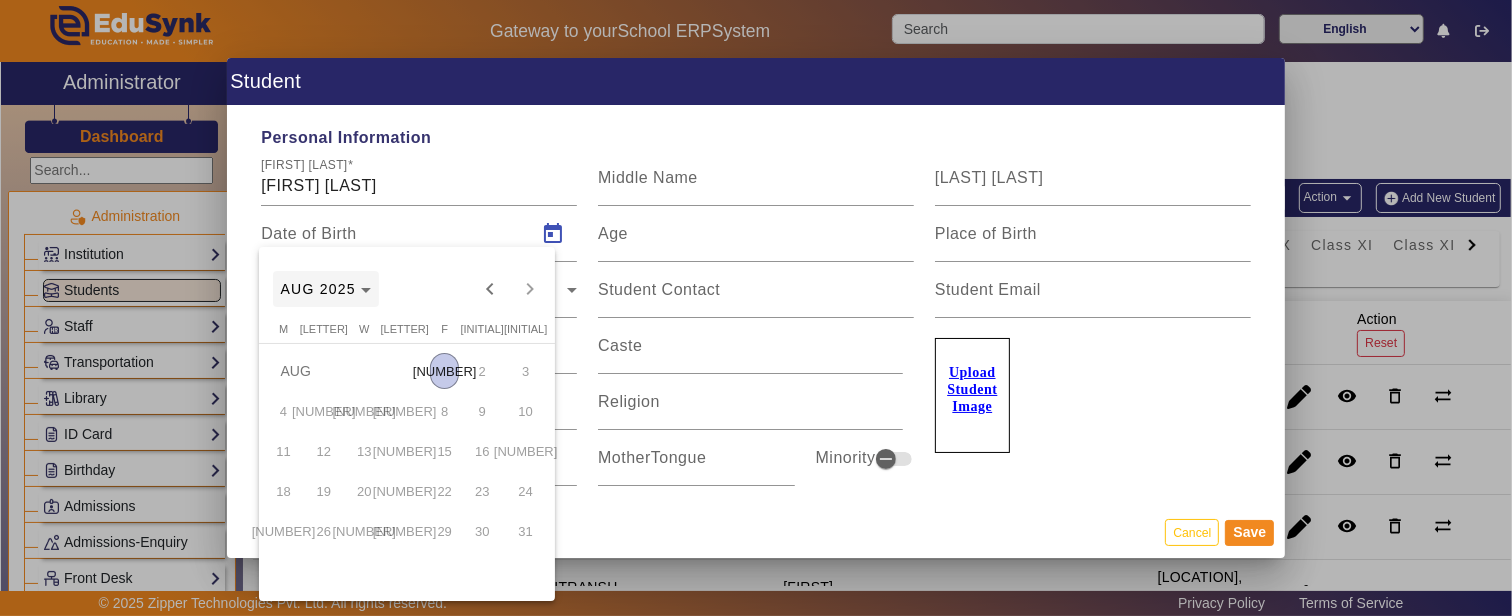click 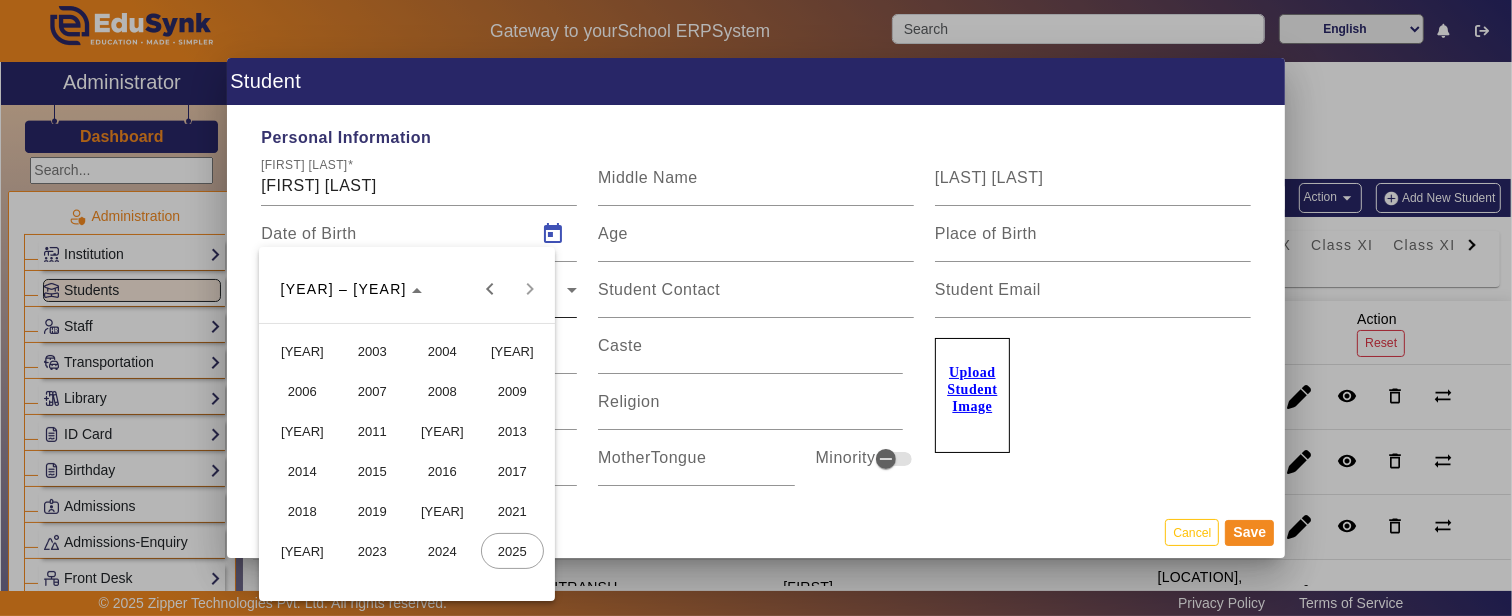 drag, startPoint x: 478, startPoint y: 146, endPoint x: 435, endPoint y: 270, distance: 131.24405 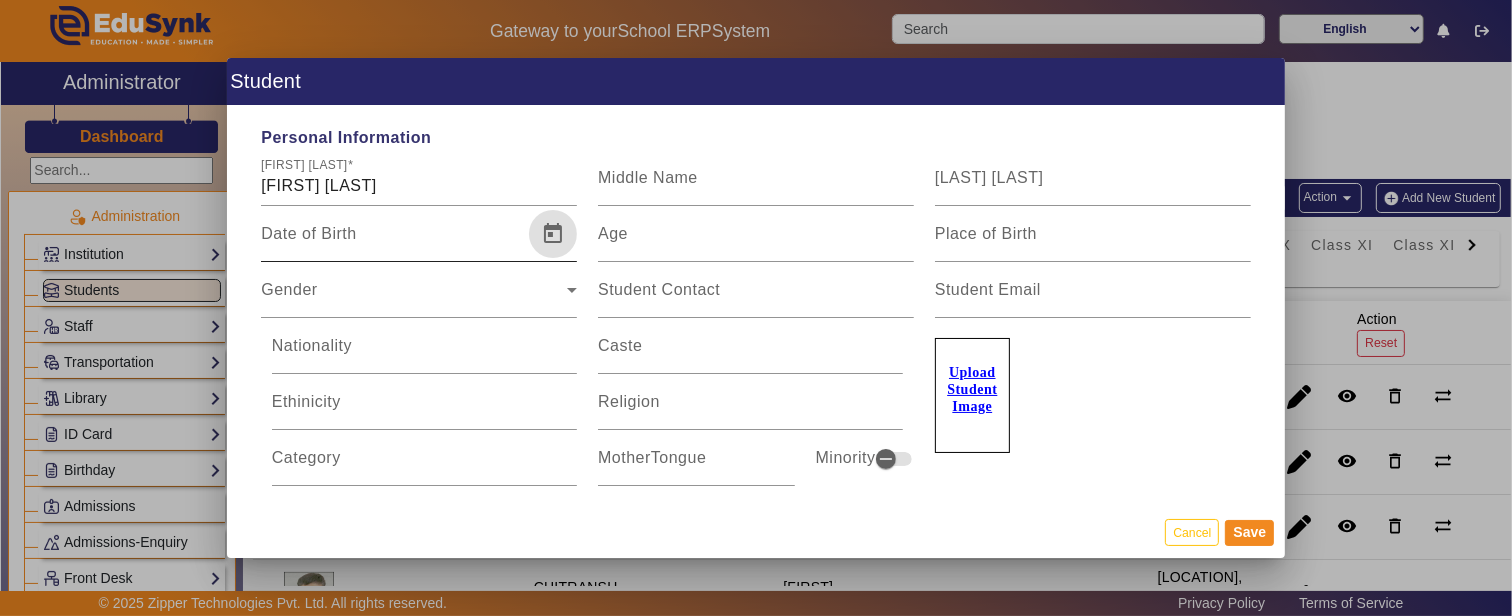 click at bounding box center (553, 234) 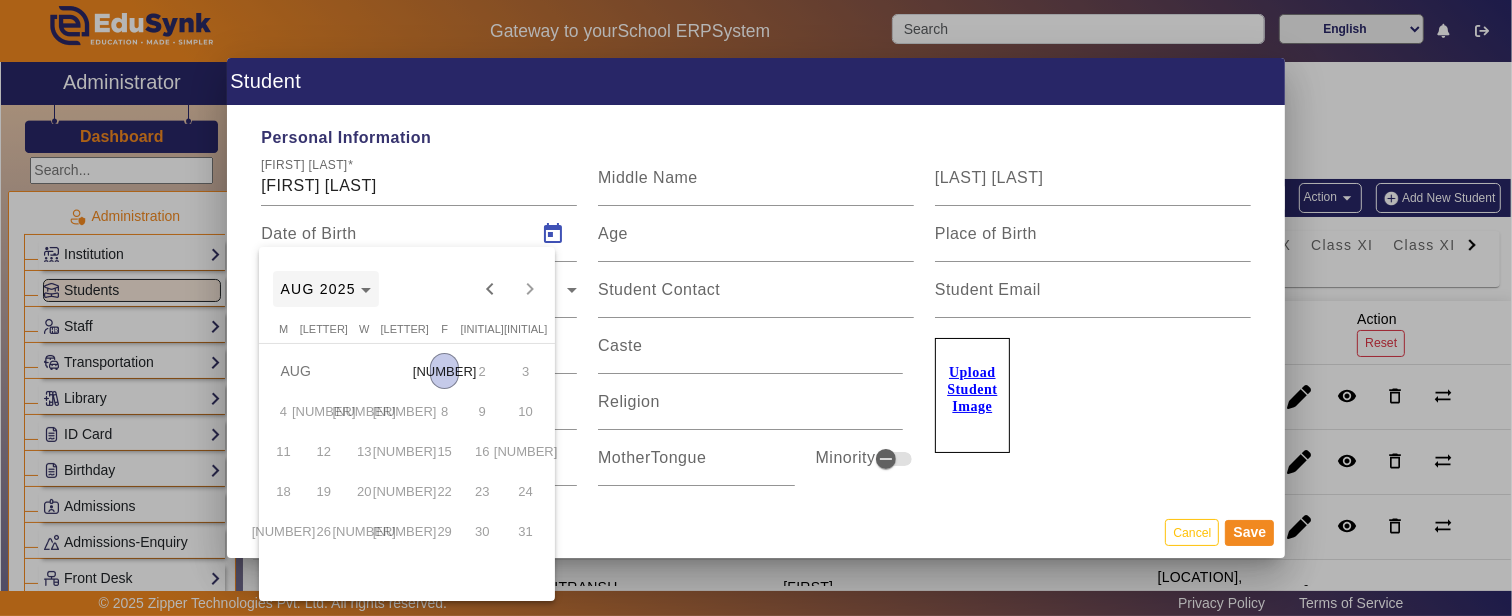 click on "AUG 2025" at bounding box center [318, 289] 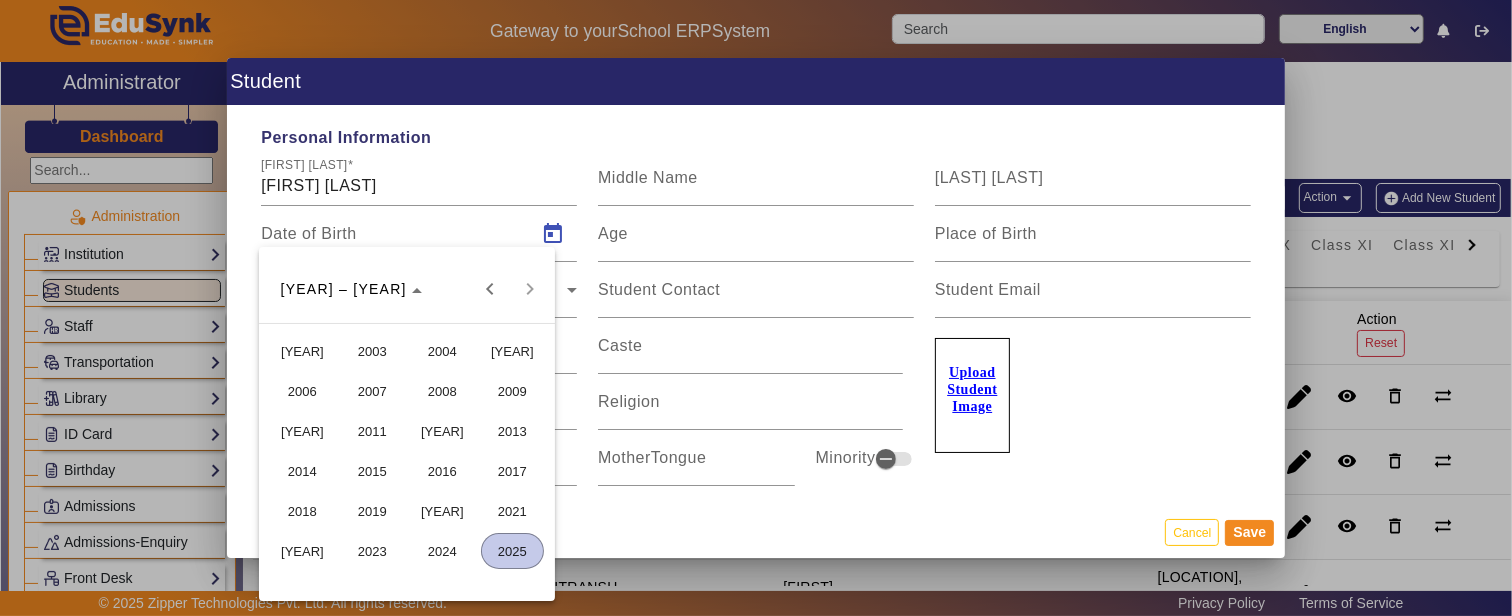 click on "2017" at bounding box center [512, 471] 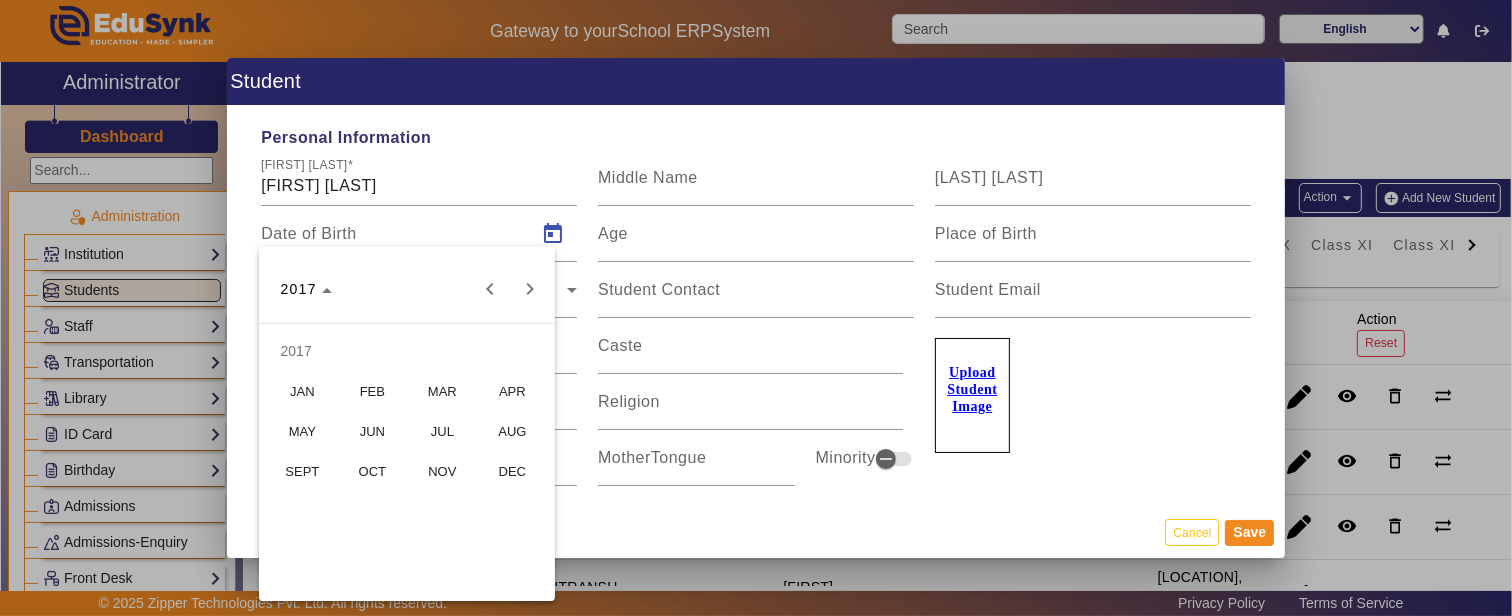 click on "FEB" at bounding box center (372, 391) 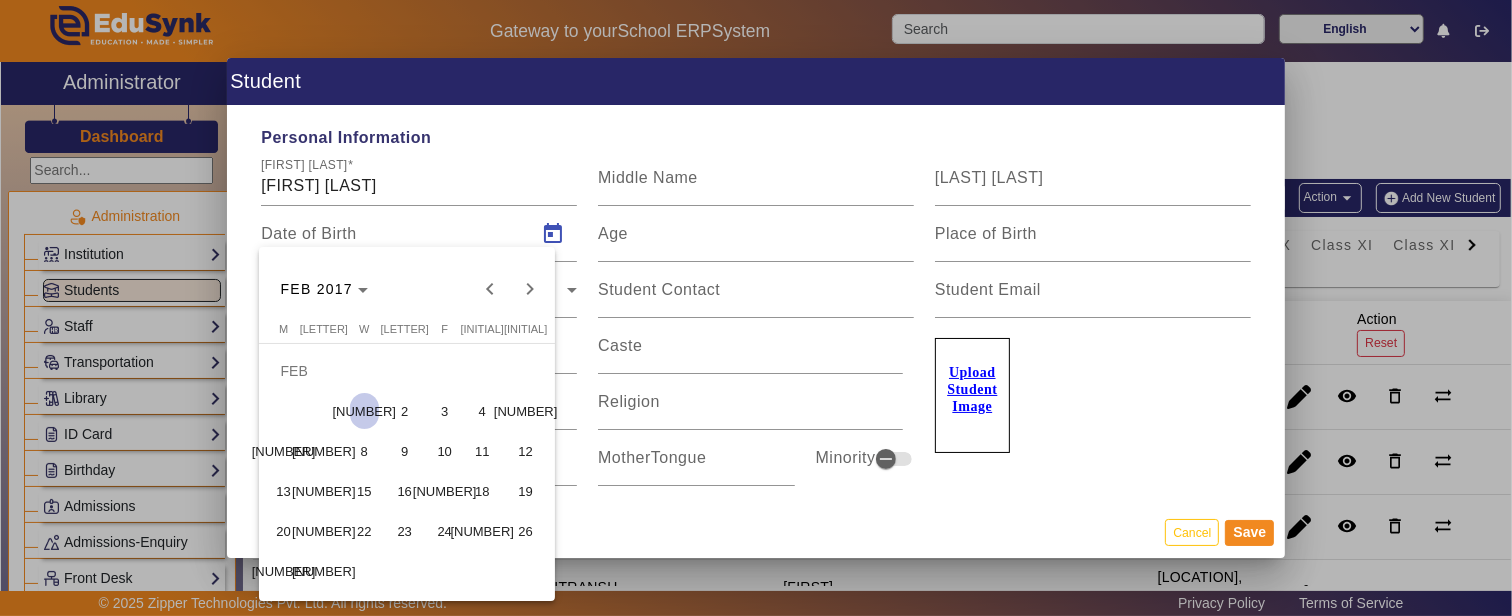 click on "[NUMBER]" at bounding box center [283, 571] 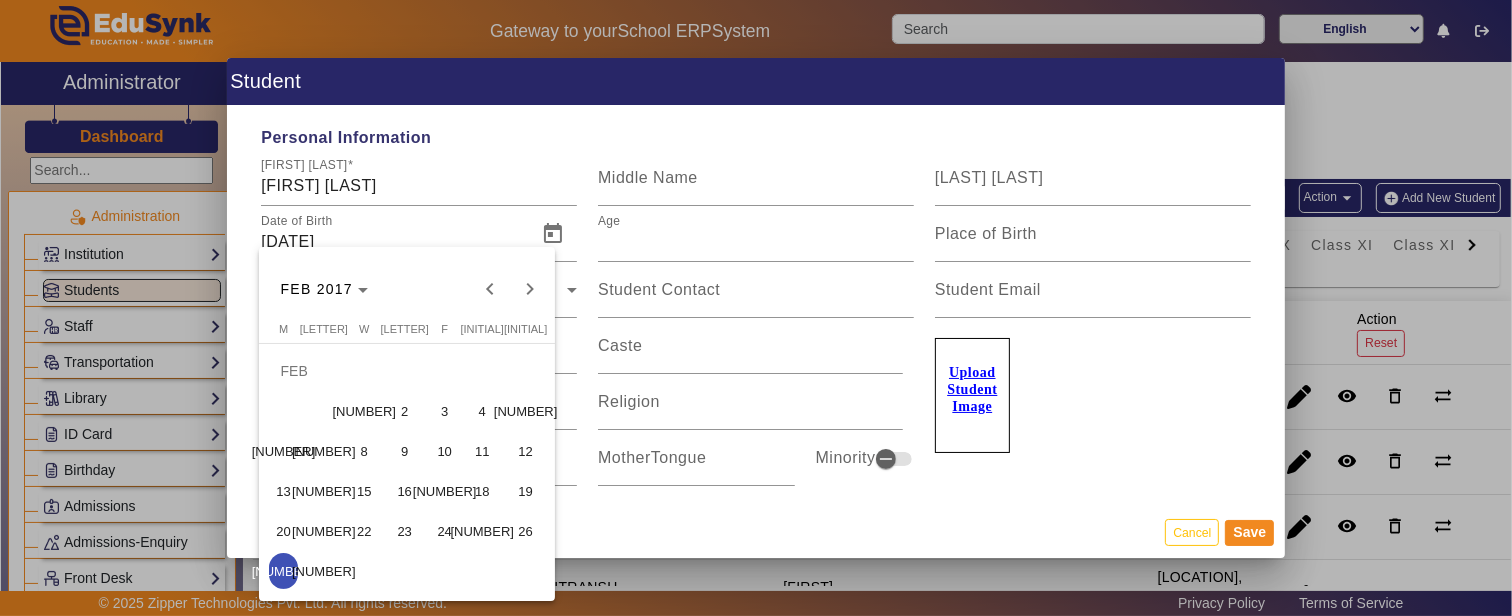 type on "[AGE]" 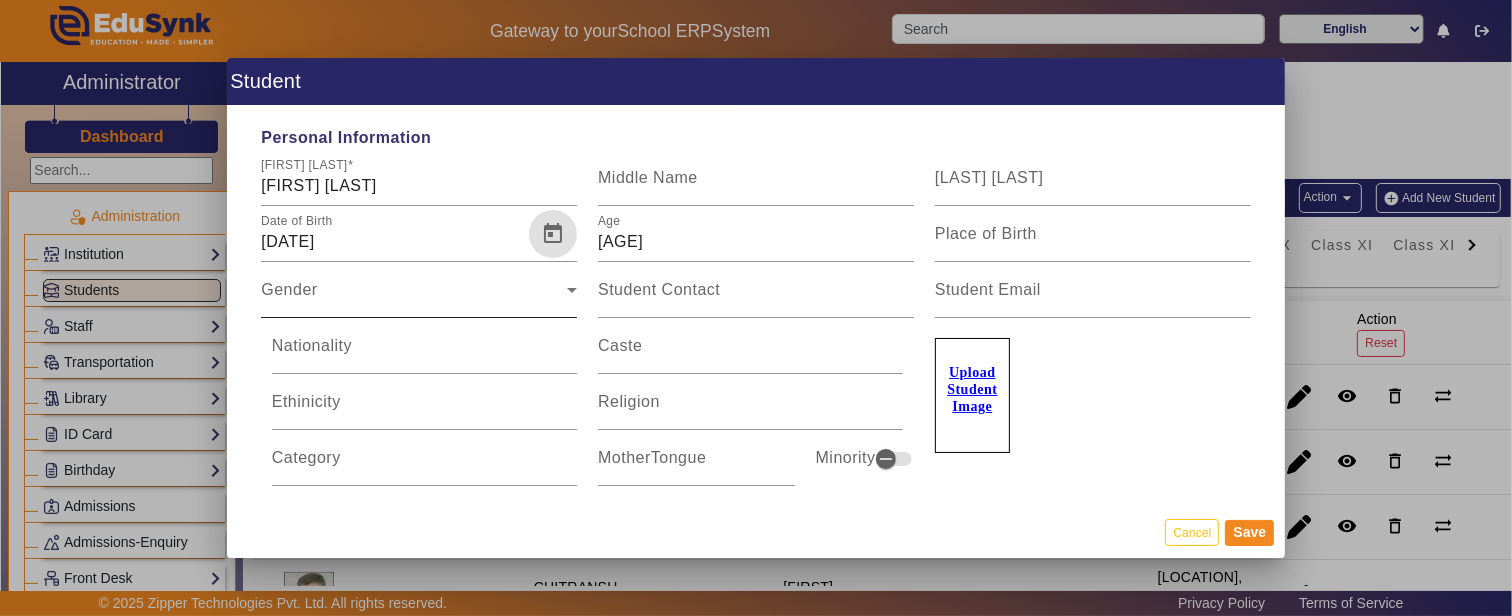 click on "Gender Gender" at bounding box center [419, 290] 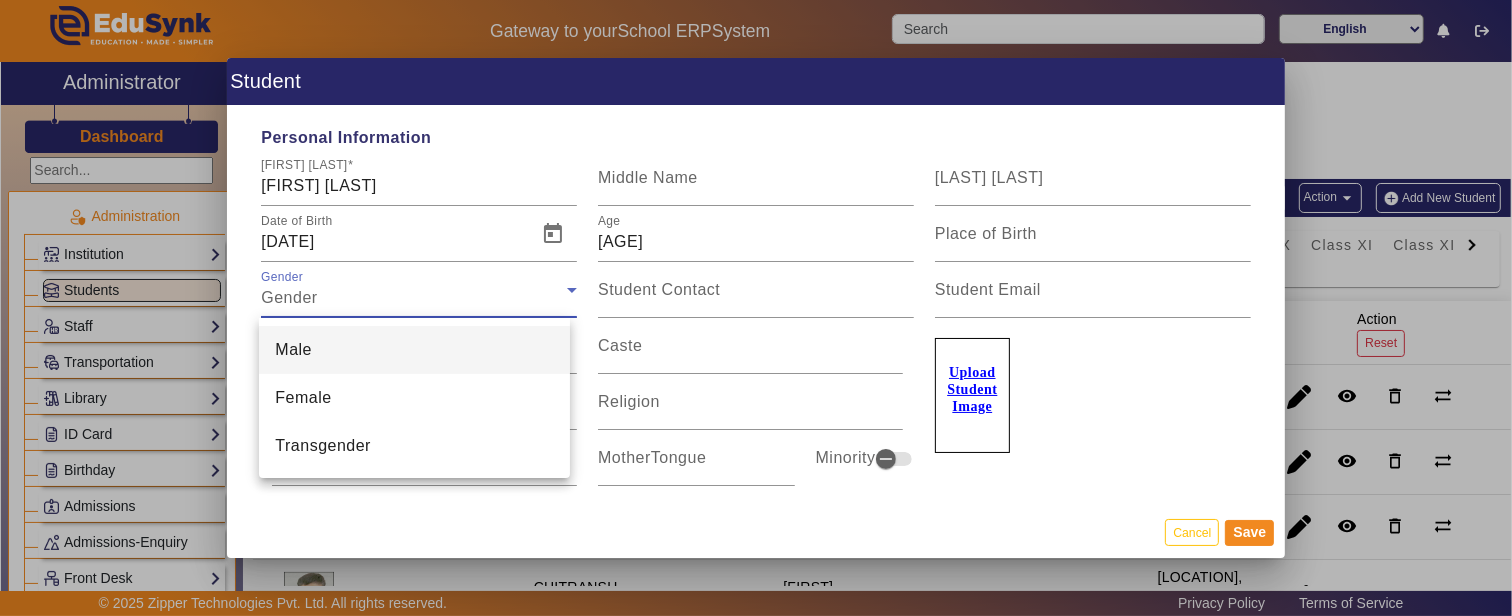 click on "Male" at bounding box center [414, 350] 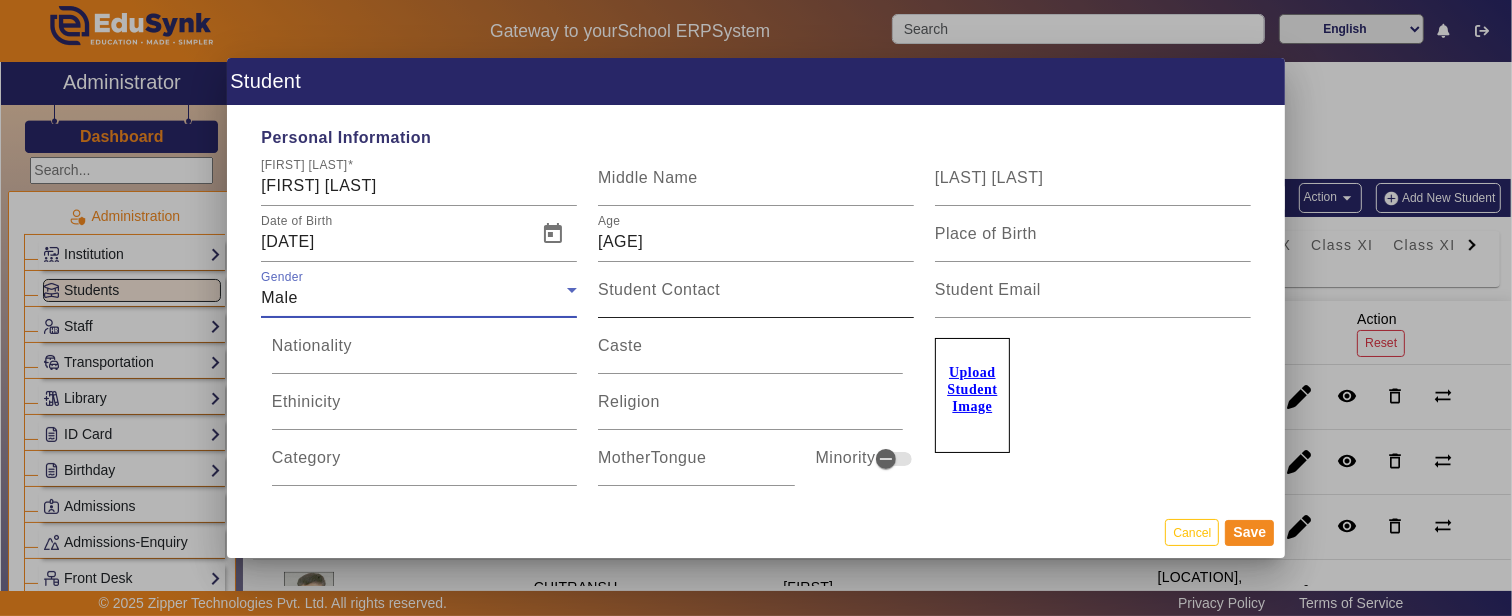 click on "Student Contact" at bounding box center (756, 290) 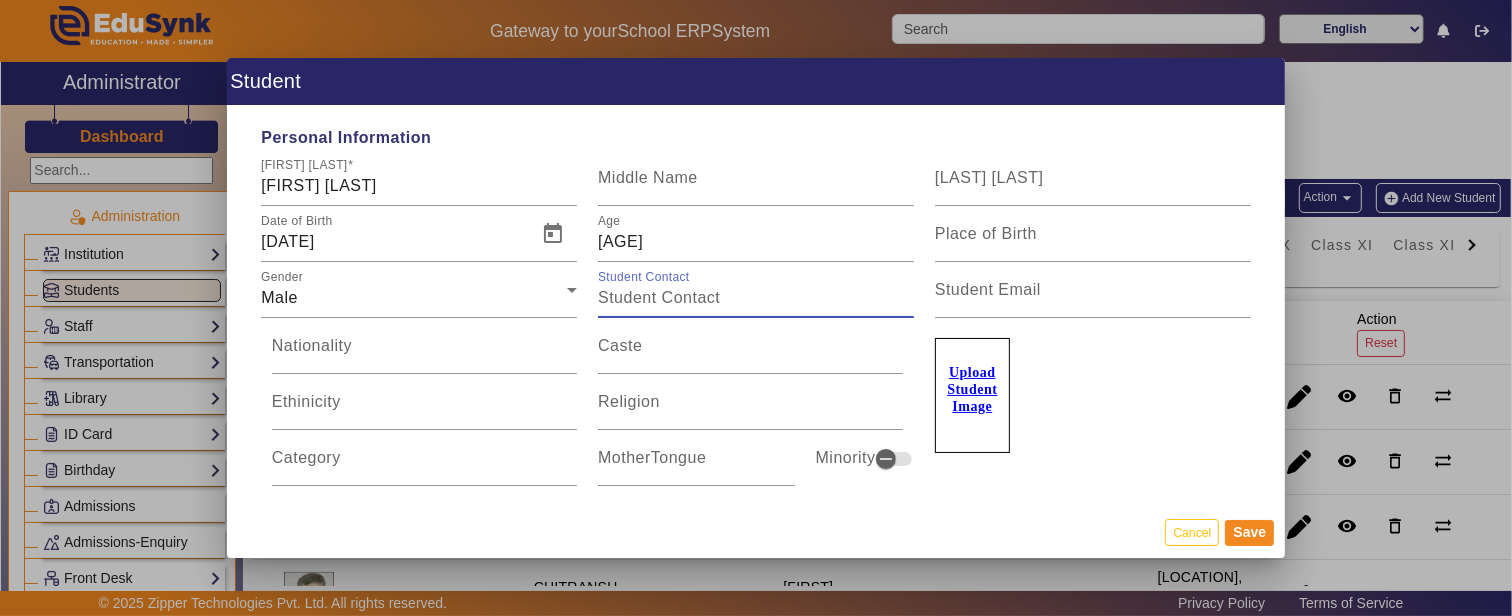 click on "Student Contact" at bounding box center (756, 298) 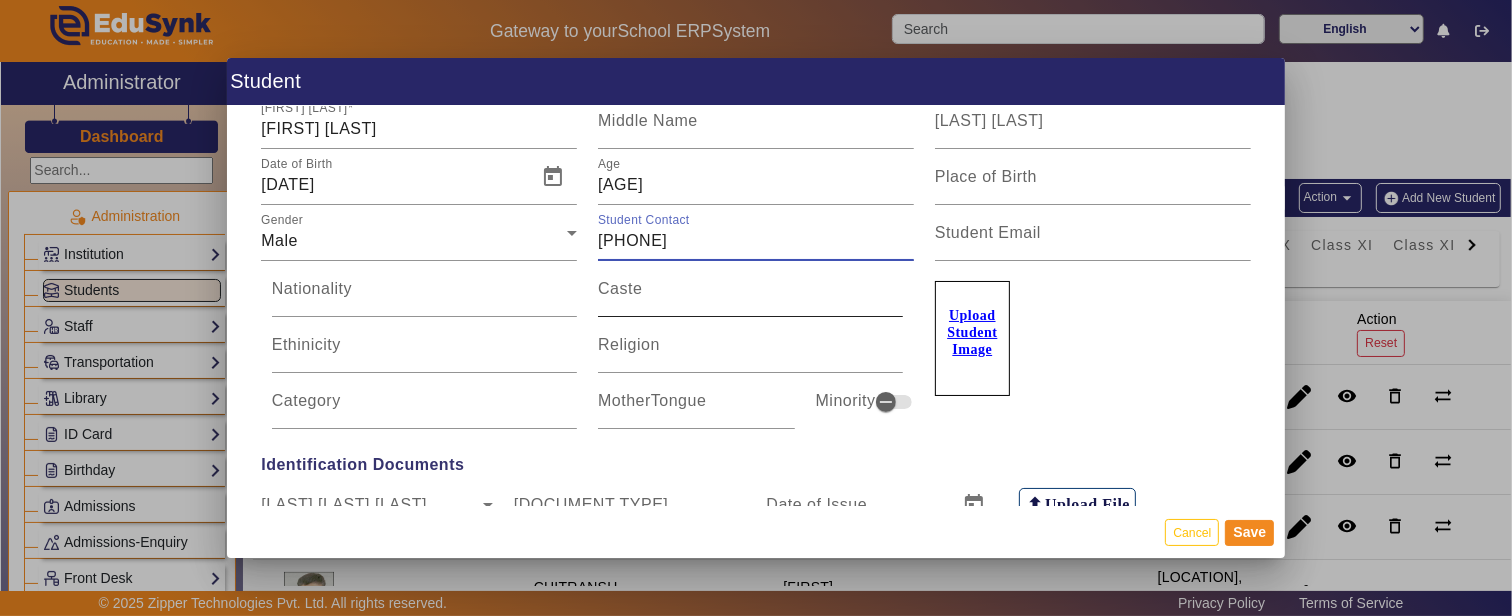 scroll, scrollTop: 111, scrollLeft: 0, axis: vertical 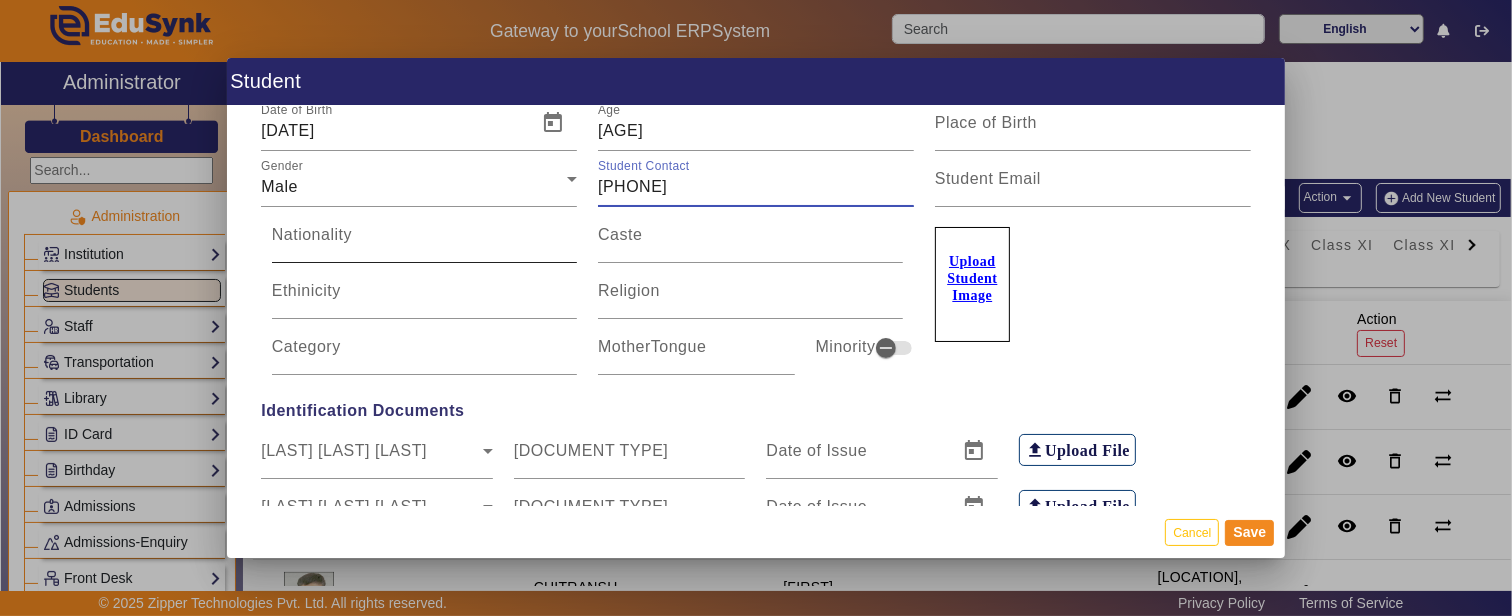 drag, startPoint x: 661, startPoint y: 191, endPoint x: 573, endPoint y: 205, distance: 89.106674 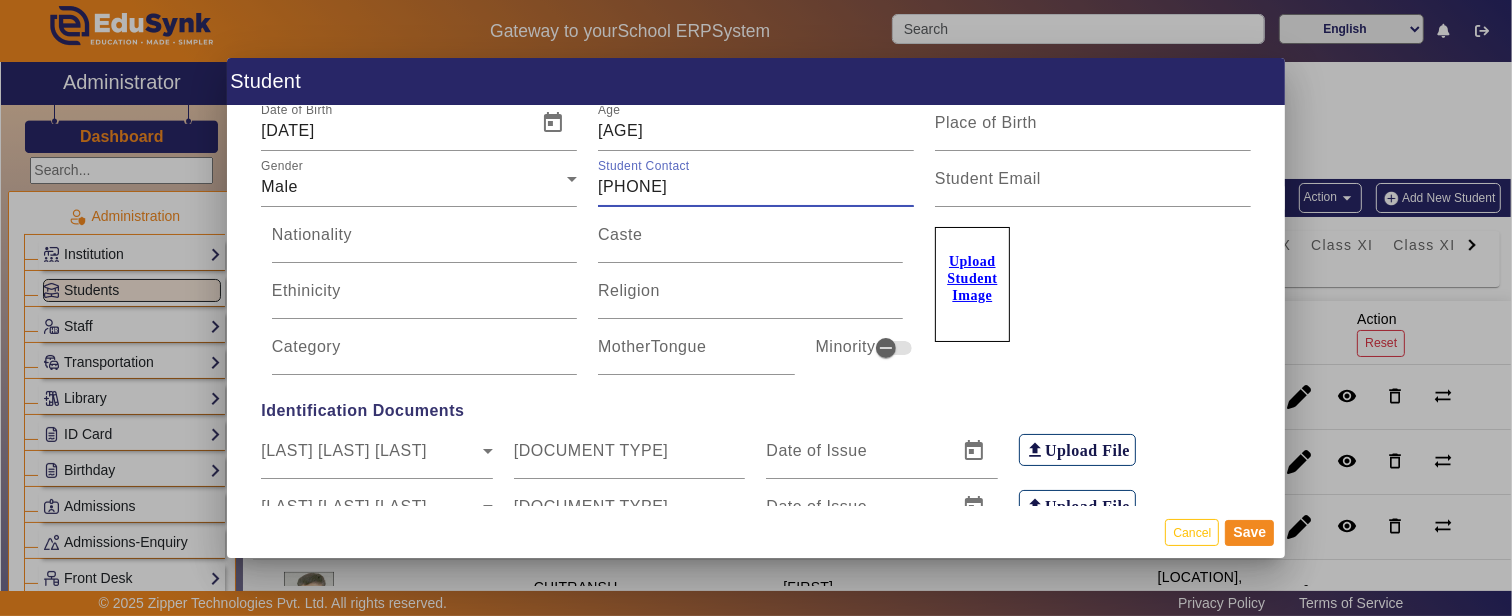click on "Personal Information First Name [FIRST] [LAST] Middle Name Last Name Date of Birth [DATE] Age 8 Yrs, 5 Months, 5 Days Place of Birth Gender Male Student Contact [PHONE] Student Email Nationality Caste Ethinicity Religion Category MotherTongue Minority Upload Student Image Identification Documents Select Document Type Select Document Type Document Number Date of Issue file_upload Upload File Select Document Type Select Document Type Document Number Date of Issue file_upload Upload File Permanent Address Address Line 1 Address Line 2 Address Line 3 Select Country Select State City [POSTAL_CODE] My Correspondence address is same as the permanent address. Institution Related Information EduSynkID 0 Card ID Registration Id Affiliation No Class/Batch Information Class Type Class III Section A Roll No. House Admission Information Admission Session 2025-2026 Admission Date [DATE] Admission Type Admission Type Admission Class Admission Class Current Status Present Date of Leaving OnlyChild No Repeated No" at bounding box center [756, 306] 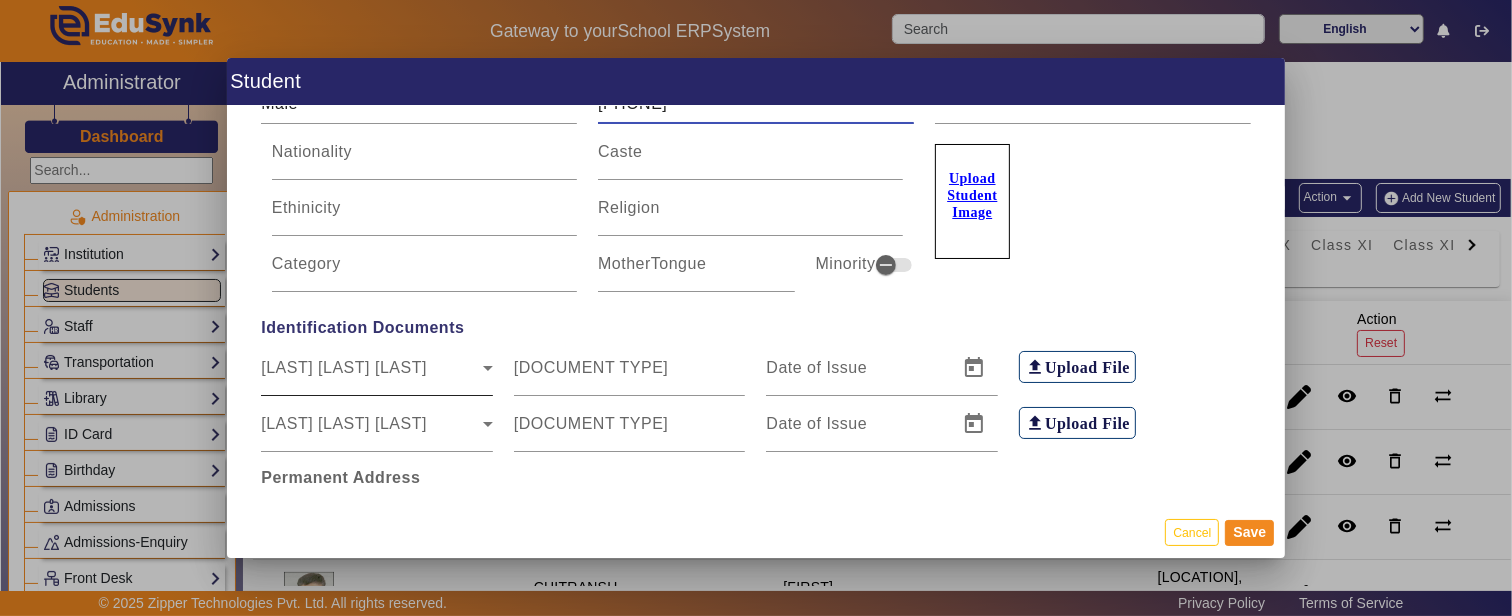 scroll, scrollTop: 333, scrollLeft: 0, axis: vertical 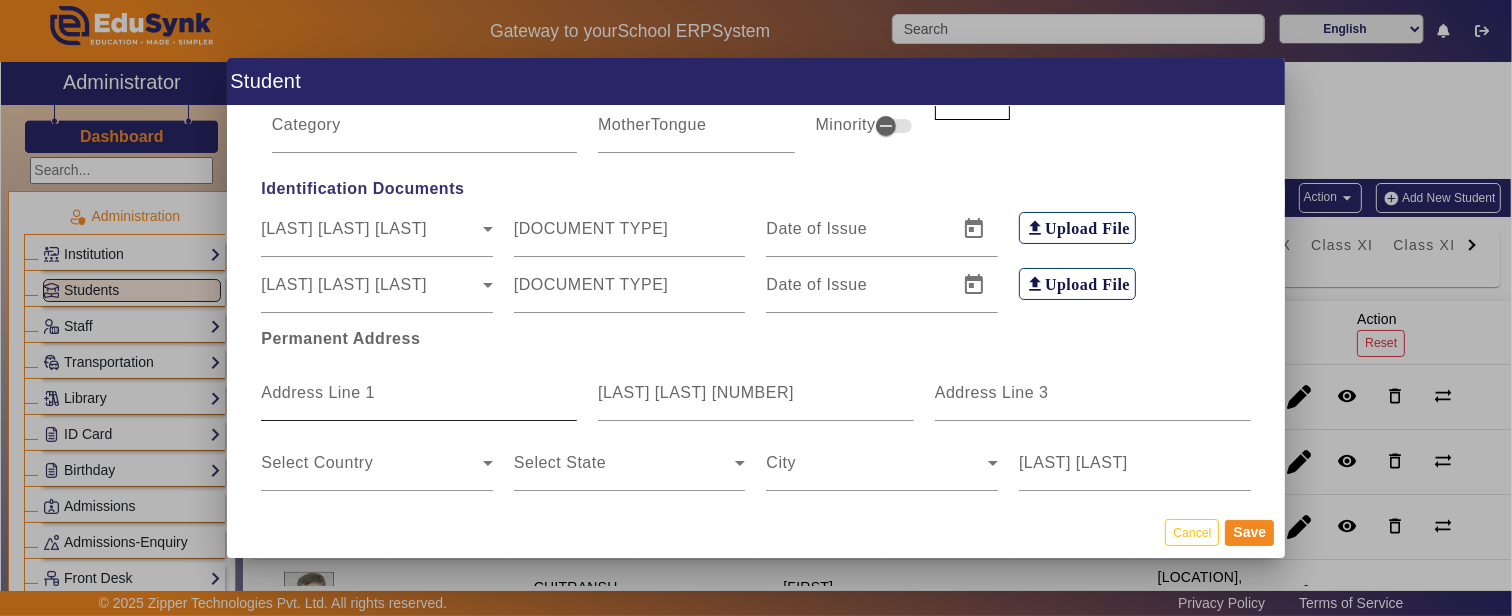 type on "[PHONE]" 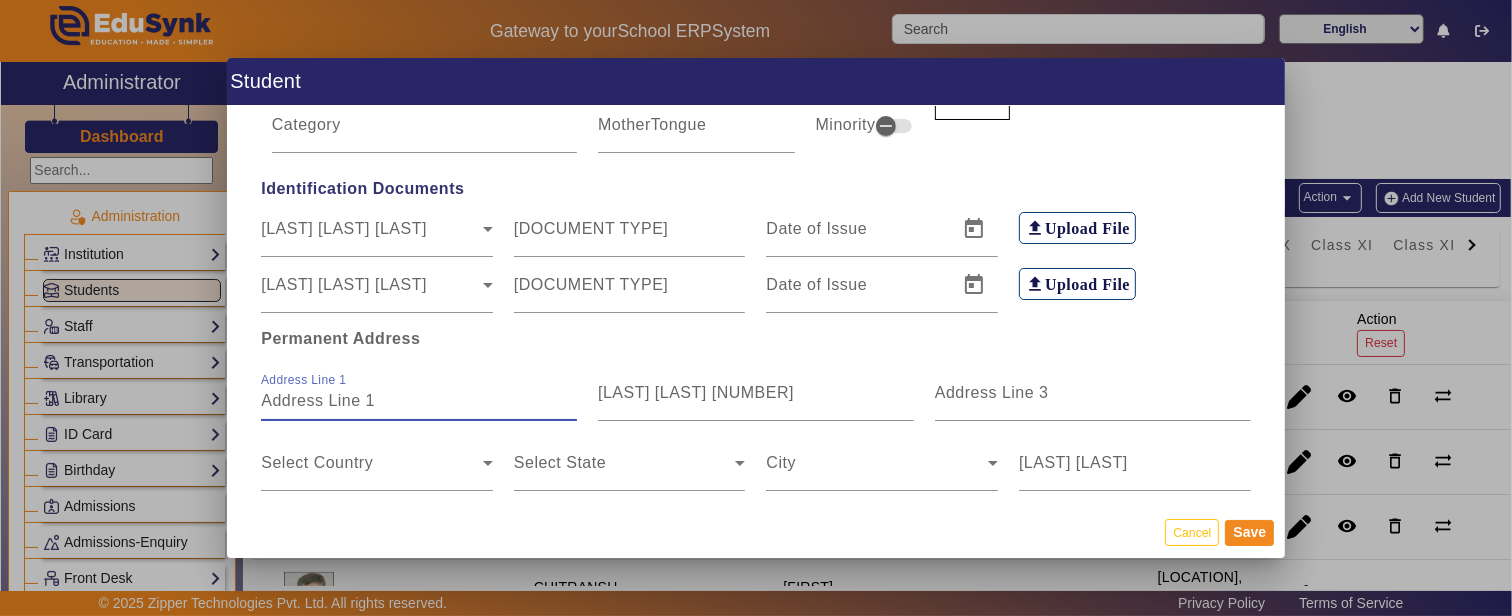click on "Address Line 1" at bounding box center [419, 401] 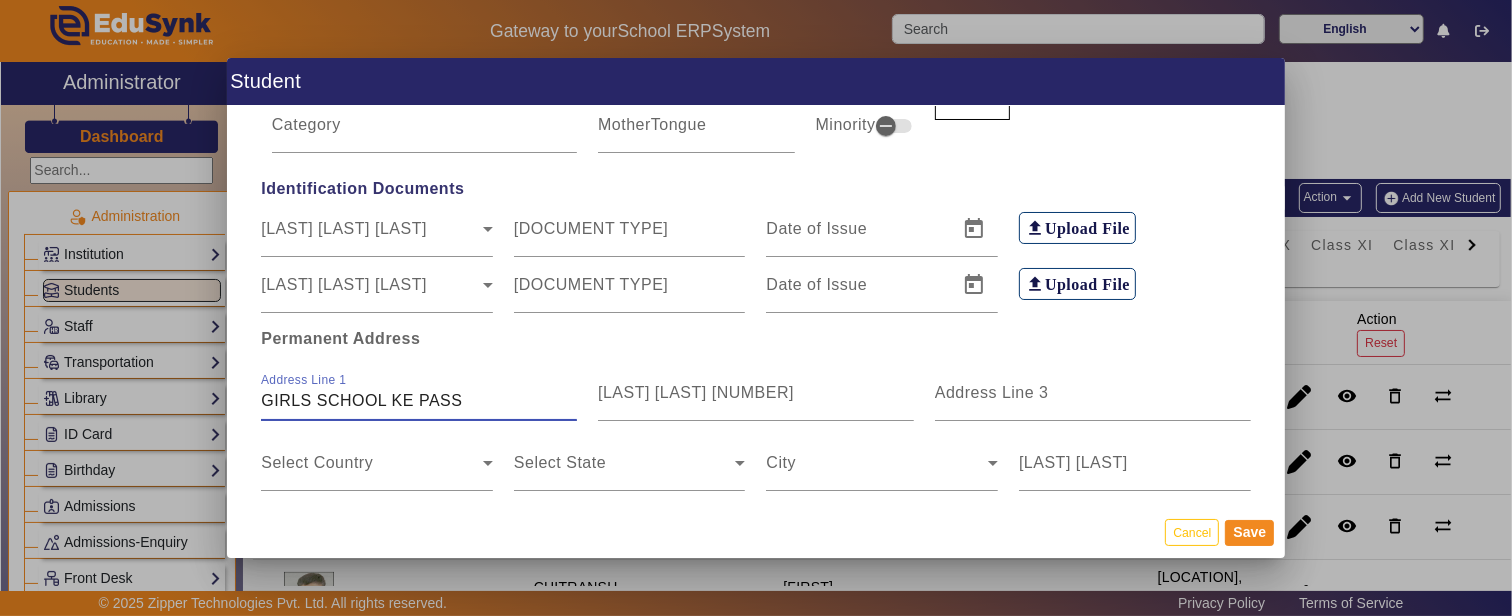 type on "GIRLS SCHOOL KE PASS" 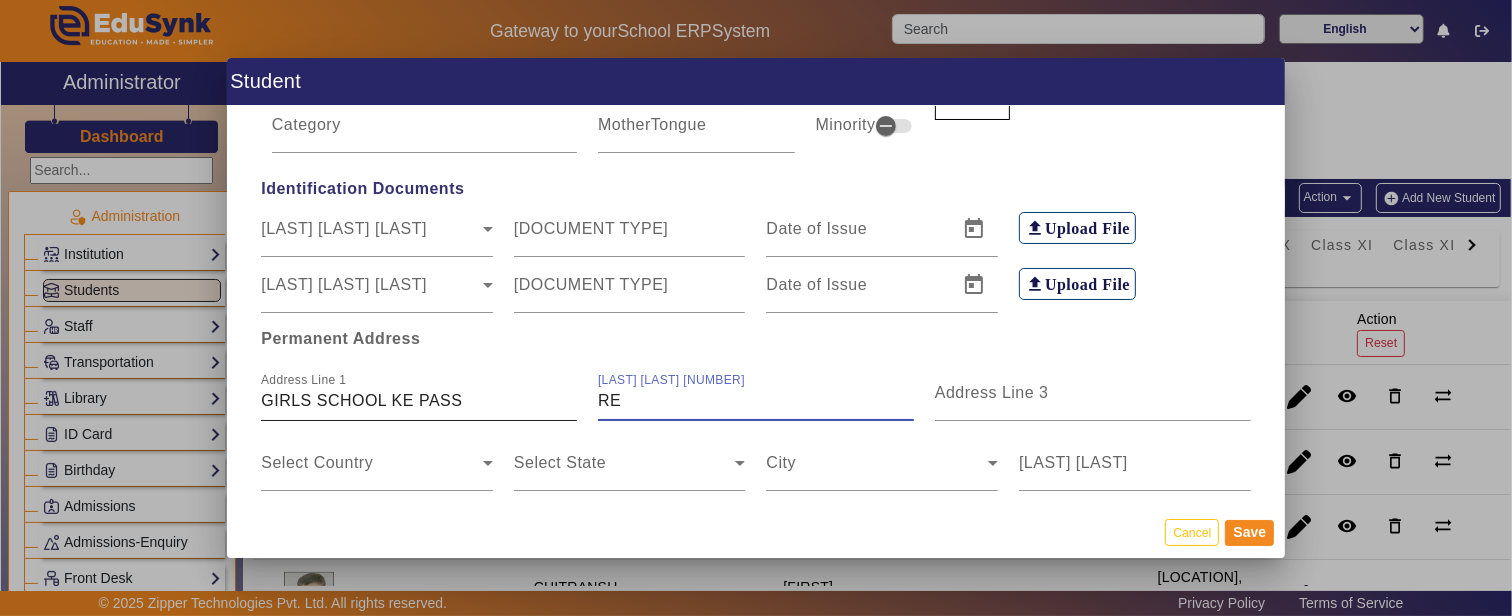 type on "RE" 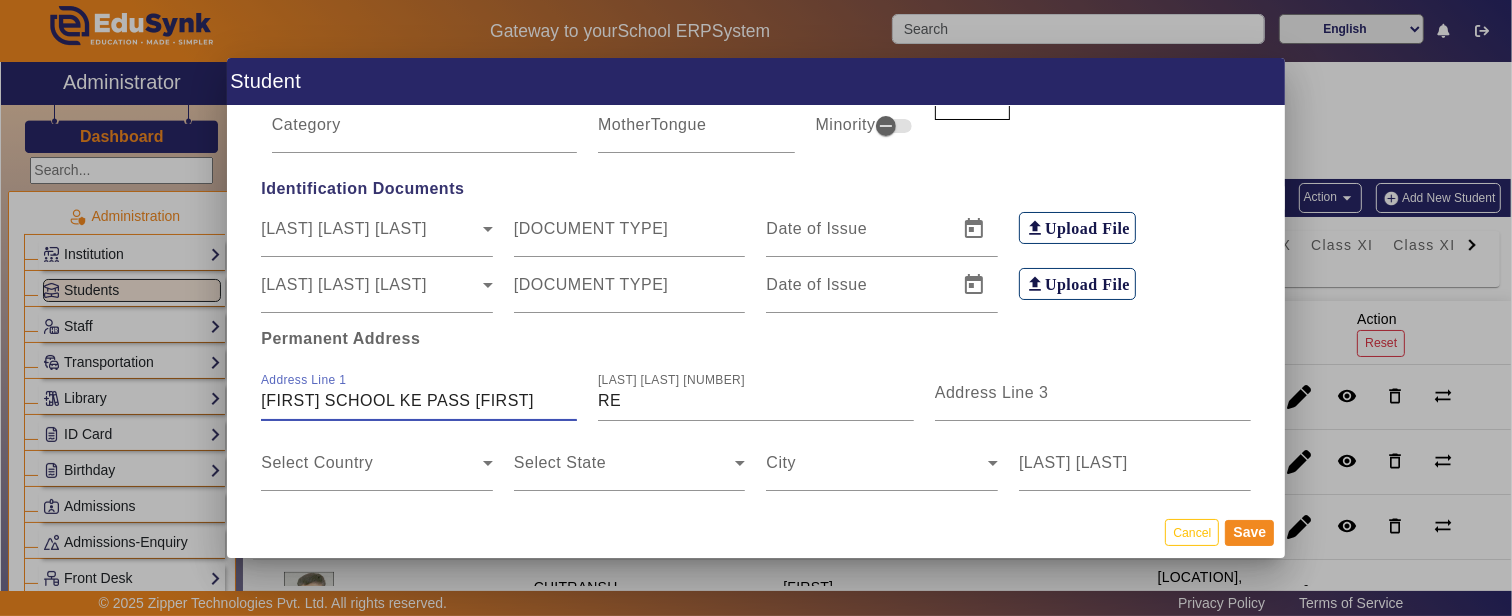 type on "[FIRST] SCHOOL KE PASS [FIRST]" 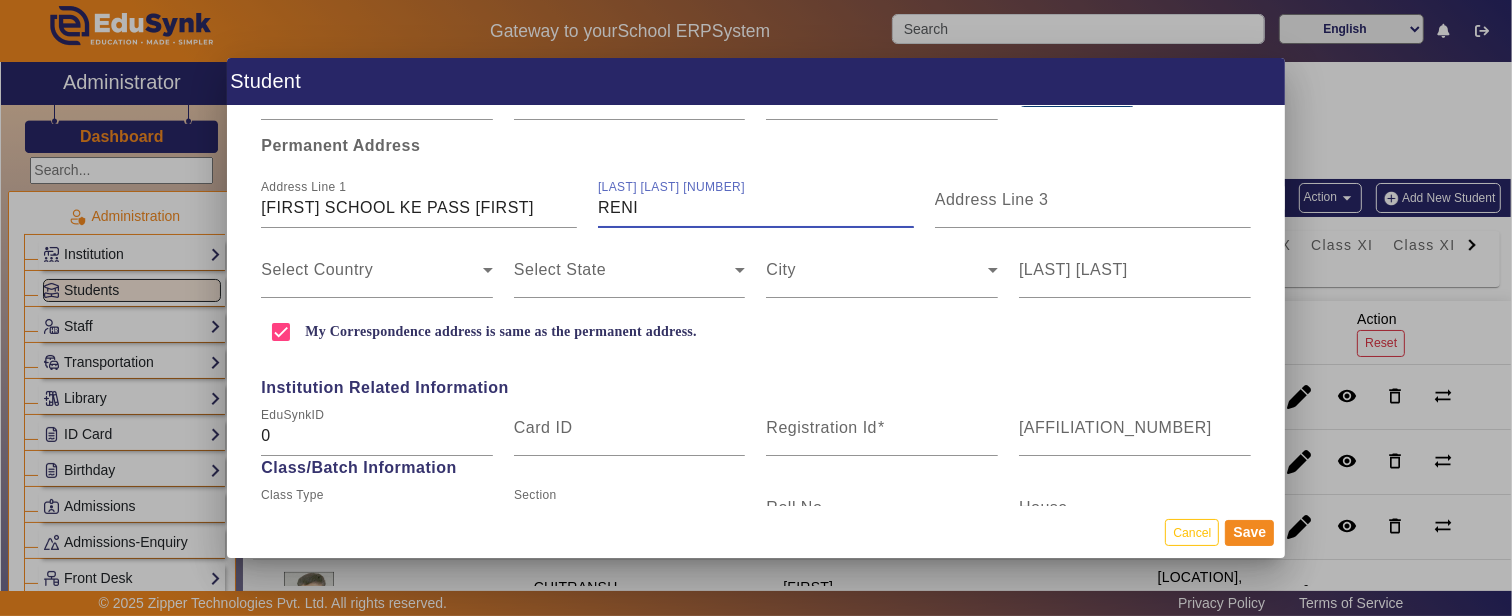 scroll, scrollTop: 555, scrollLeft: 0, axis: vertical 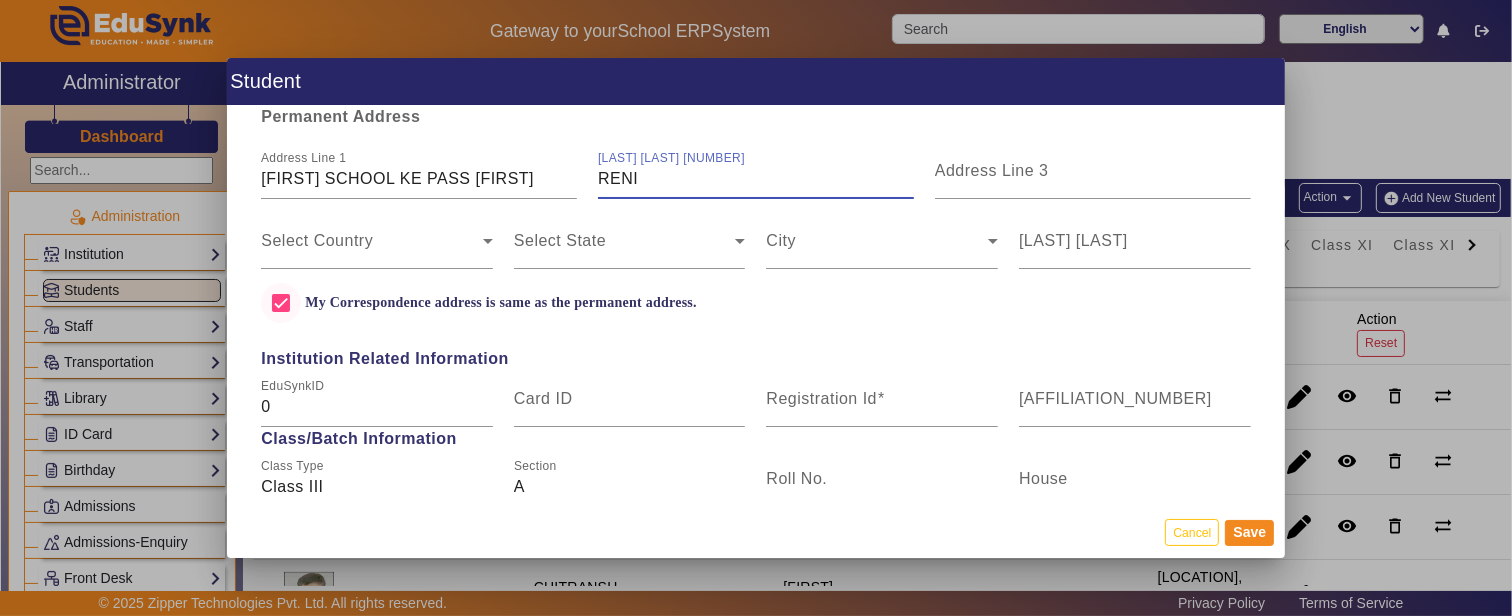 type on "RENI" 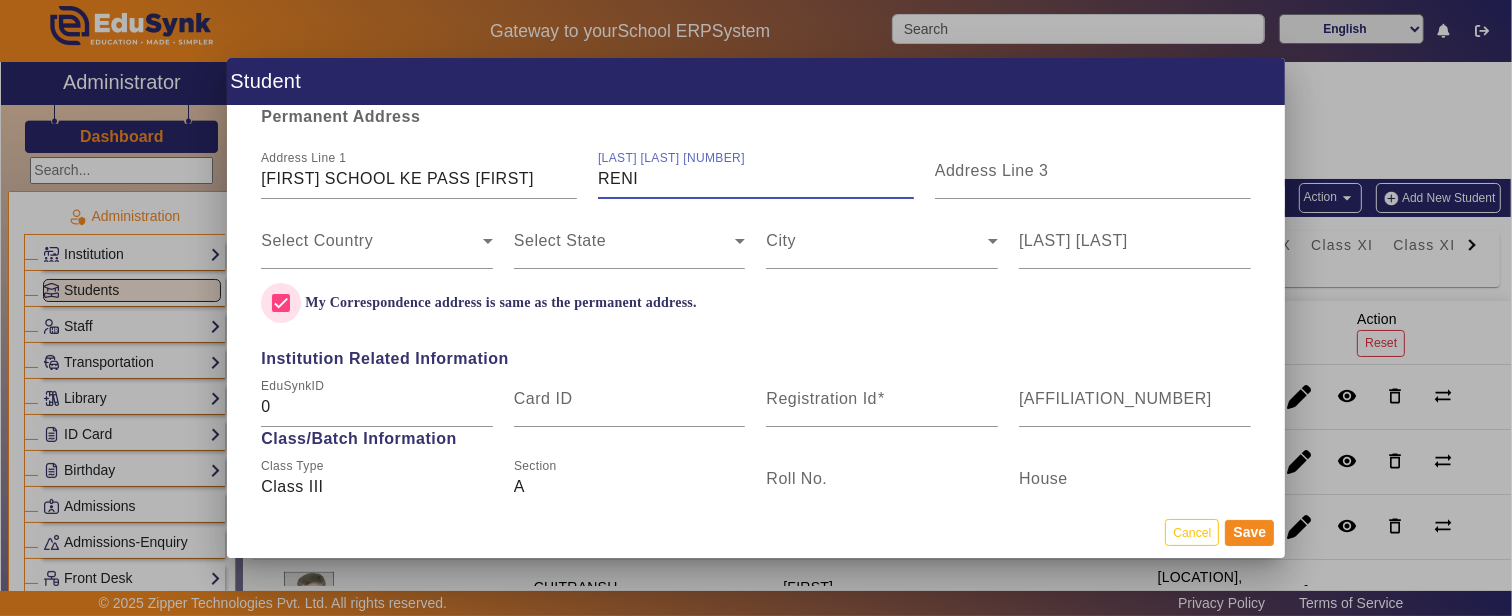 click on "My Correspondence address is same as the permanent address." at bounding box center (281, 303) 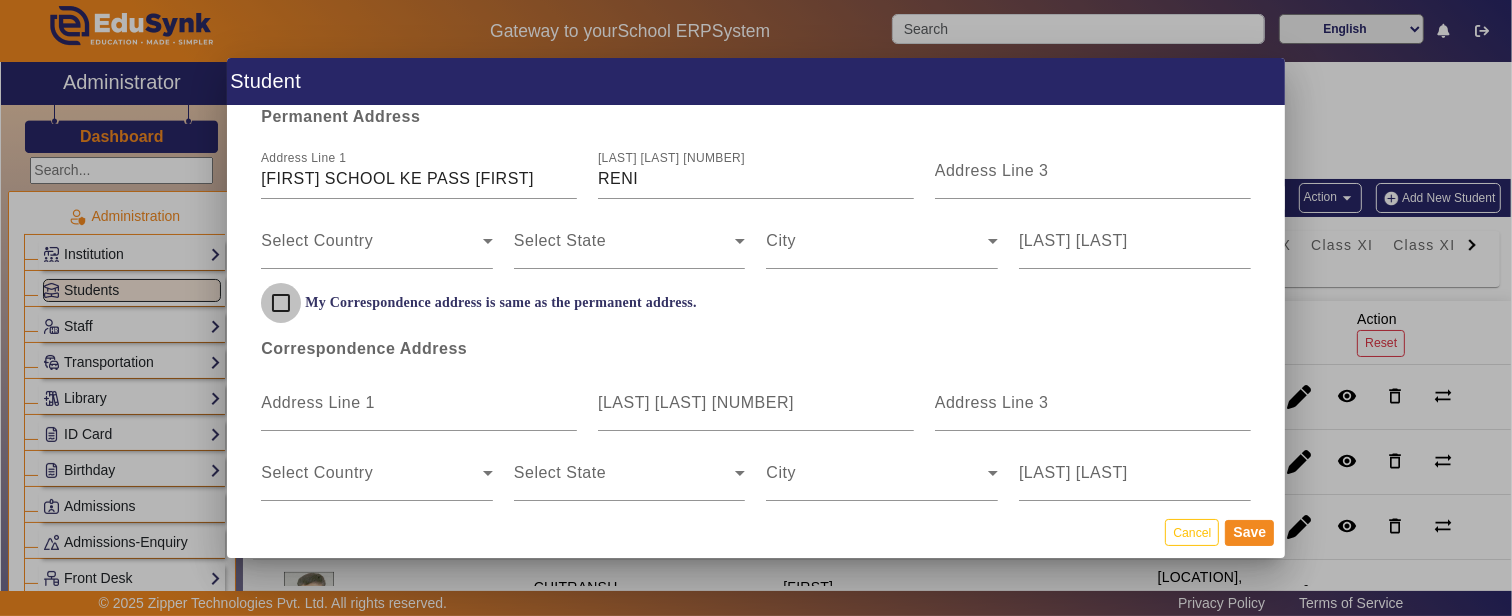 drag, startPoint x: 284, startPoint y: 301, endPoint x: 911, endPoint y: 427, distance: 639.535 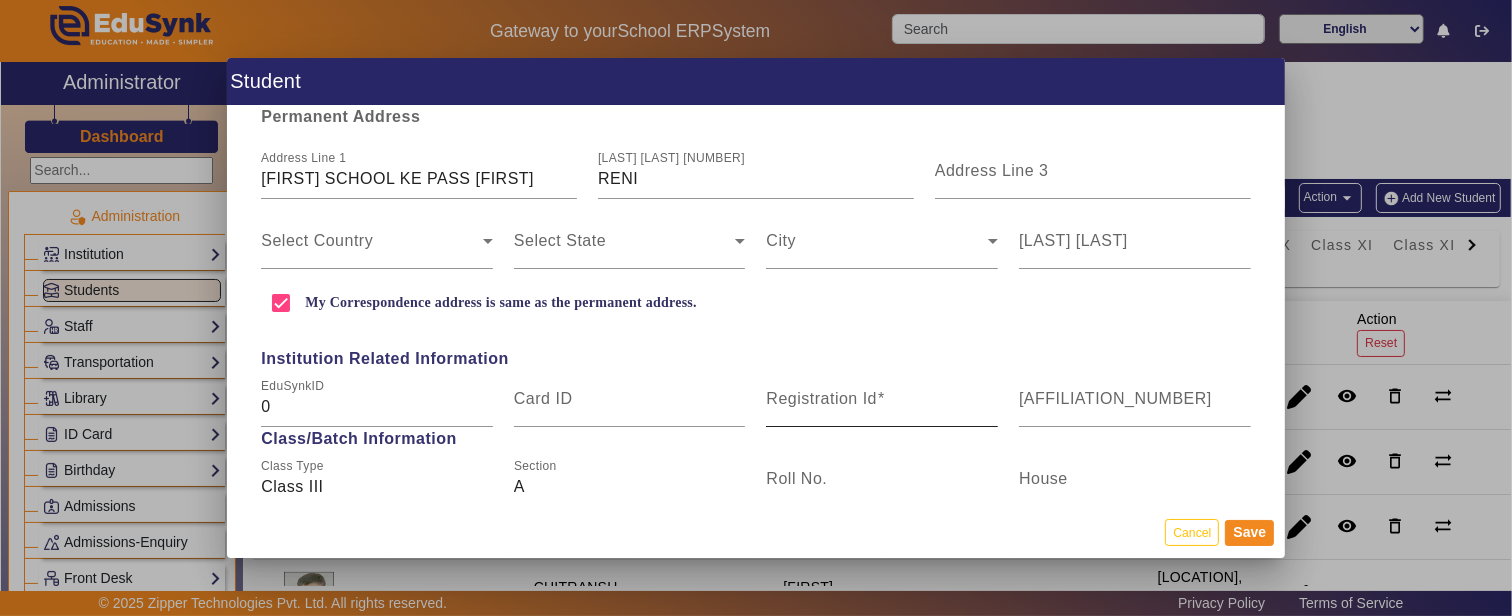click on "Registration Id" at bounding box center (821, 398) 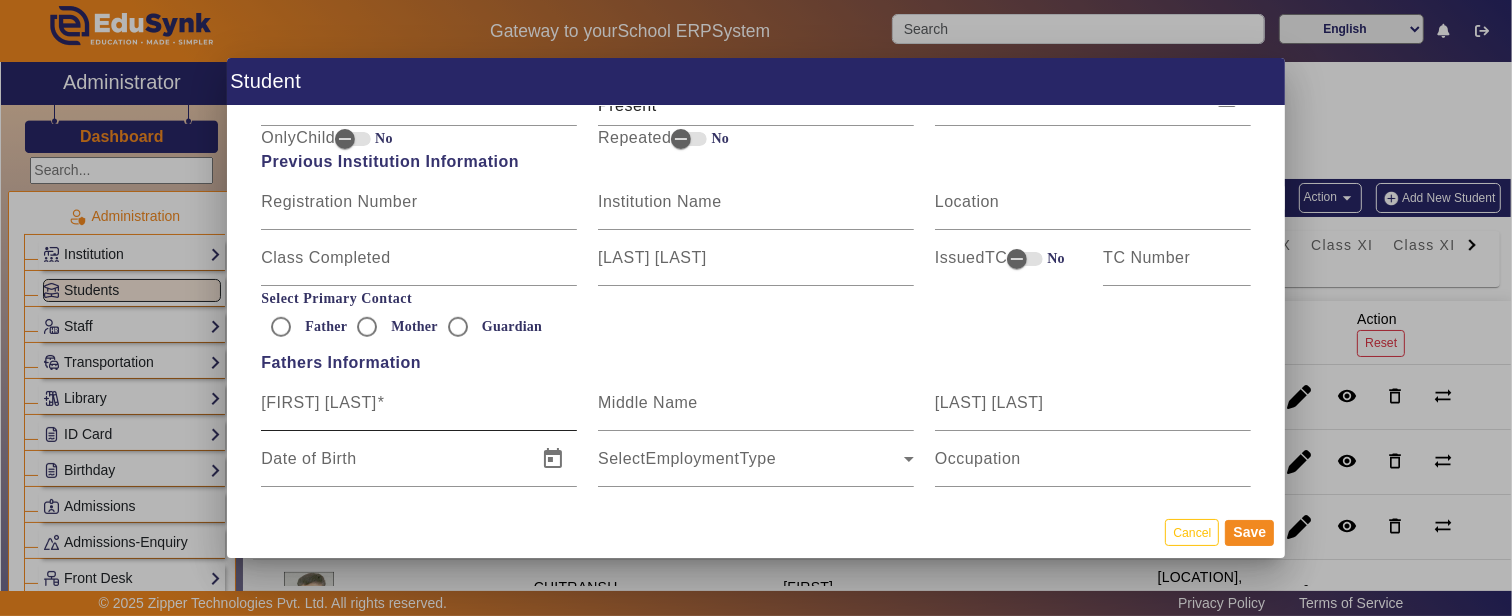 scroll, scrollTop: 1111, scrollLeft: 0, axis: vertical 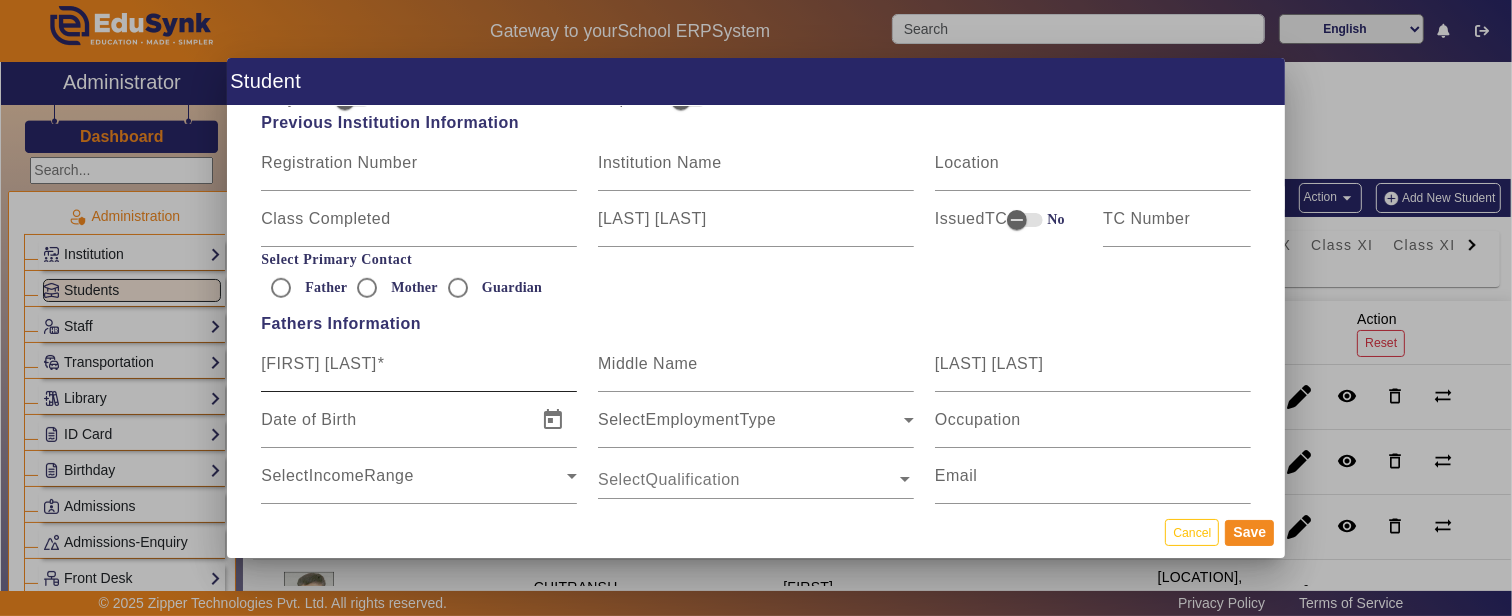 type on "[NUMBER]" 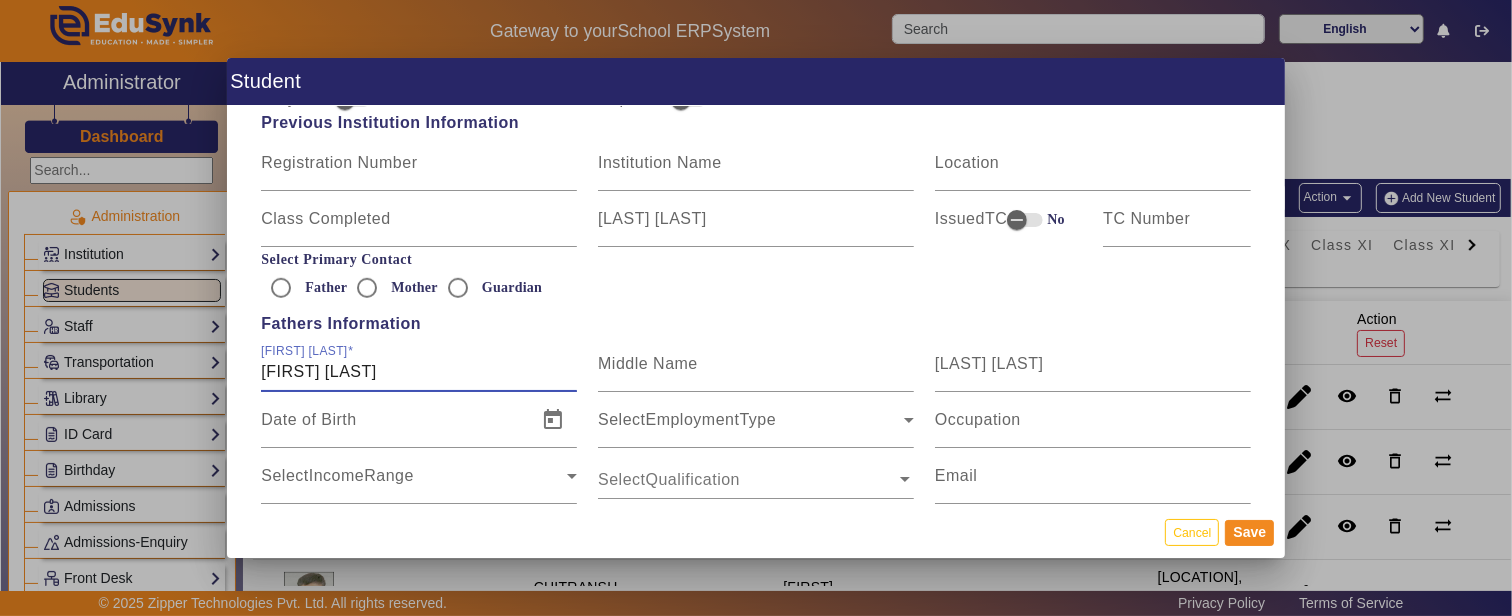 type on "[FIRST] [LAST]" 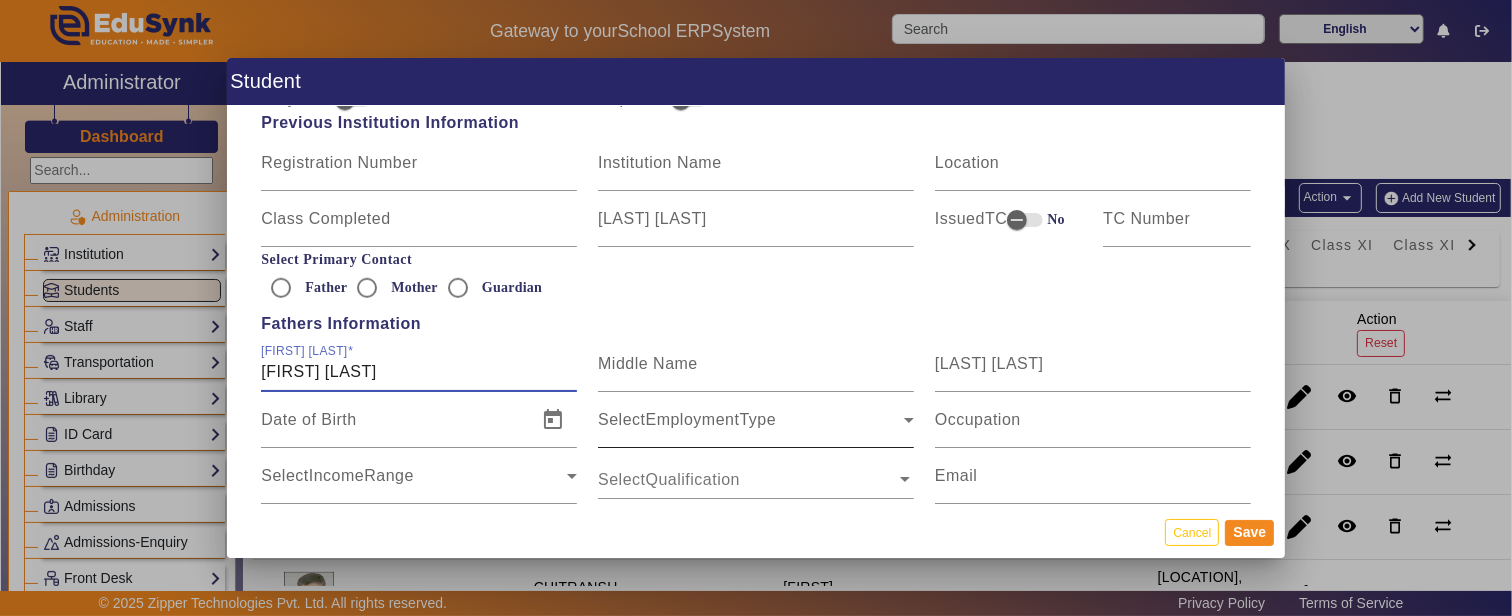 scroll, scrollTop: 1222, scrollLeft: 0, axis: vertical 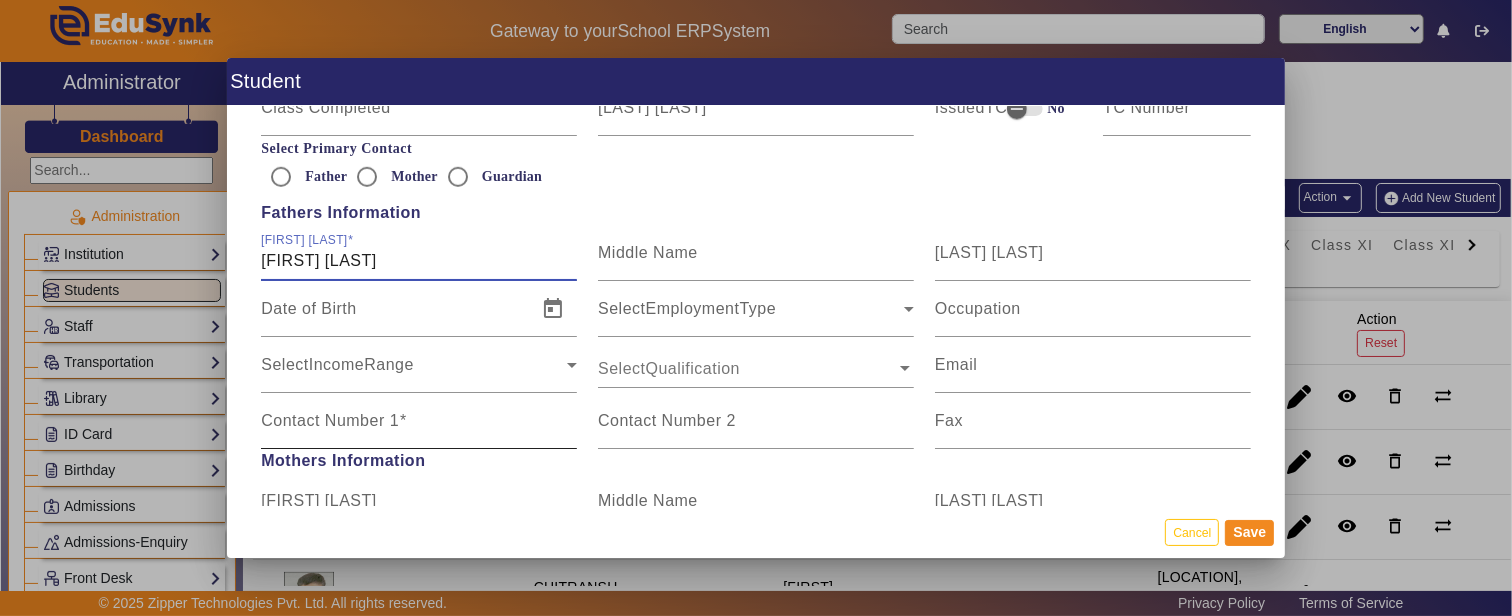 click on "Contact Number 1" at bounding box center [419, 429] 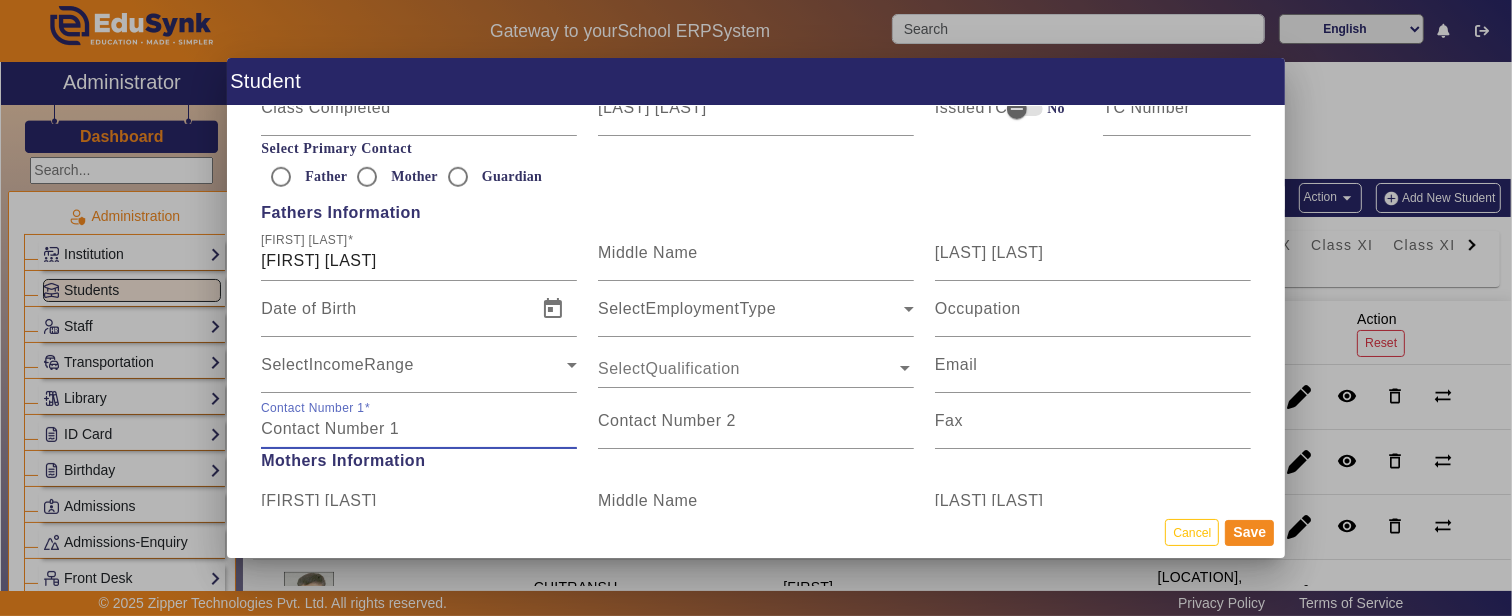 paste on "[PHONE]" 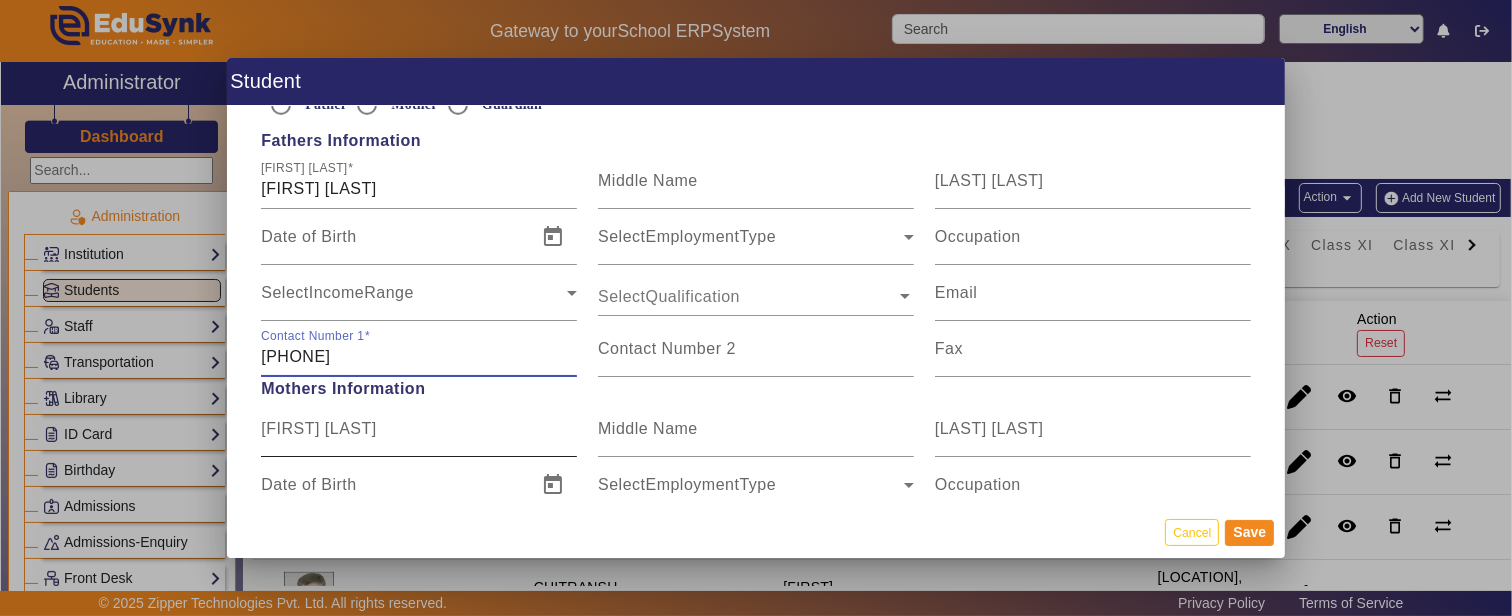 scroll, scrollTop: 1333, scrollLeft: 0, axis: vertical 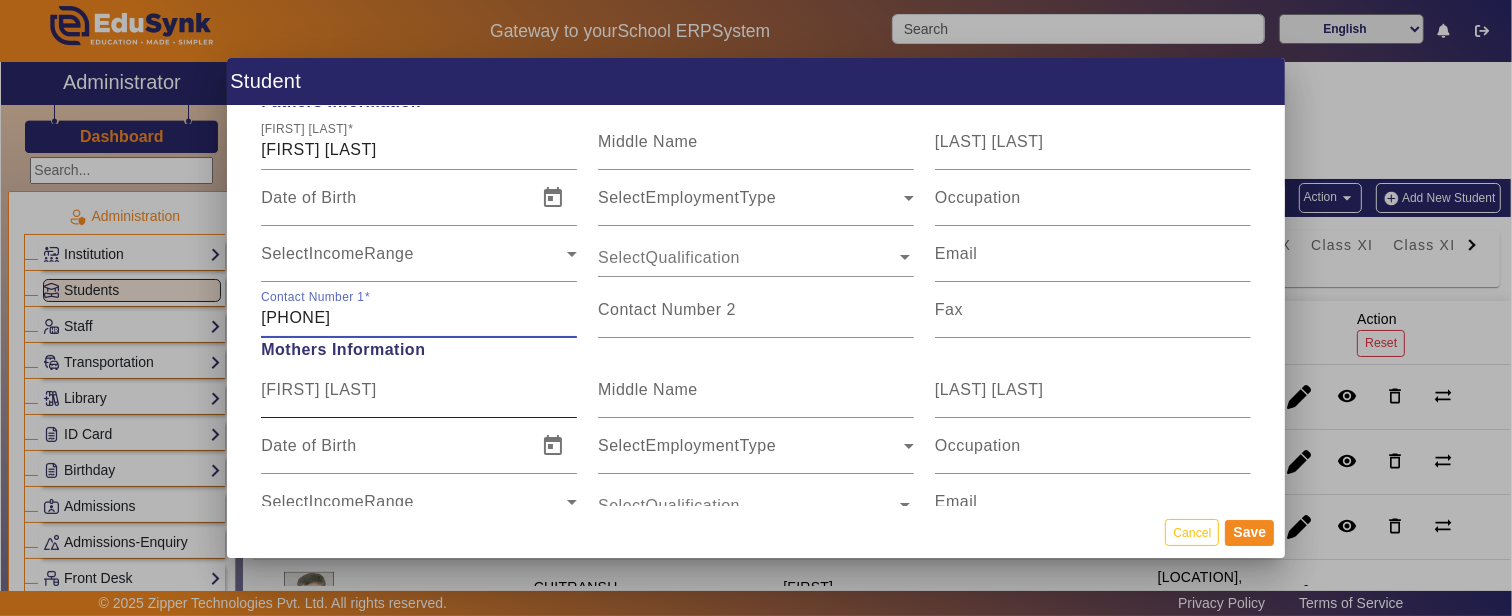 type on "[PHONE]" 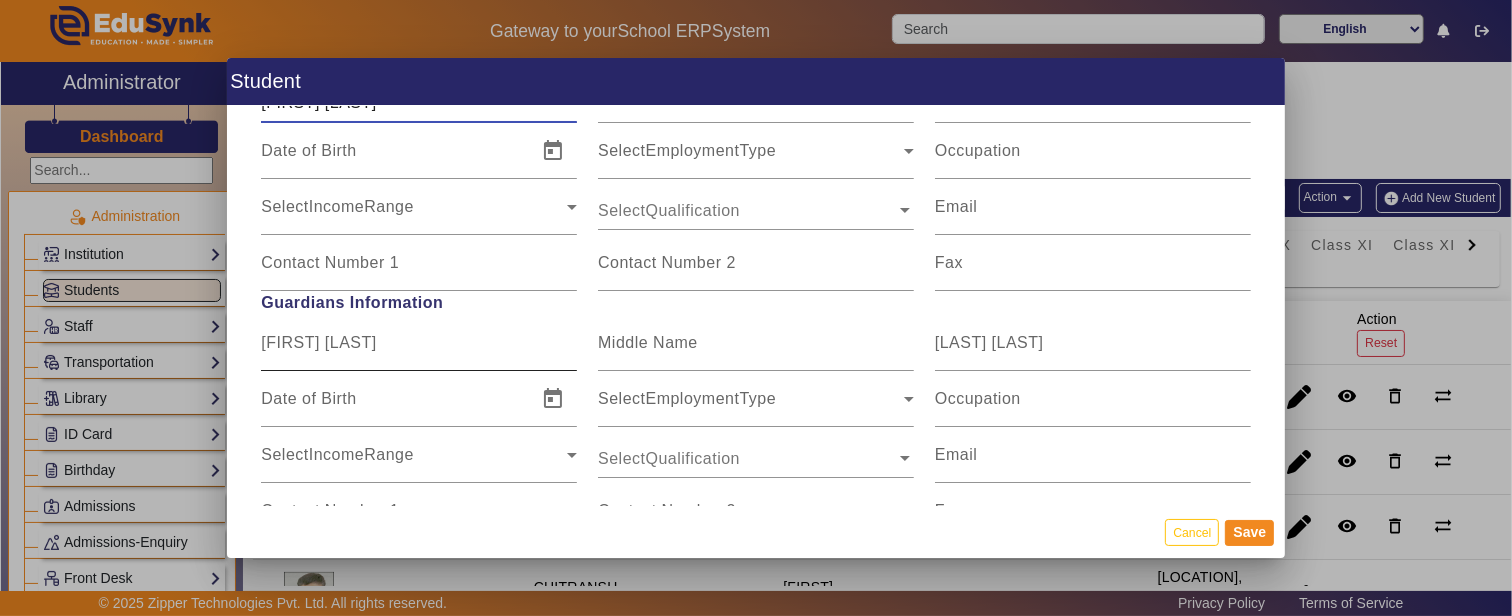 scroll, scrollTop: 1666, scrollLeft: 0, axis: vertical 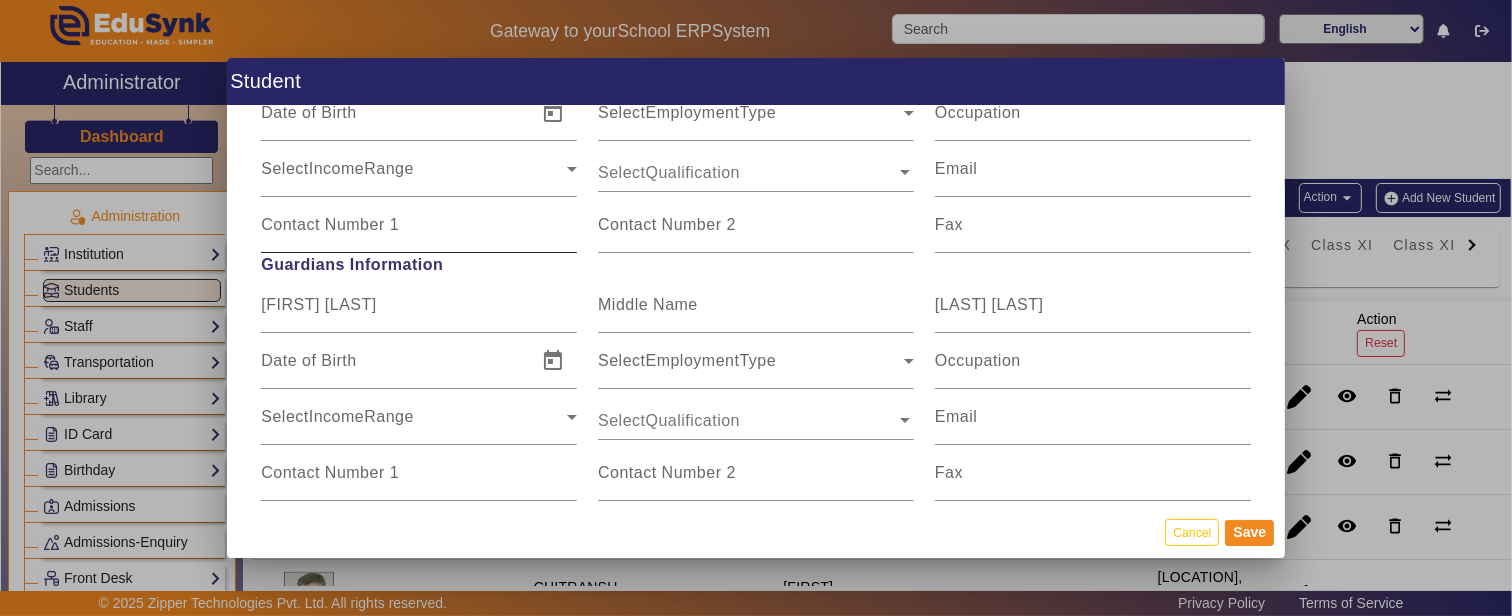 type on "[FIRST] [LAST]" 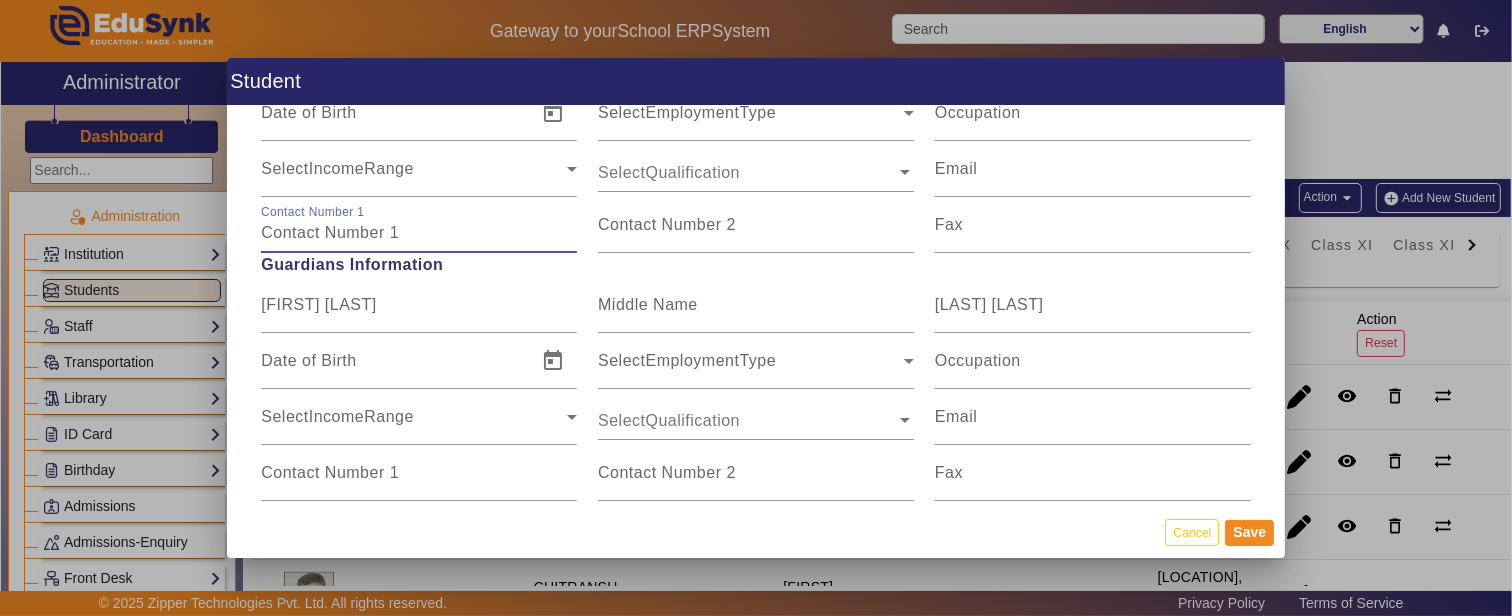 click on "Contact Number 1" at bounding box center [419, 233] 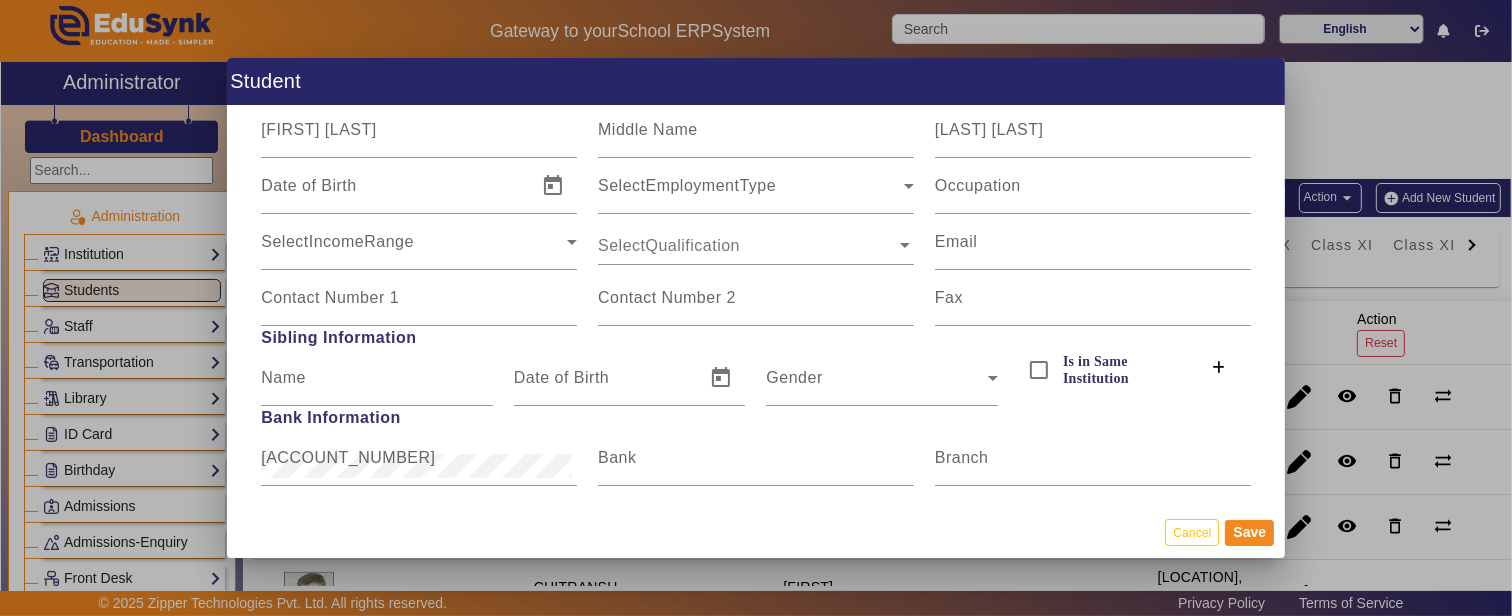 scroll, scrollTop: 1888, scrollLeft: 0, axis: vertical 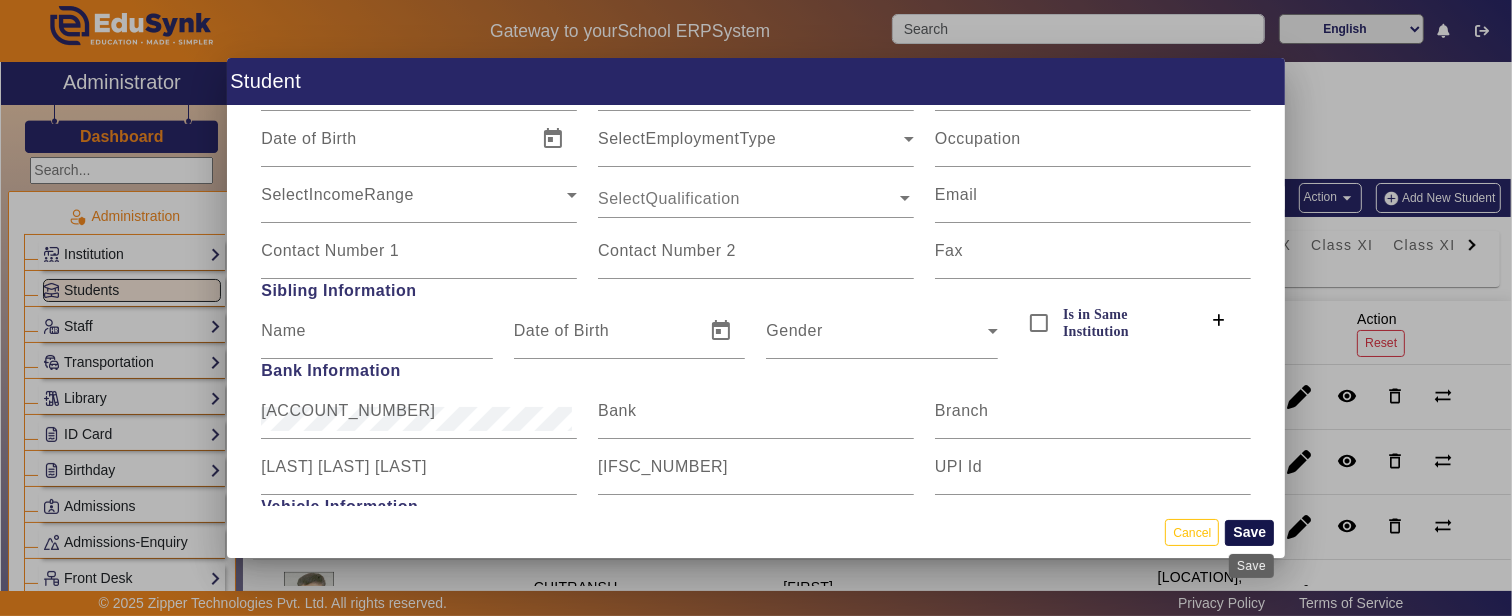 type on "[PHONE]" 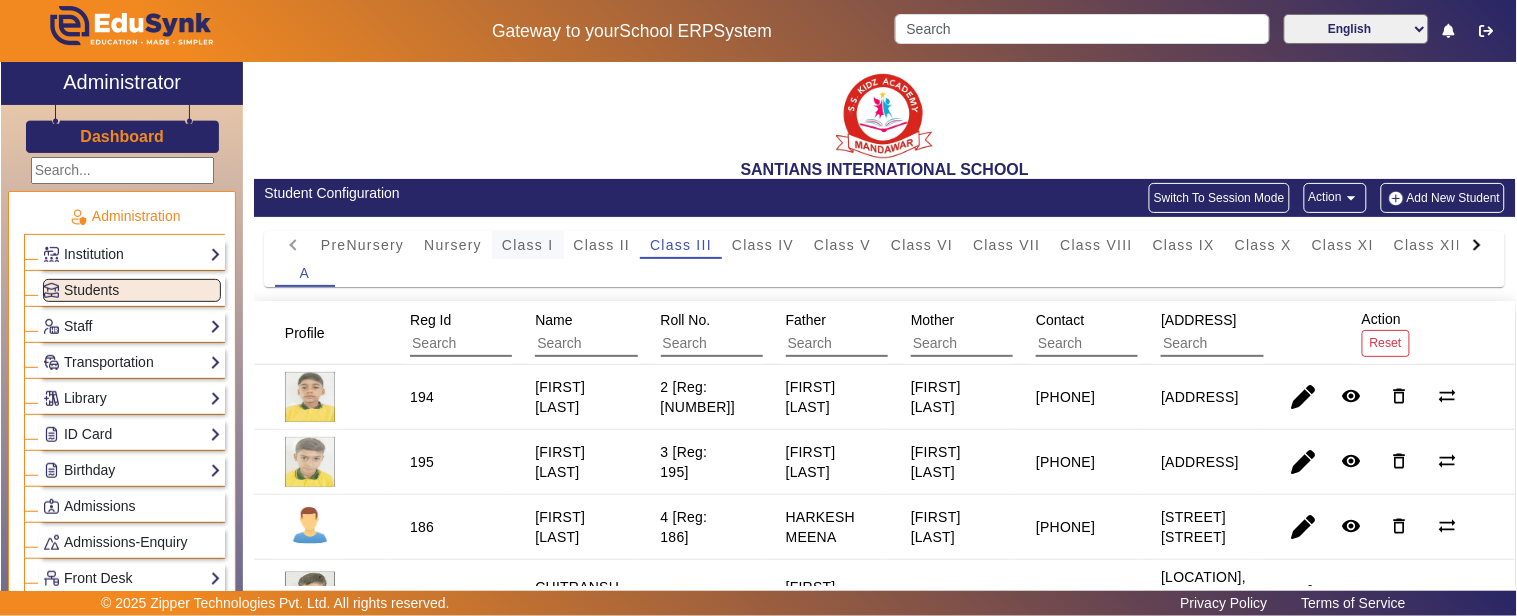 click on "Class I" at bounding box center [528, 245] 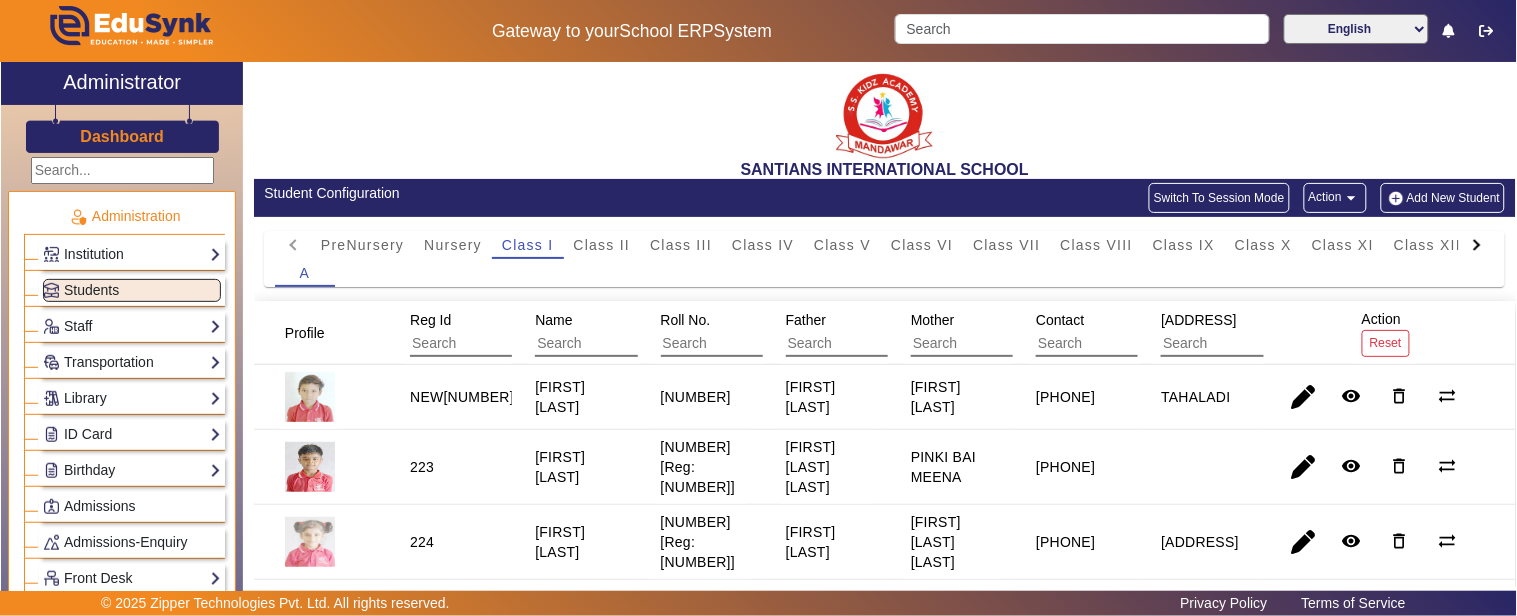 click on "Add New Student" 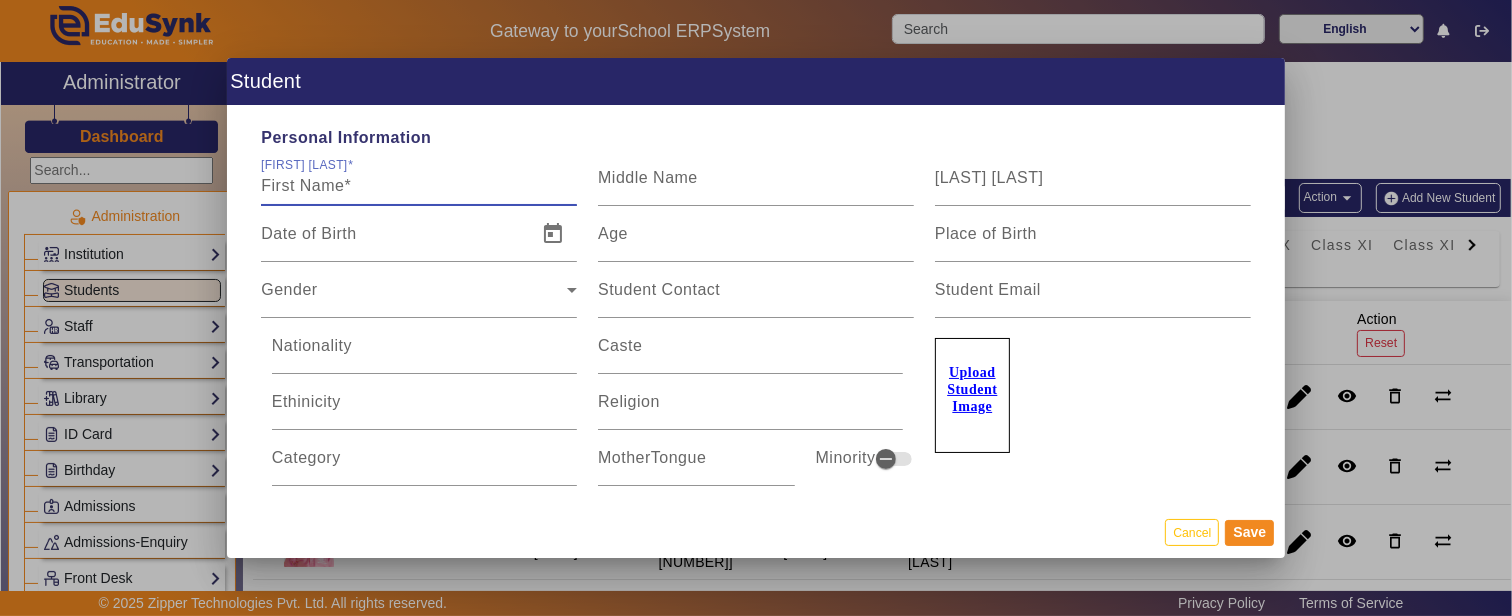 click on "[FIRST] [LAST]" at bounding box center [419, 186] 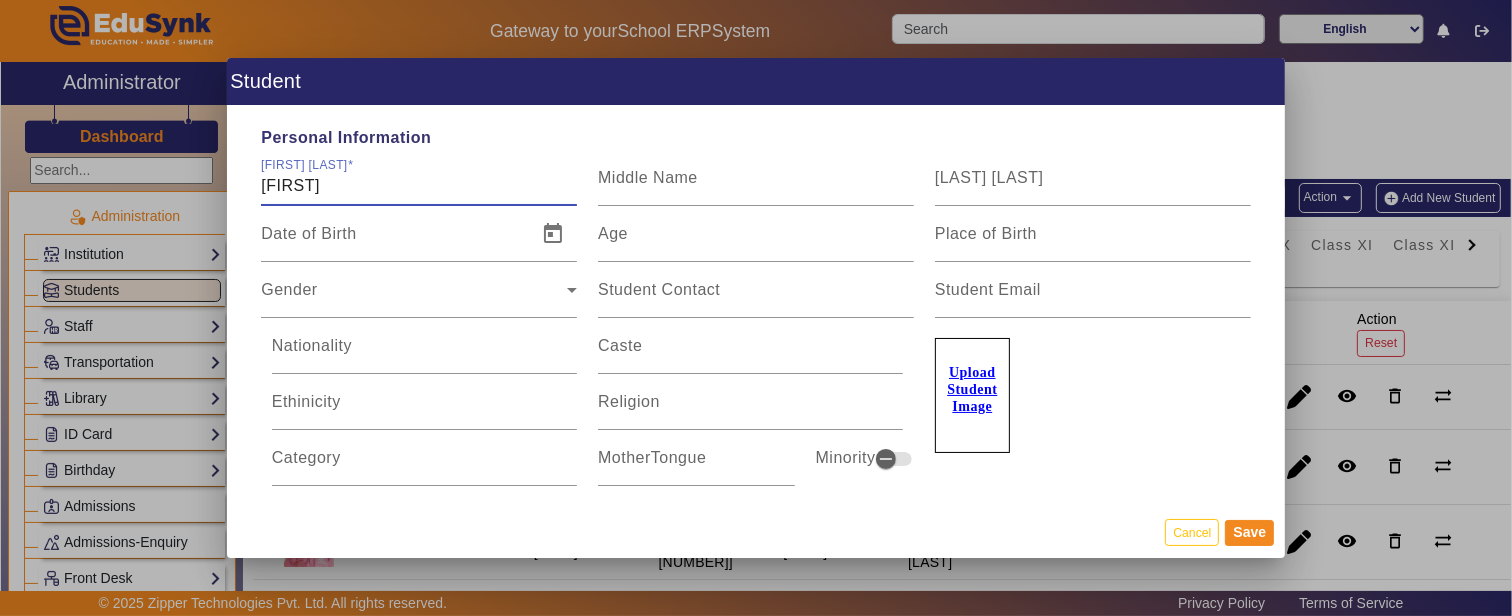 type on "[FIRST]" 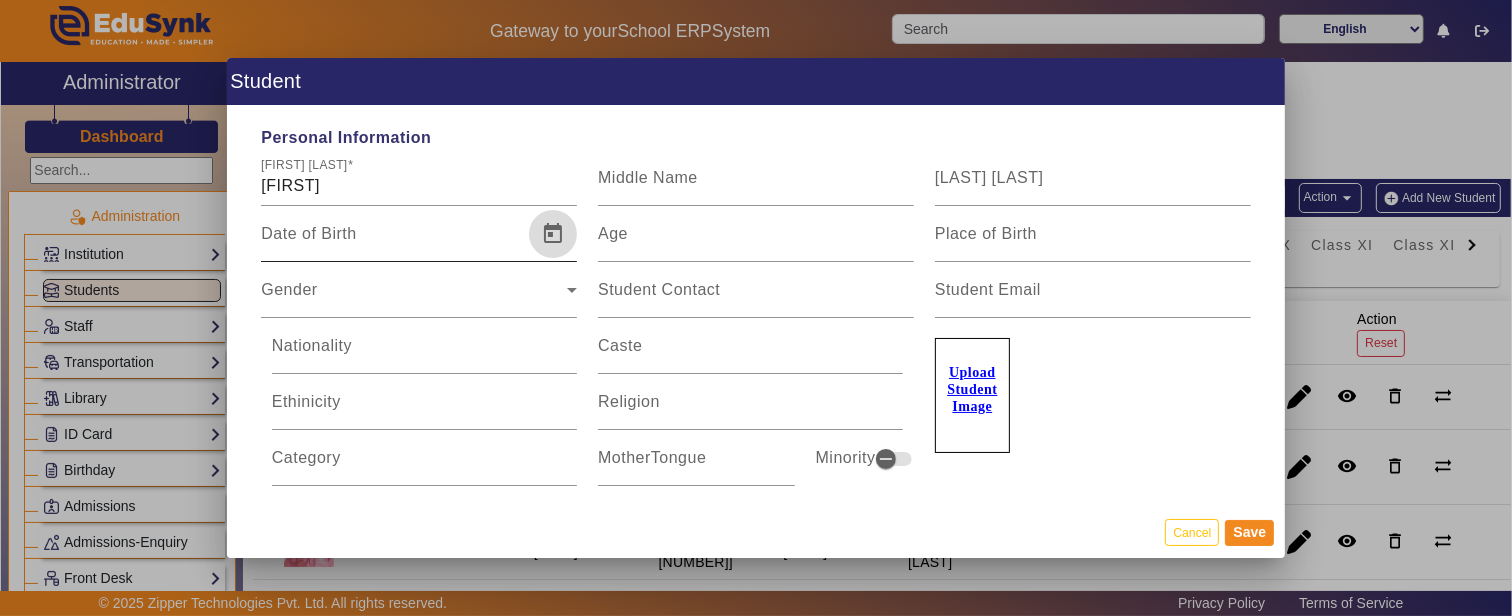 click at bounding box center (553, 234) 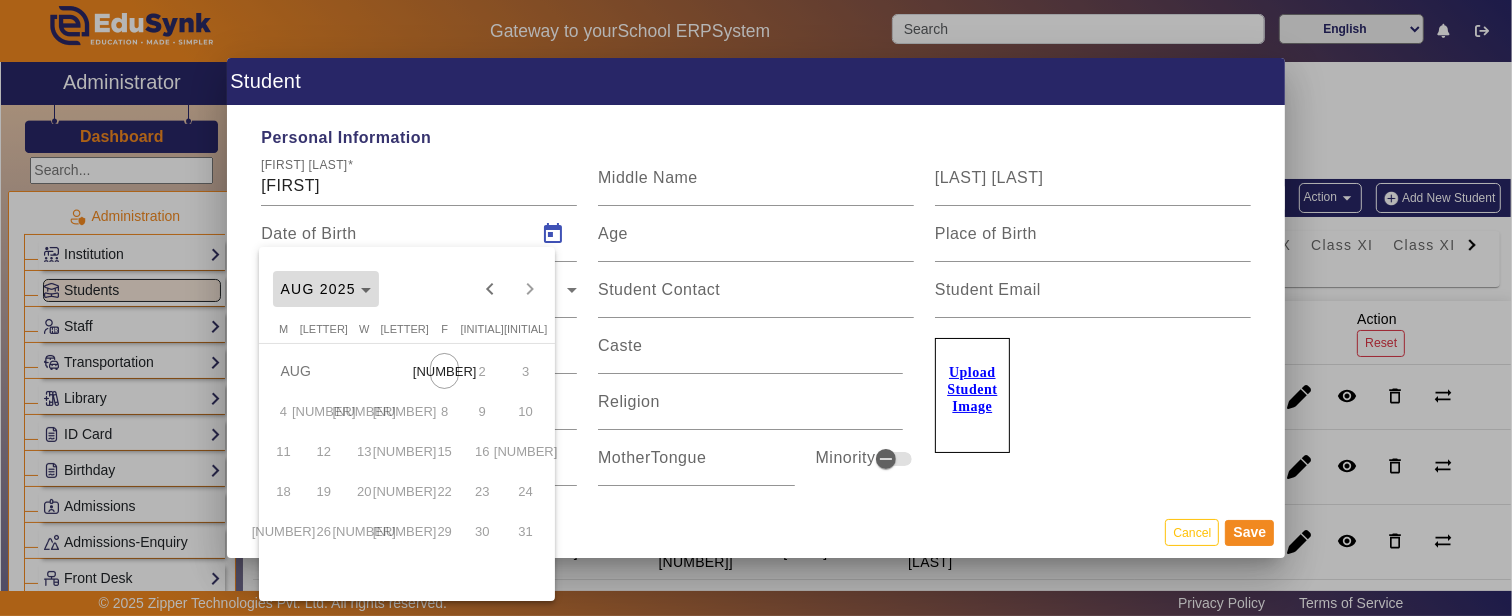 click 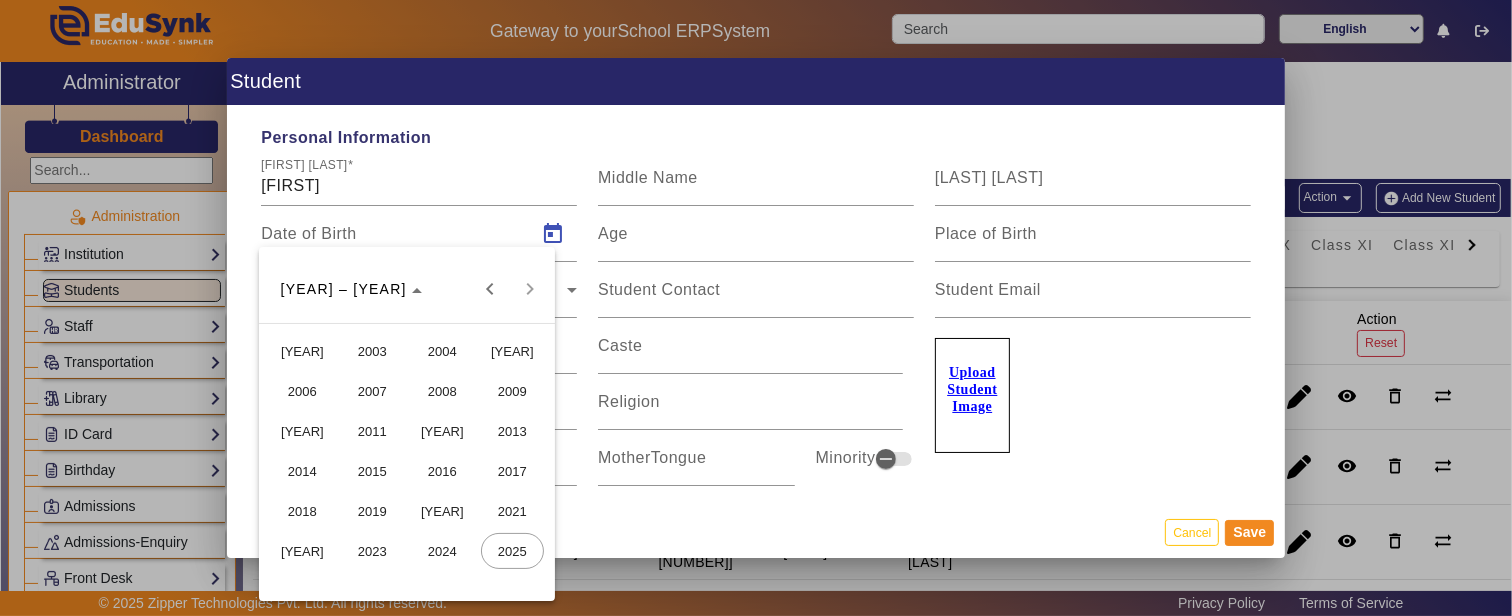 click on "2018" at bounding box center [302, 511] 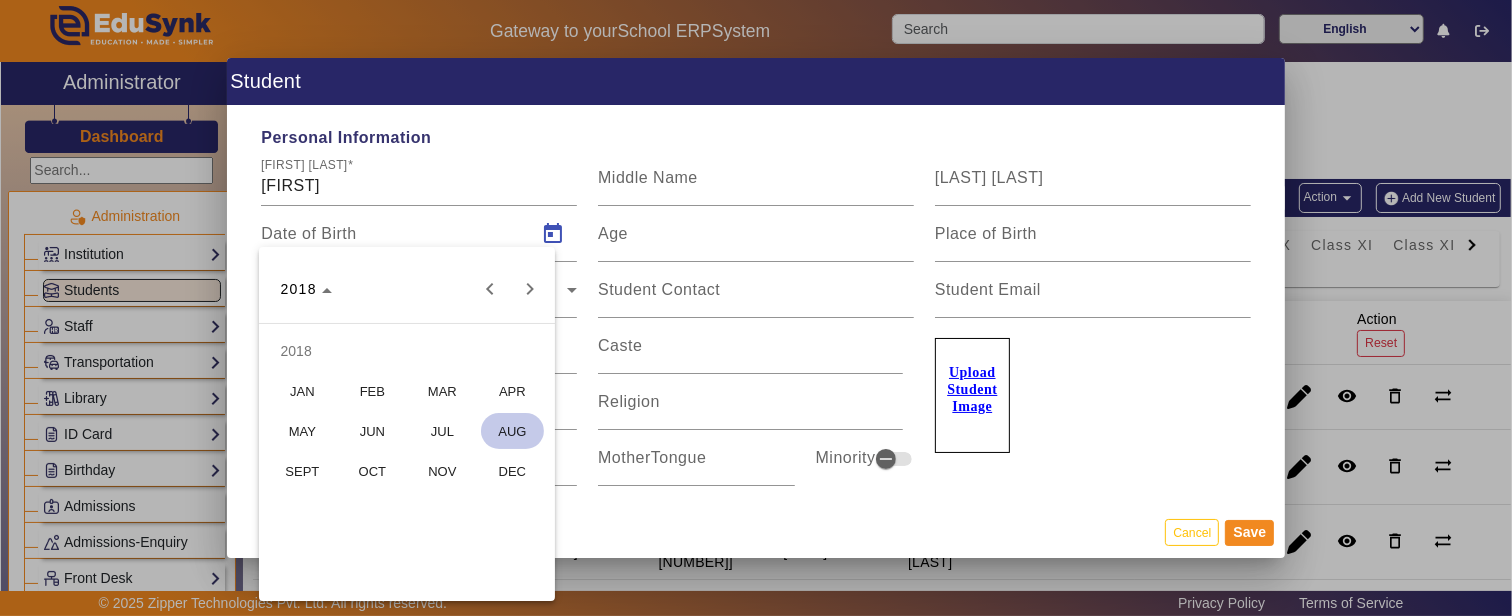 click on "JAN" at bounding box center (302, 391) 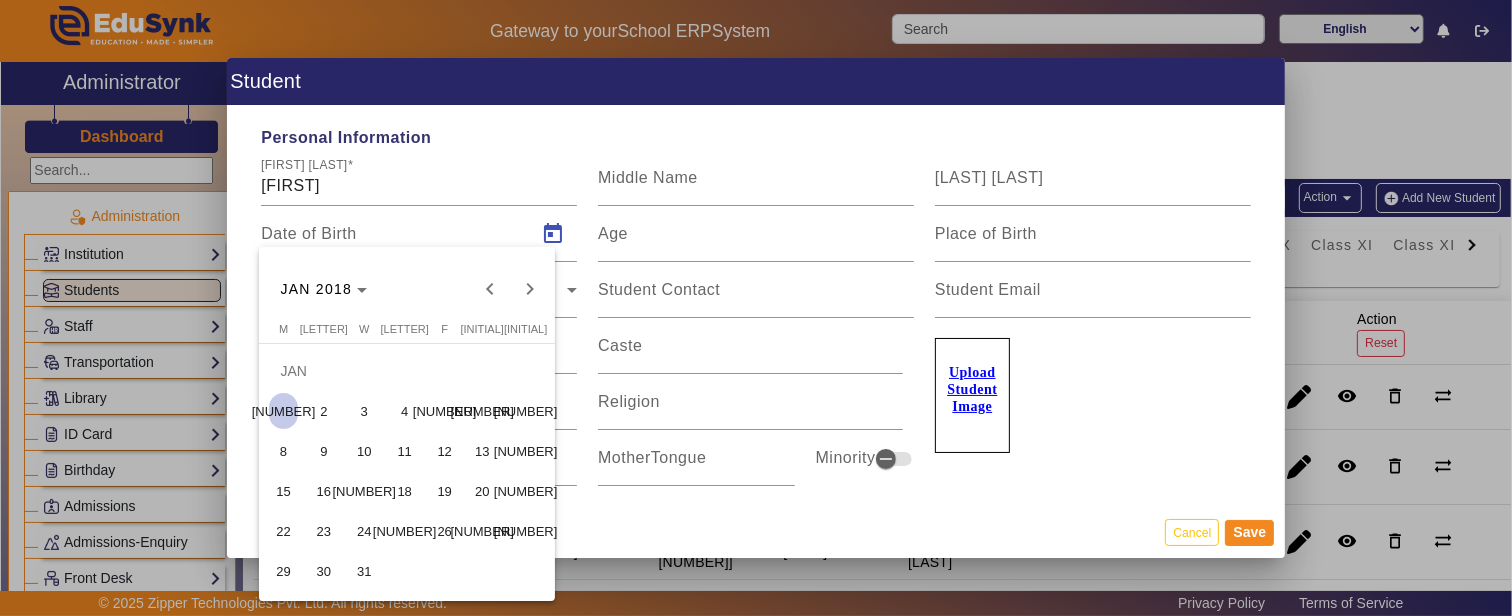 click on "3" at bounding box center (364, 411) 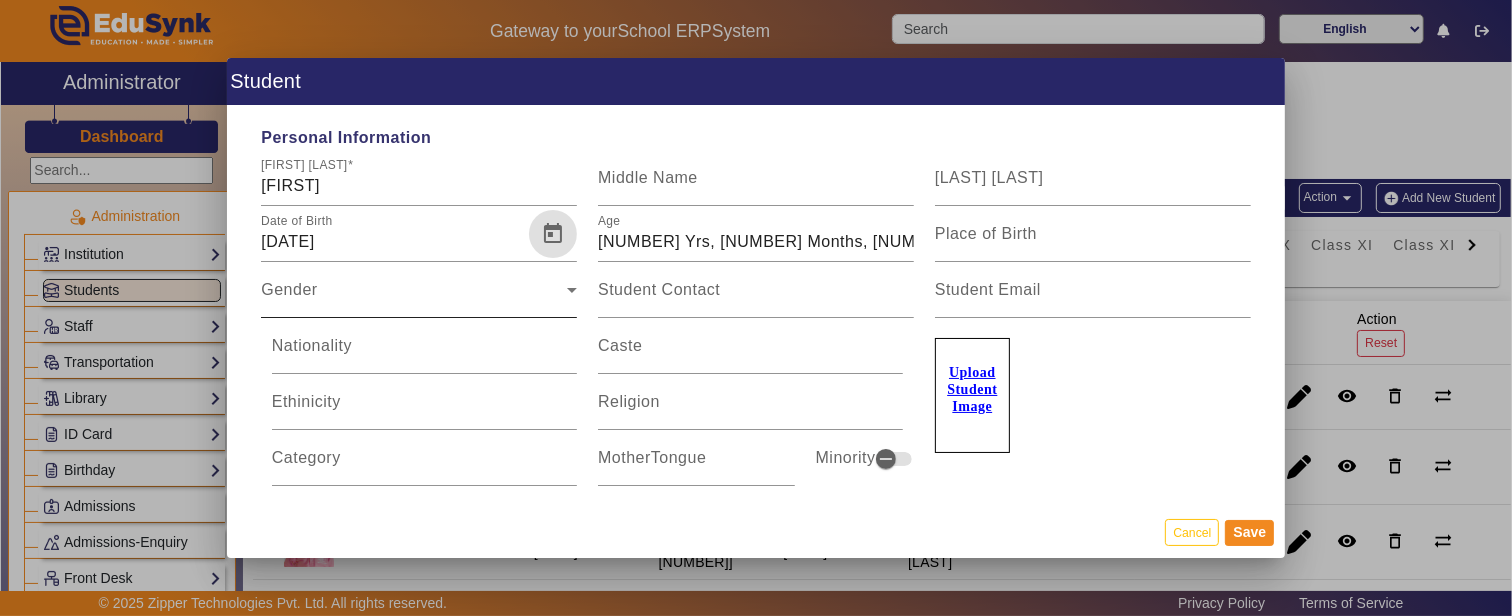 click on "Gender Gender" at bounding box center (419, 290) 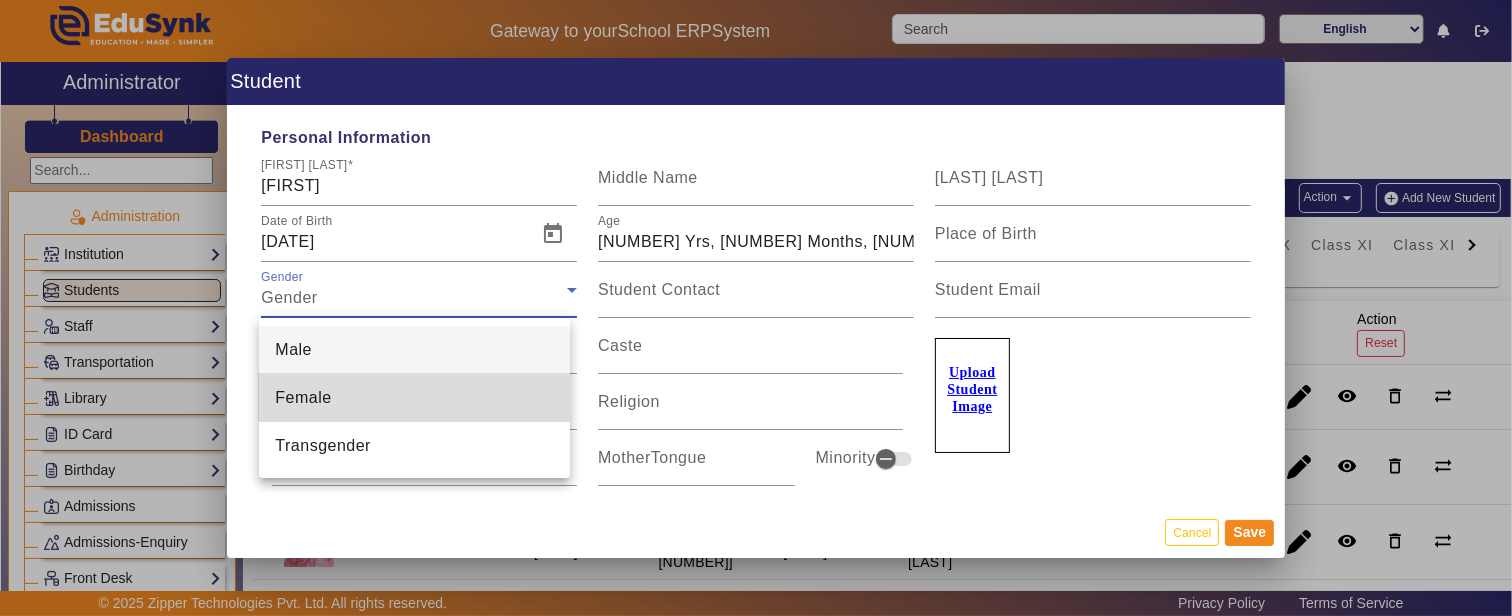 drag, startPoint x: 307, startPoint y: 396, endPoint x: 410, endPoint y: 365, distance: 107.563934 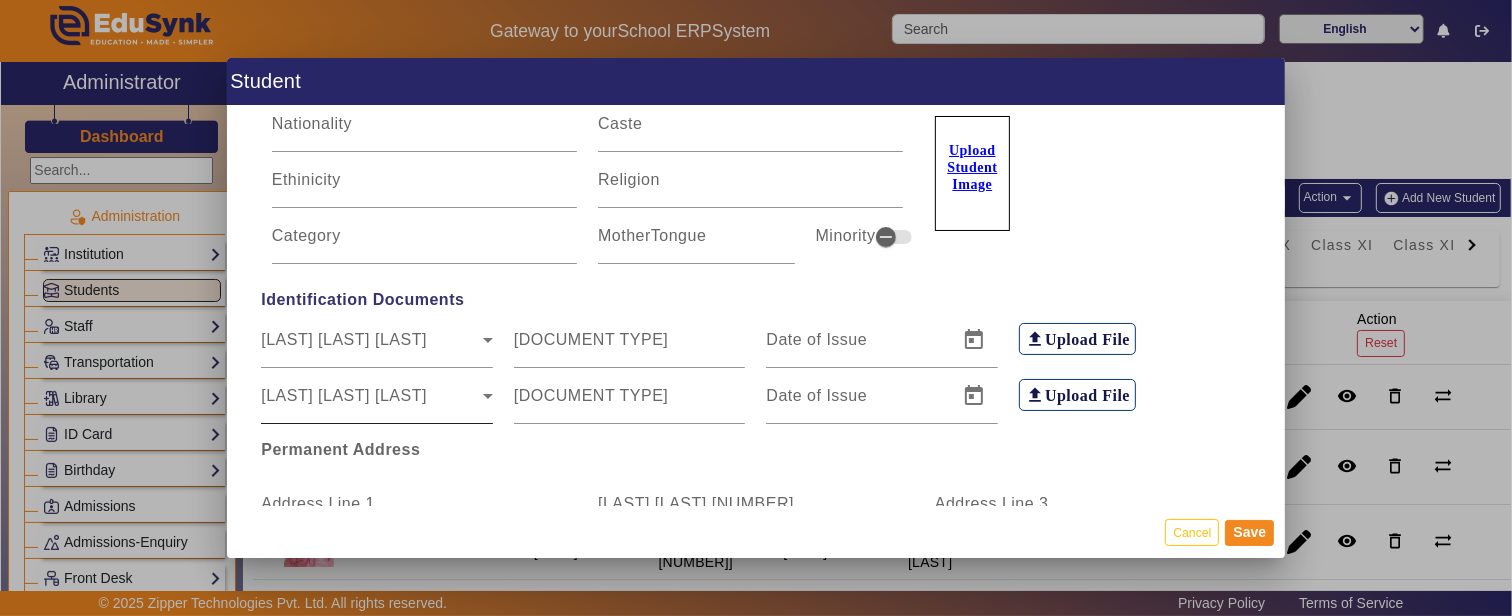 scroll, scrollTop: 333, scrollLeft: 0, axis: vertical 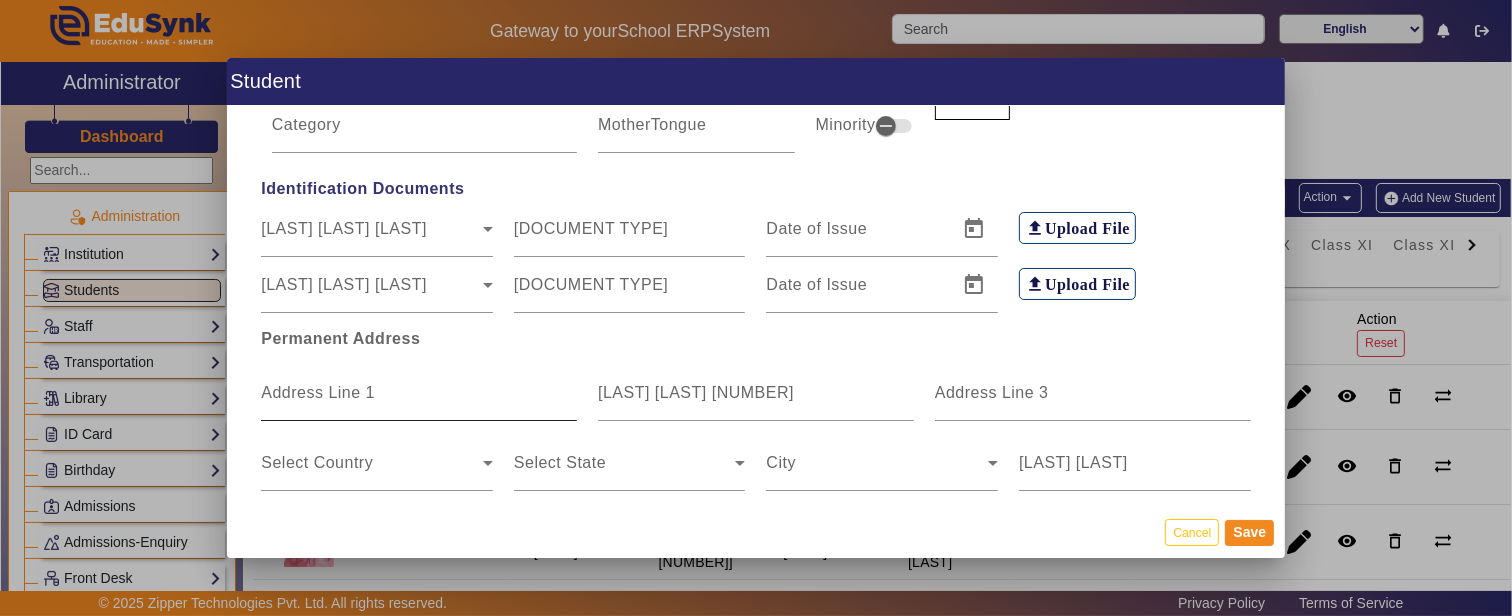click on "Address Line 1" at bounding box center (419, 401) 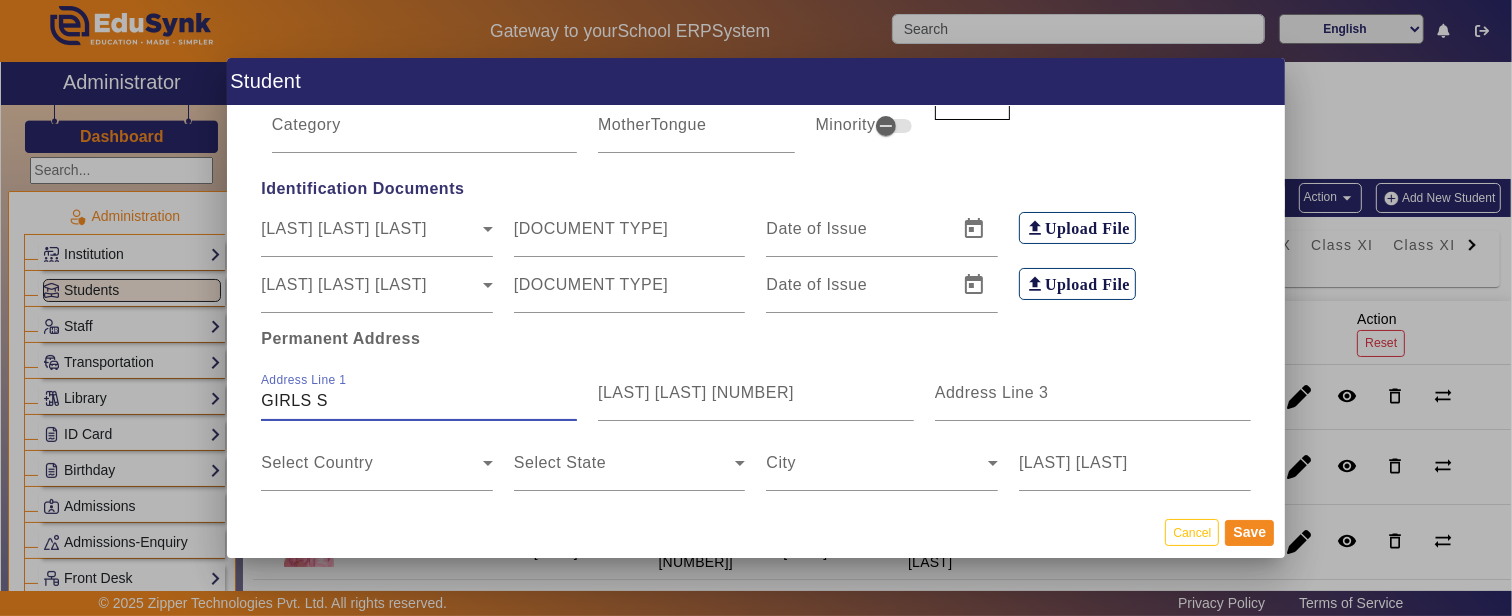 type on "[FIRST] SCHOOL KE PASS [FIRST]" 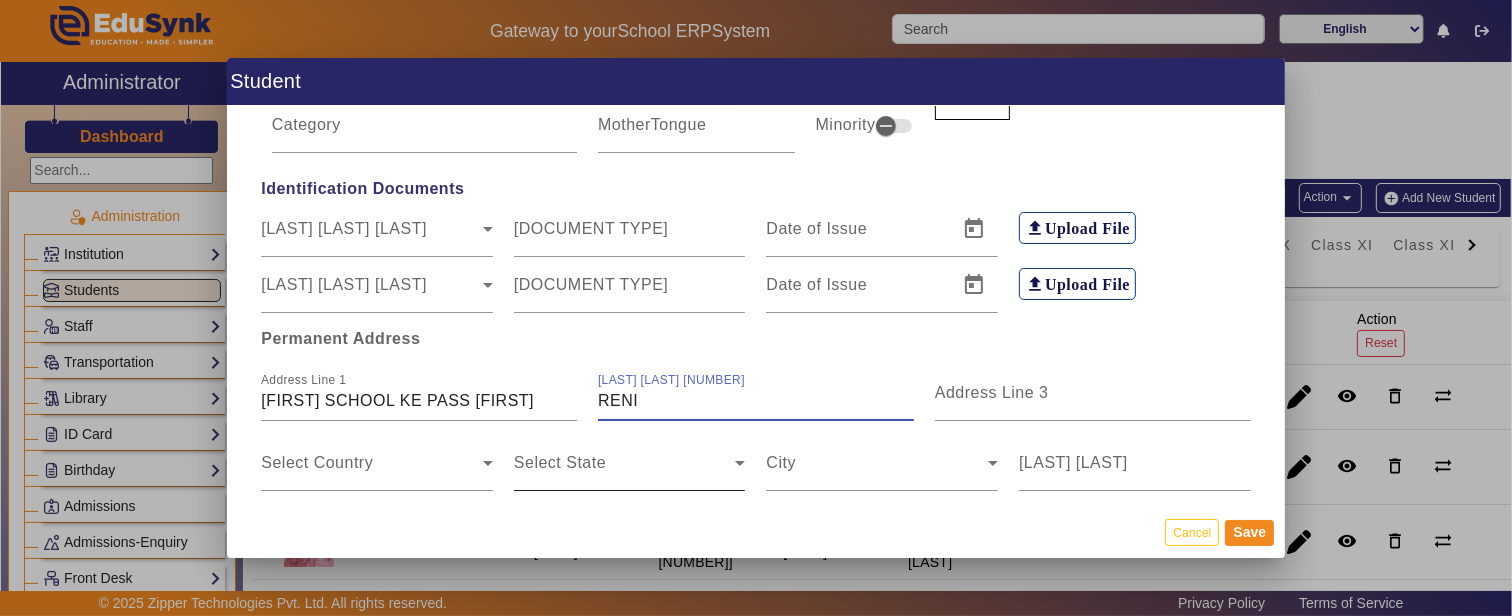 type on "RENI" 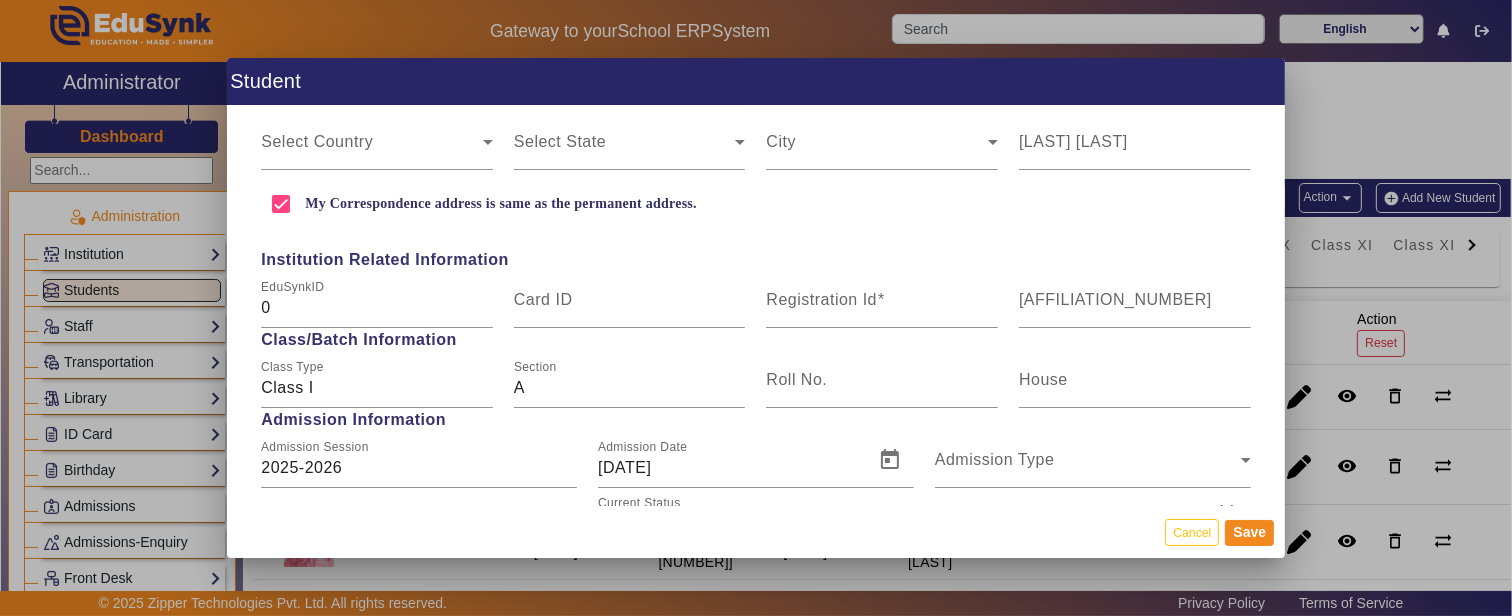 scroll, scrollTop: 666, scrollLeft: 0, axis: vertical 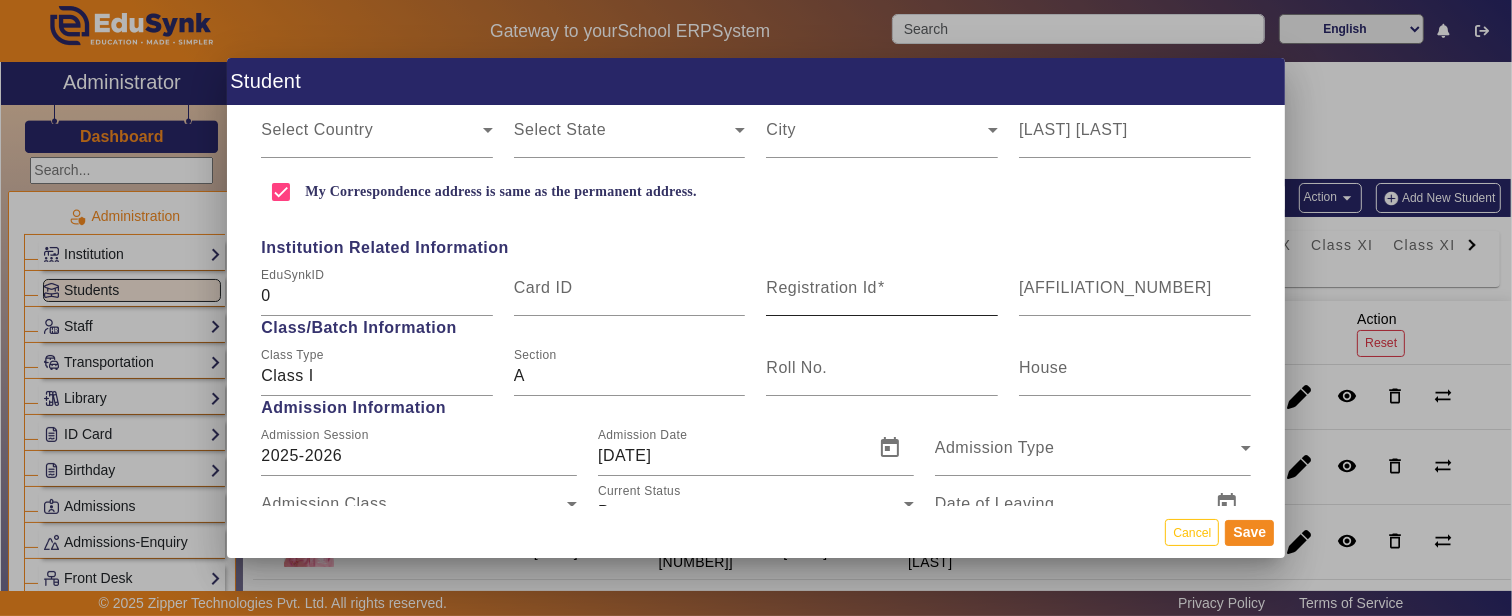 click on "Registration Id" at bounding box center (882, 296) 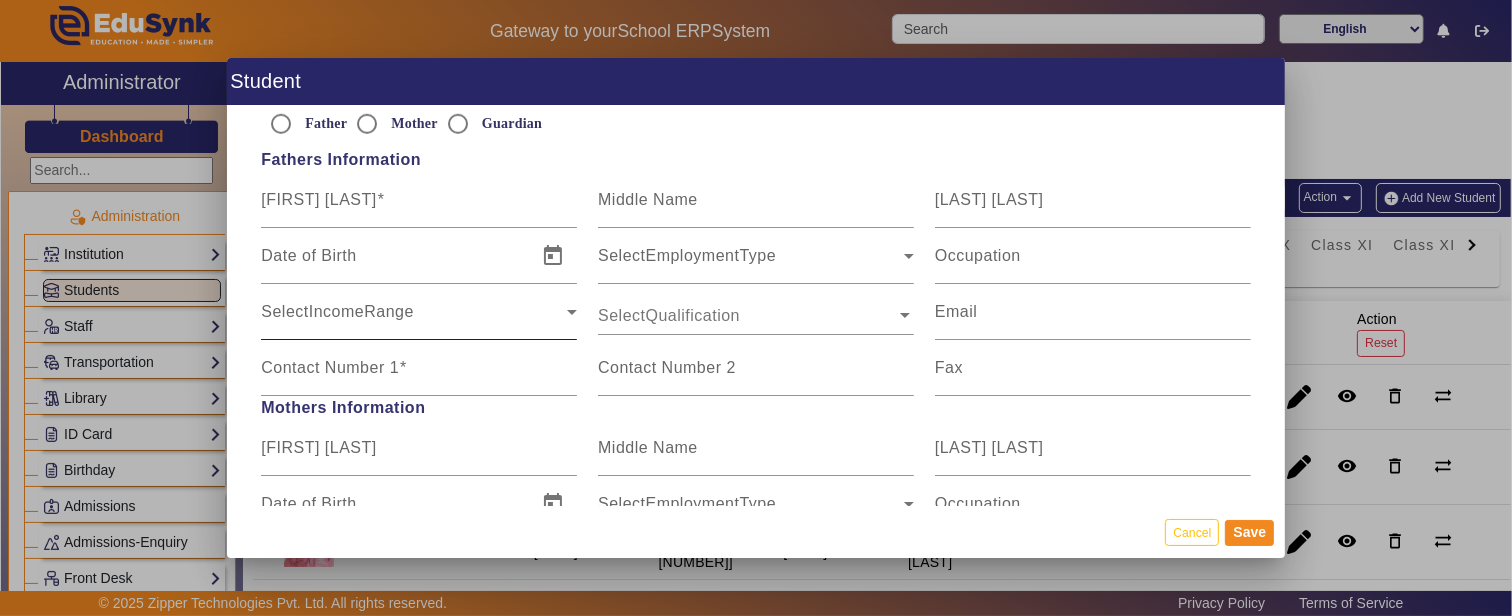 scroll, scrollTop: 1333, scrollLeft: 0, axis: vertical 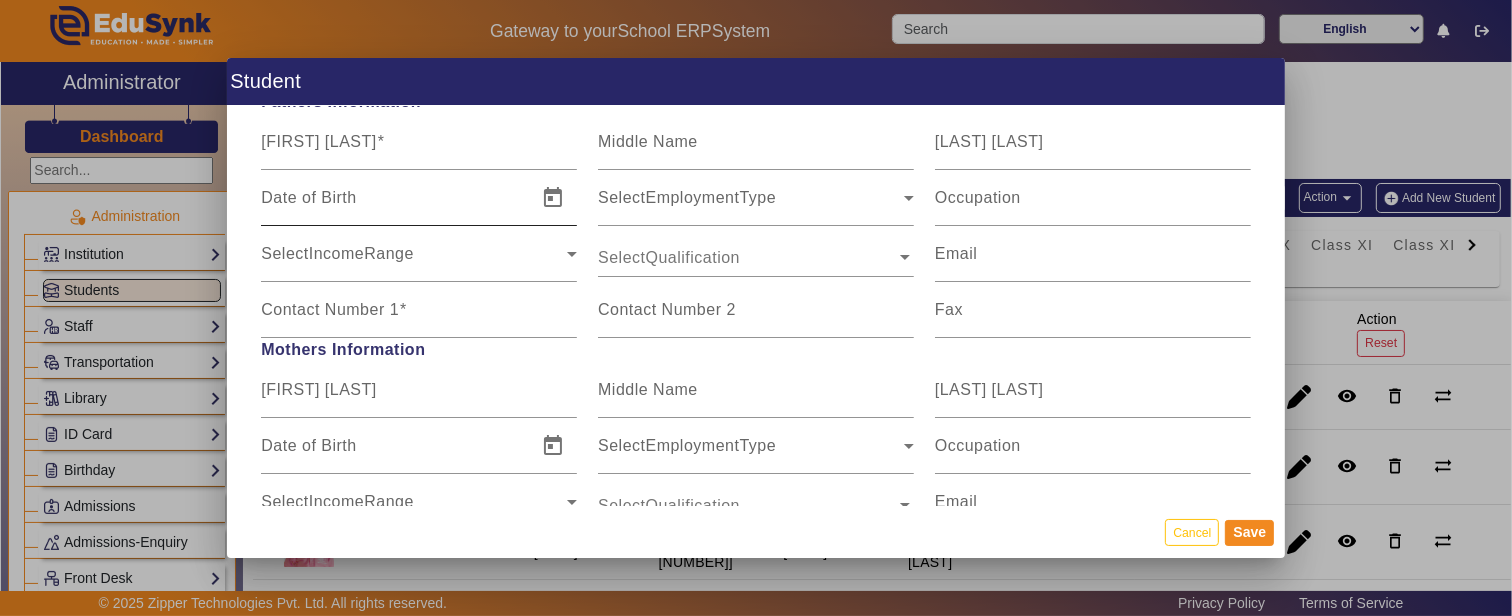 type on "NEW525423498" 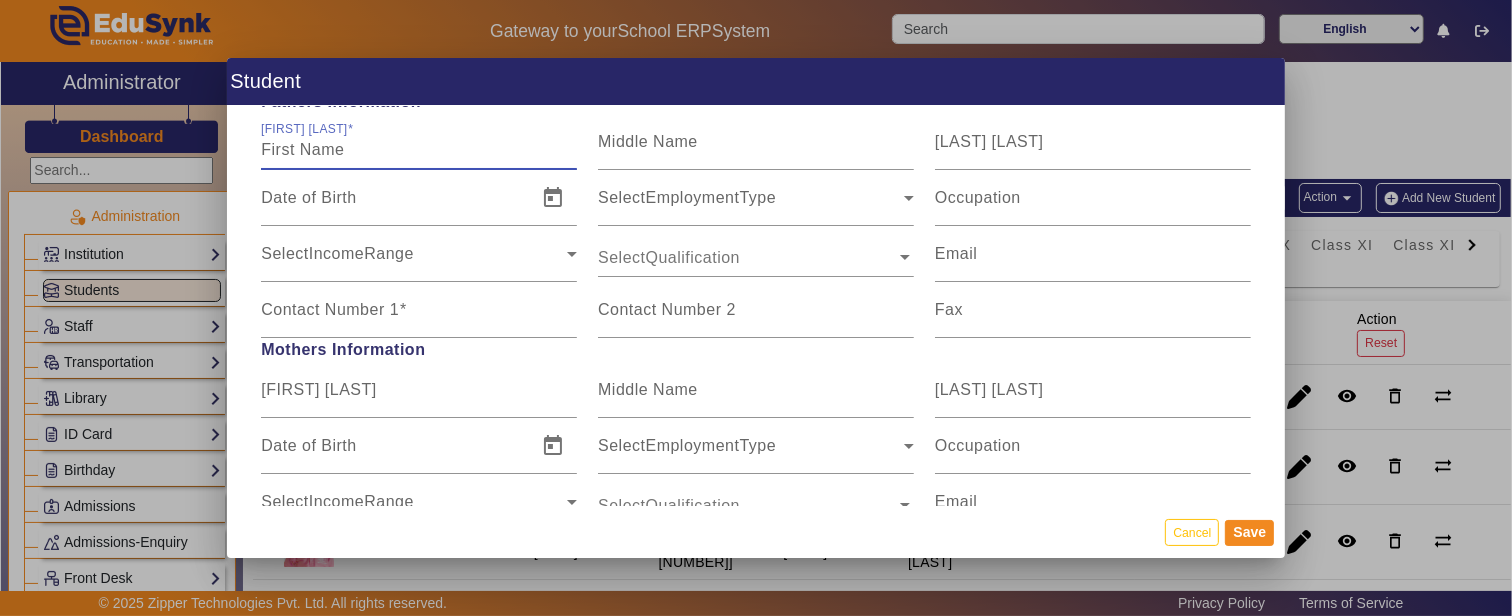 click on "[FIRST] [LAST]" at bounding box center (419, 150) 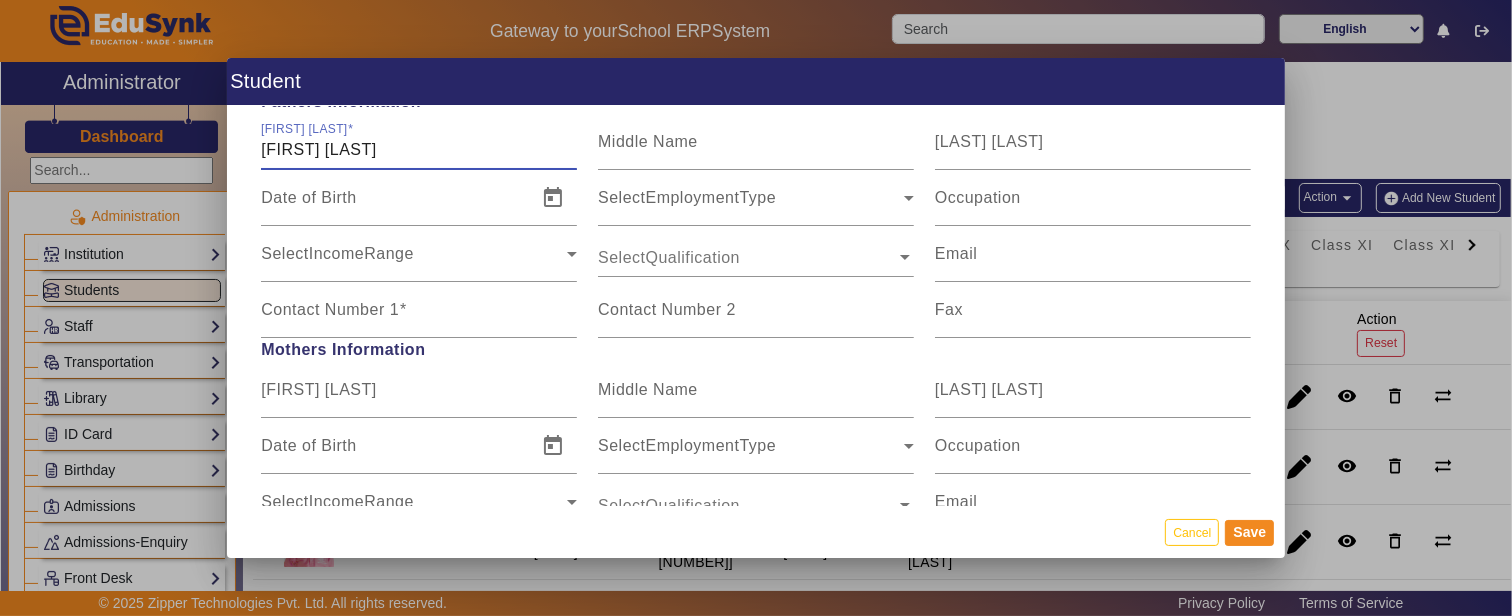 type on "[FIRST] [LAST]" 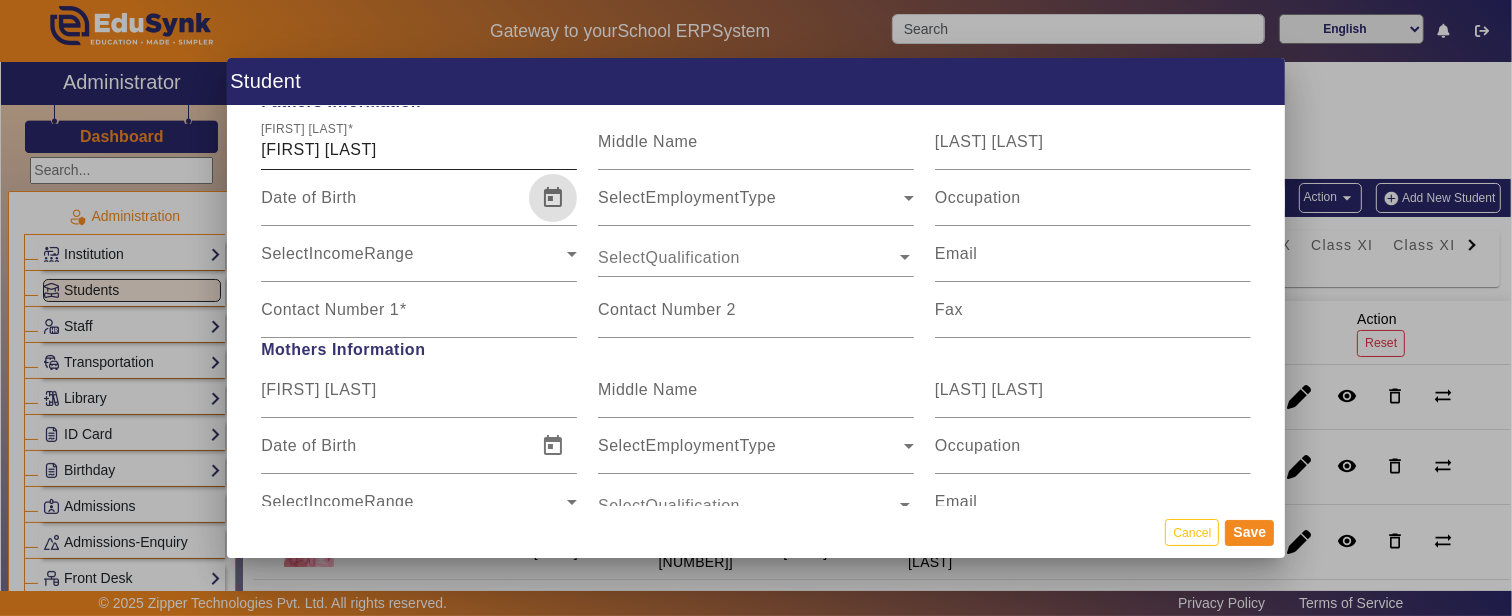 type 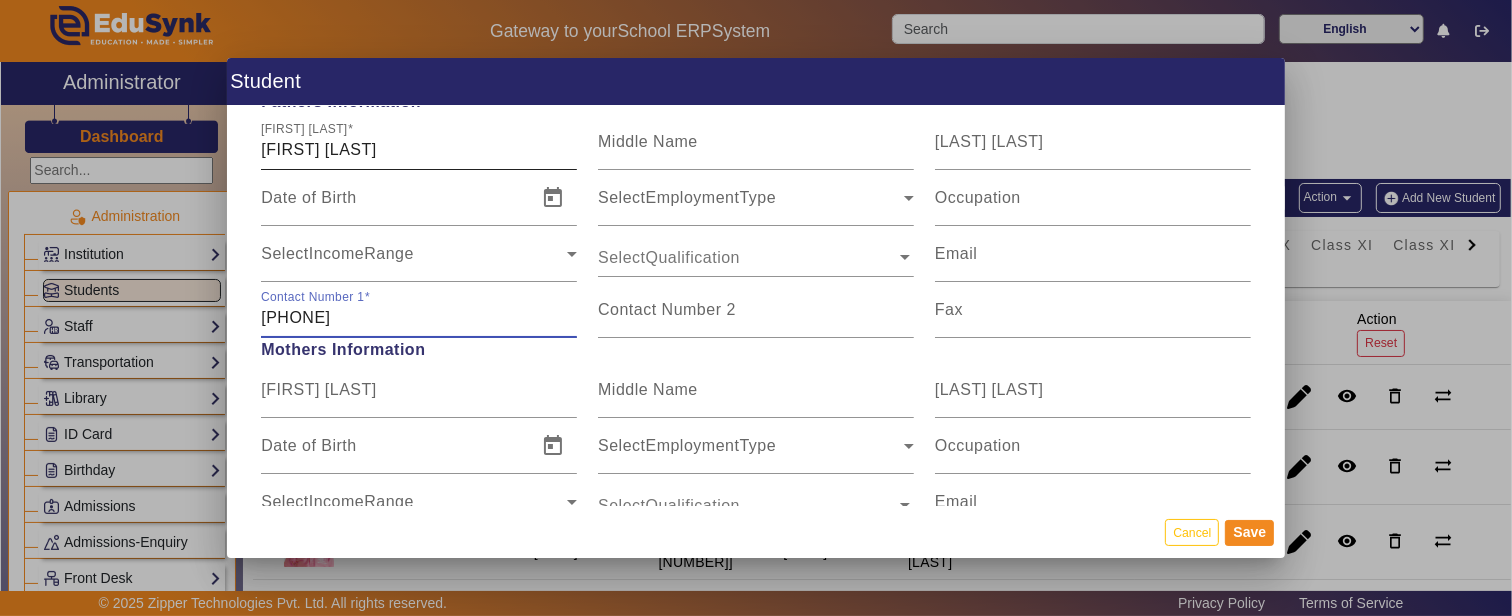 type on "[PHONE]" 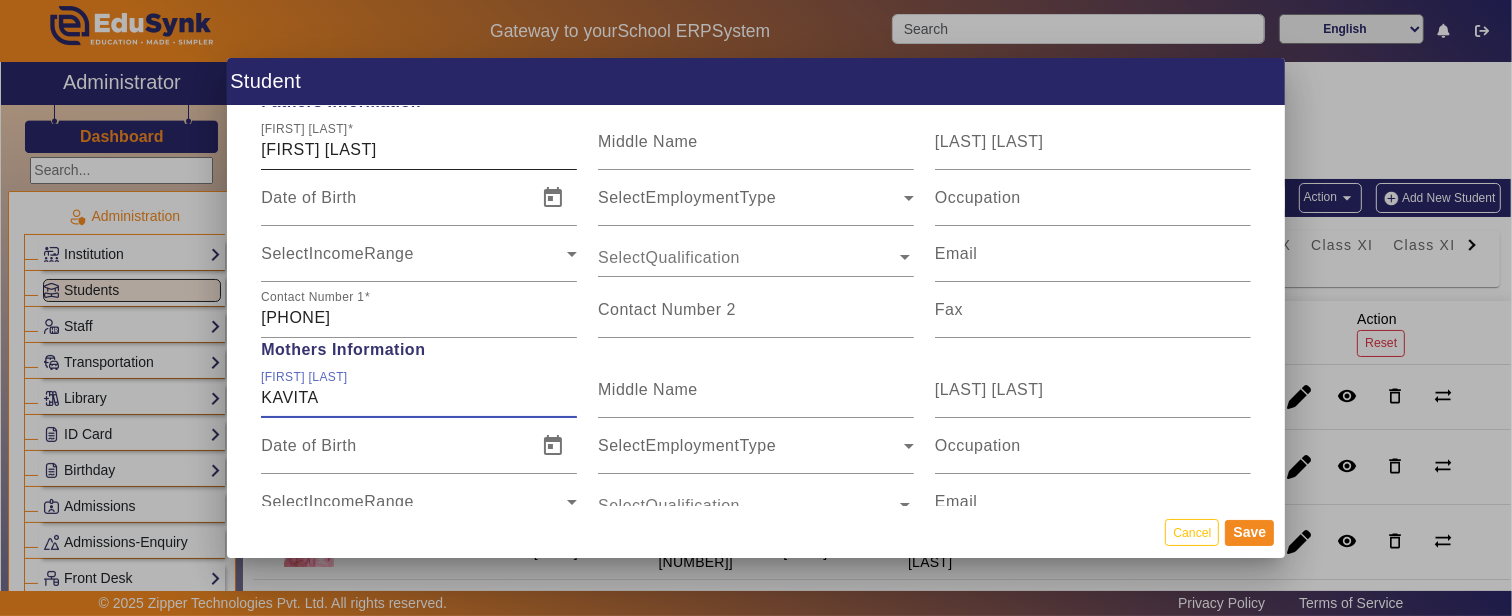 type on "KAVITA" 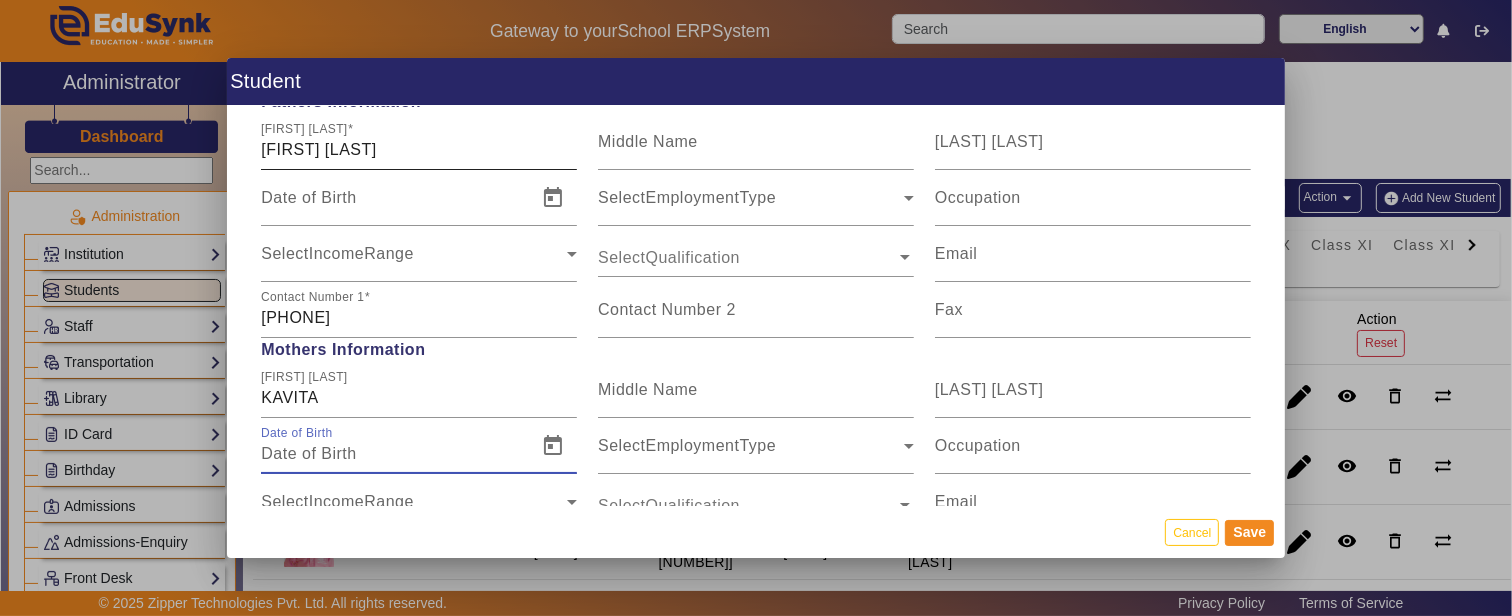 type 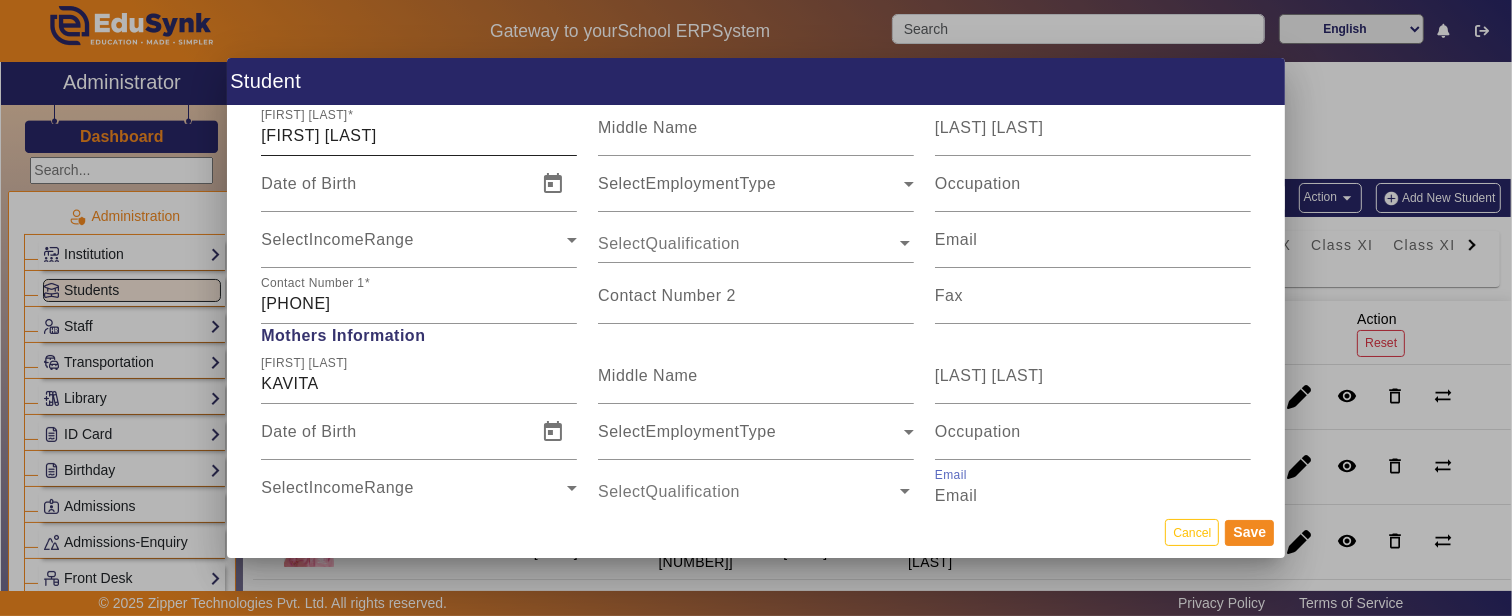 scroll, scrollTop: 1592, scrollLeft: 0, axis: vertical 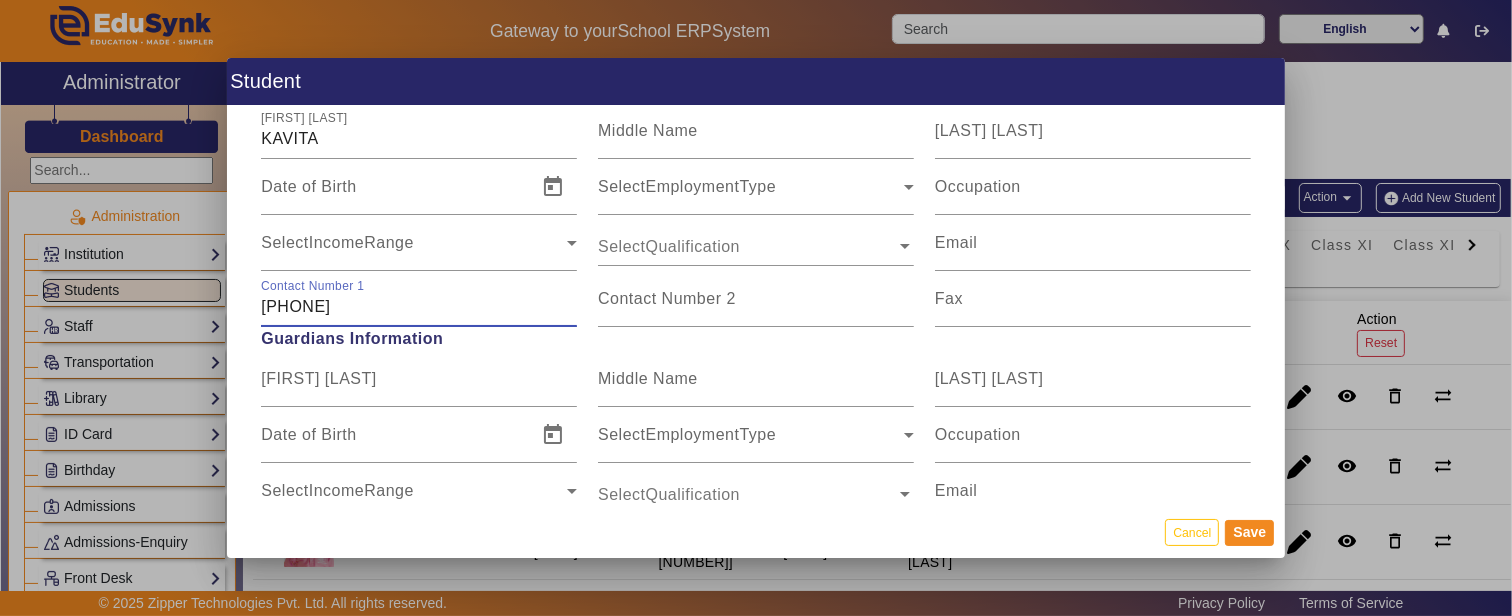 type on "[PHONE]" 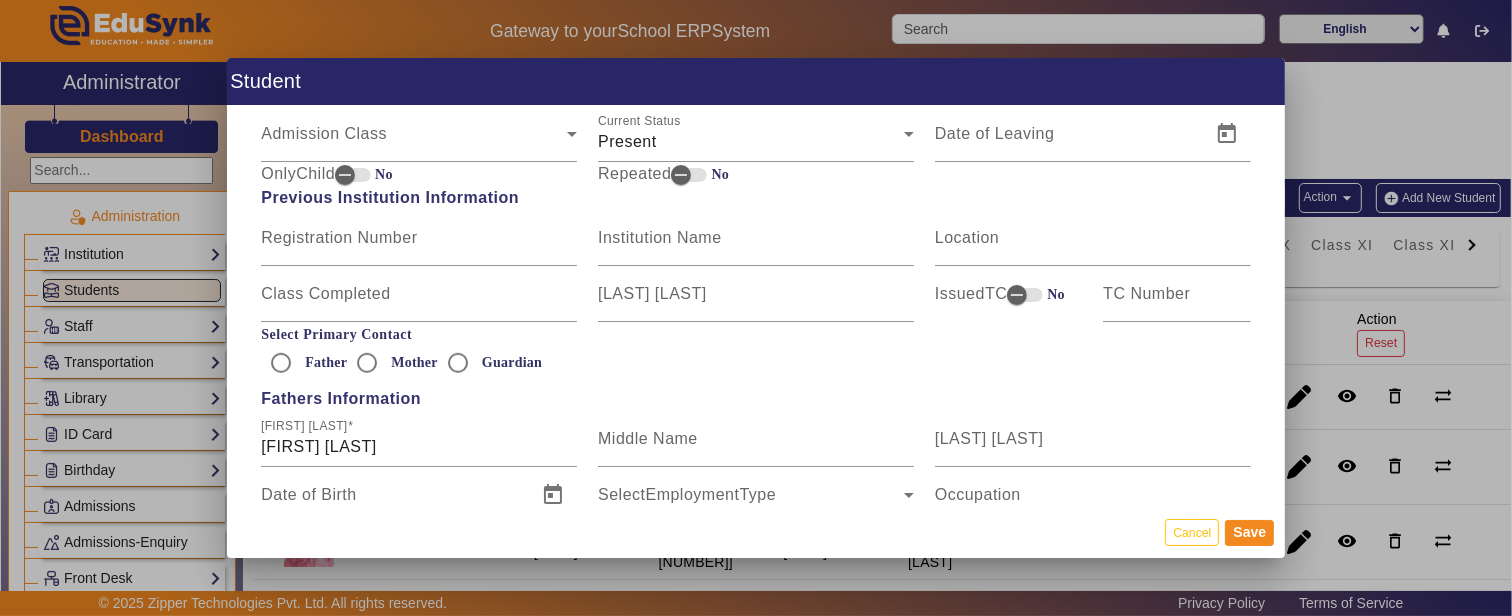 scroll, scrollTop: 1258, scrollLeft: 0, axis: vertical 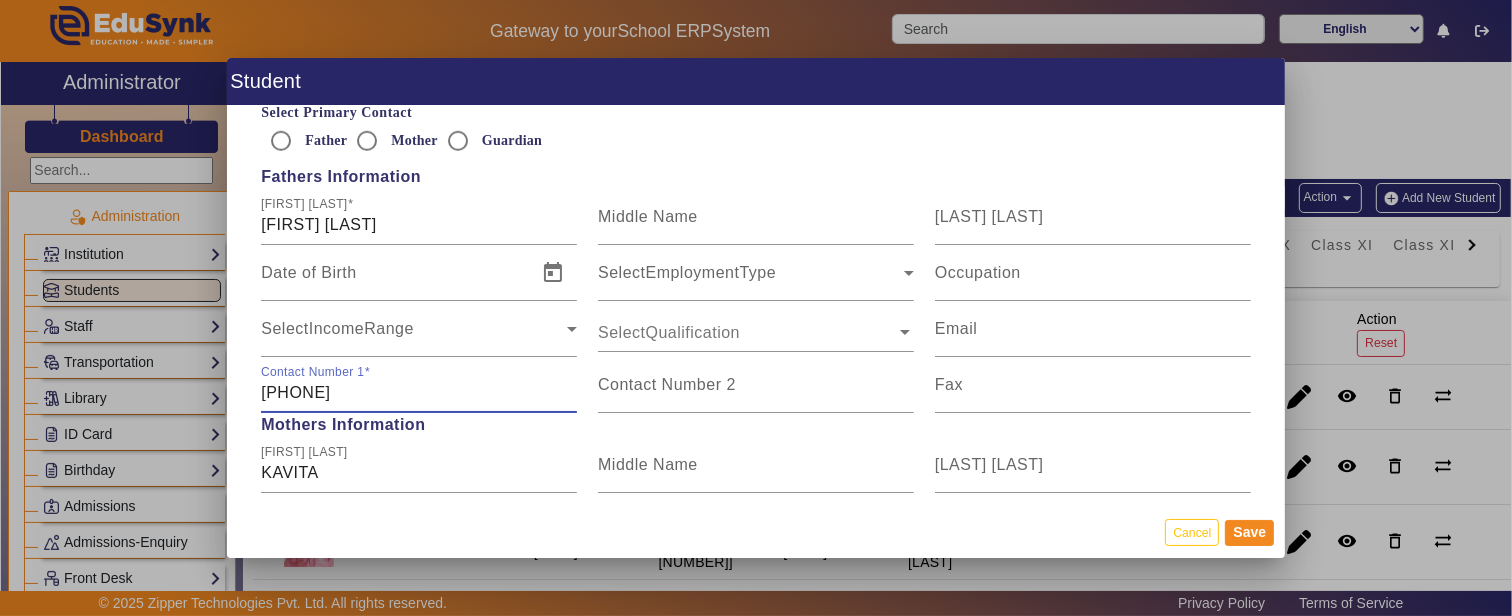 drag, startPoint x: 397, startPoint y: 398, endPoint x: 176, endPoint y: 406, distance: 221.14474 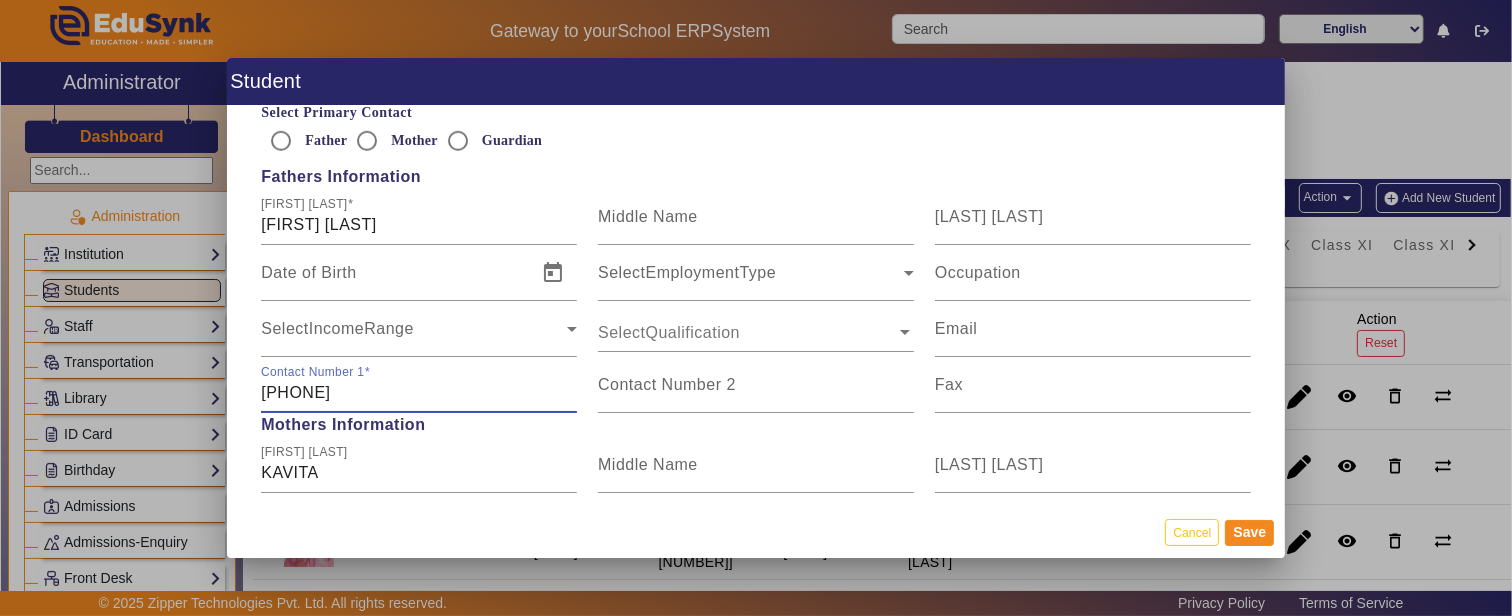 click on "Student Personal Information First Name [FIRST] Middle Name Last Name Date of Birth [DATE] Age [AGE] Yrs, [AGE] Months, [AGE] Days Place of Birth Gender Female Student Contact Student Email Nationality Caste Ethinicity Religion Category MotherTongue Minority Upload Student Image Identification Documents Select Document Type Select Document Type Document Number Date of Issue file_upload Upload File Select Document Type Select Document Type Document Number Date of Issue file_upload Upload File Permanent Address Address Line 1 [ADDRESS] Address Line 2 [ADDRESS] Address Line 3 Select Country Select State City Pin Code  My Correspondence address is same as the permanent address.  Institution Related Information EduSynkID 0 Card ID Registration Id NEW525423498 Affiliation No Class/Batch Information Class Type Class I Section A Roll No. House Admission Information Admission Session 2025-2026 Admission Date 01/08/2025 Admission Type Admission Type Admission Class Admission Class Current Status Present OnlyChild" at bounding box center (756, 308) 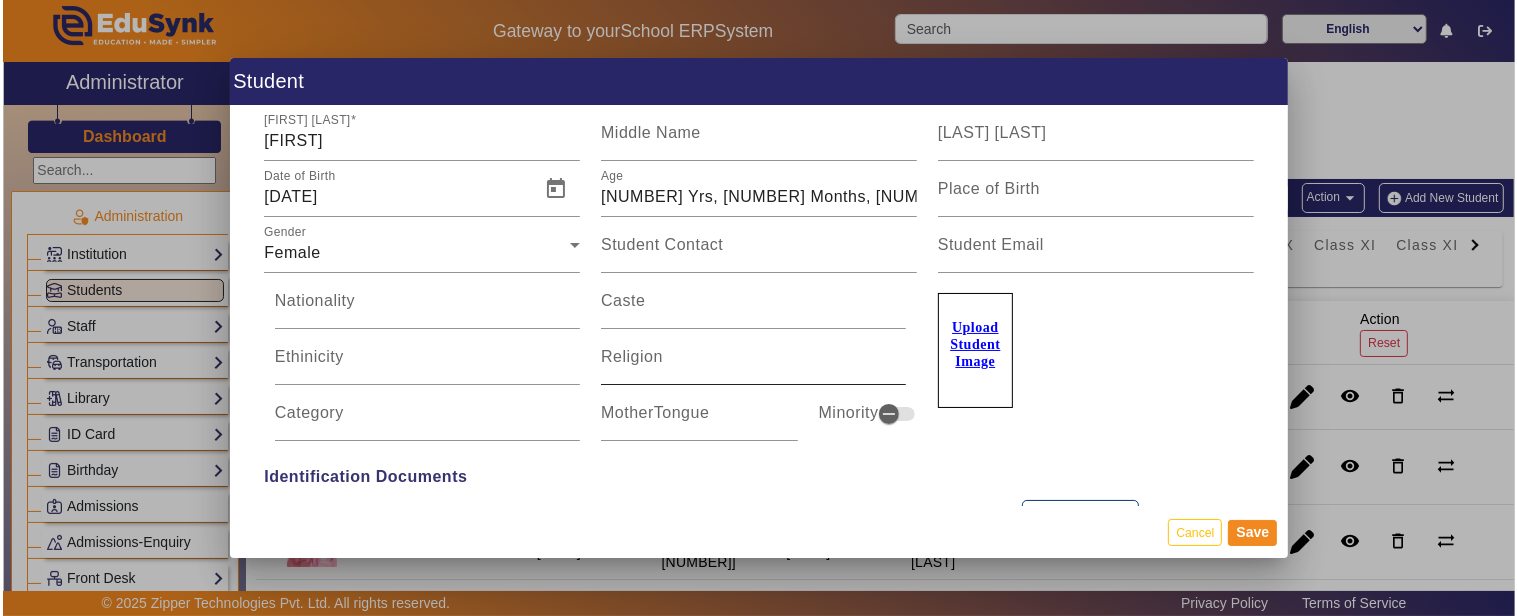 scroll, scrollTop: 0, scrollLeft: 0, axis: both 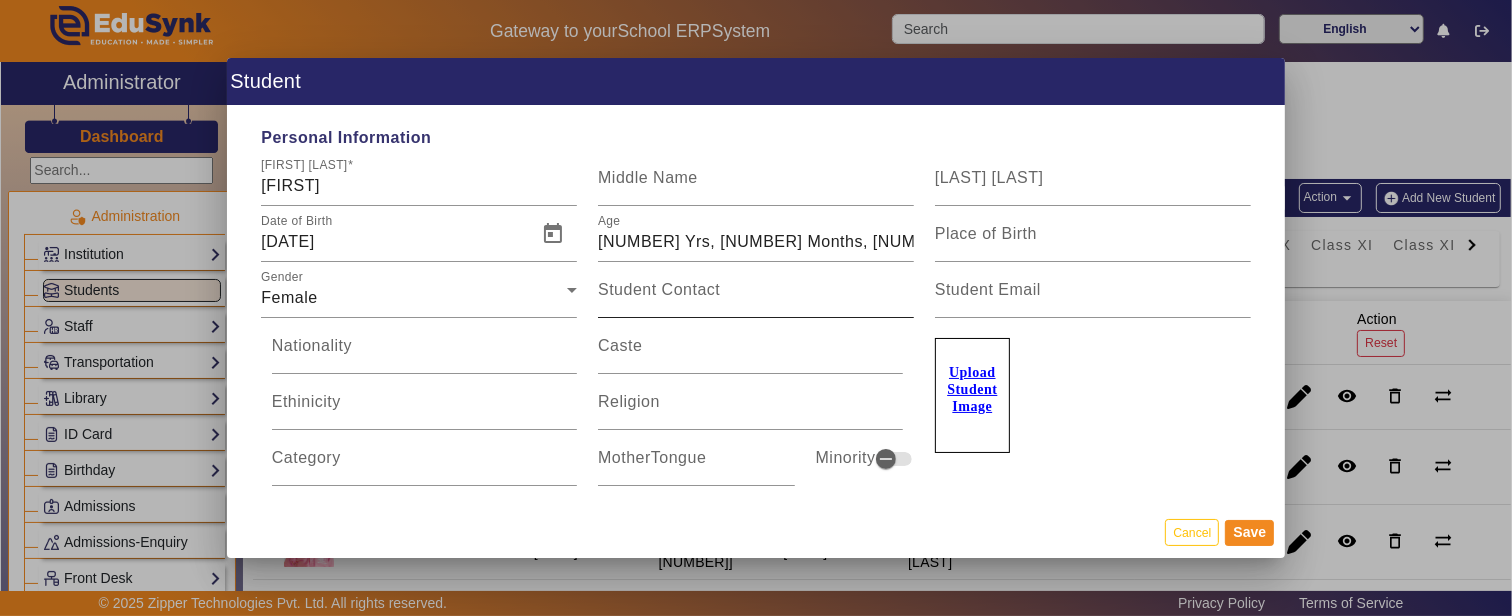 click on "Student Contact" at bounding box center (659, 289) 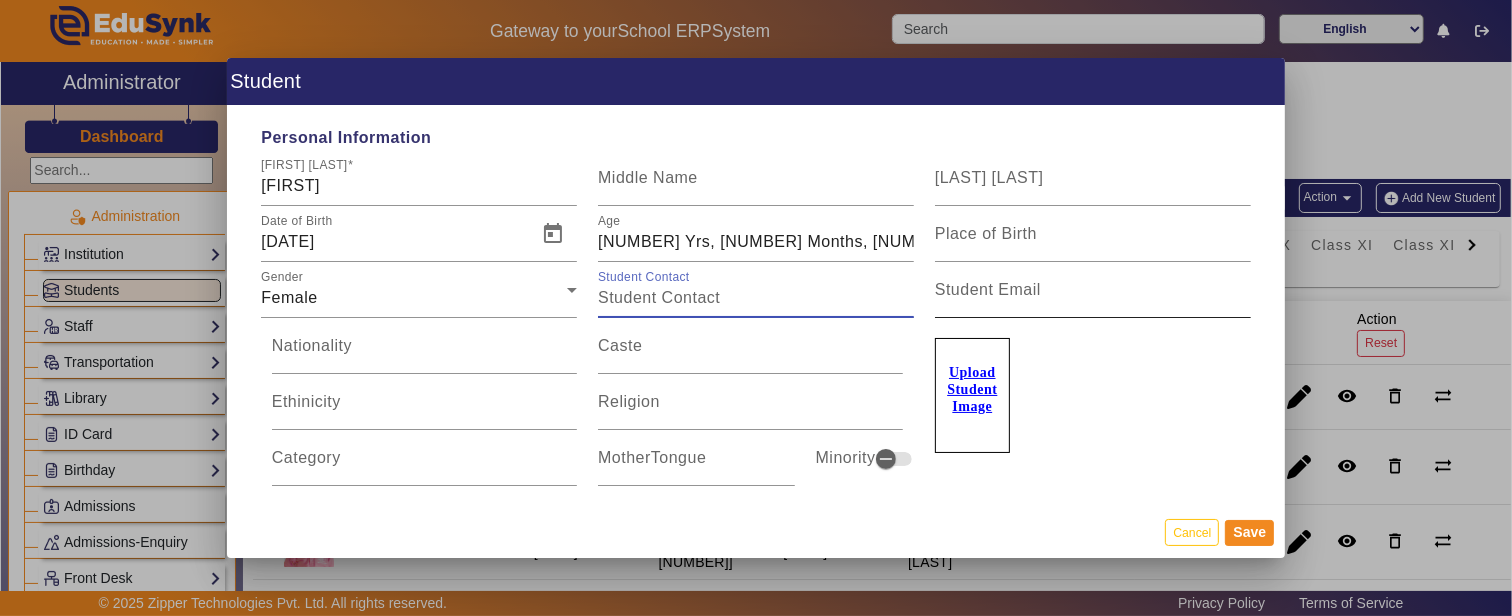 paste on "[PHONE]" 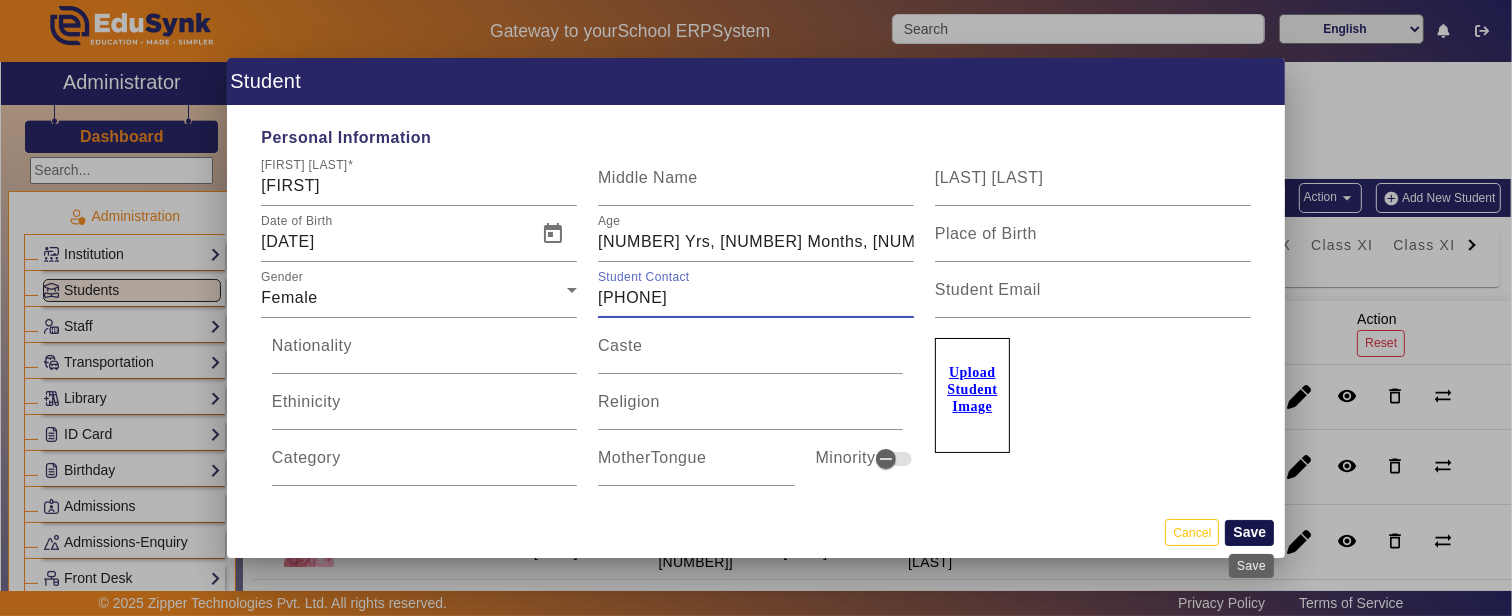 type on "[PHONE]" 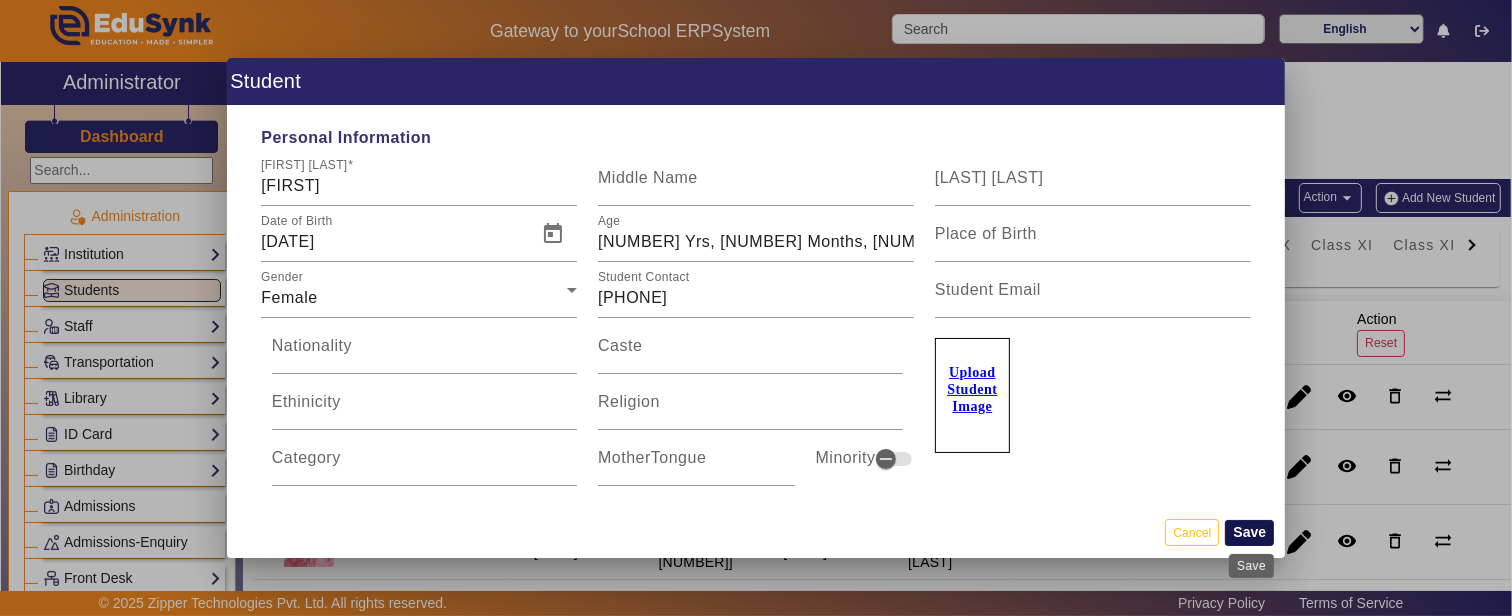 click on "Save" at bounding box center [1249, 533] 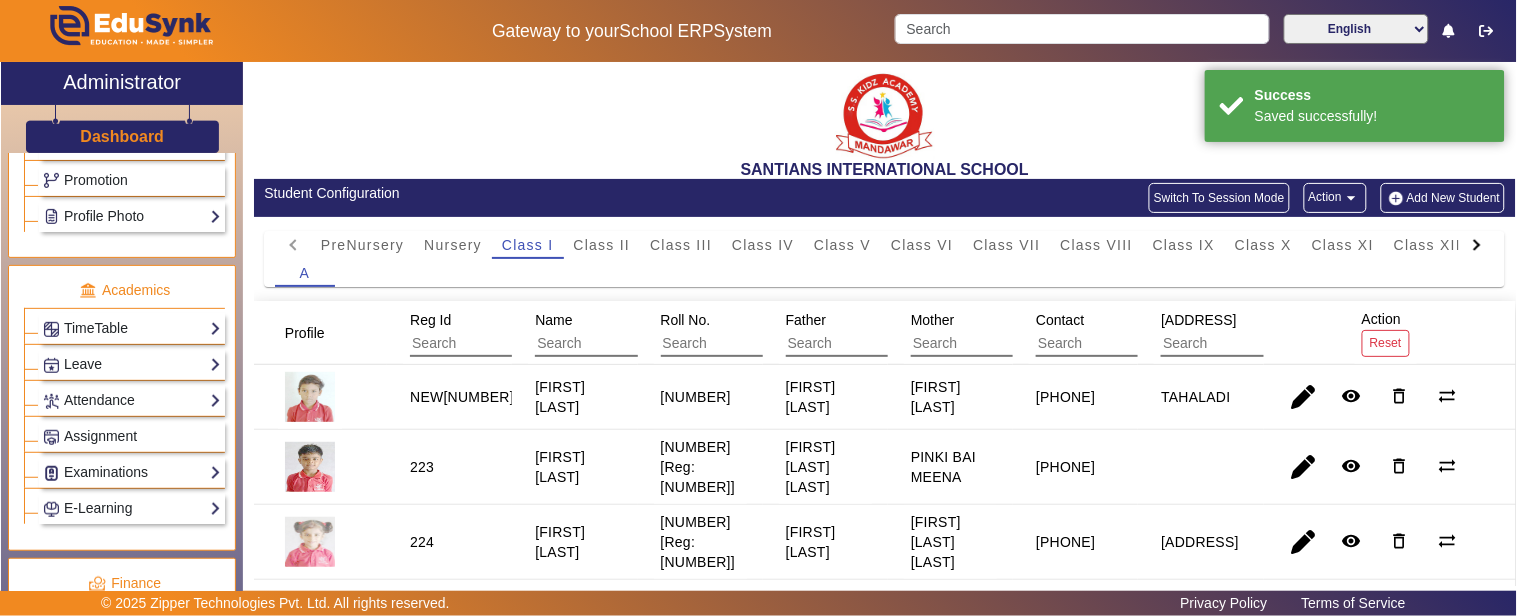 scroll, scrollTop: 1000, scrollLeft: 0, axis: vertical 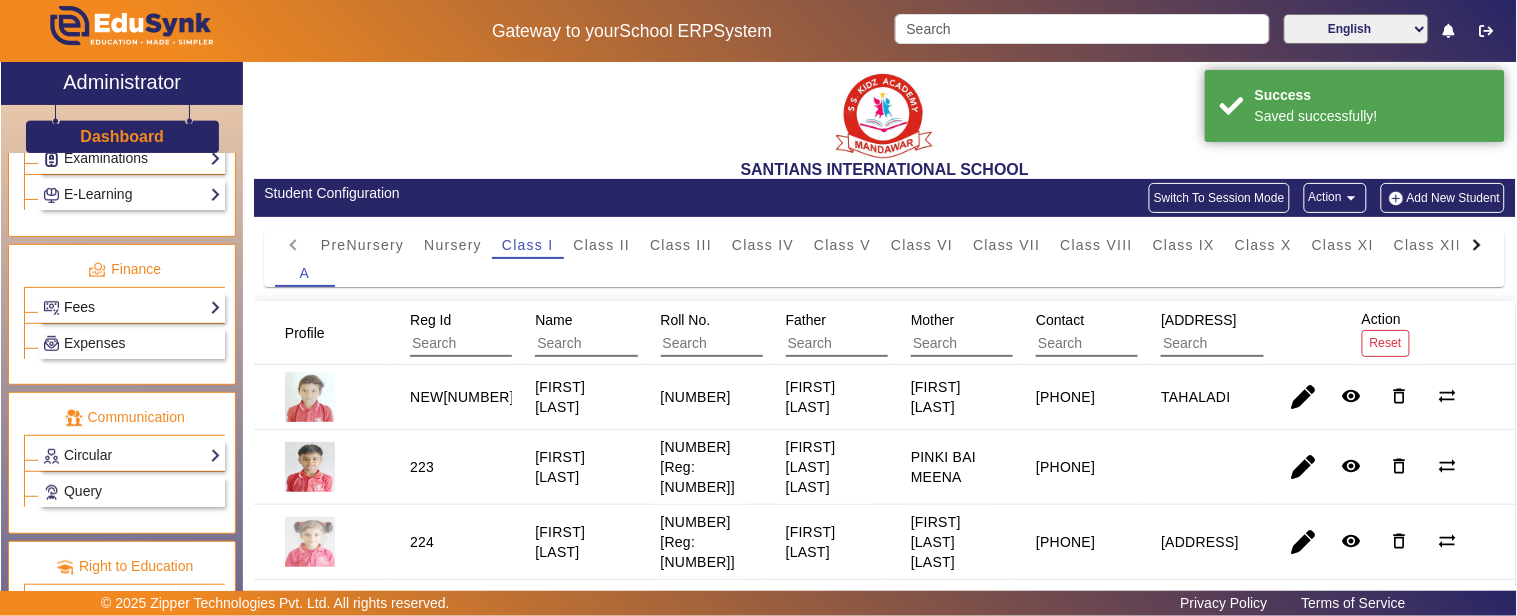 click on "Fees" 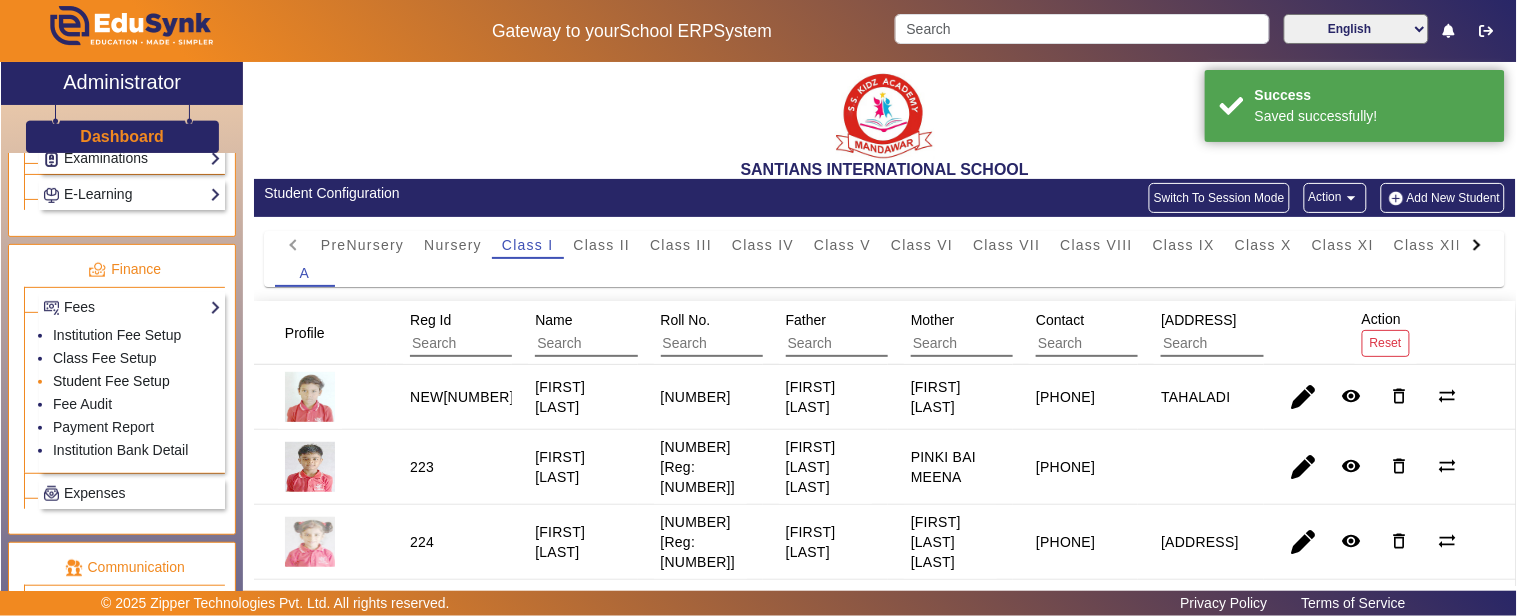 click on "Student Fee Setup" 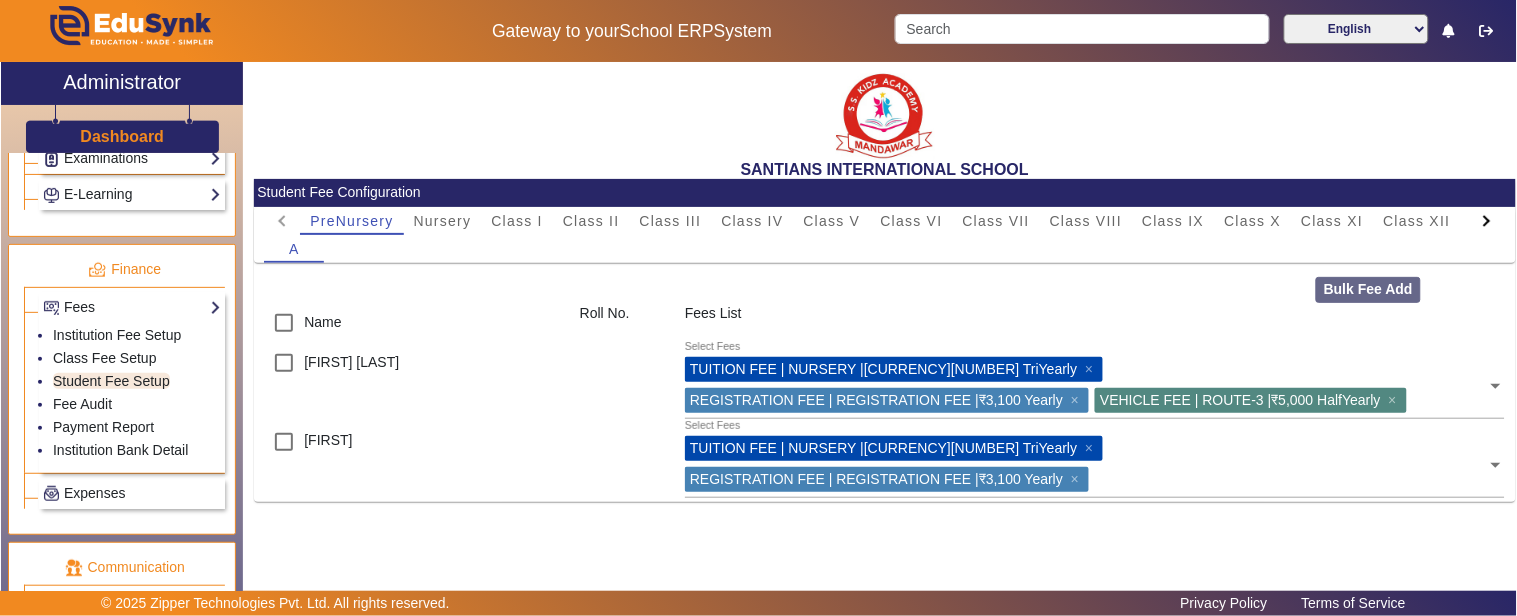 click on "A" at bounding box center [884, 249] 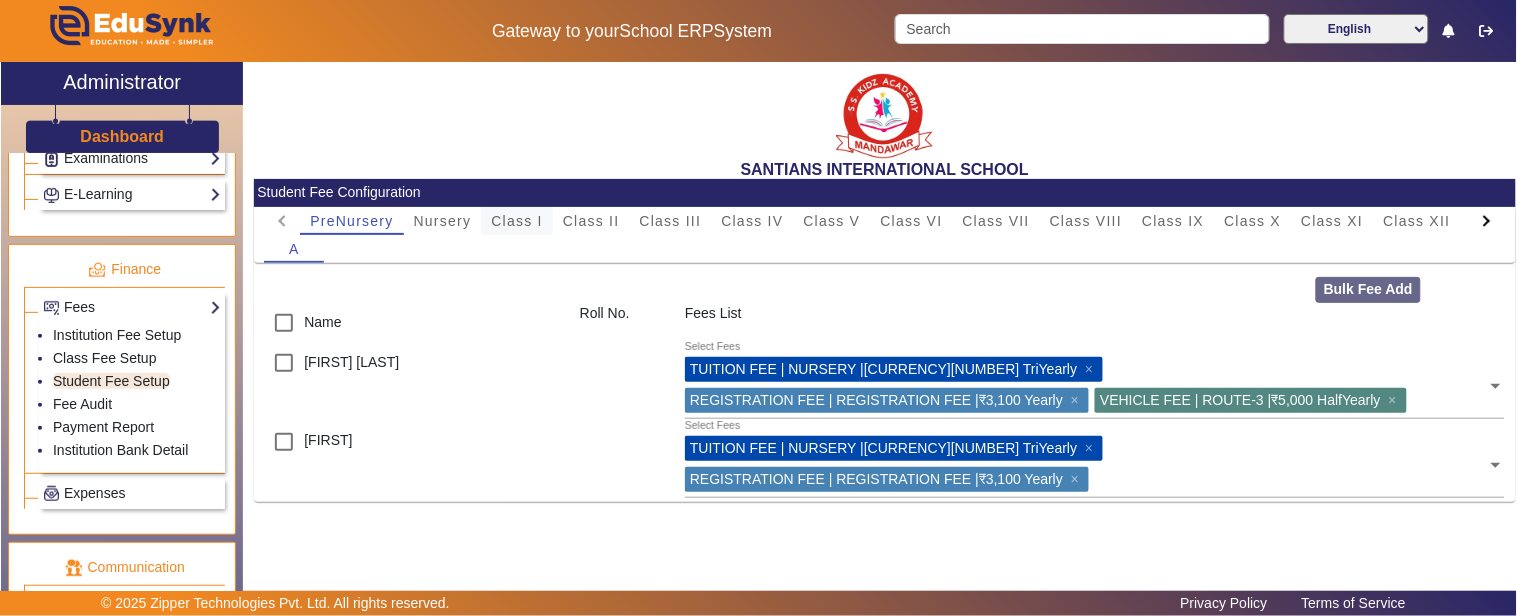 click on "Class I" at bounding box center (517, 221) 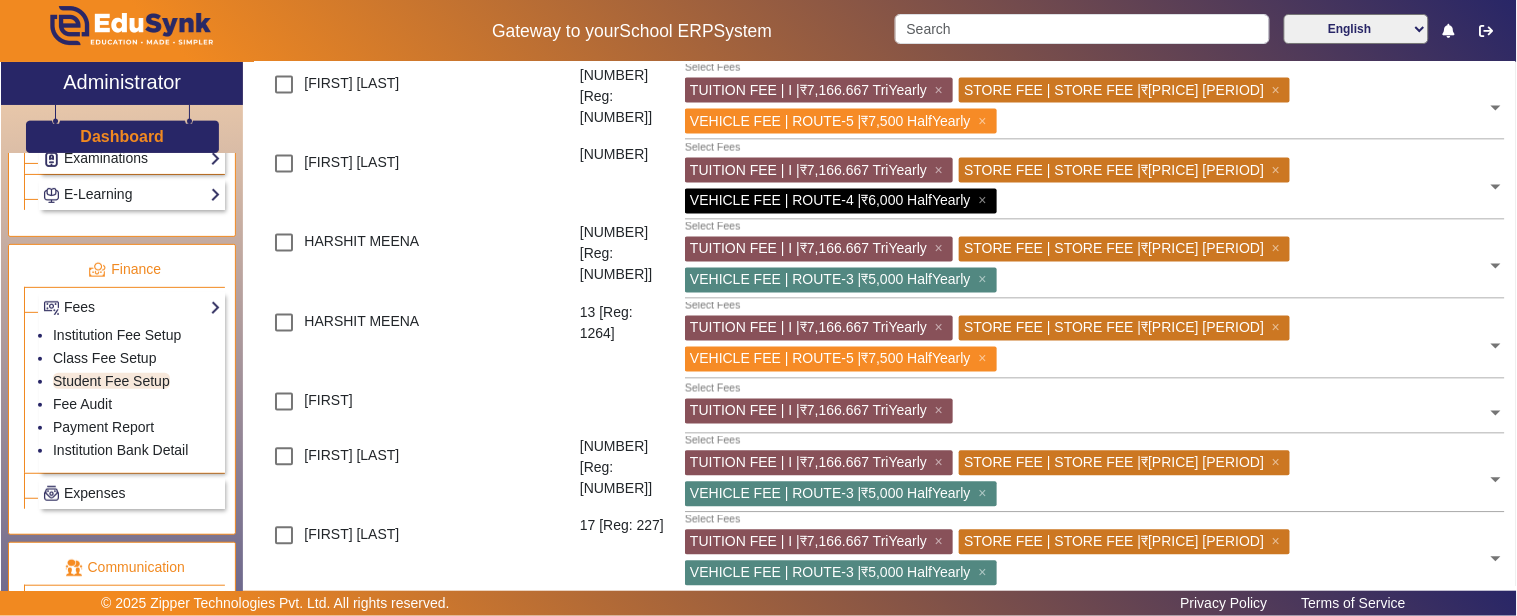 scroll, scrollTop: 888, scrollLeft: 0, axis: vertical 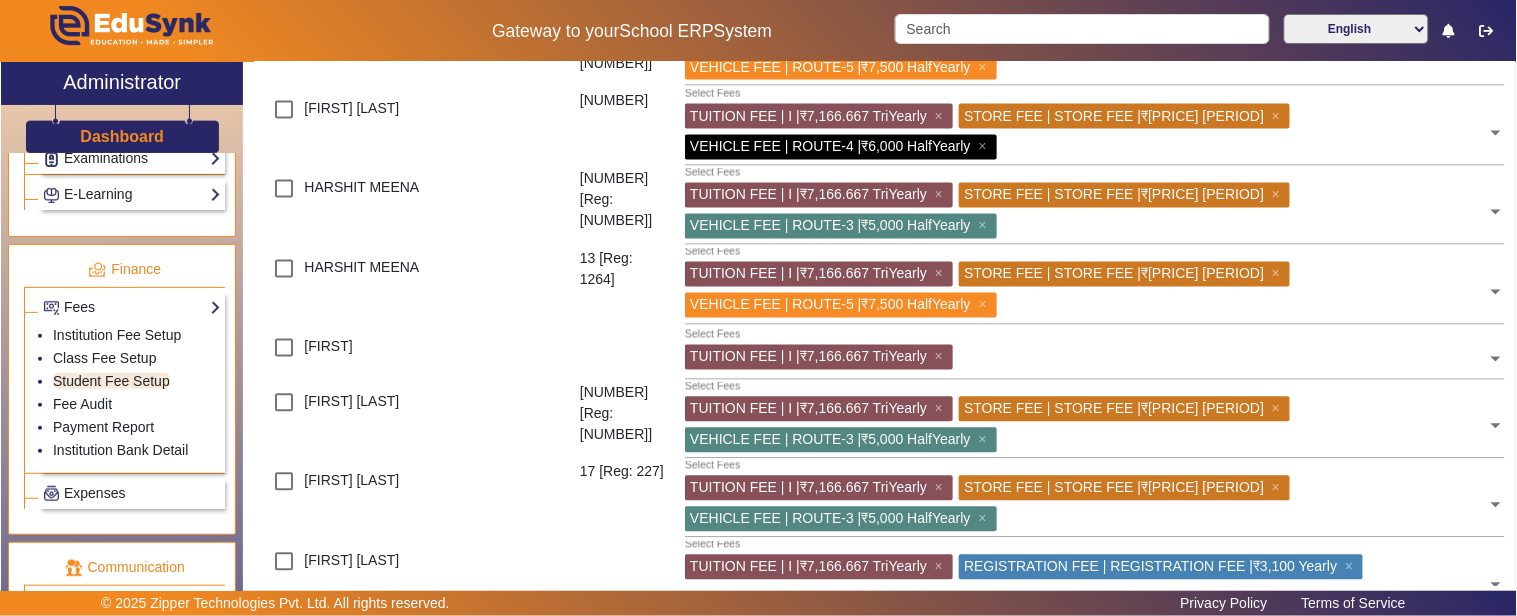 click 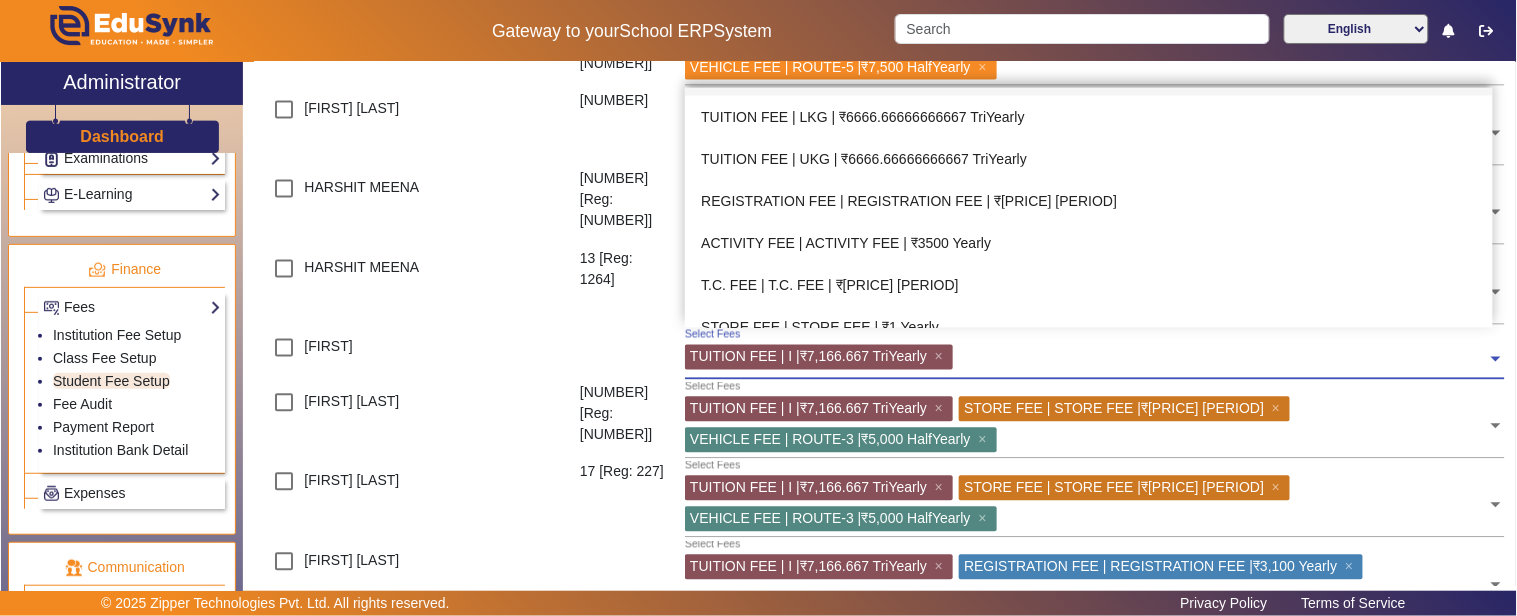 scroll, scrollTop: 555, scrollLeft: 0, axis: vertical 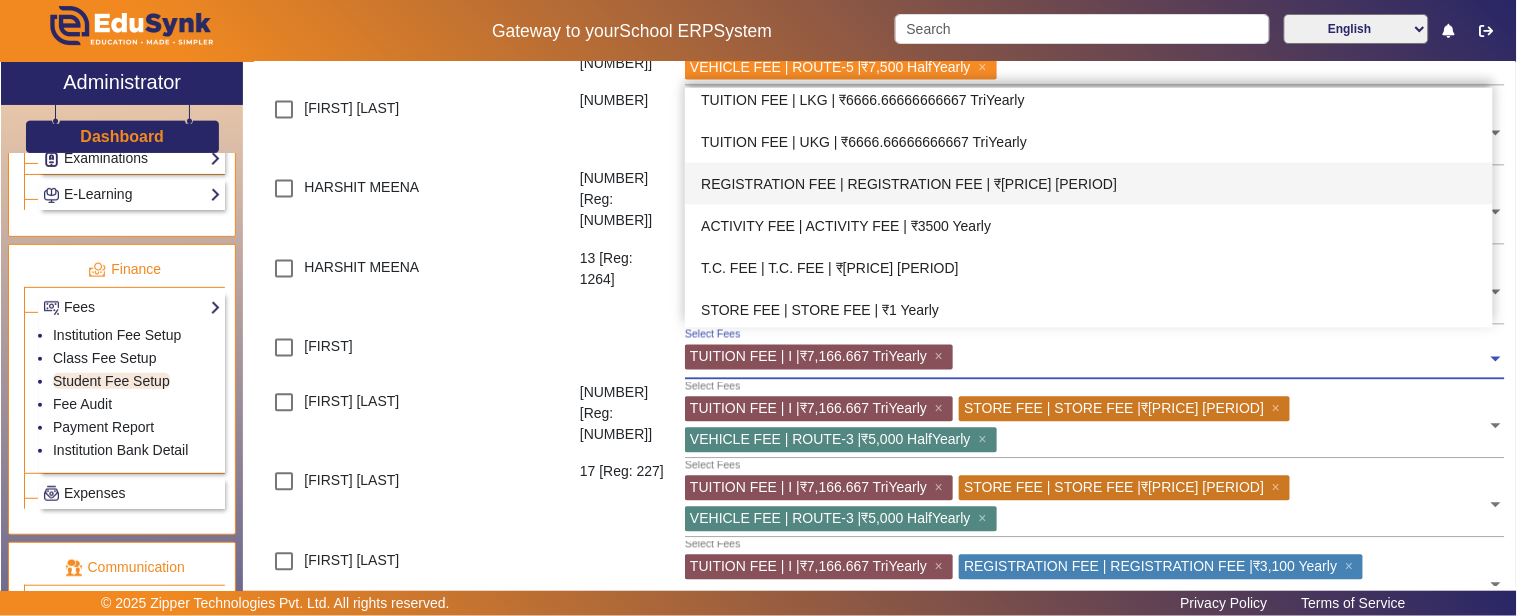 click on "REGISTRATION FEE | REGISTRATION FEE | ₹[PRICE] [PERIOD]" at bounding box center [1089, 184] 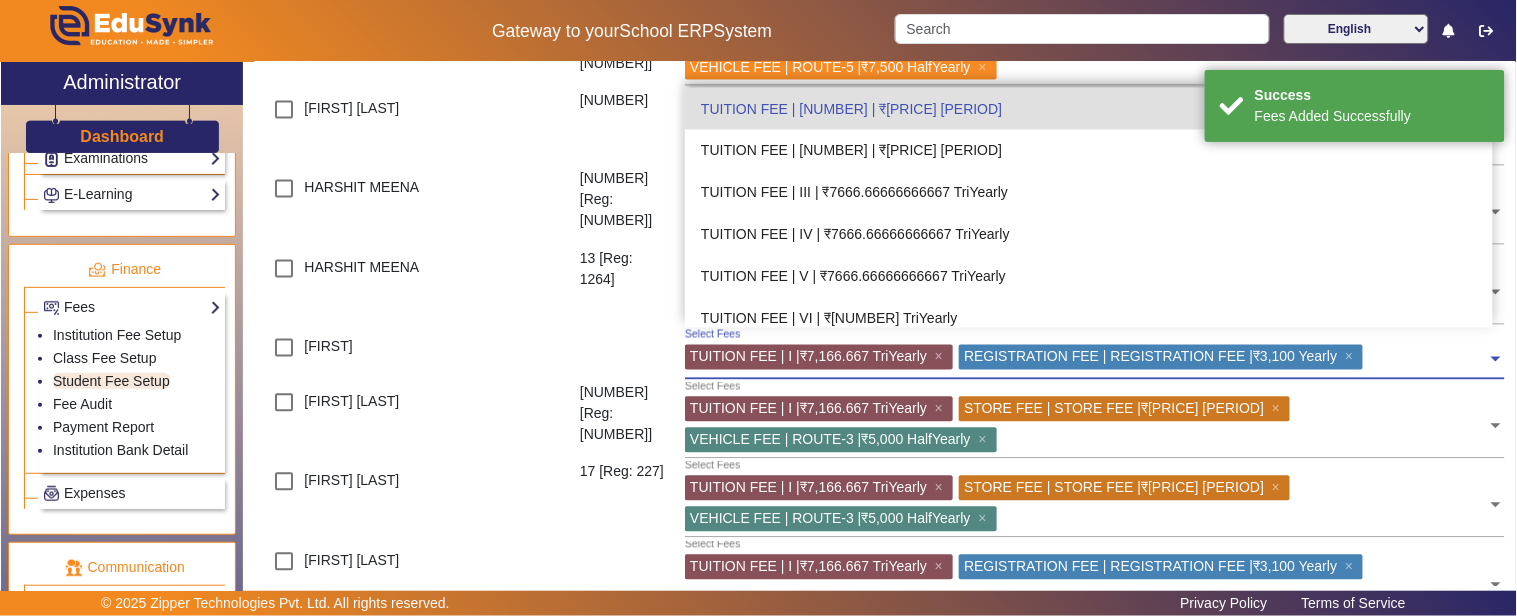 click 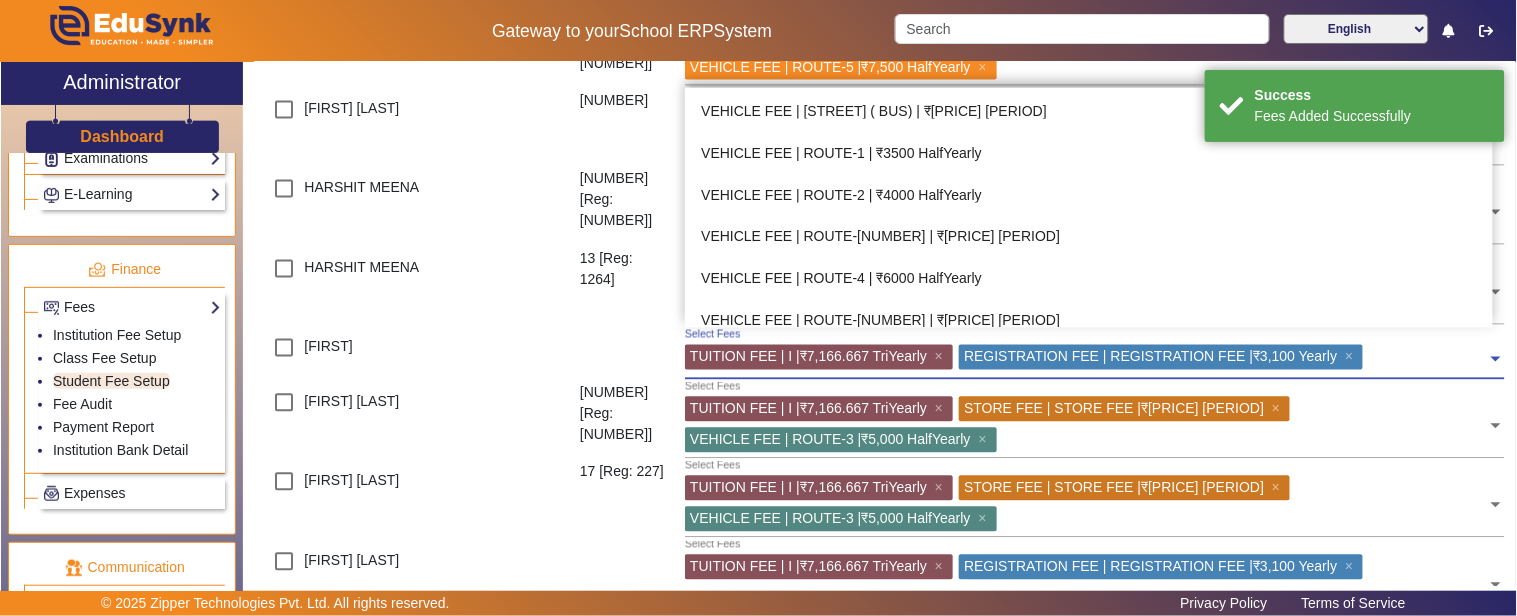 scroll, scrollTop: 852, scrollLeft: 0, axis: vertical 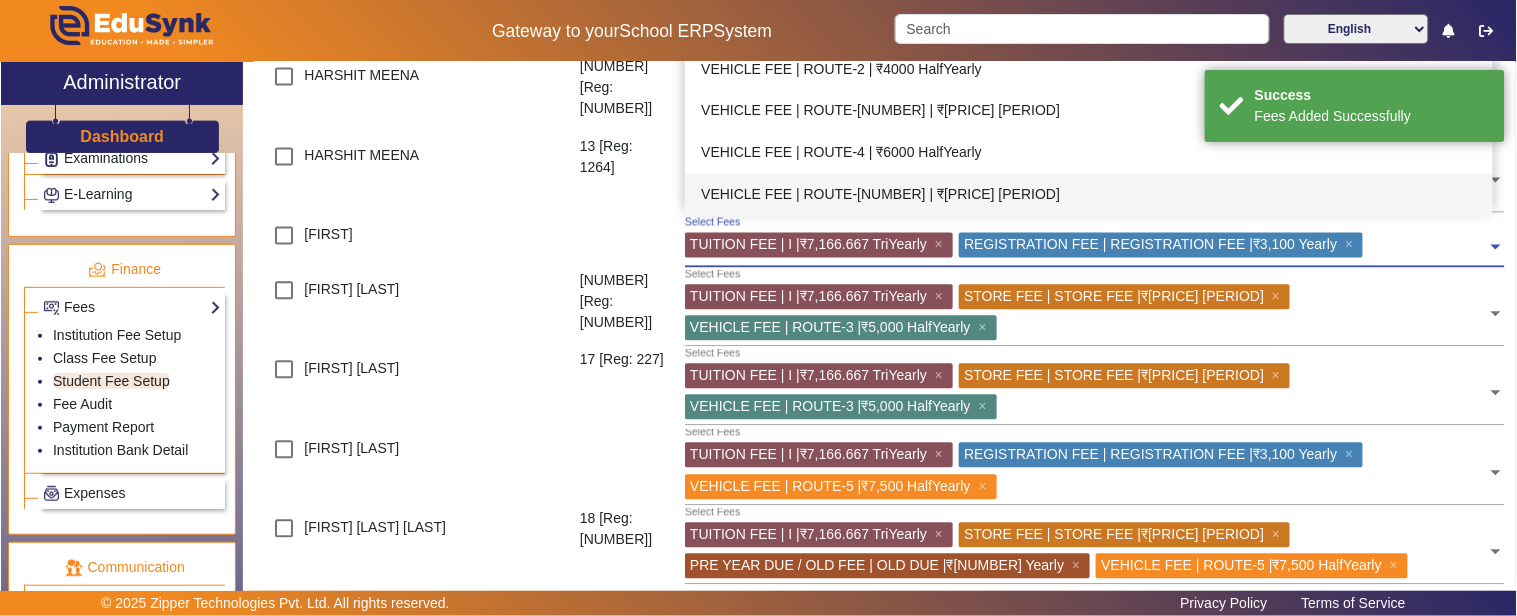 click on "VEHICLE FEE | ROUTE-[NUMBER] | ₹[PRICE] [PERIOD]" at bounding box center [1089, 195] 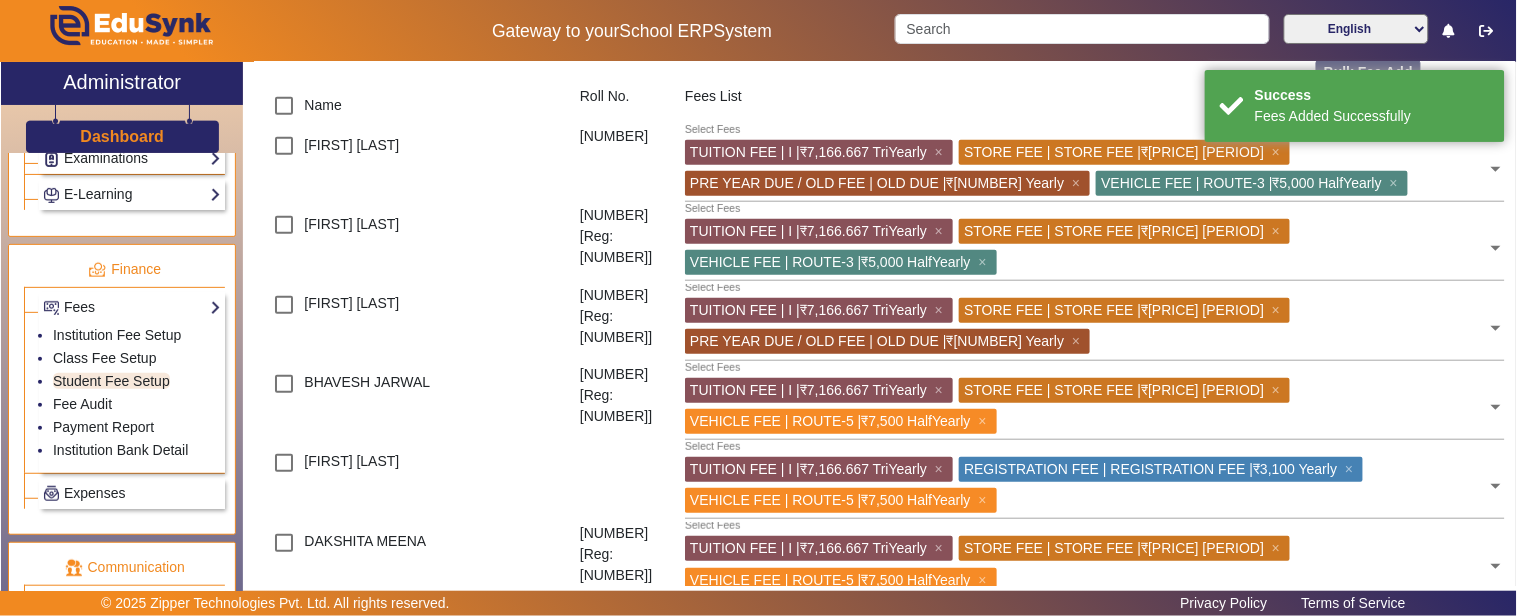 scroll, scrollTop: 0, scrollLeft: 0, axis: both 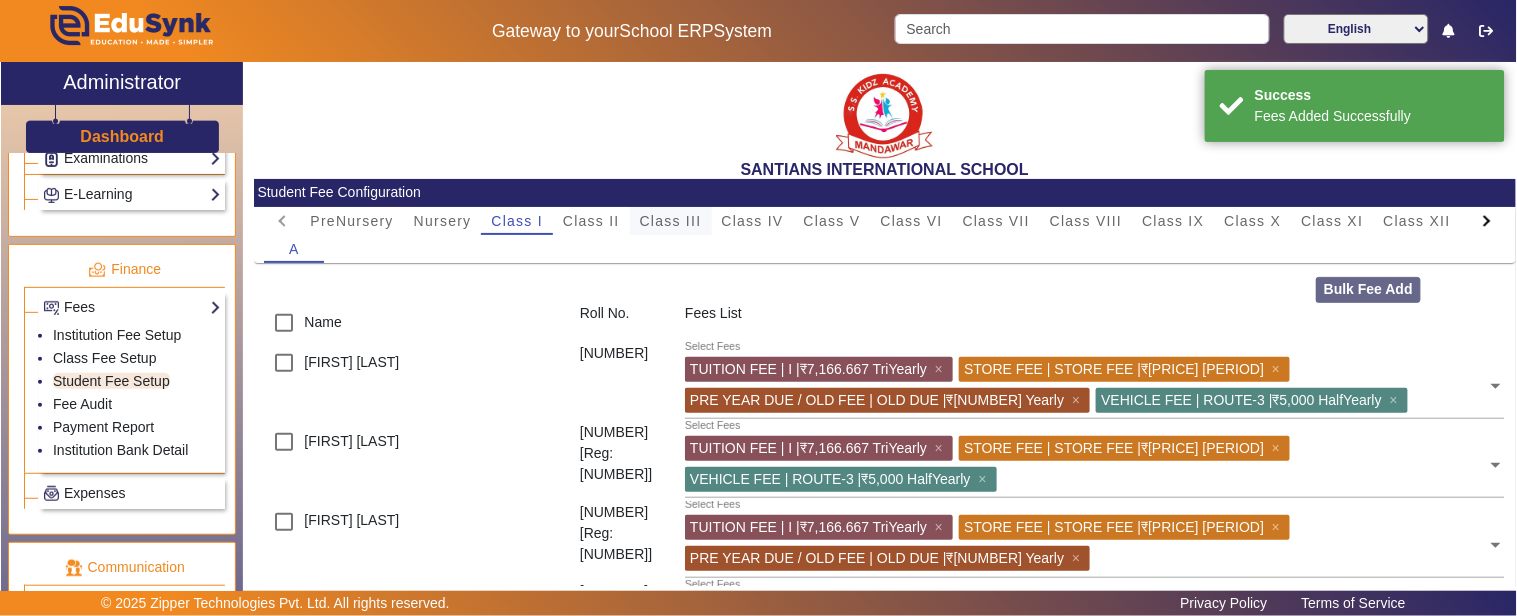 click on "Class III" at bounding box center (671, 221) 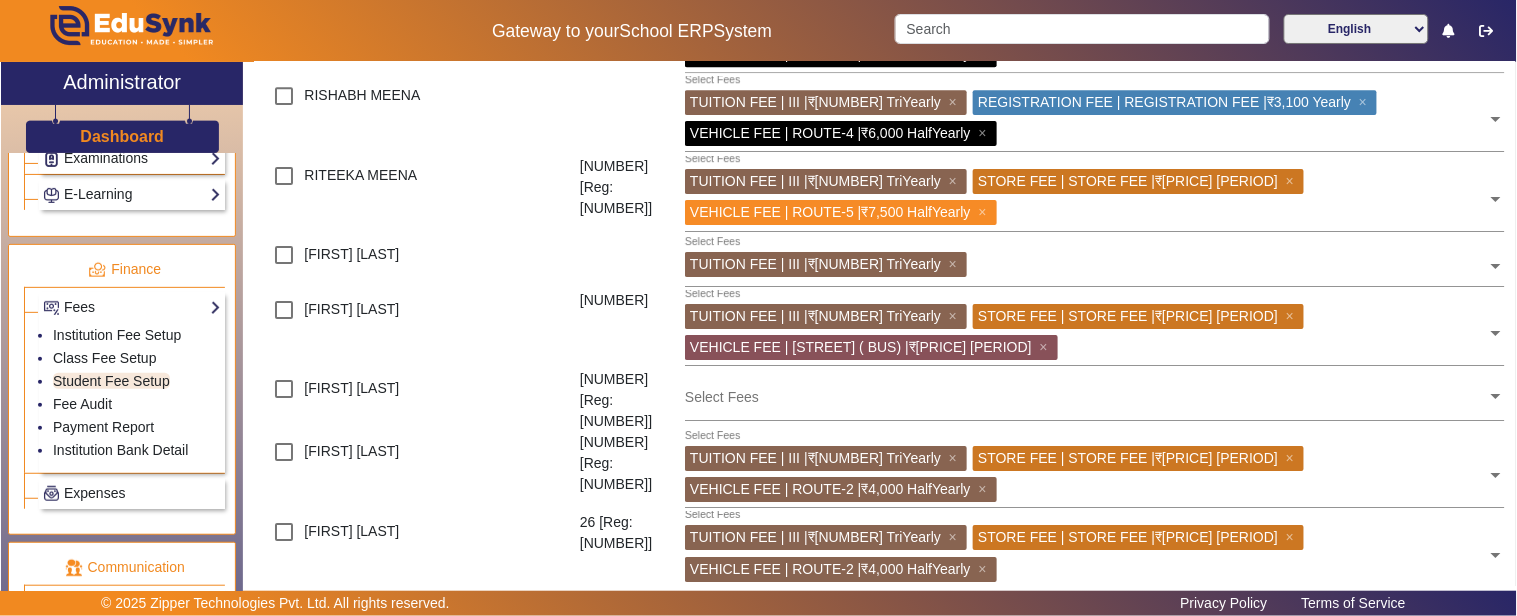scroll, scrollTop: 1777, scrollLeft: 0, axis: vertical 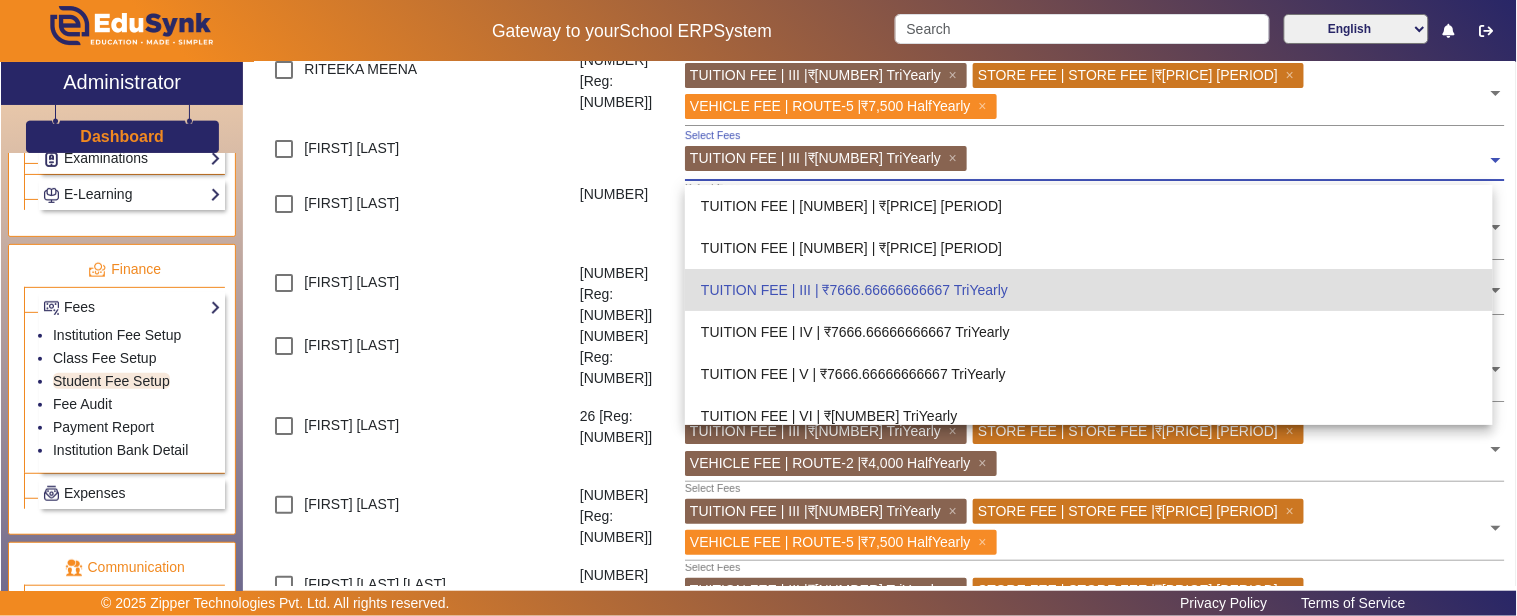 click 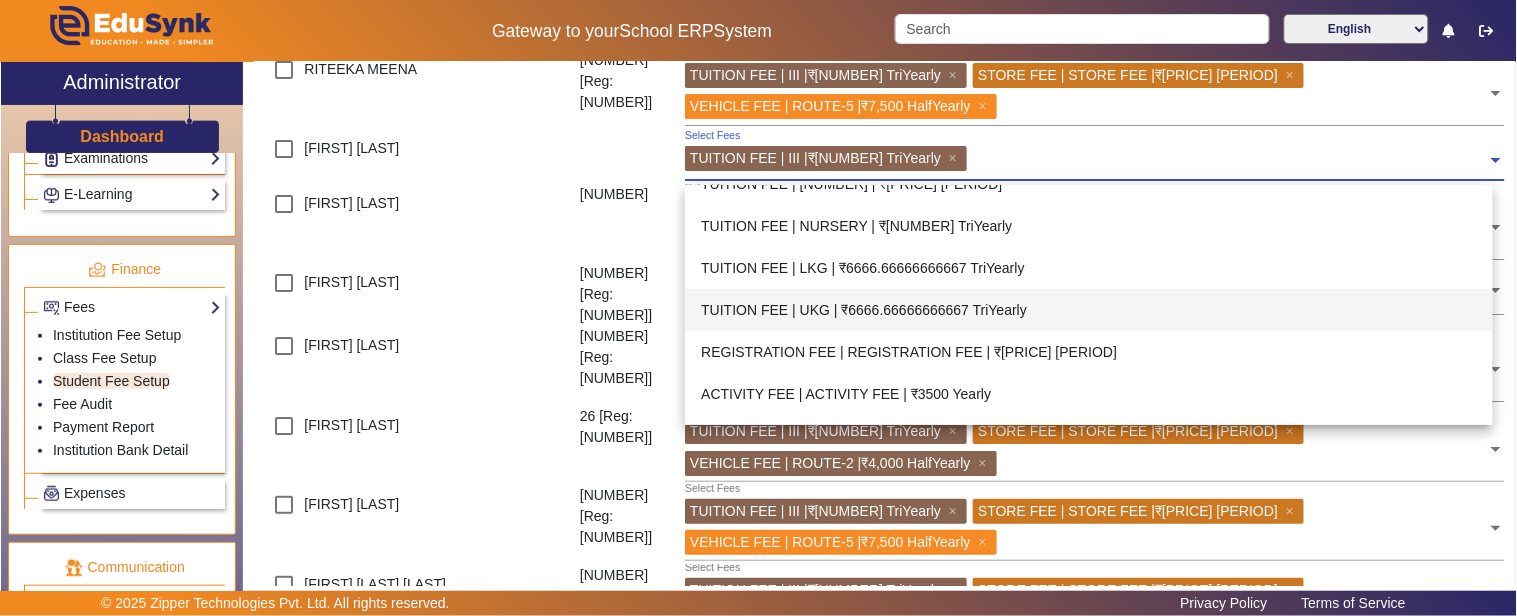 scroll, scrollTop: 555, scrollLeft: 0, axis: vertical 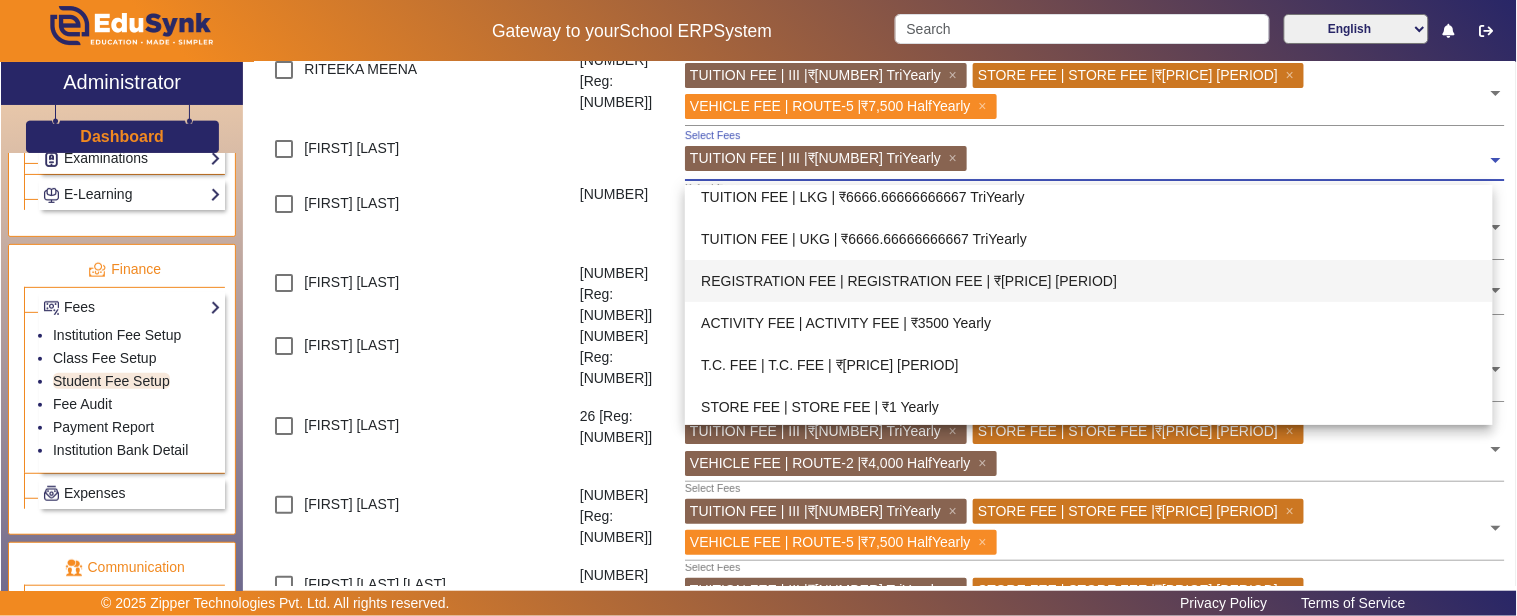 click on "REGISTRATION FEE | REGISTRATION FEE | ₹[PRICE] [PERIOD]" at bounding box center (1089, 281) 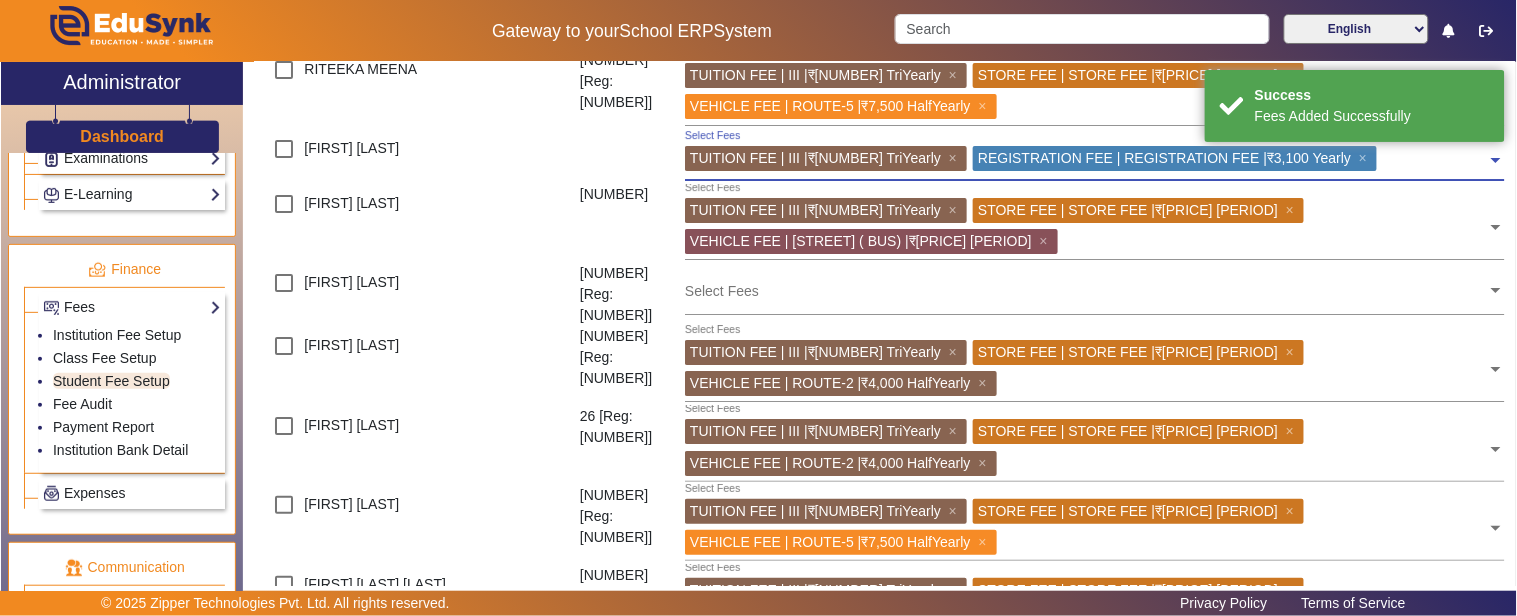 click 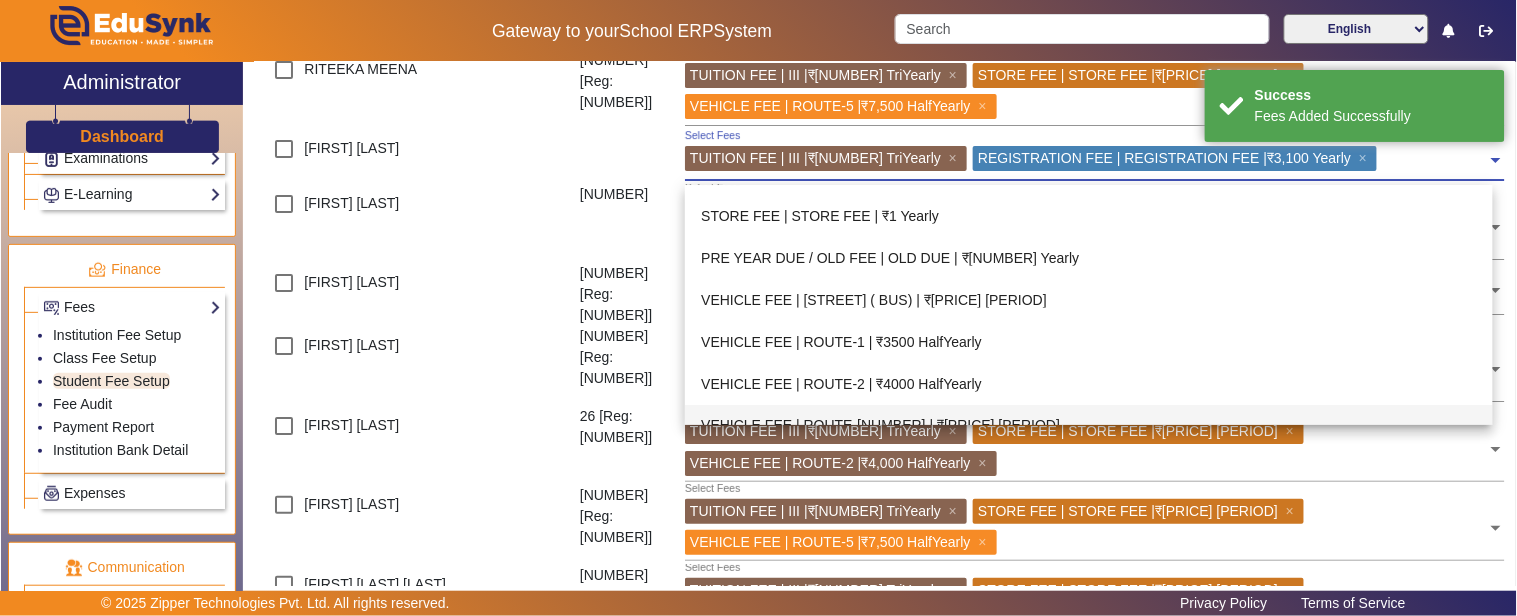 scroll, scrollTop: 851, scrollLeft: 0, axis: vertical 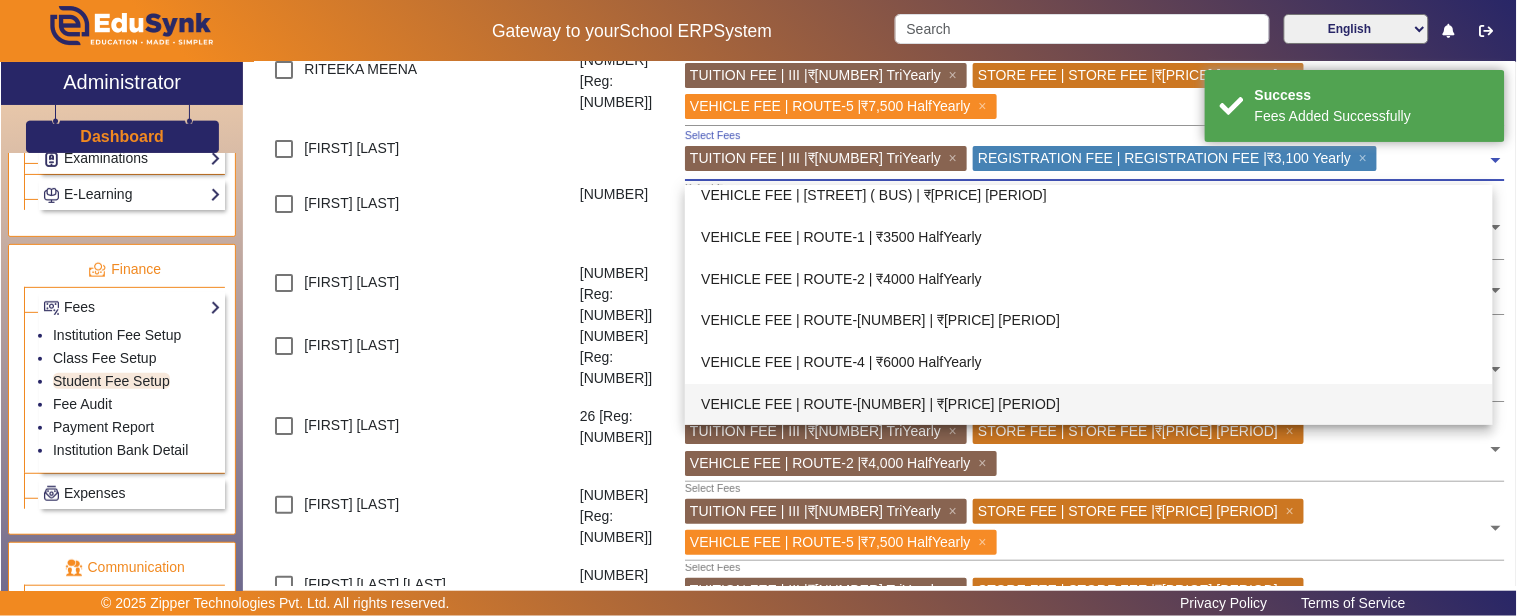 click on "VEHICLE FEE | ROUTE-[NUMBER] | ₹[PRICE] [PERIOD]" at bounding box center (1089, 405) 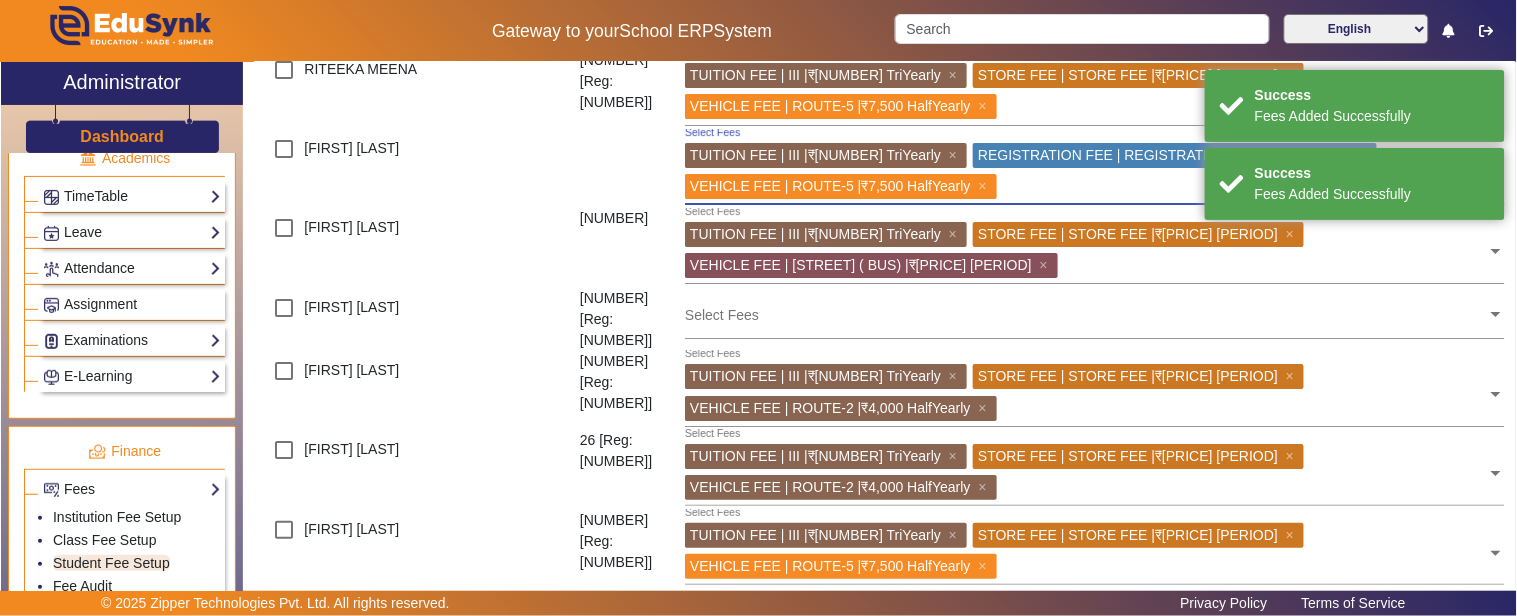 scroll, scrollTop: 1111, scrollLeft: 0, axis: vertical 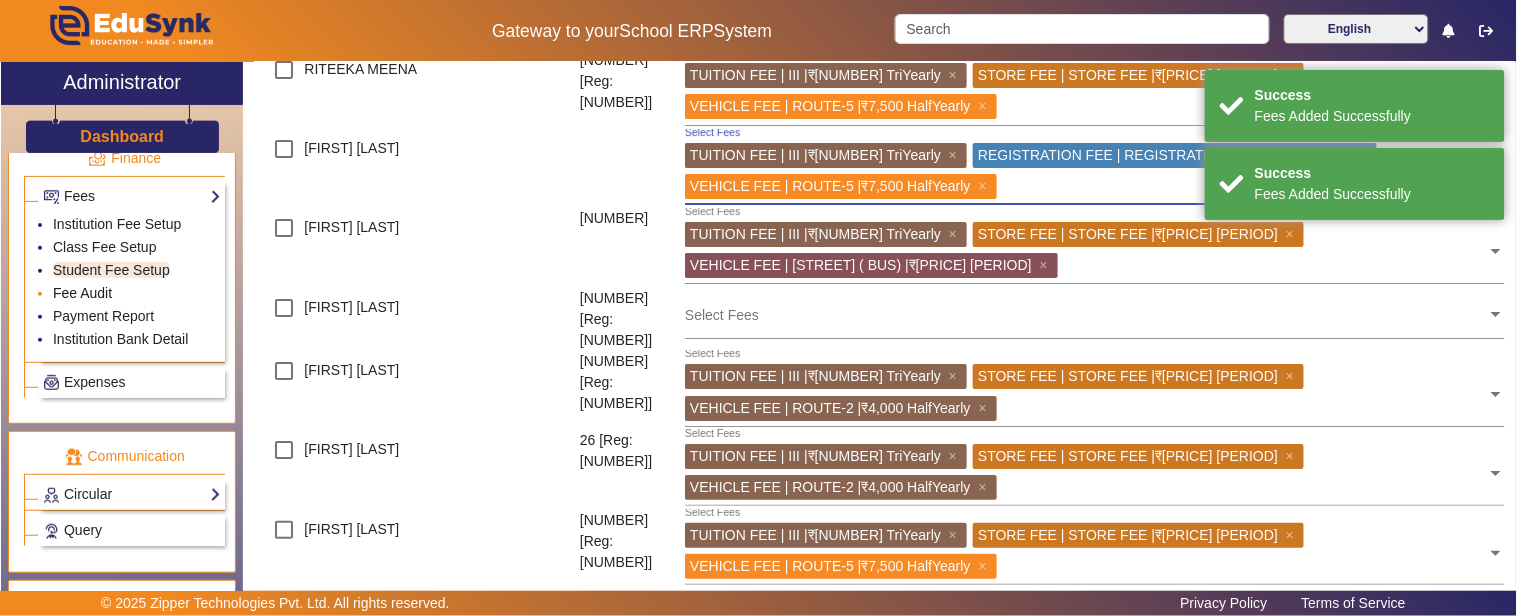 click on "Fee Audit" 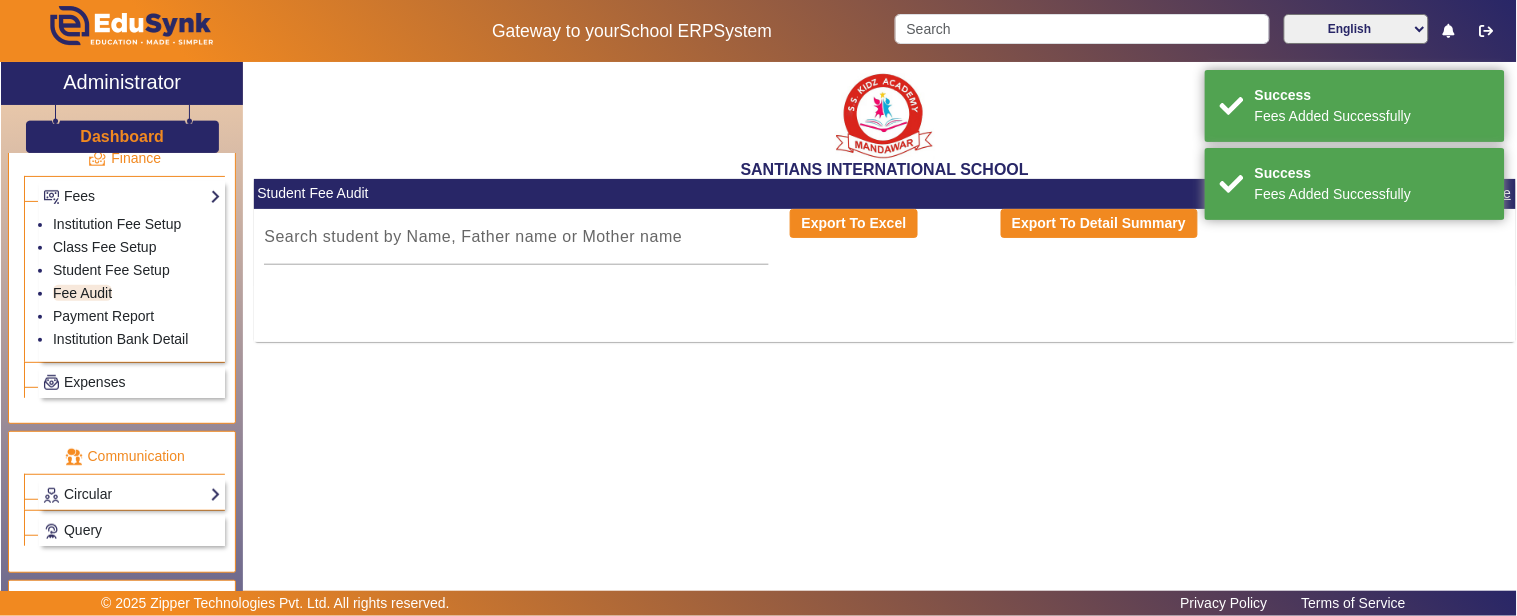 scroll, scrollTop: 0, scrollLeft: 0, axis: both 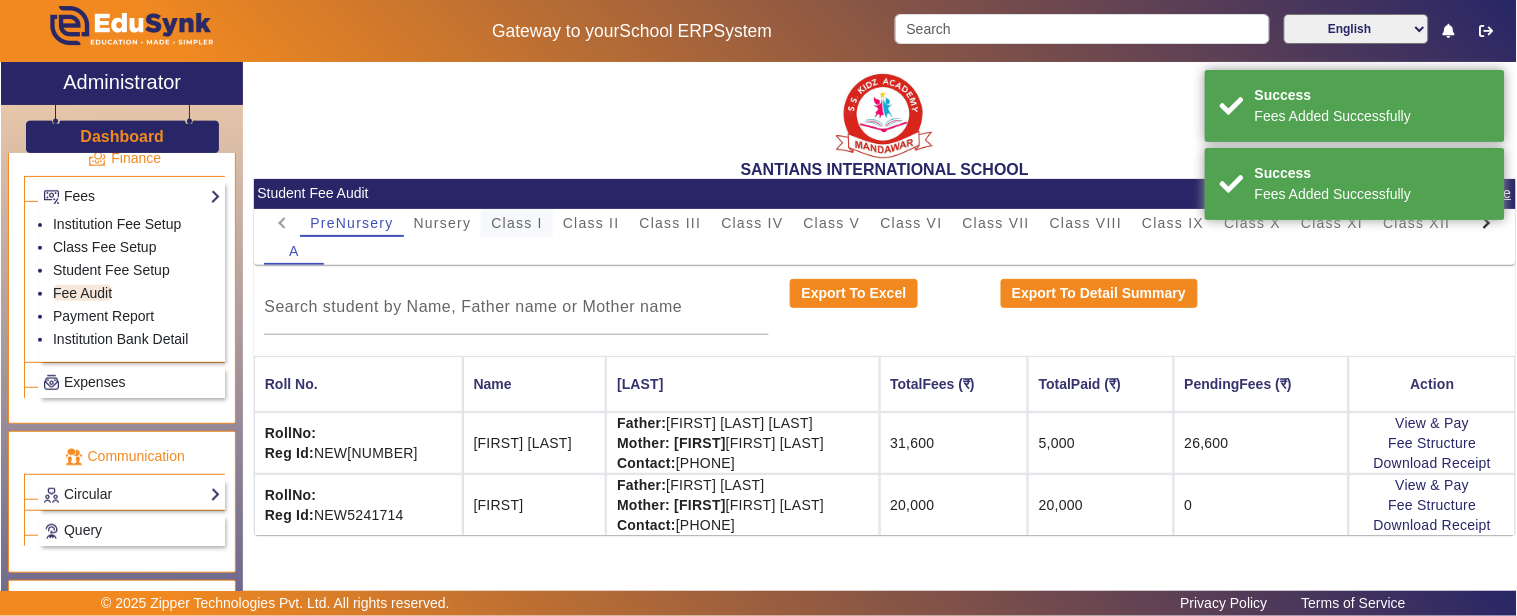 drag, startPoint x: 516, startPoint y: 214, endPoint x: 521, endPoint y: 225, distance: 12.083046 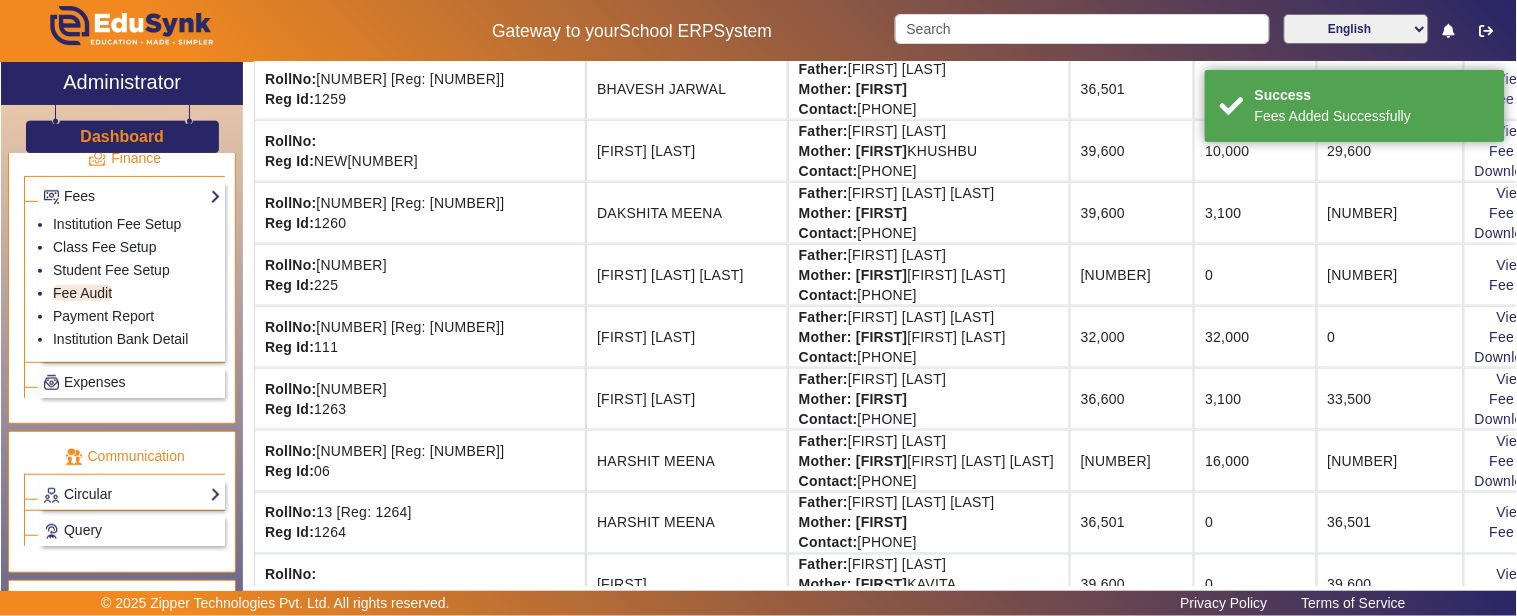 scroll, scrollTop: 666, scrollLeft: 0, axis: vertical 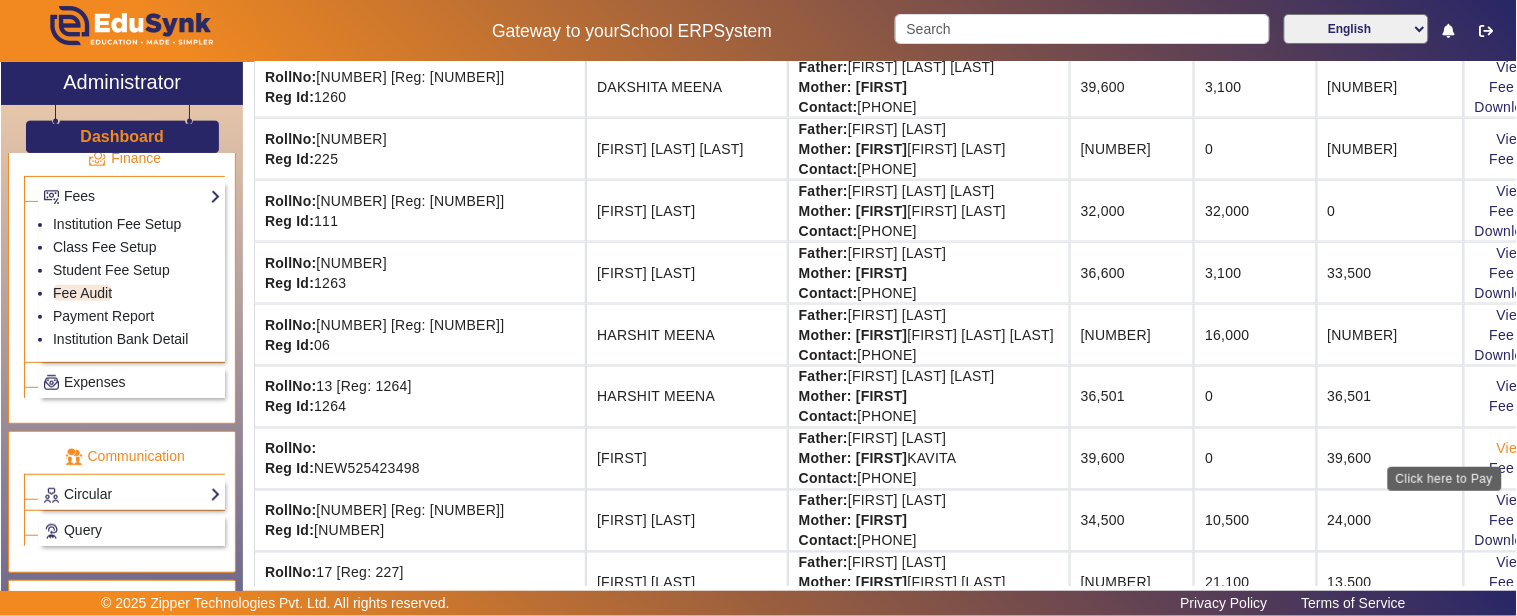 click on "View & Pay" 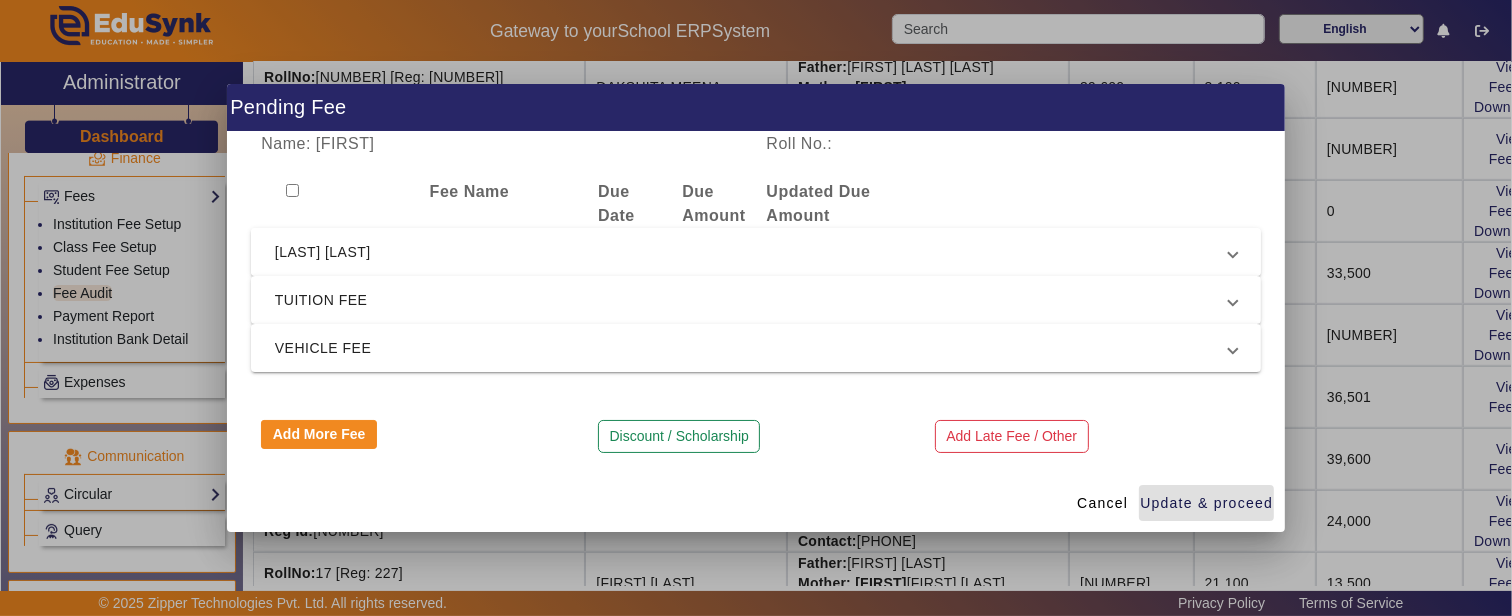 click on "[LAST] [LAST]" at bounding box center (752, 252) 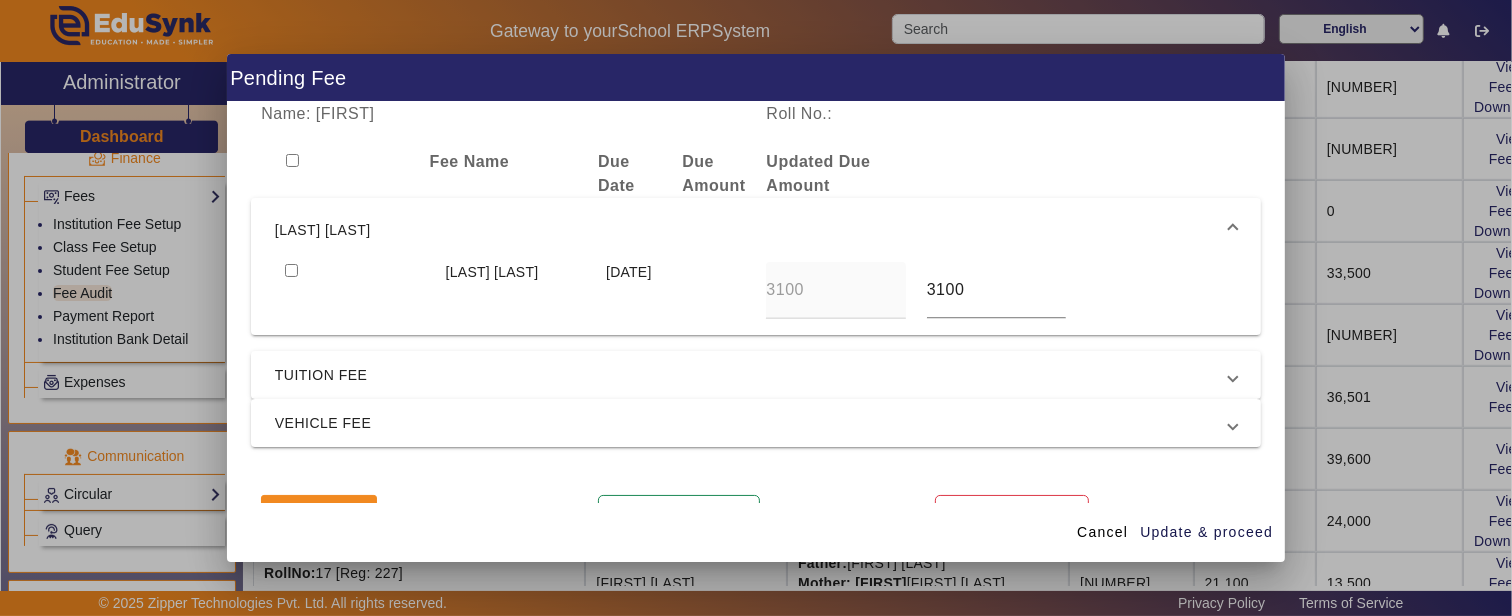 click at bounding box center (291, 270) 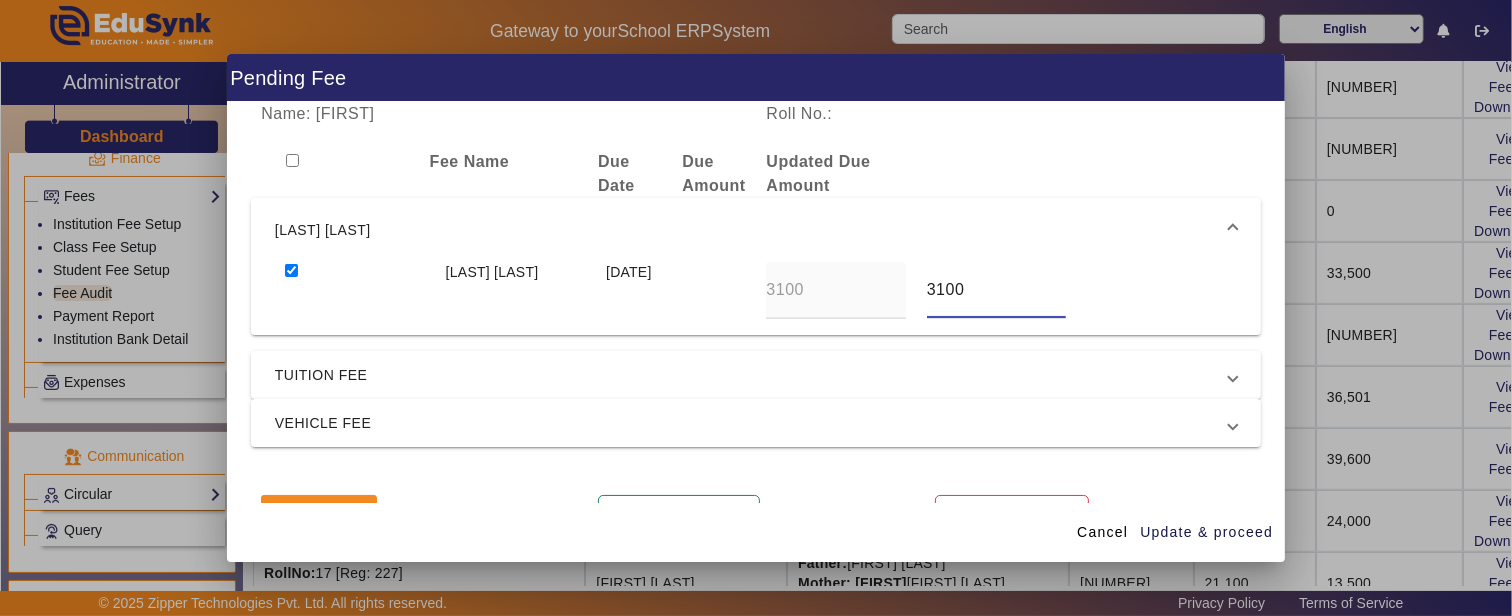 drag, startPoint x: 966, startPoint y: 292, endPoint x: 797, endPoint y: 304, distance: 169.4255 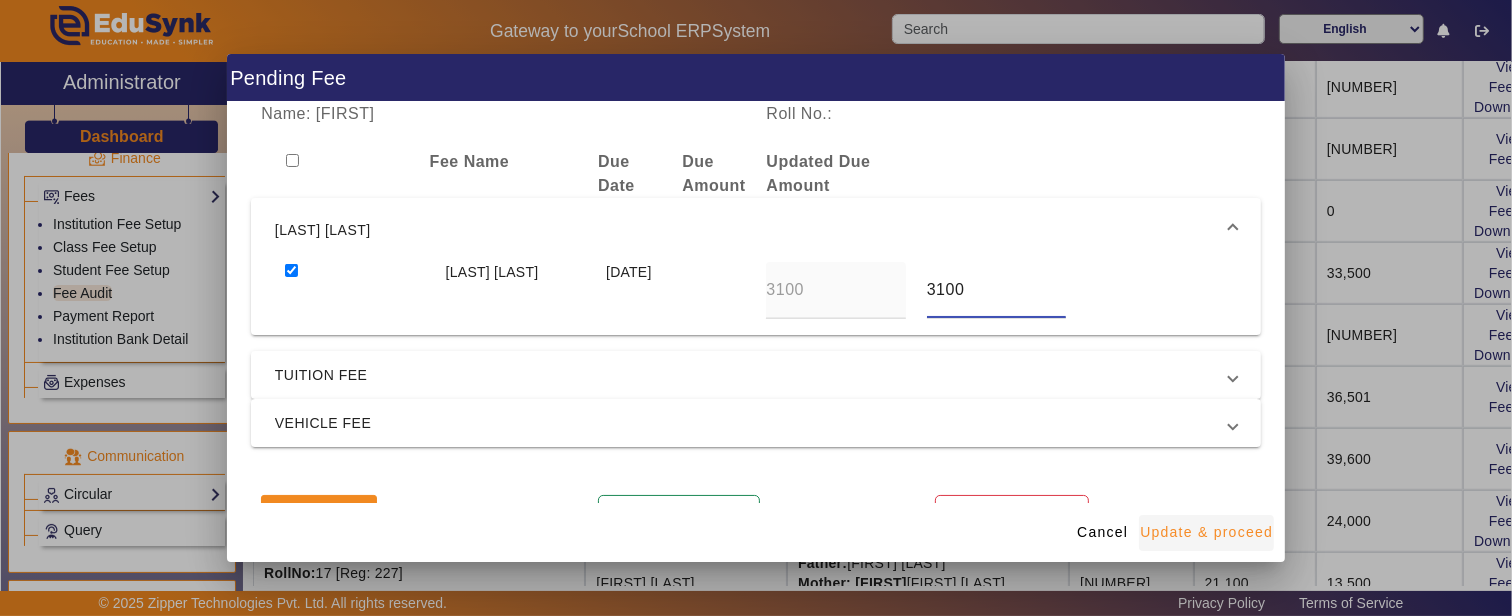 type on "[PRICE]" 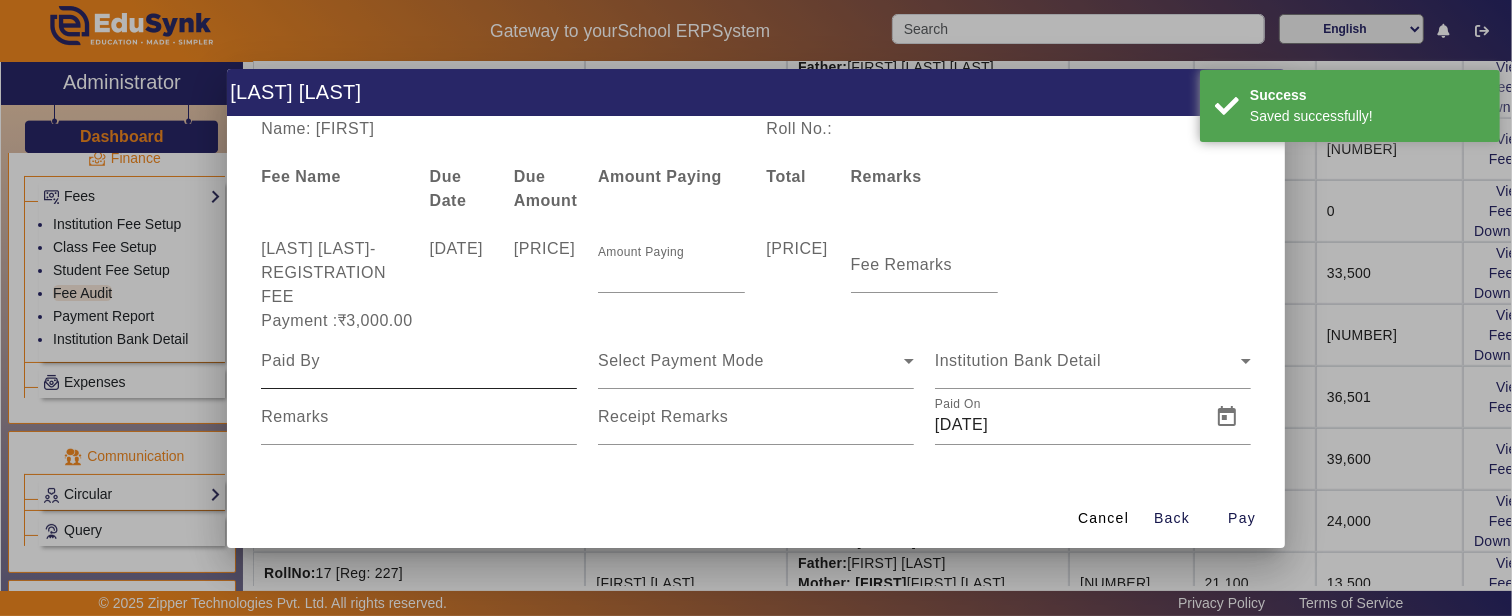 click at bounding box center (419, 361) 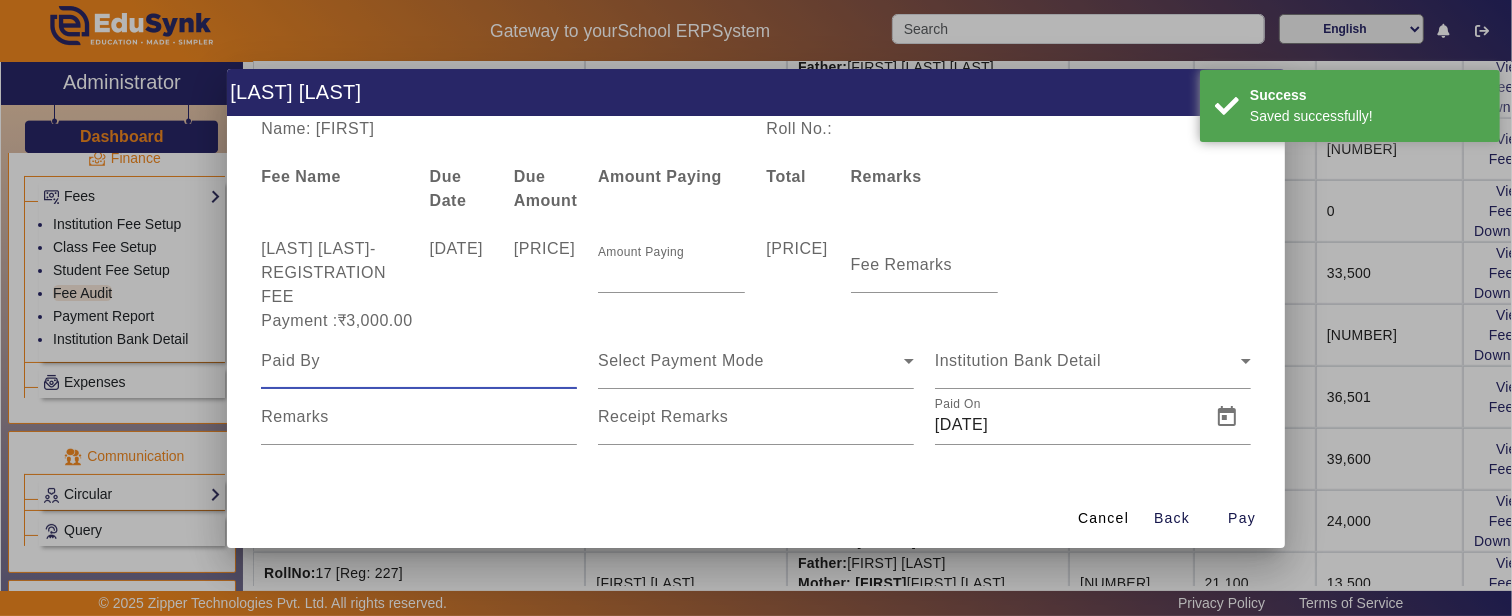 click at bounding box center (419, 361) 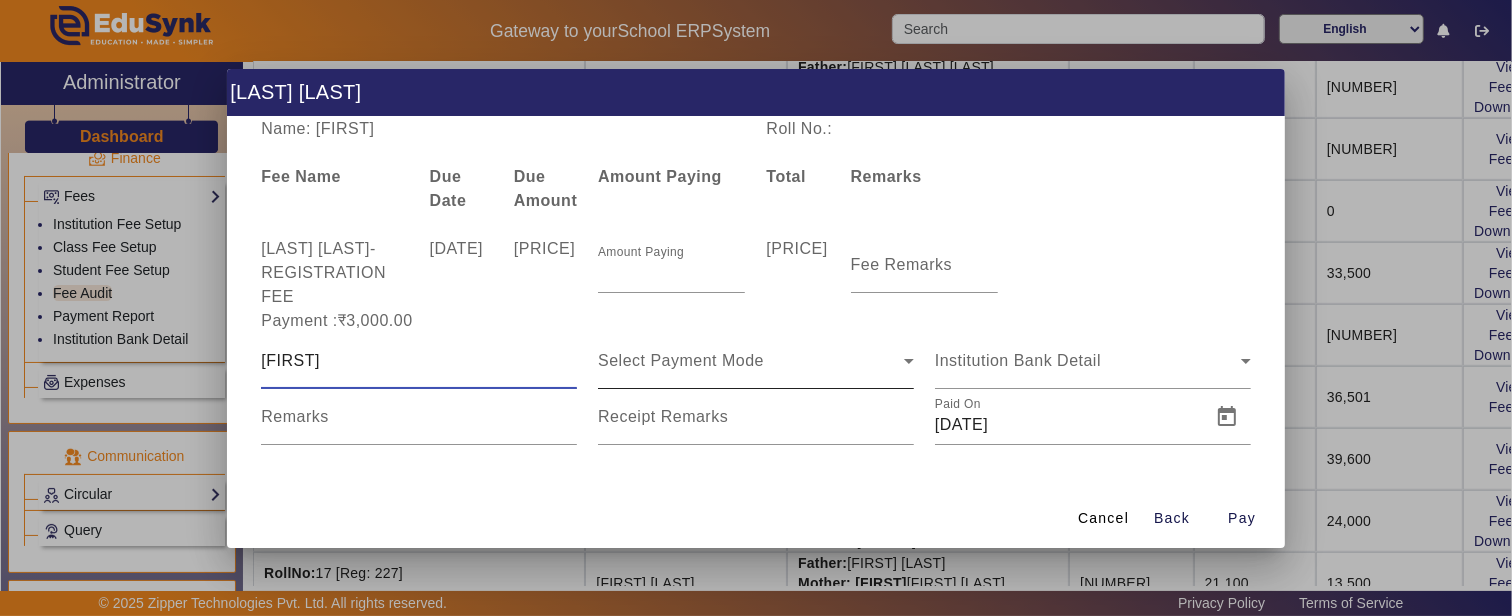 type on "[FIRST]" 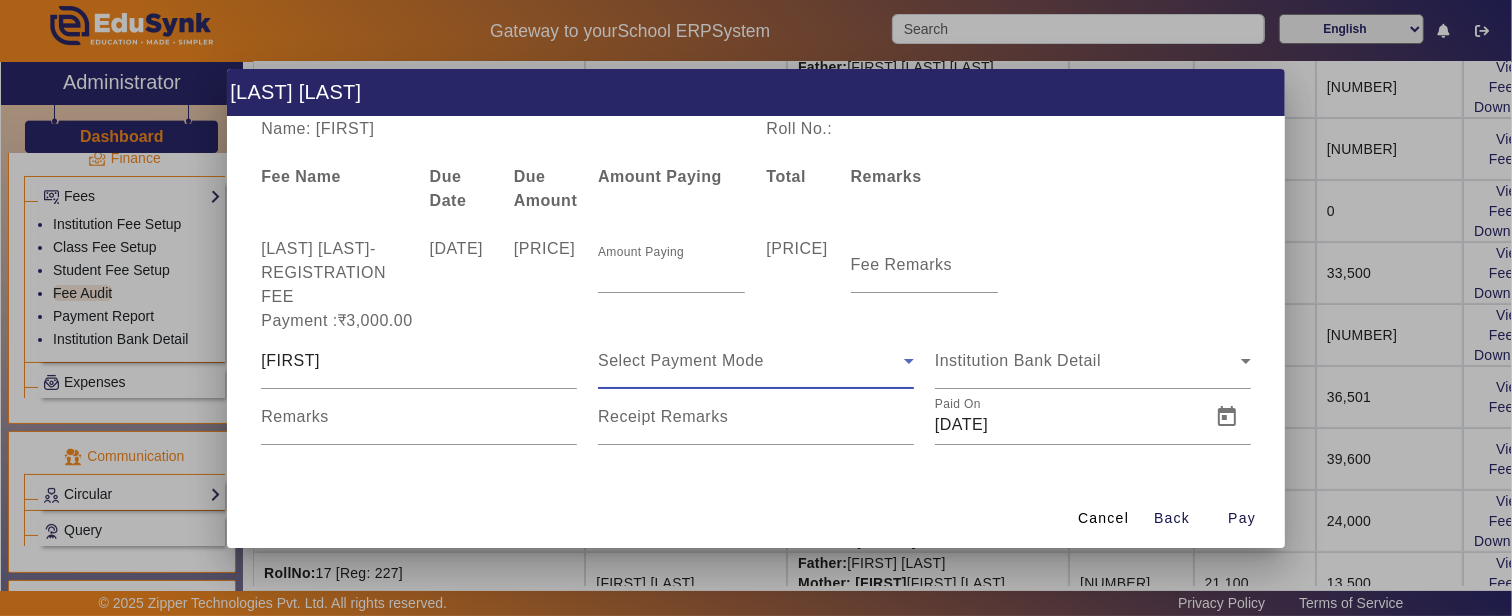 click on "Select Payment Mode" at bounding box center [681, 360] 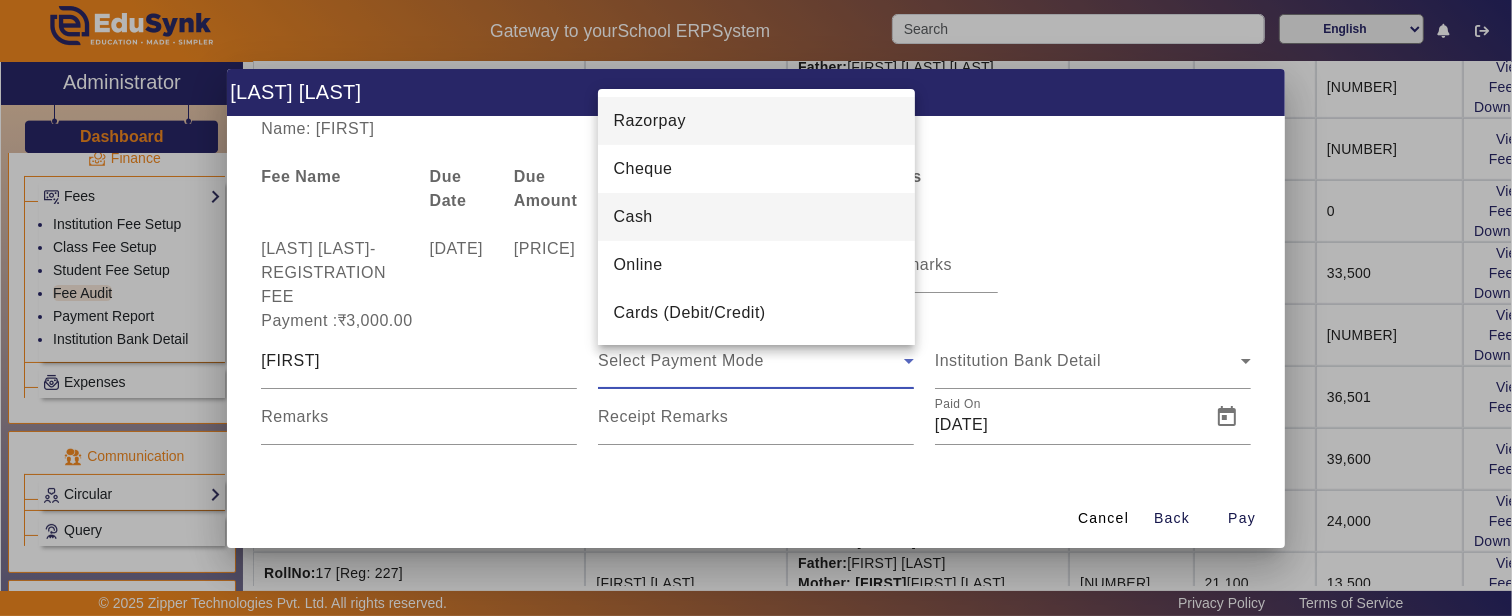 click on "Cash" at bounding box center (756, 217) 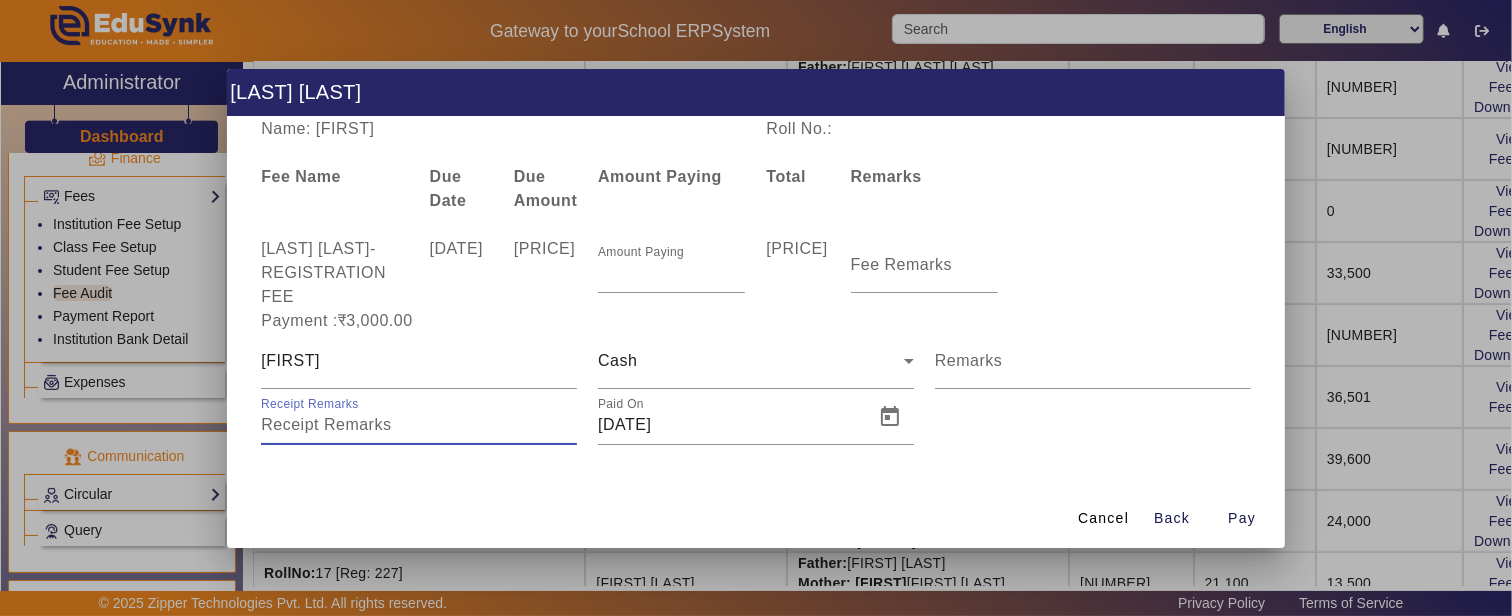 click on "Receipt Remarks" at bounding box center [419, 425] 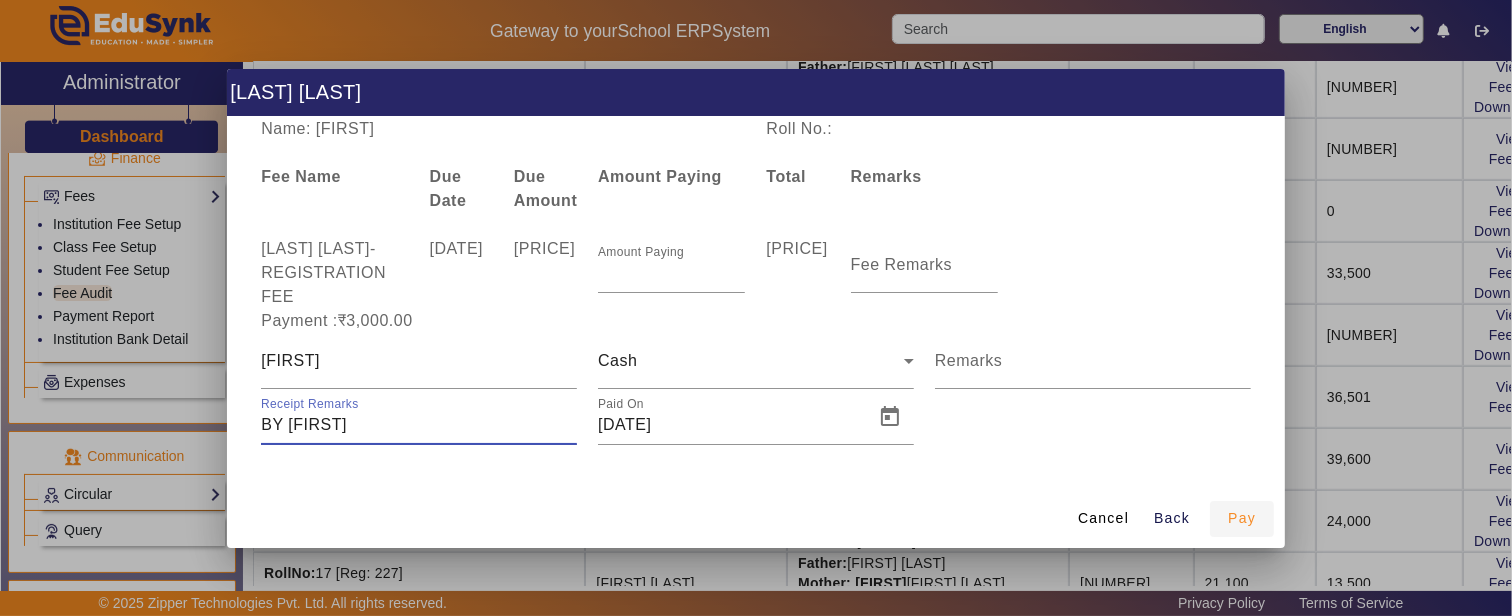 type on "BY [FIRST]" 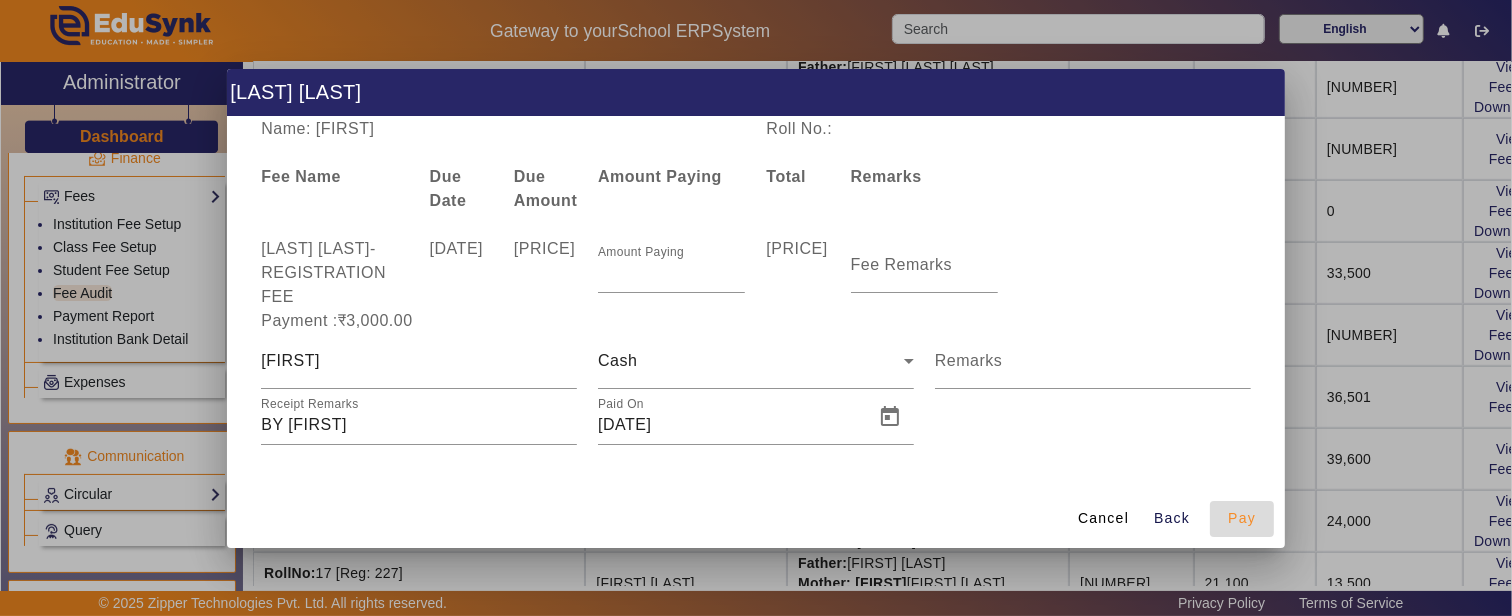 click on "Pay" at bounding box center (1242, 518) 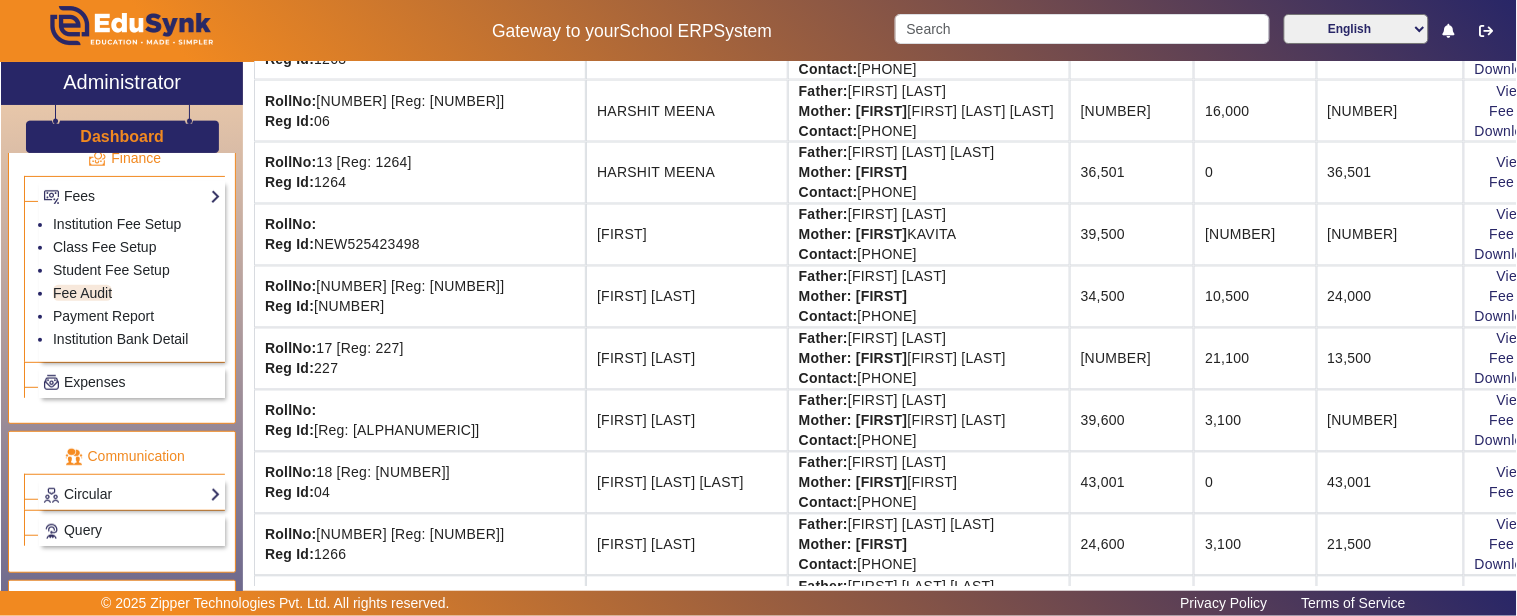 scroll, scrollTop: 888, scrollLeft: 0, axis: vertical 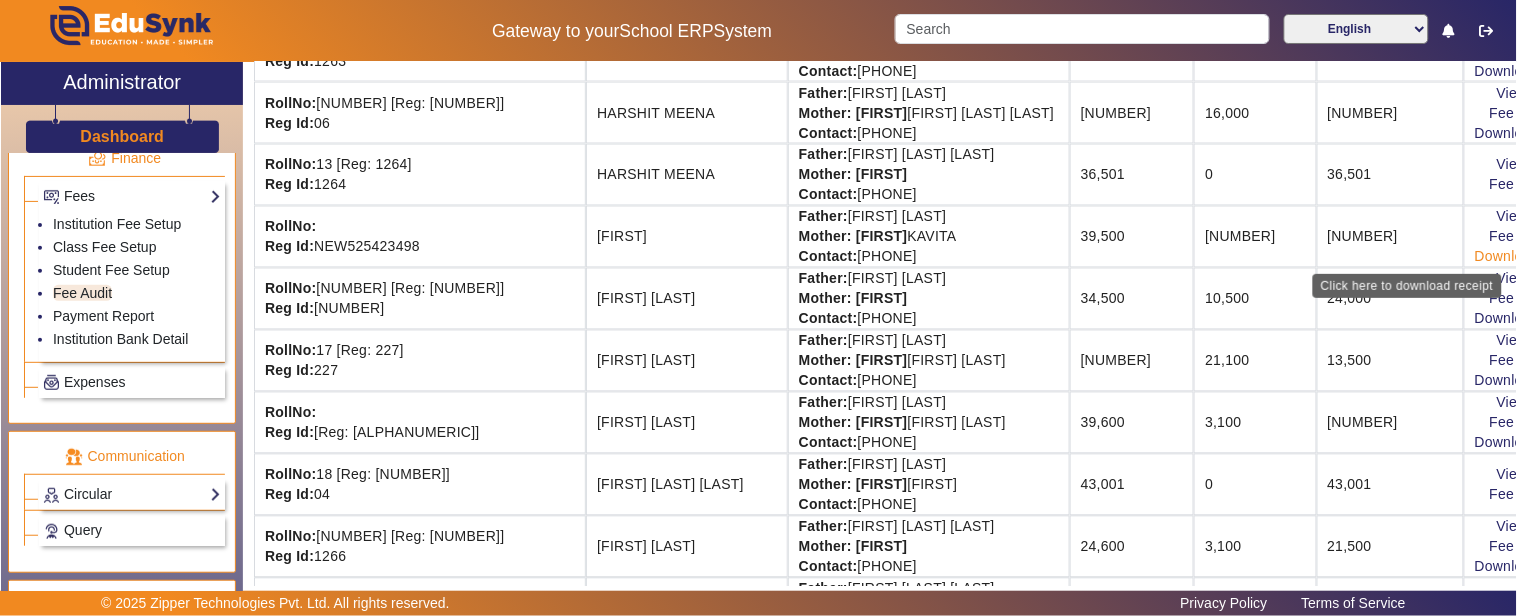 click on "Download Receipt" 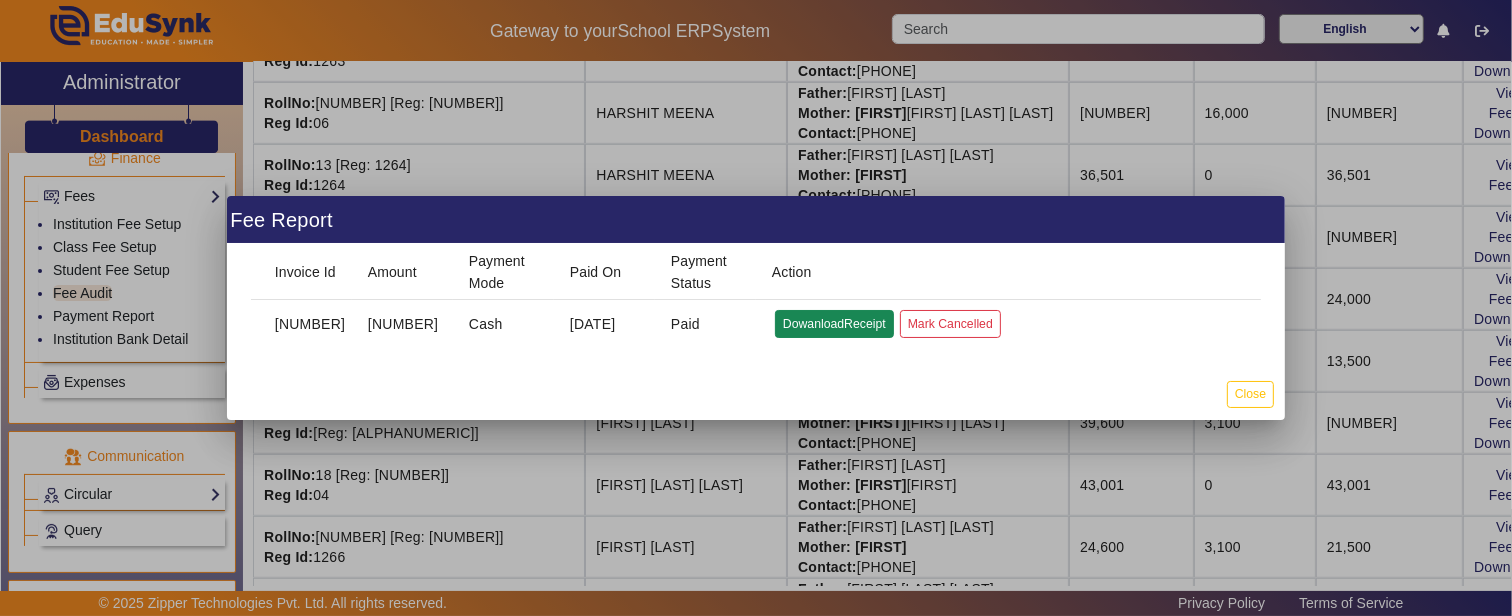 click on "DowanloadReceipt" 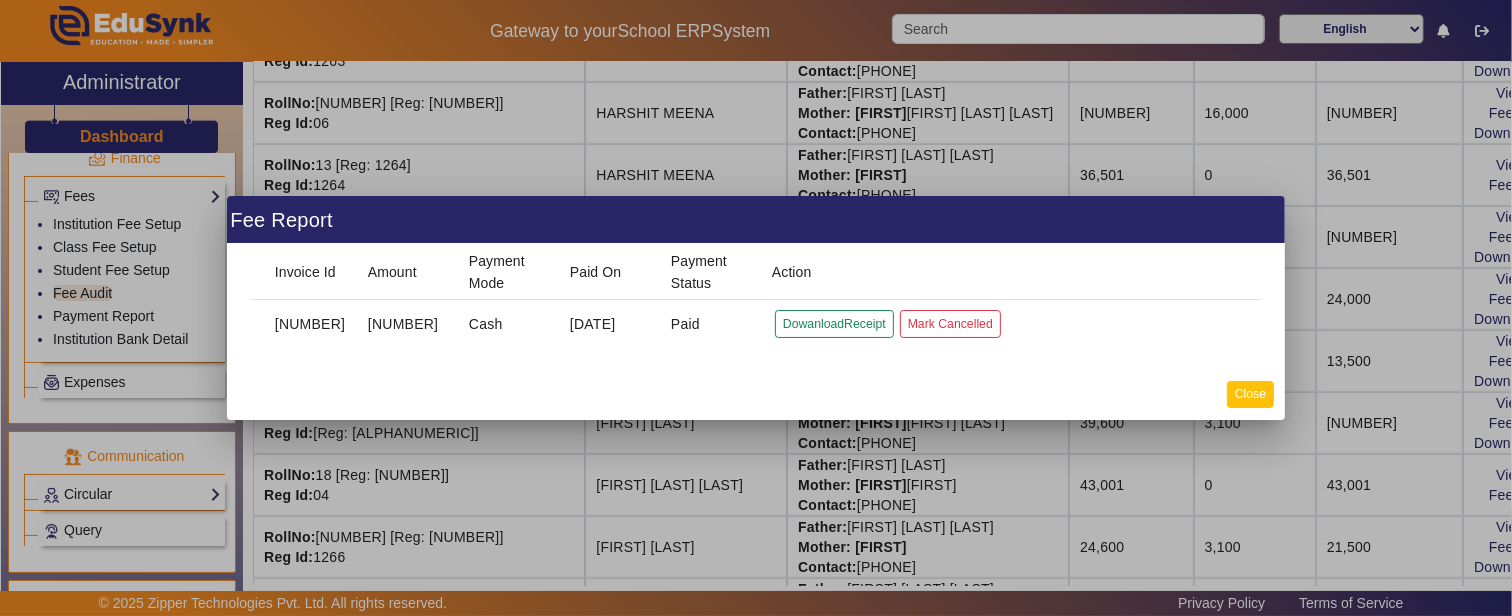drag, startPoint x: 1256, startPoint y: 396, endPoint x: 1151, endPoint y: 414, distance: 106.531685 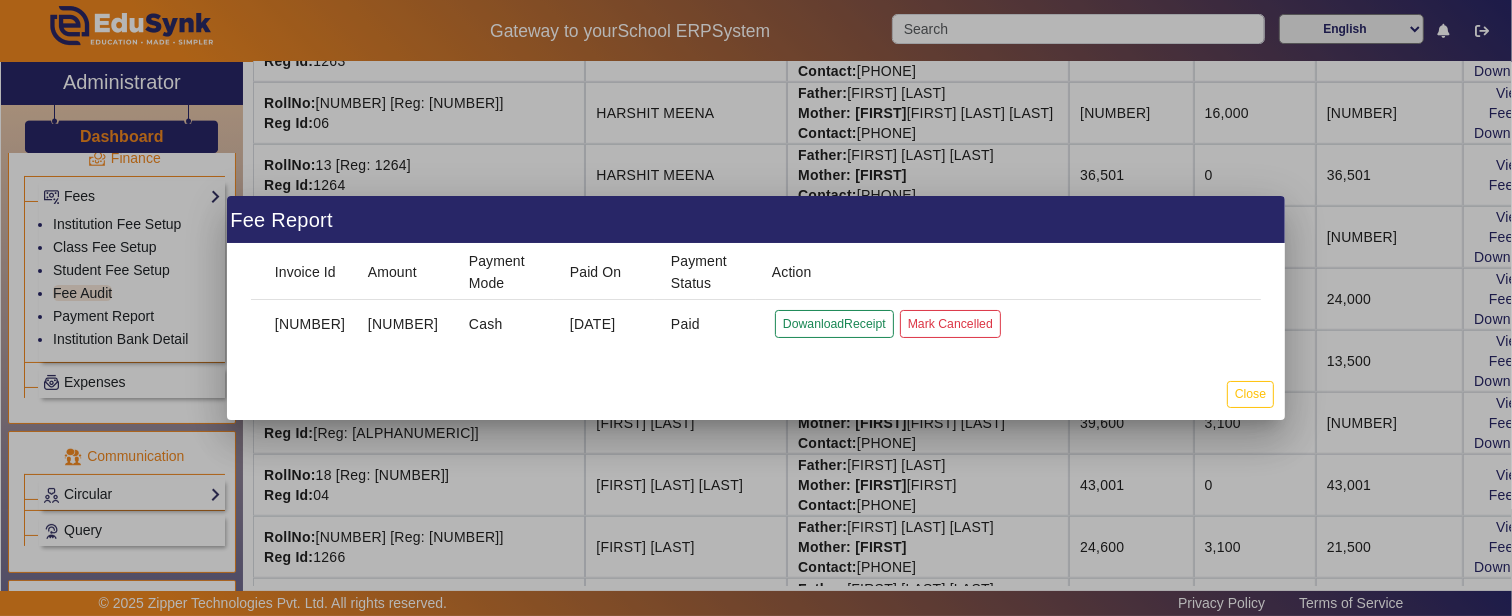 click on "Close" 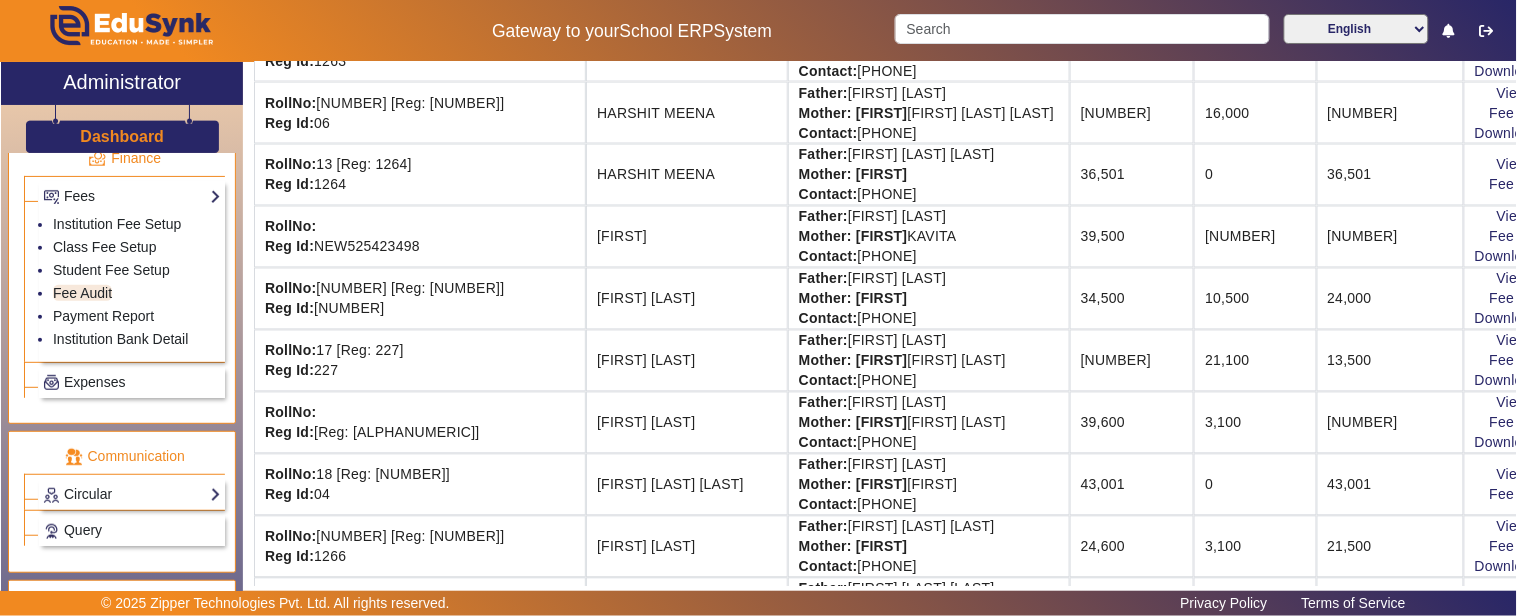 drag, startPoint x: 503, startPoint y: 268, endPoint x: 510, endPoint y: 258, distance: 12.206555 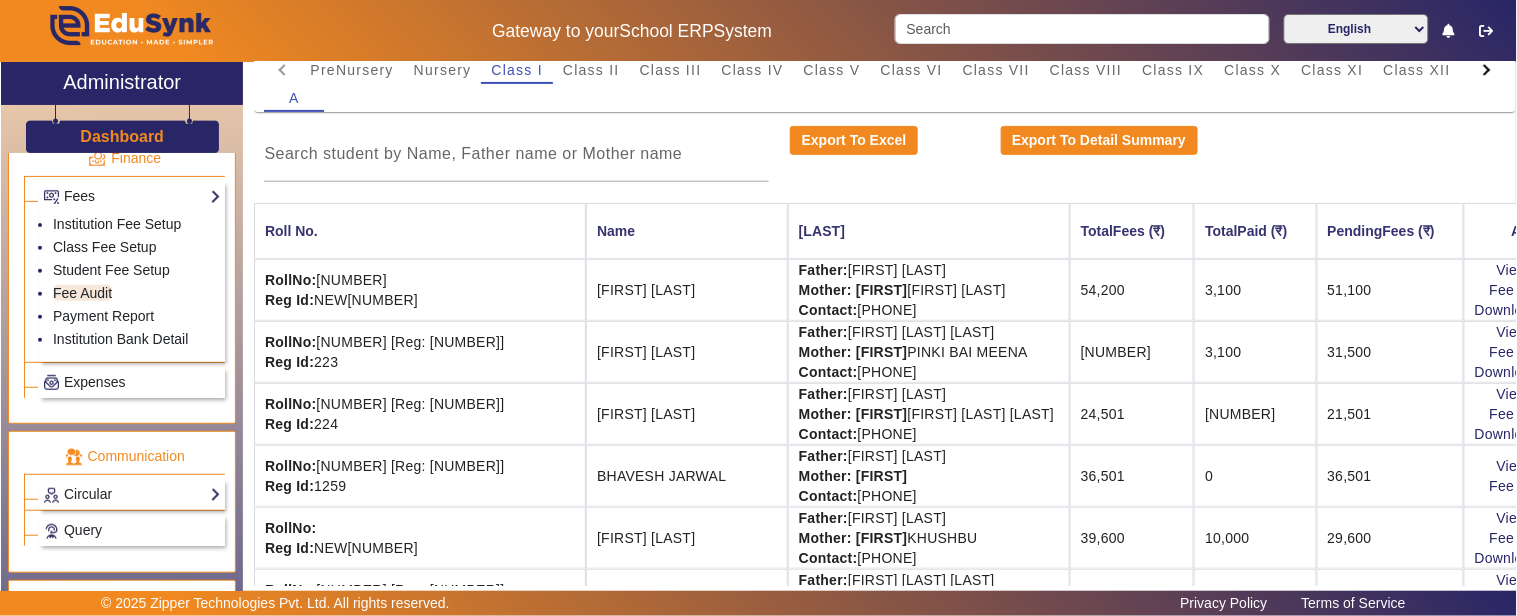 scroll, scrollTop: 0, scrollLeft: 0, axis: both 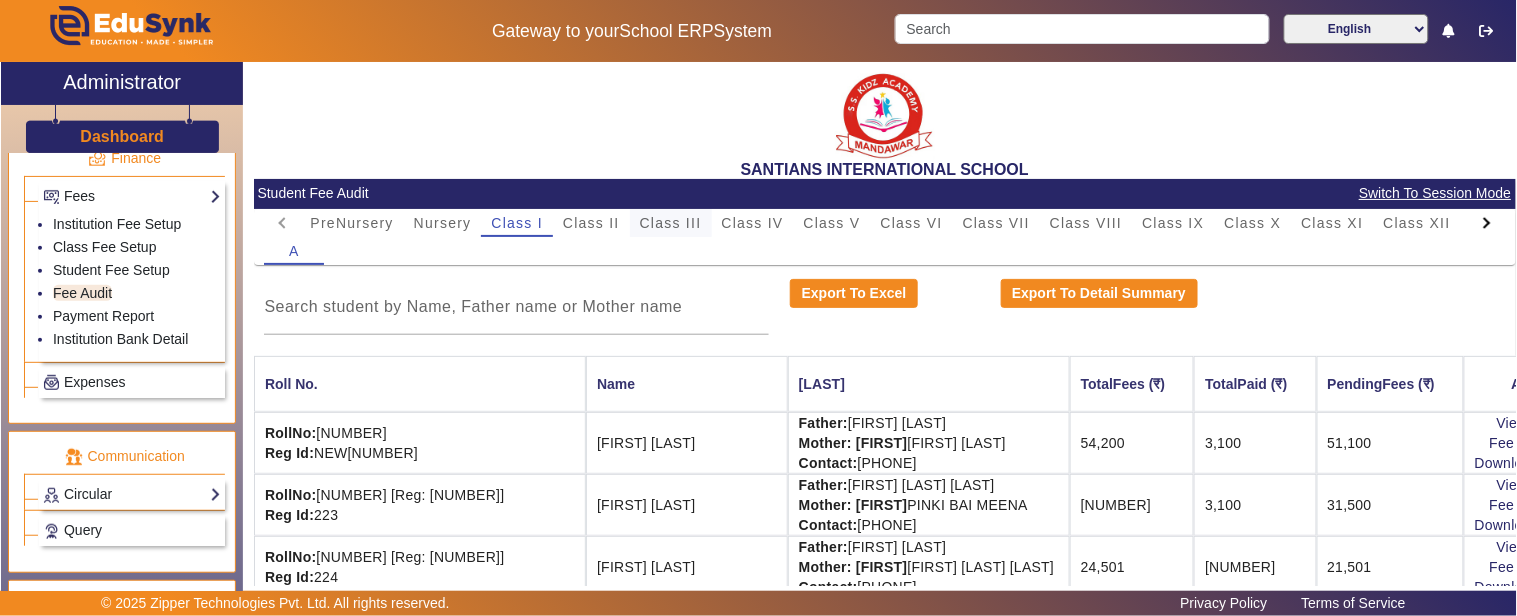 click on "Class III" at bounding box center [671, 223] 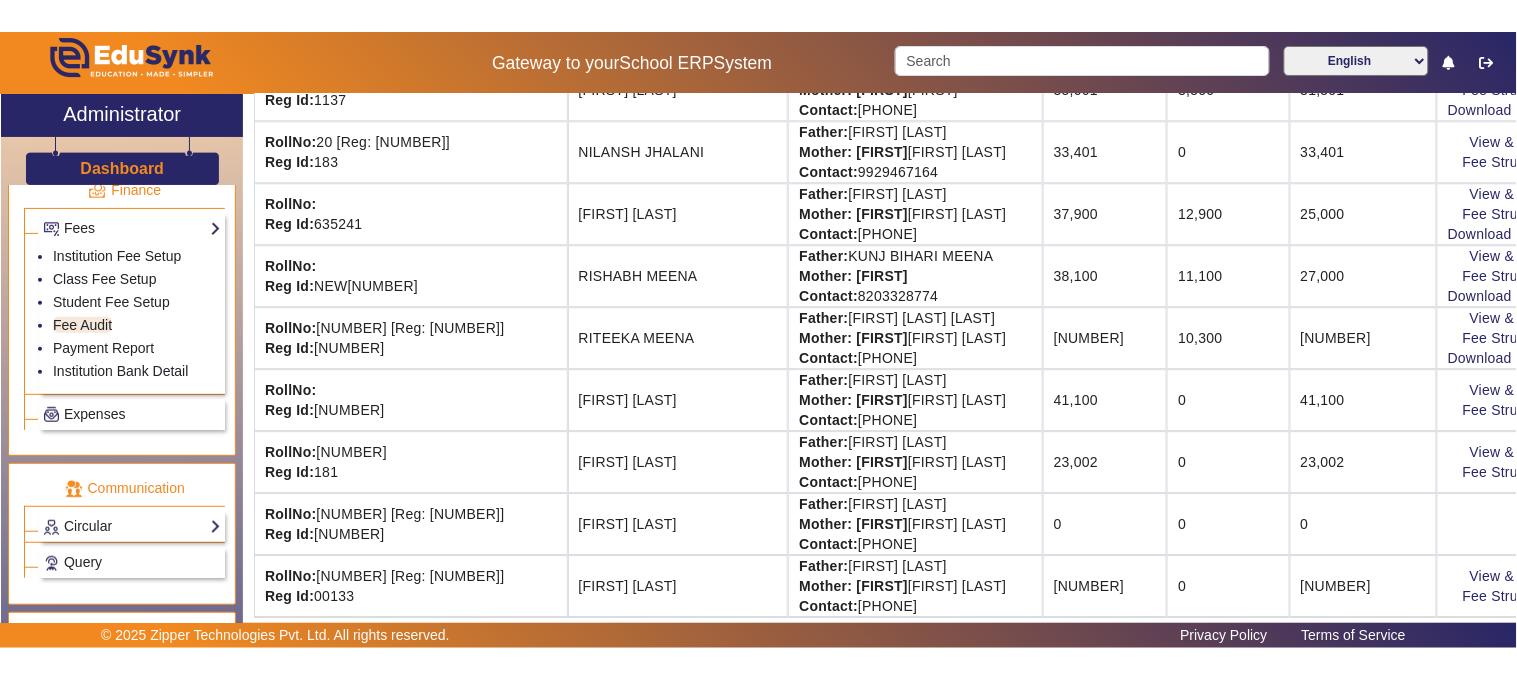 scroll, scrollTop: 1292, scrollLeft: 0, axis: vertical 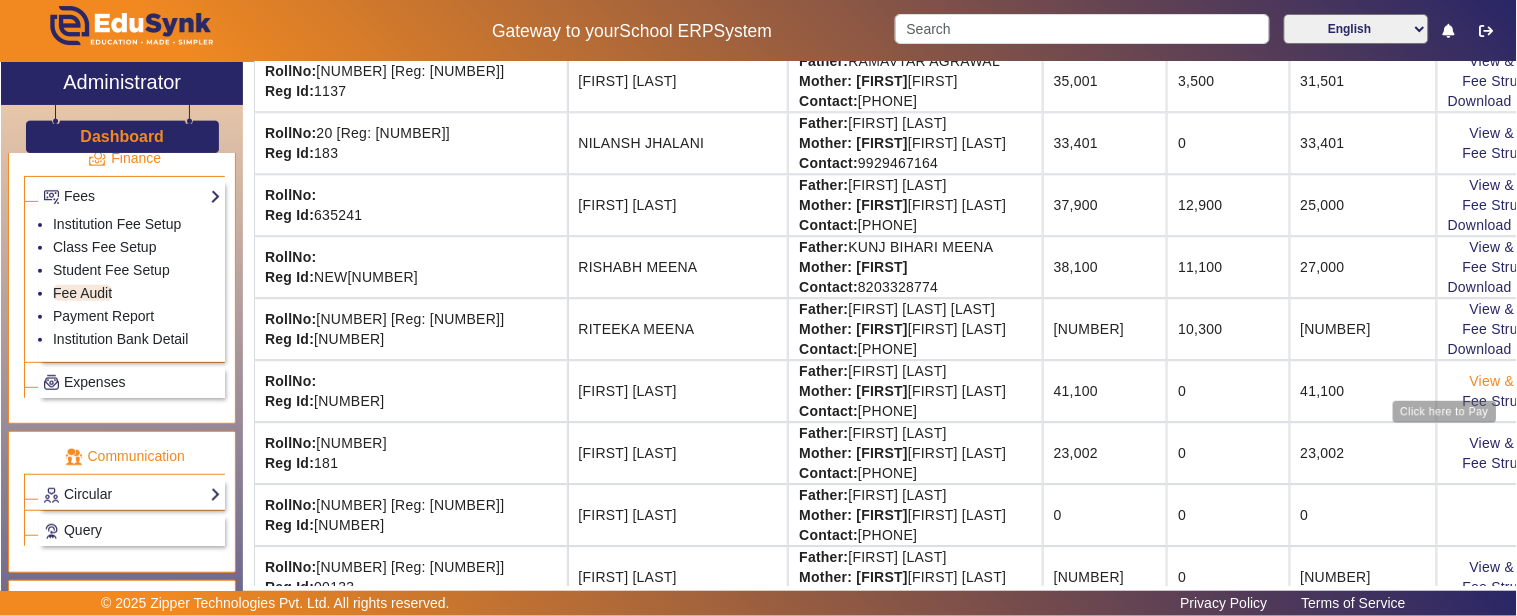 click on "View & Pay" 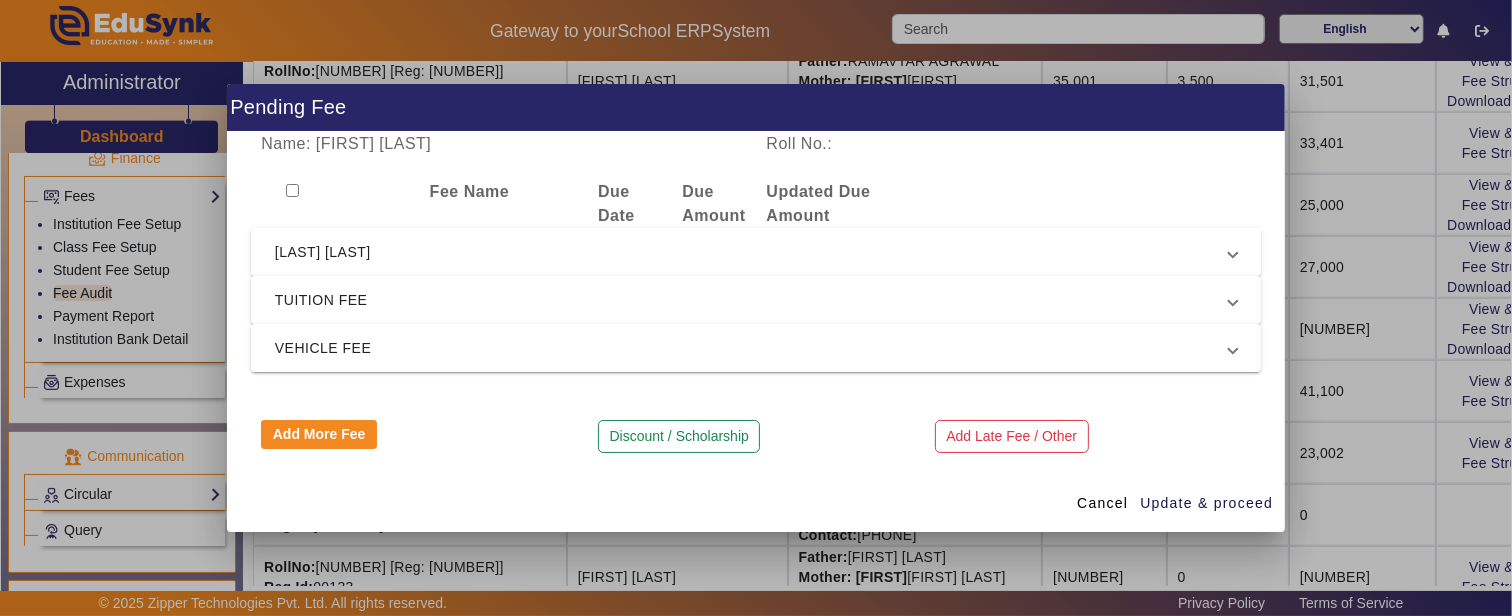 click on "[LAST] [LAST]" at bounding box center [752, 252] 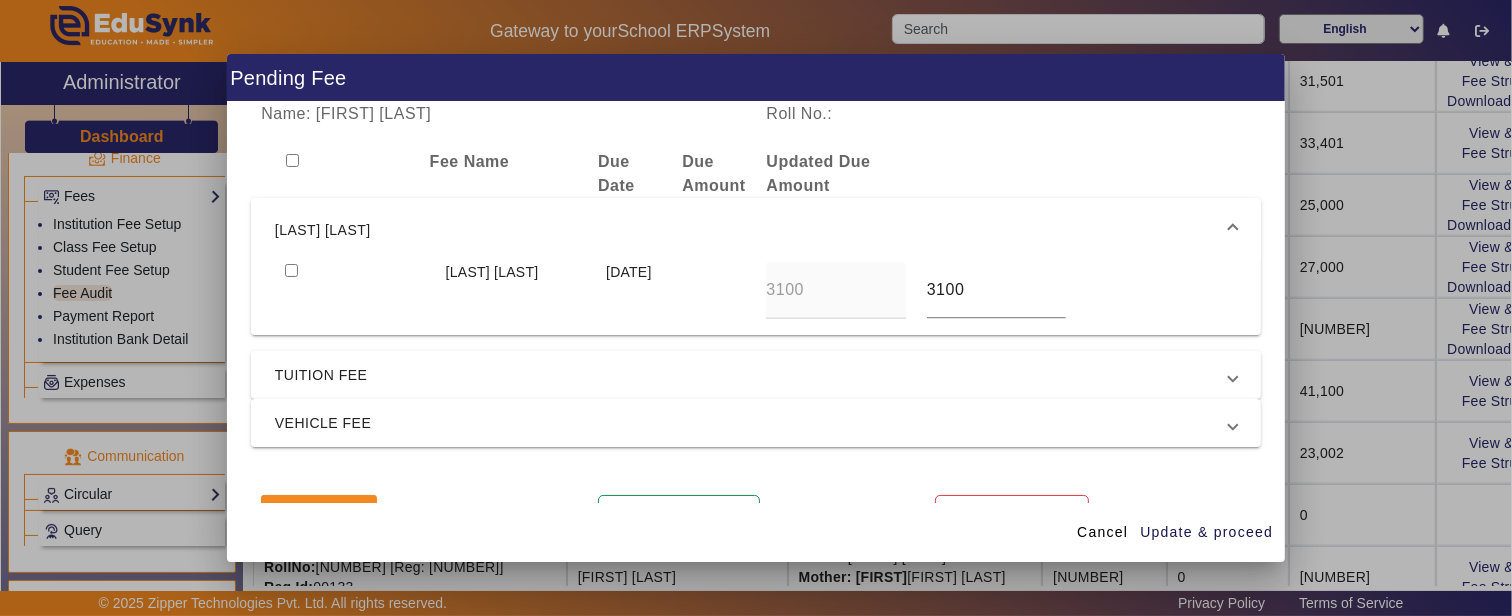 click on "[LAST] [LAST]" at bounding box center [756, 230] 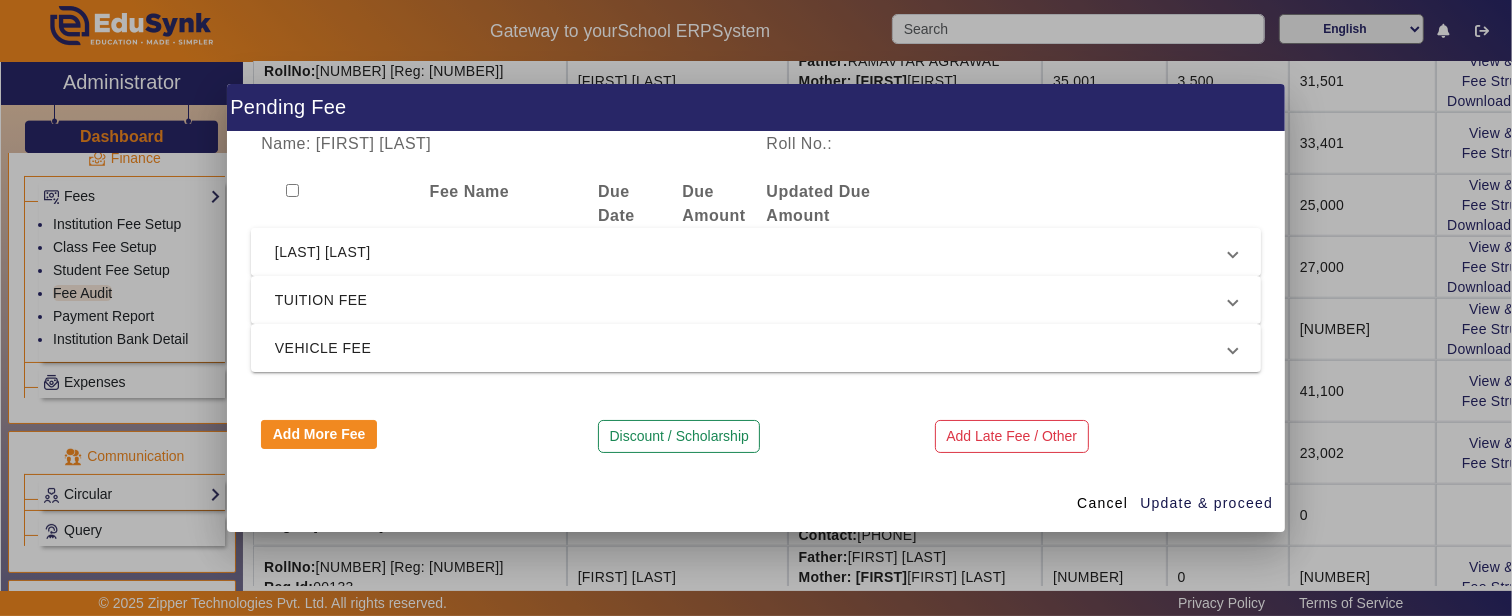 click on "[LAST] [LAST]" at bounding box center [756, 252] 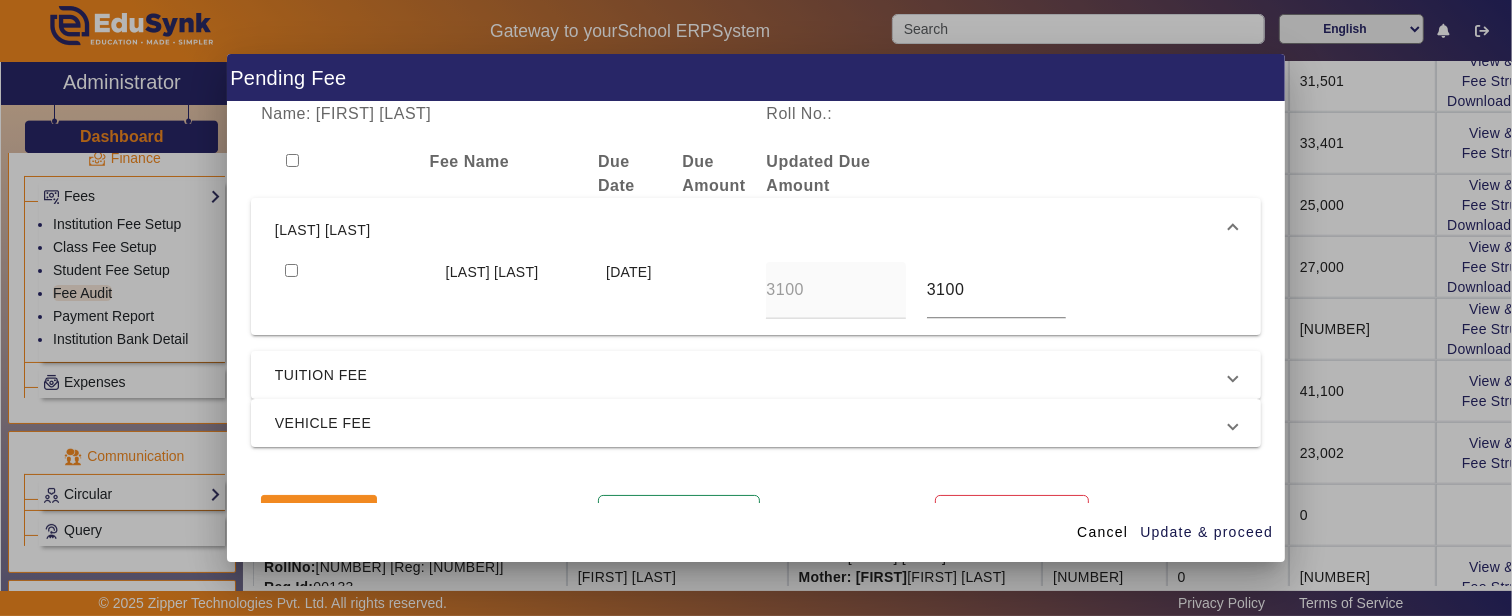 click at bounding box center (291, 270) 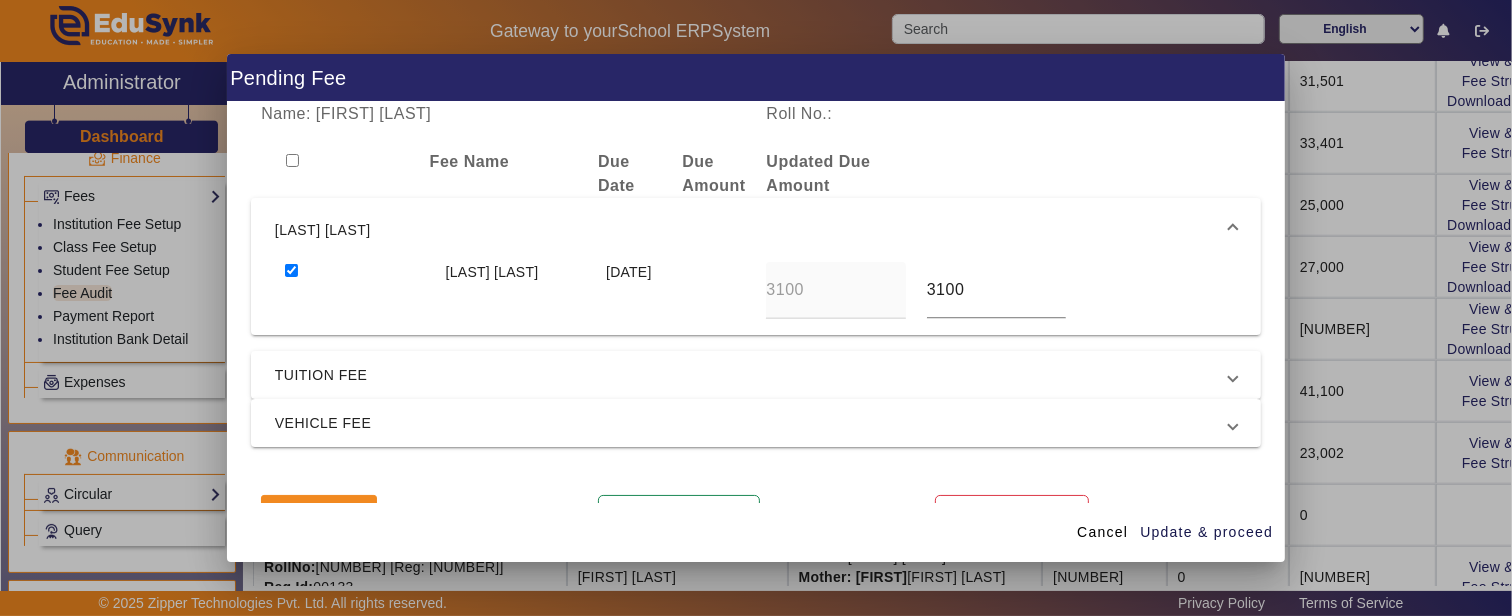 drag, startPoint x: 955, startPoint y: 286, endPoint x: 831, endPoint y: 288, distance: 124.01613 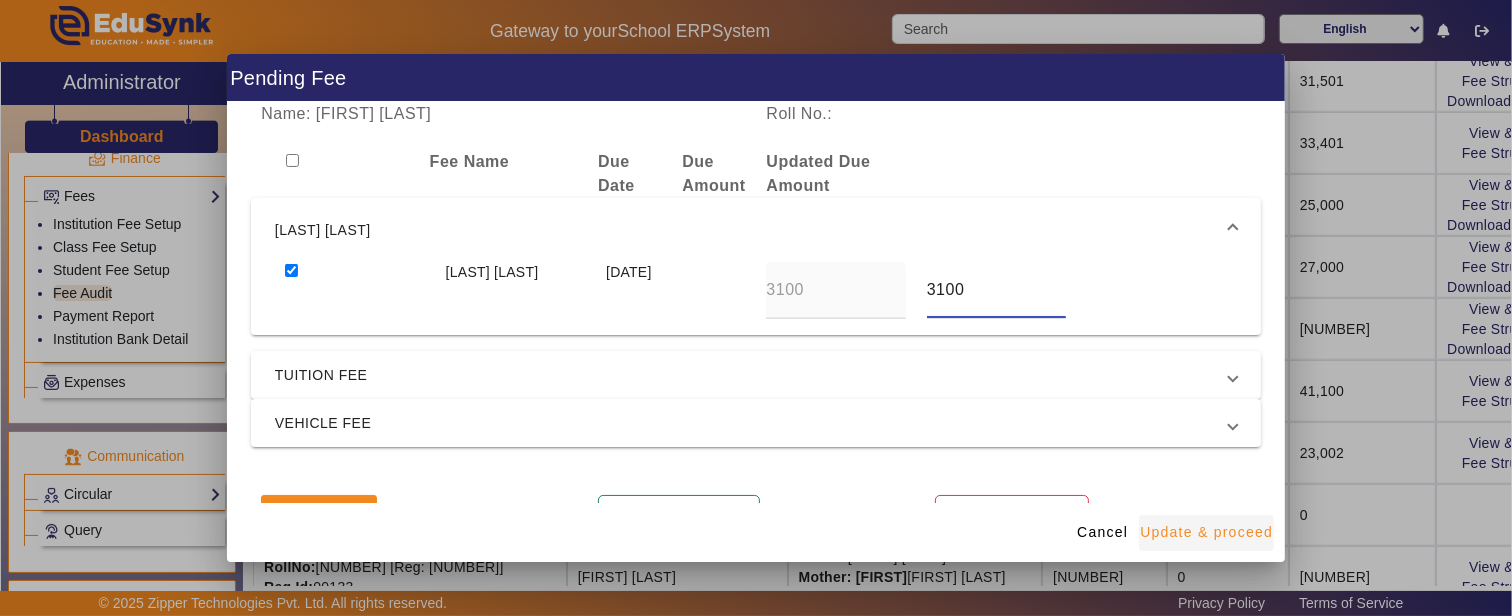 type on "[PRICE]" 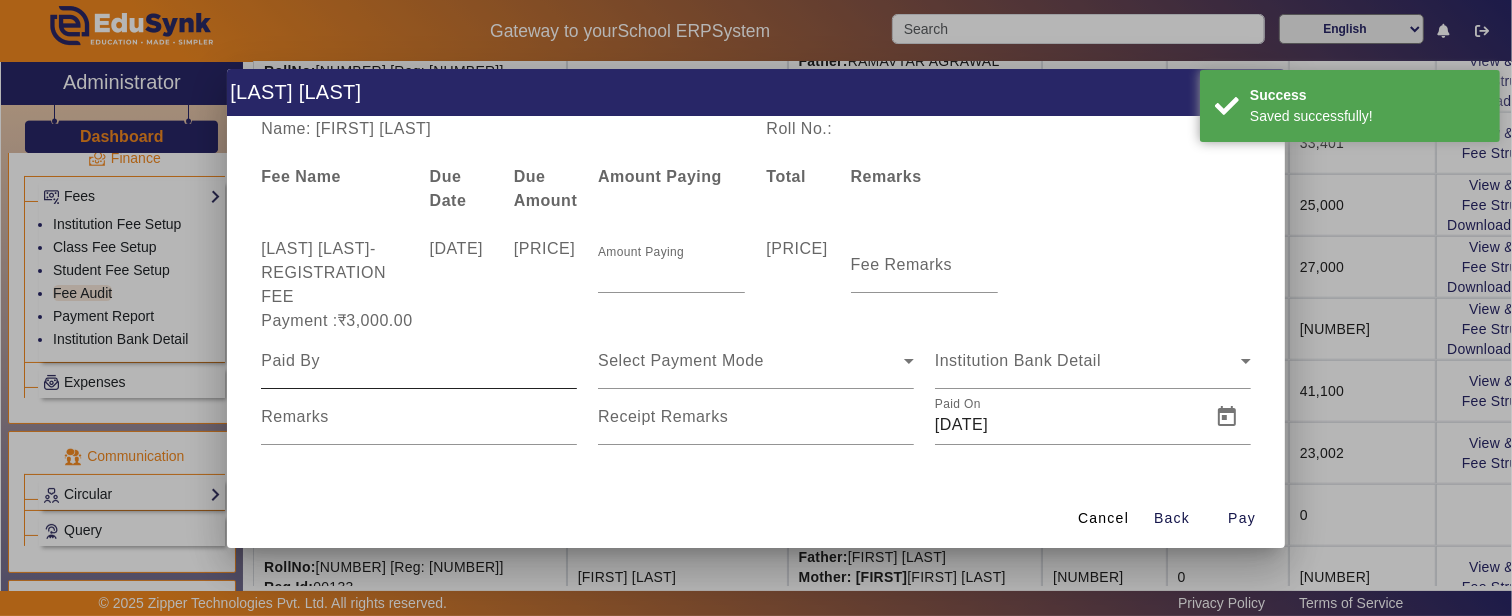 click at bounding box center [419, 361] 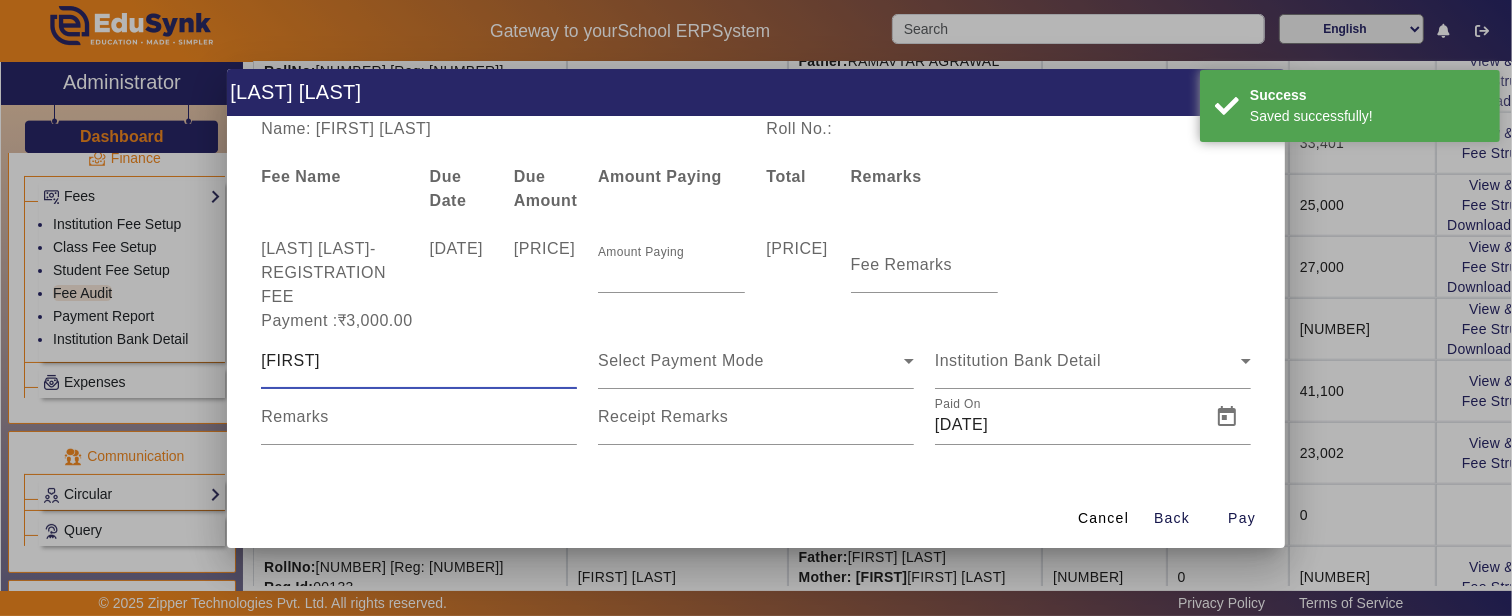 type on "[FIRST]" 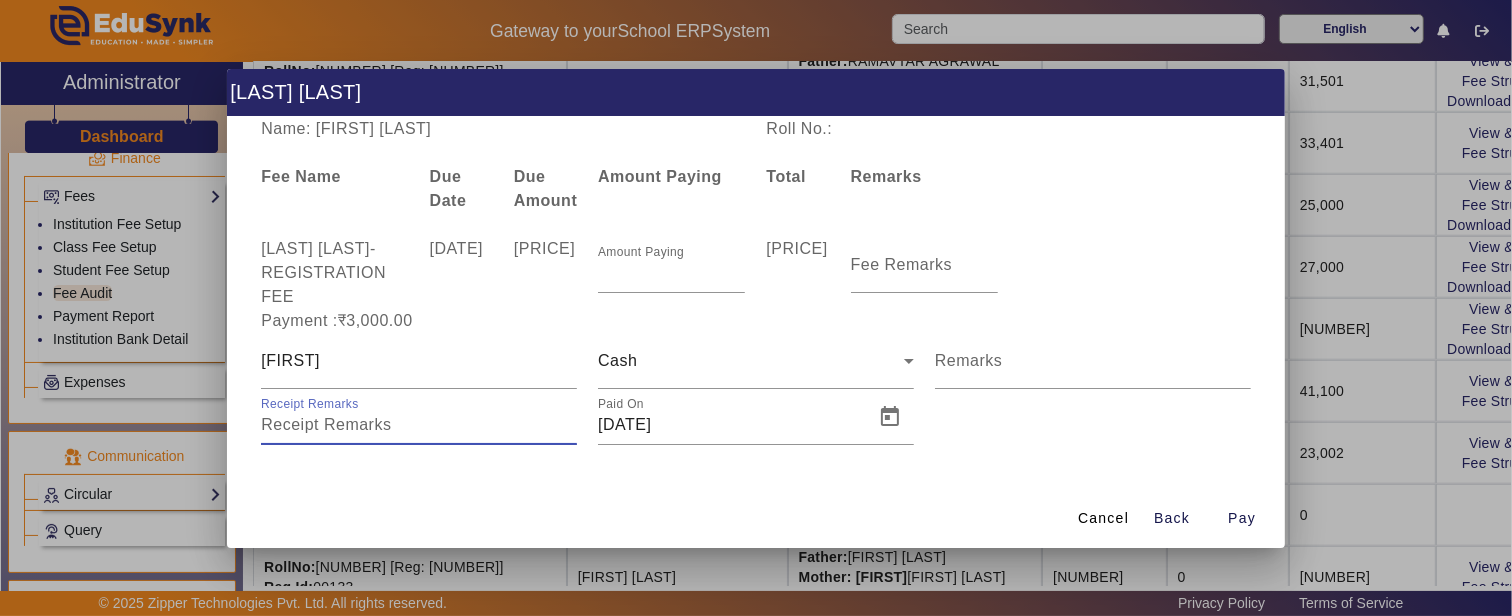 click on "Receipt Remarks" at bounding box center [419, 425] 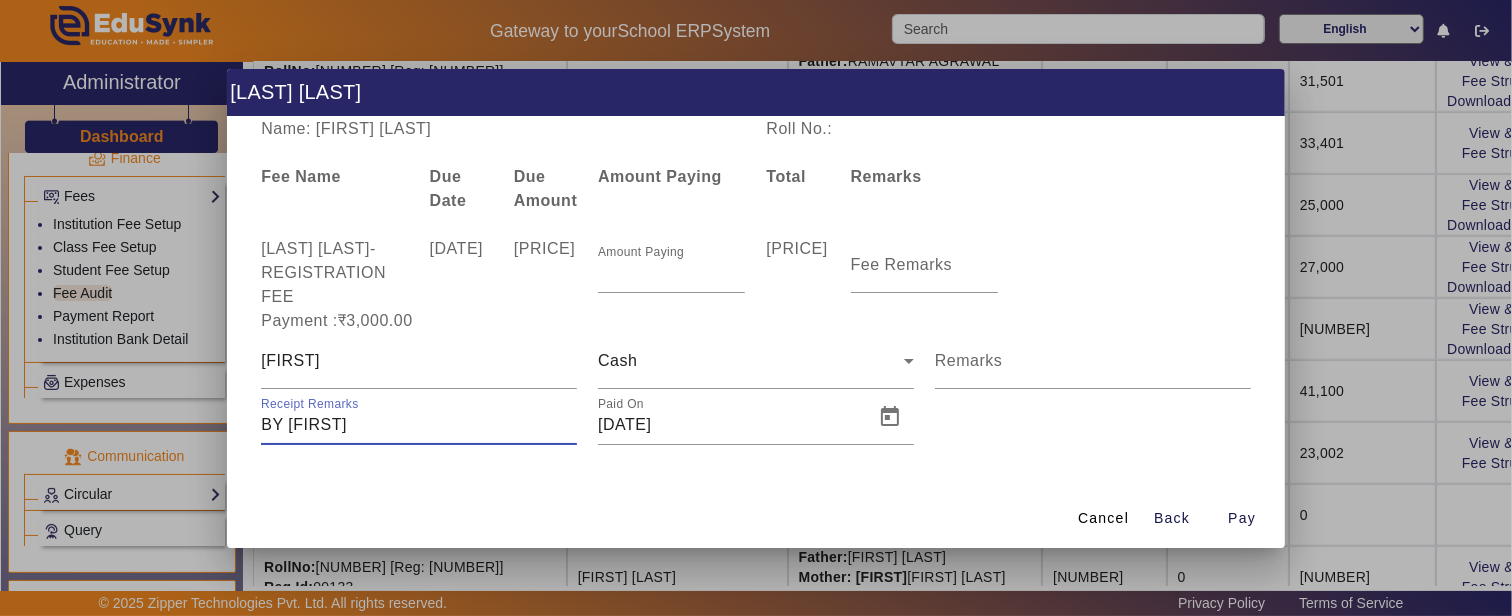type on "BY [FIRST]" 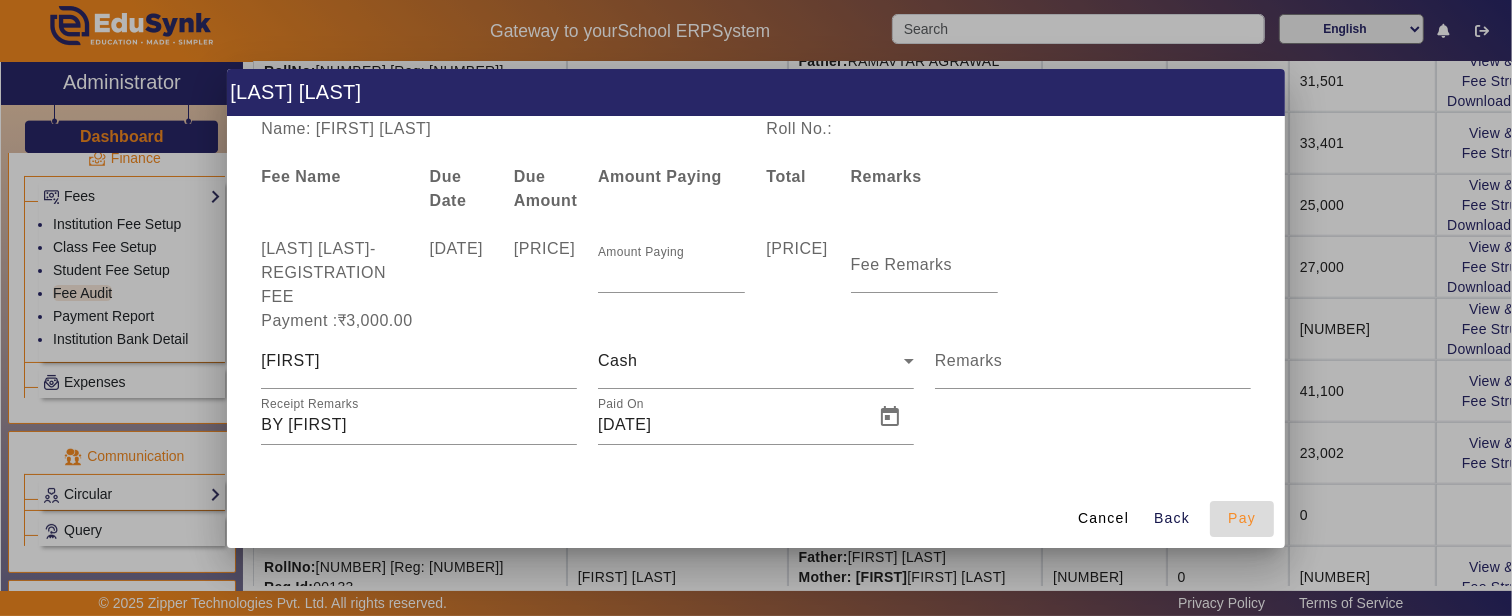 click on "Pay" at bounding box center (1242, 518) 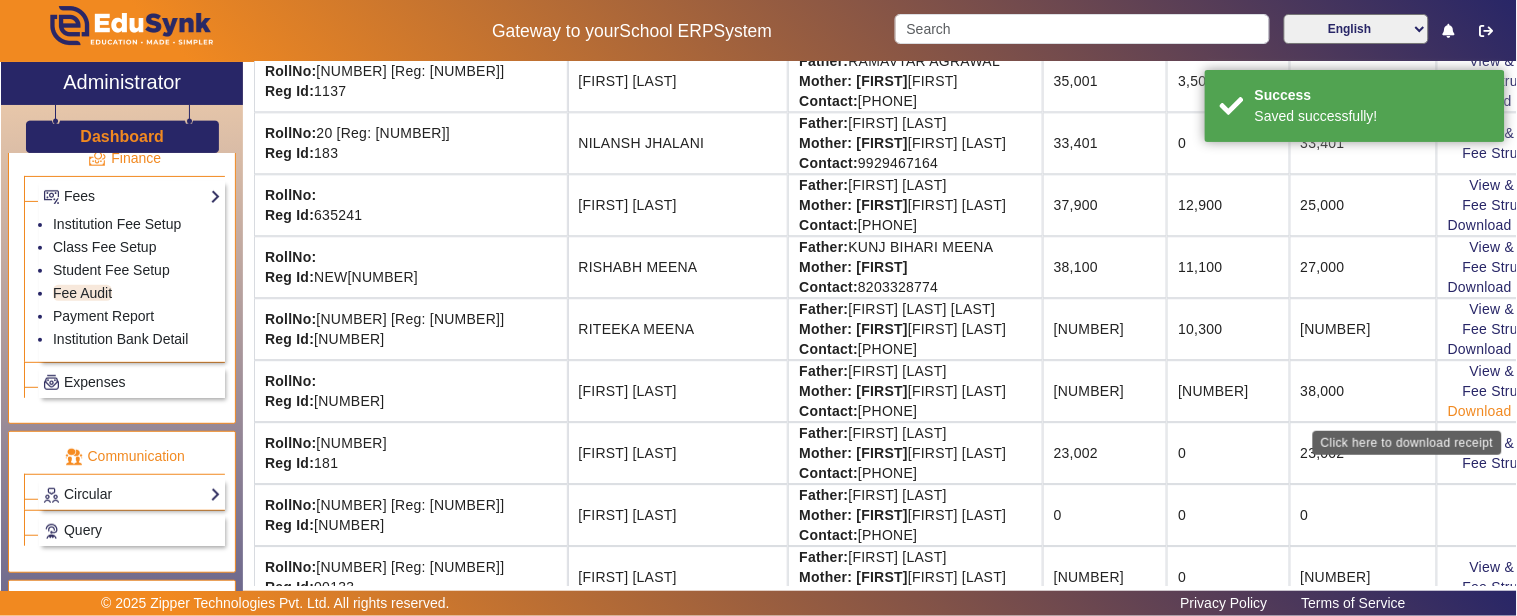 click on "Download Receipt" 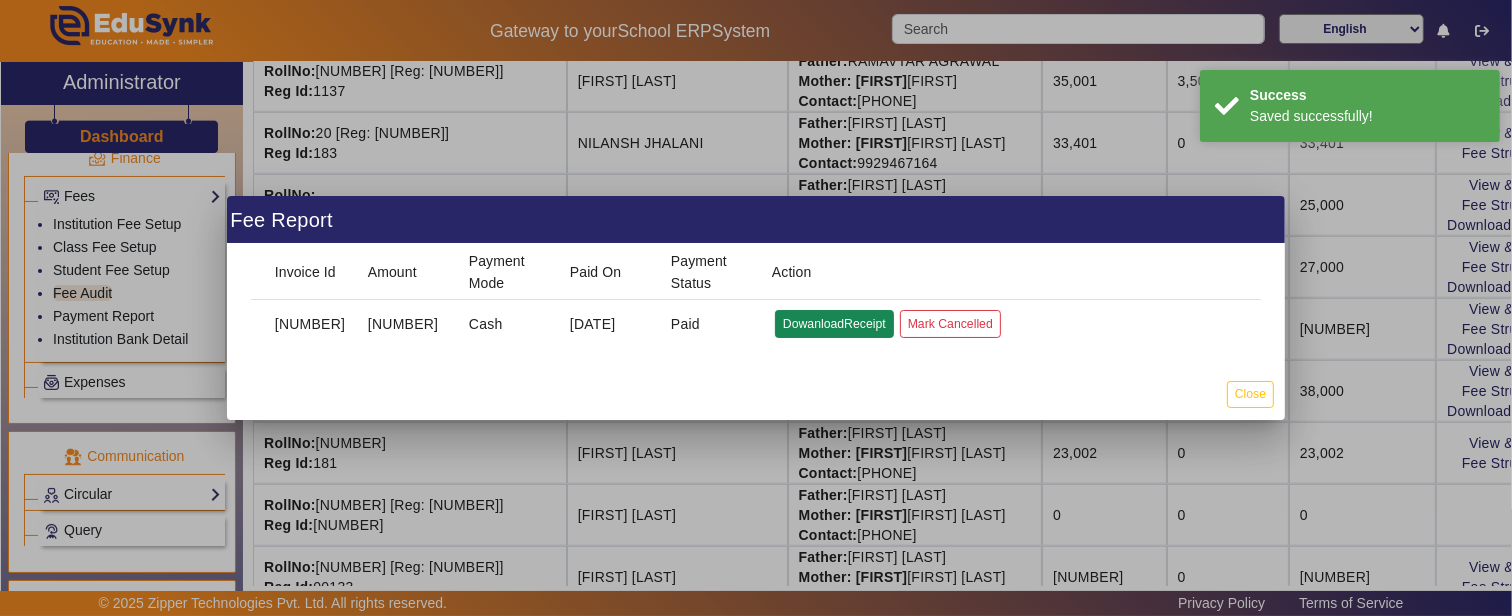 click on "DowanloadReceipt" 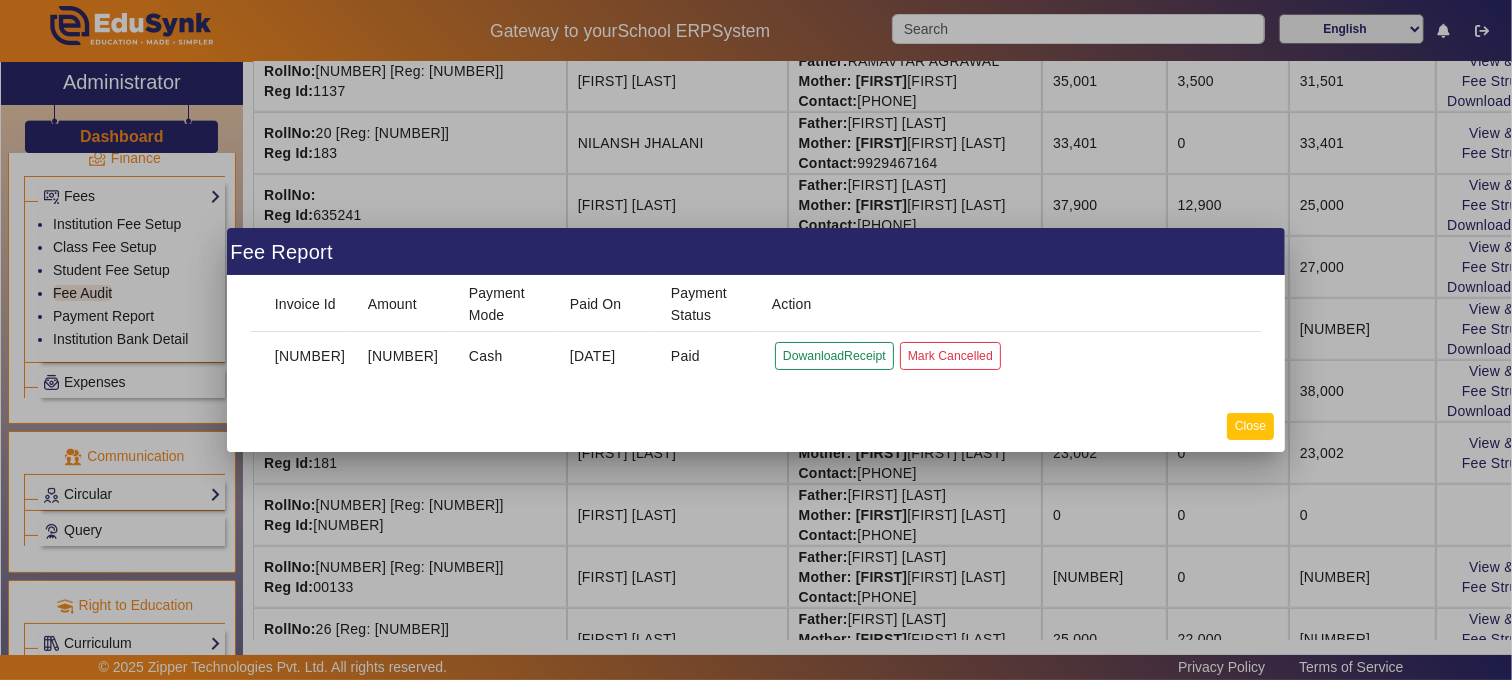 click on "Close" 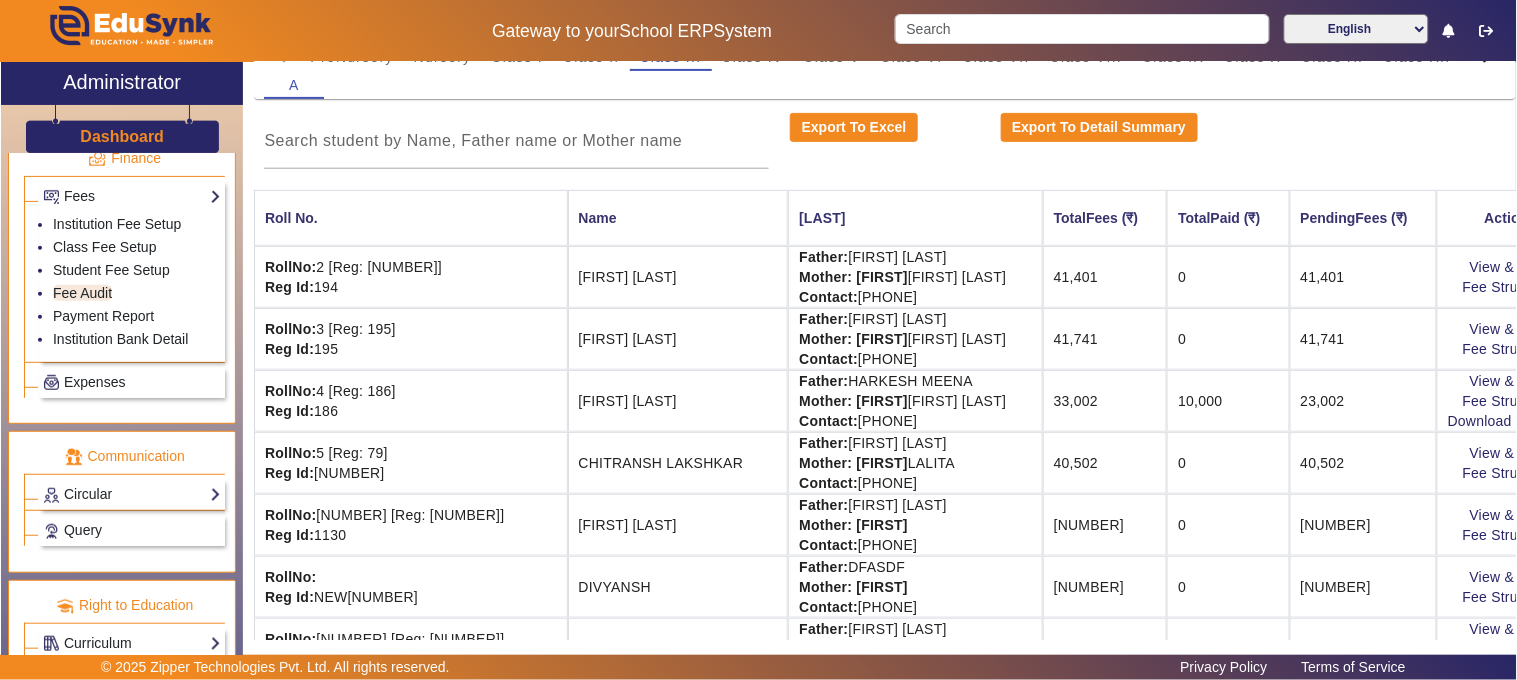 scroll, scrollTop: 0, scrollLeft: 0, axis: both 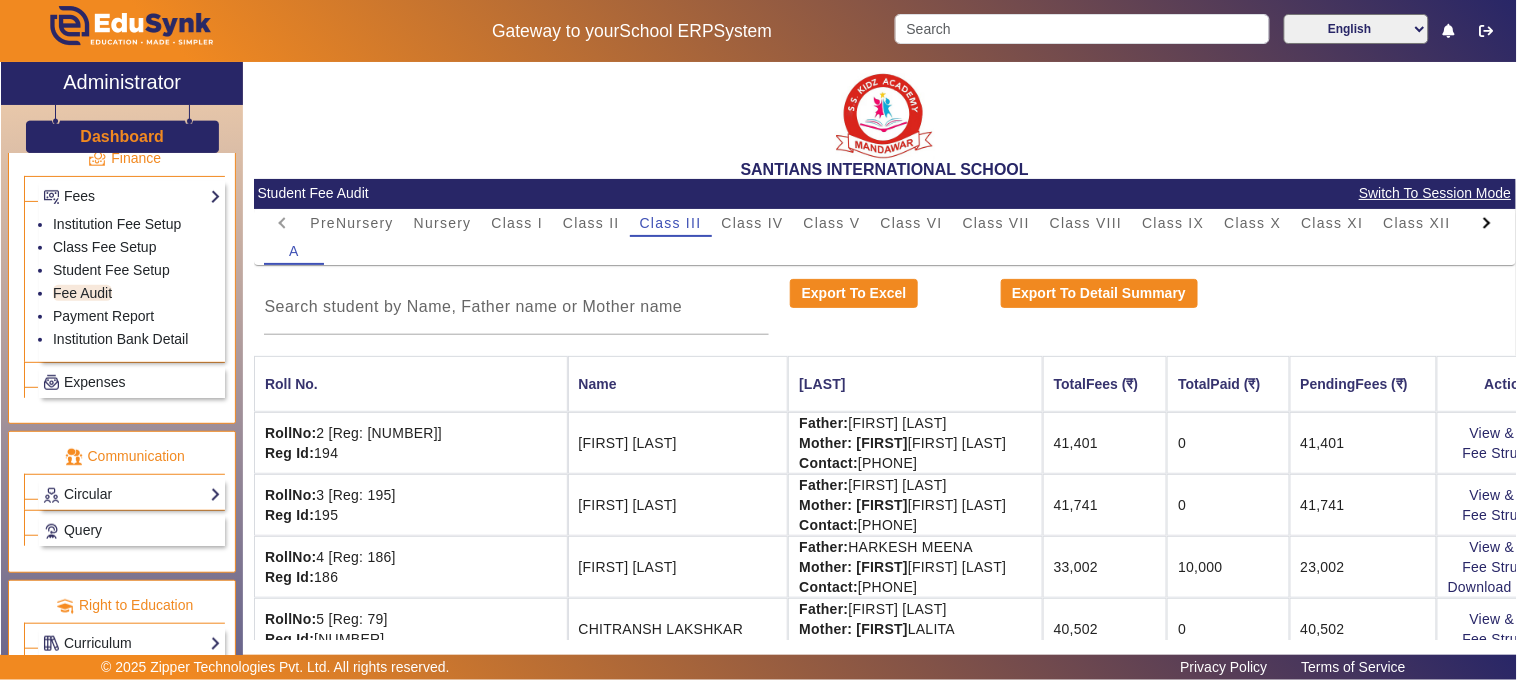 click on "Dashboard" 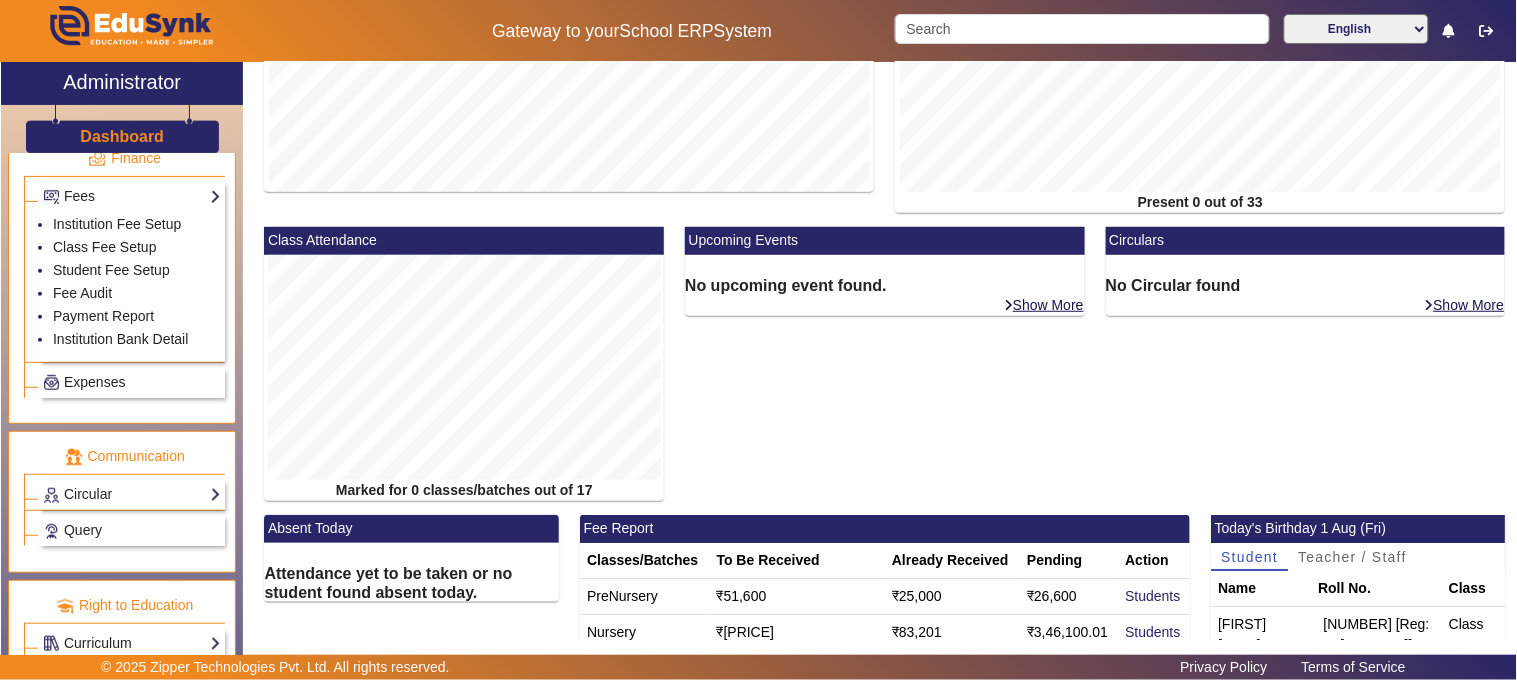scroll, scrollTop: 0, scrollLeft: 0, axis: both 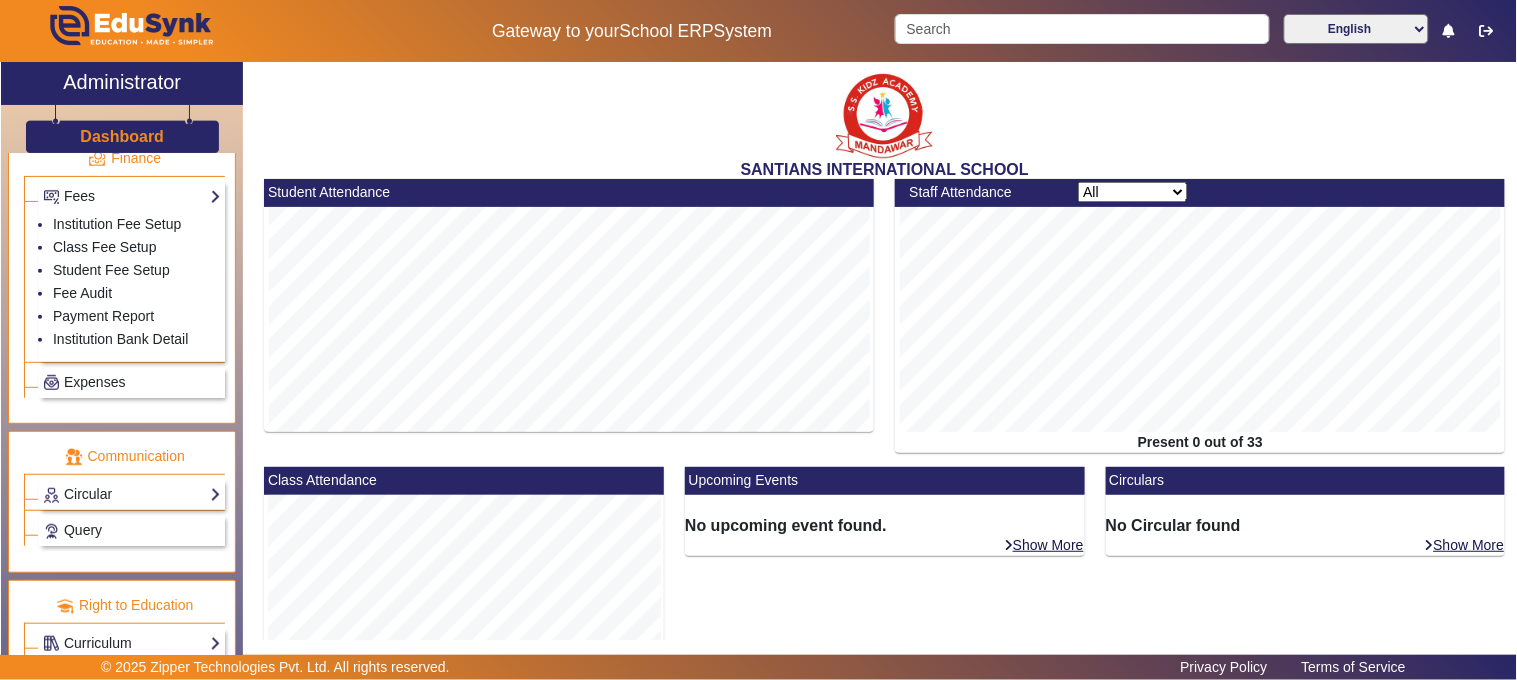 click on "Dashboard" 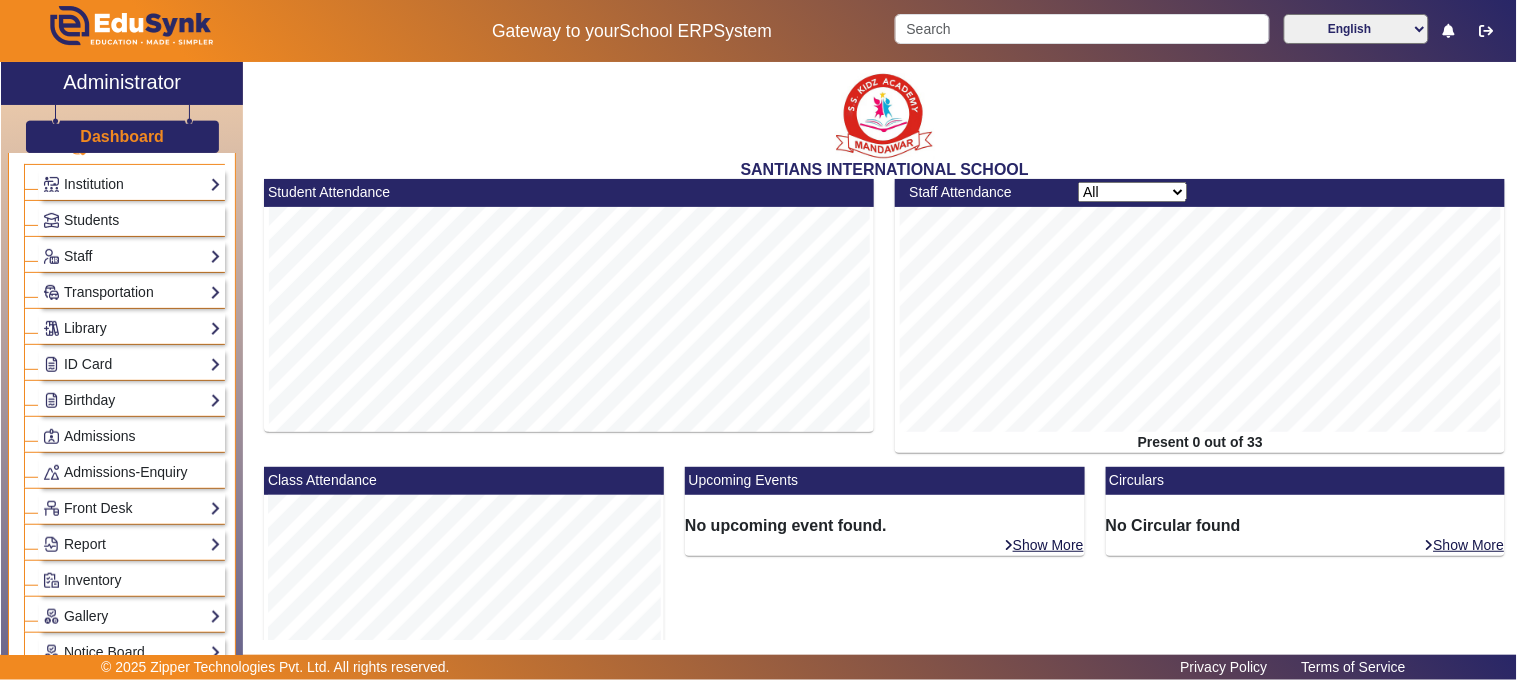 scroll, scrollTop: 0, scrollLeft: 0, axis: both 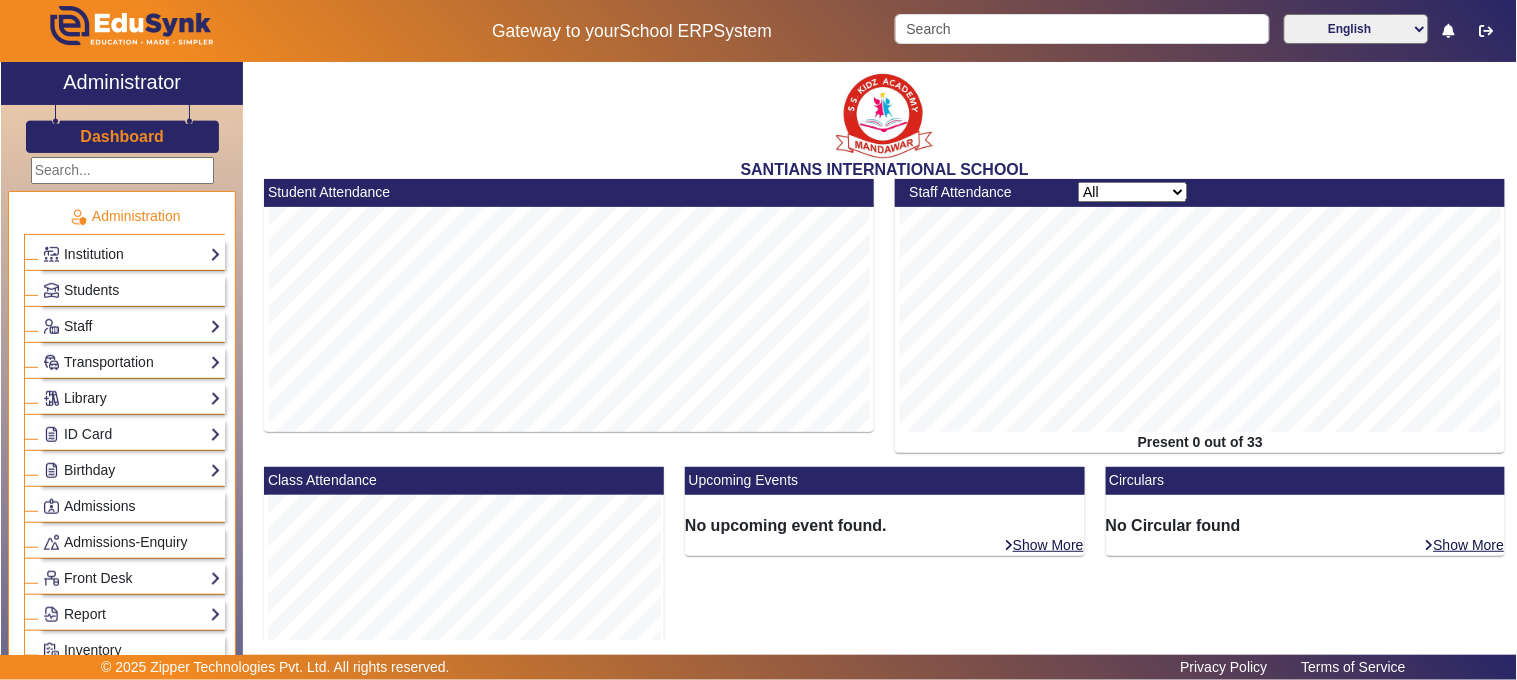 click on "Dashboard" 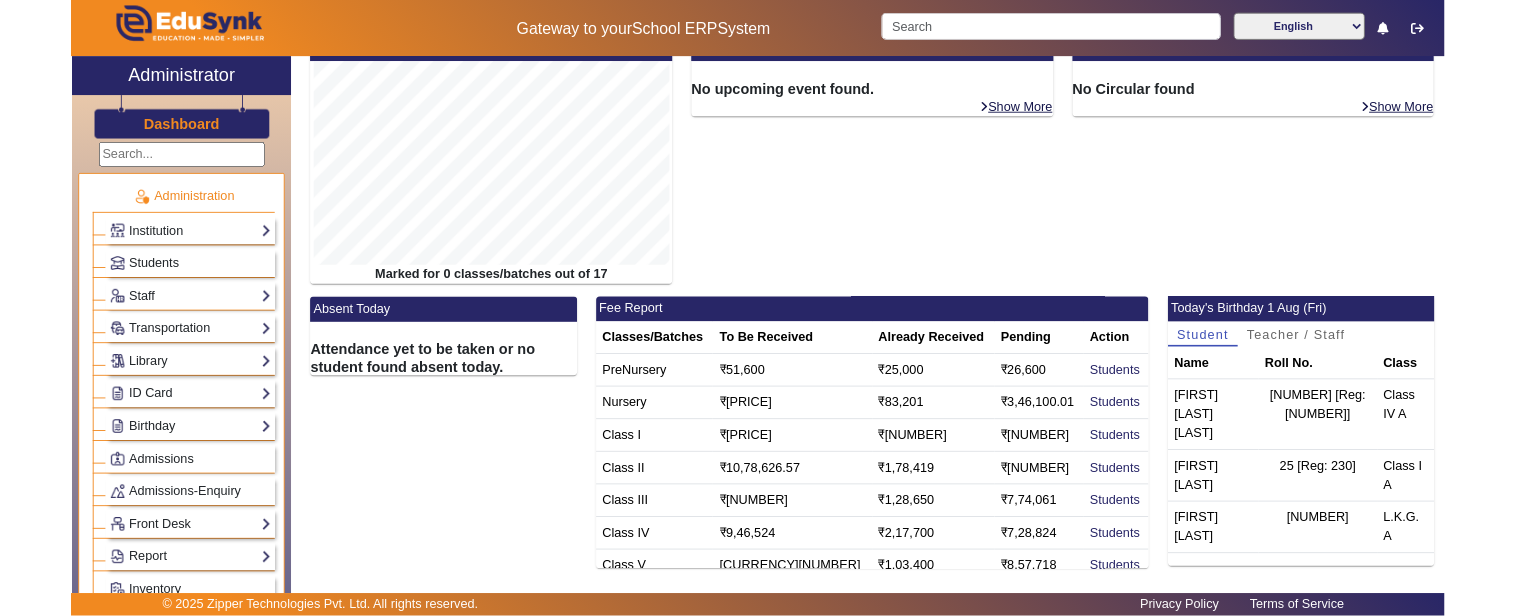 scroll, scrollTop: 0, scrollLeft: 0, axis: both 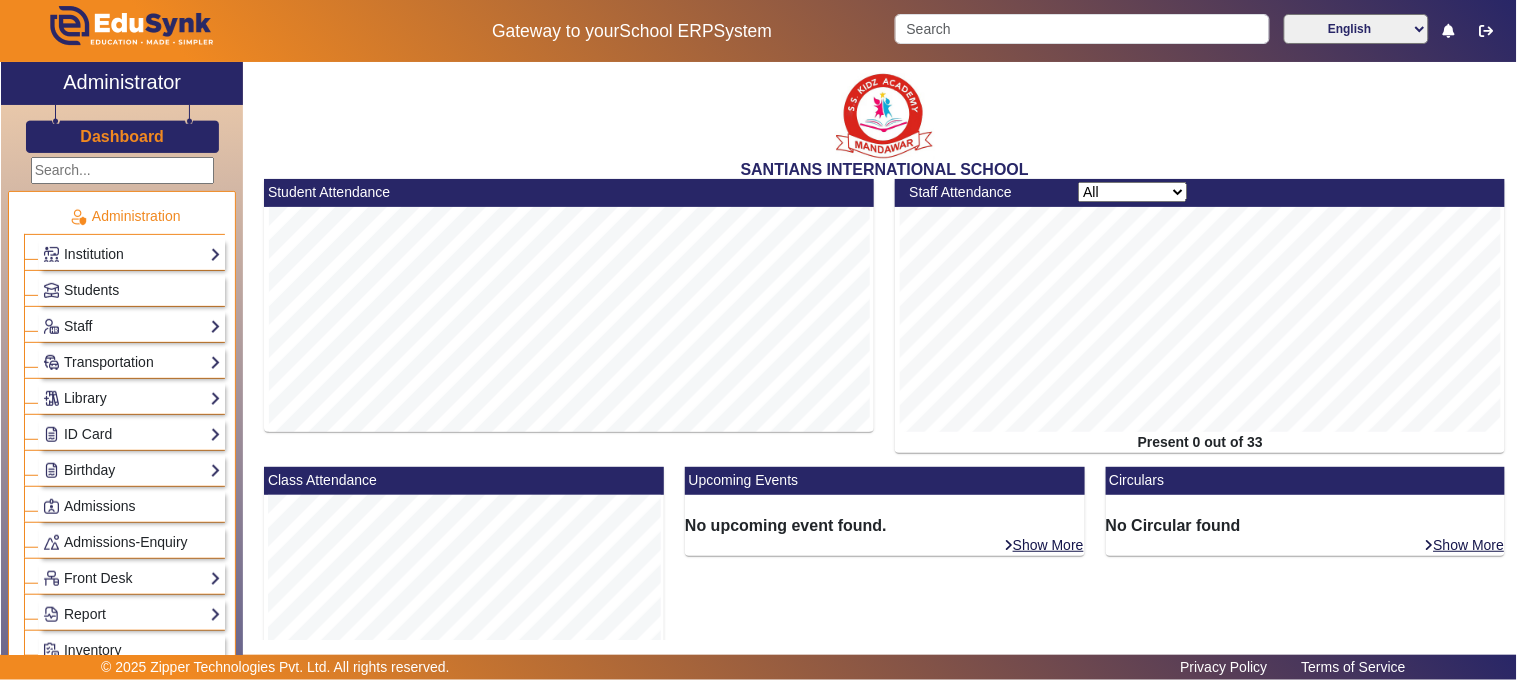click on "Dashboard" 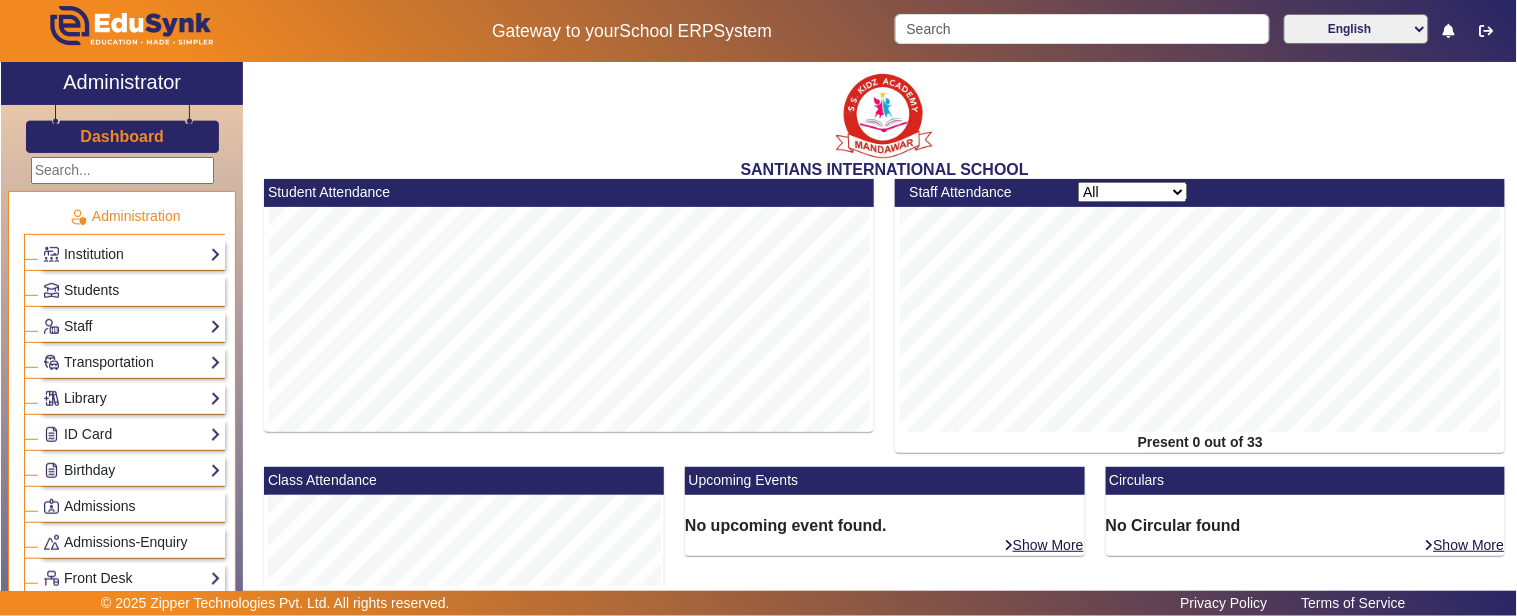 click on "Dashboard" 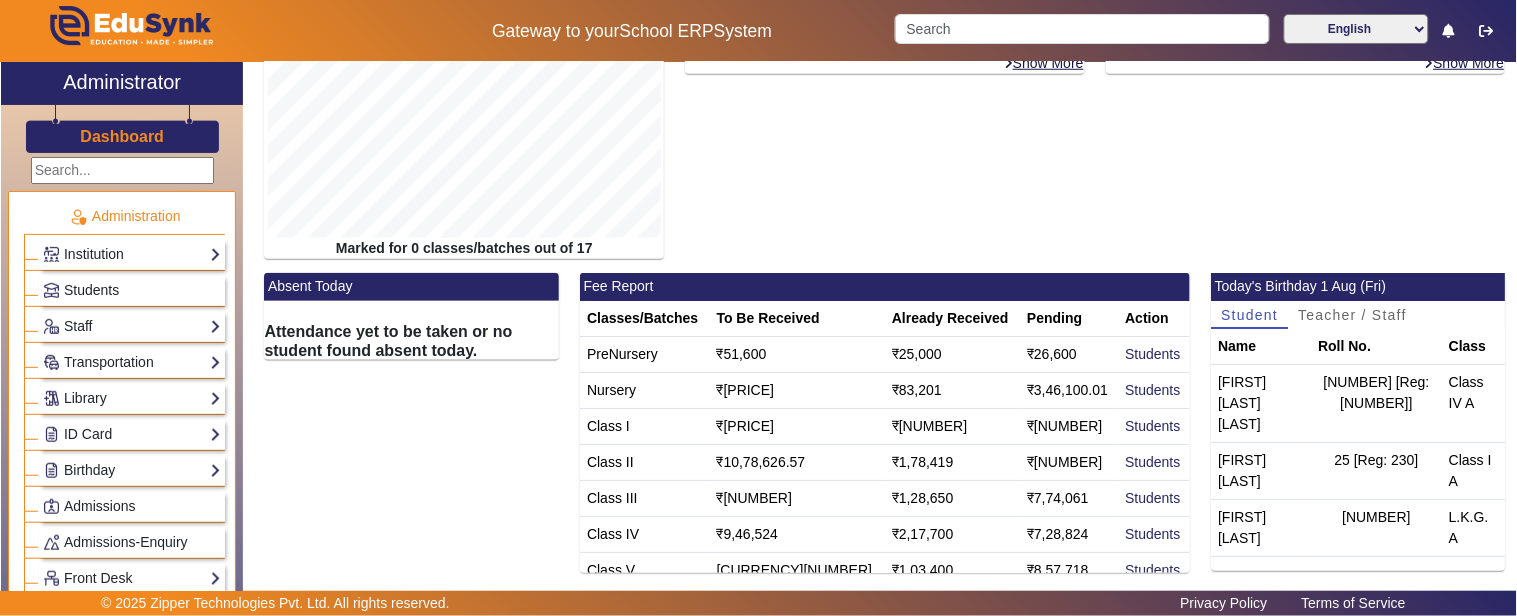 scroll, scrollTop: 0, scrollLeft: 0, axis: both 